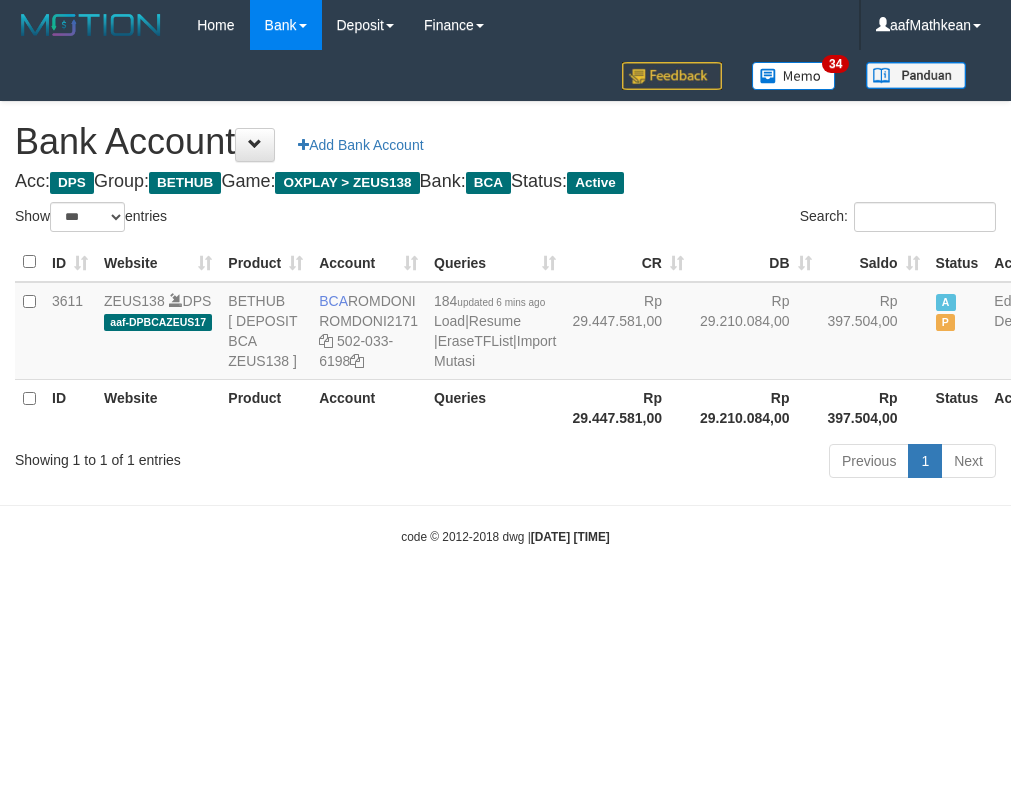 select on "***" 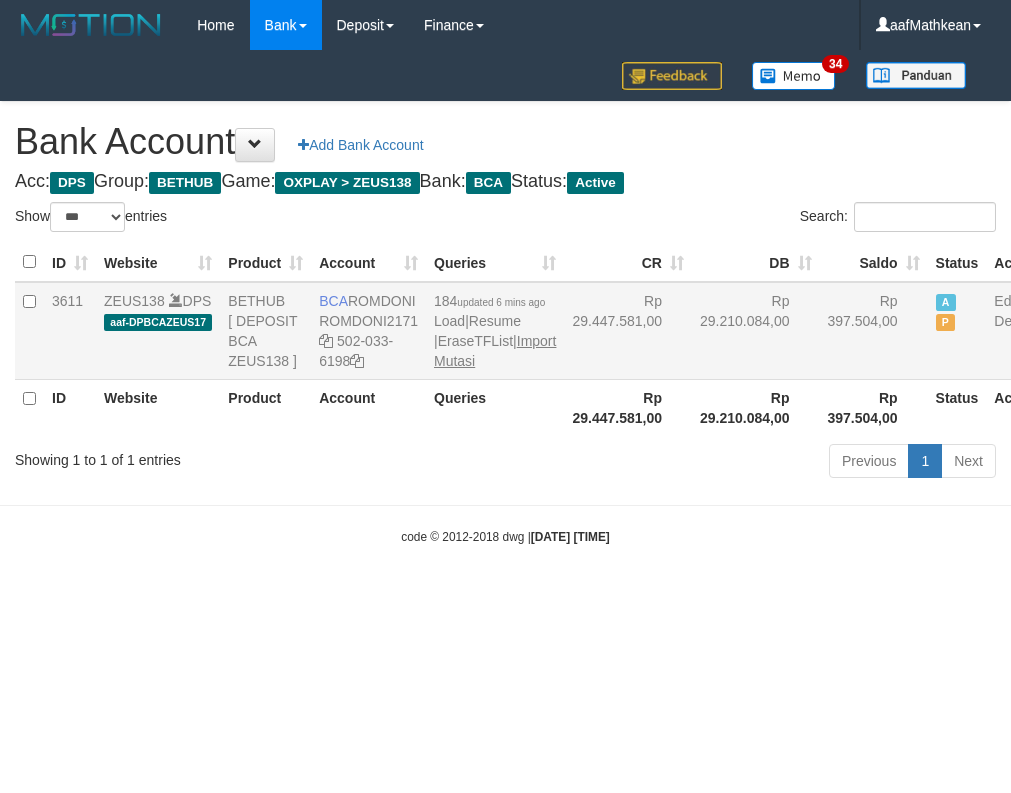 drag, startPoint x: 598, startPoint y: 572, endPoint x: 444, endPoint y: 407, distance: 225.70113 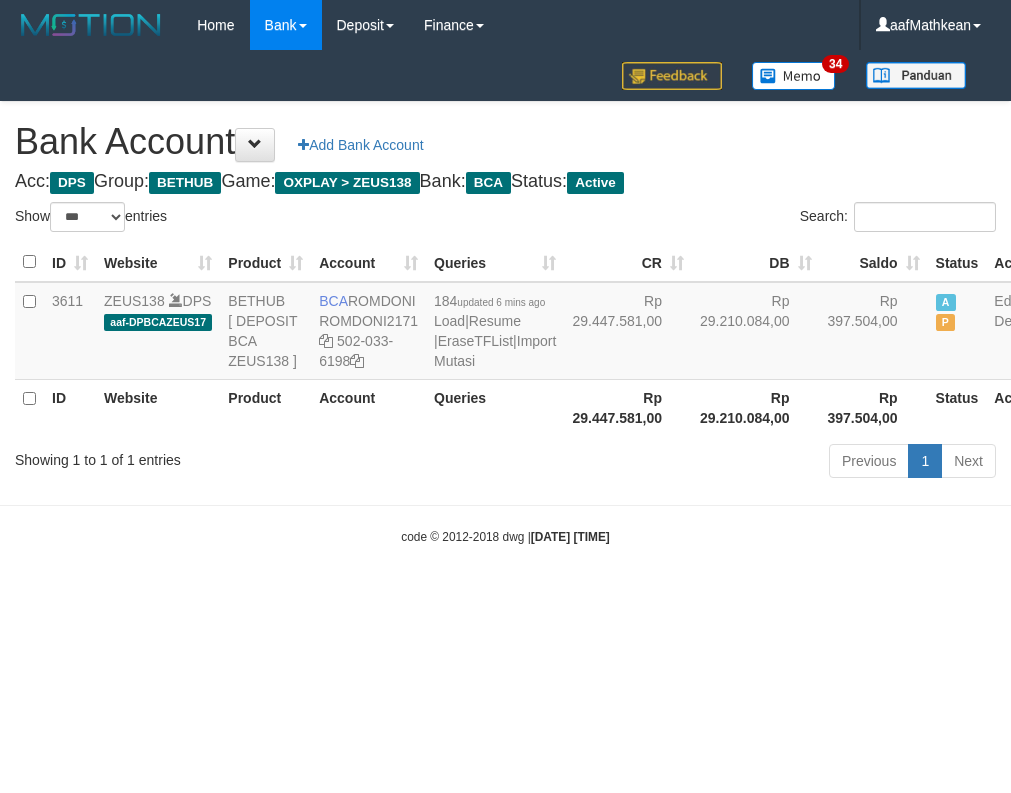 select on "***" 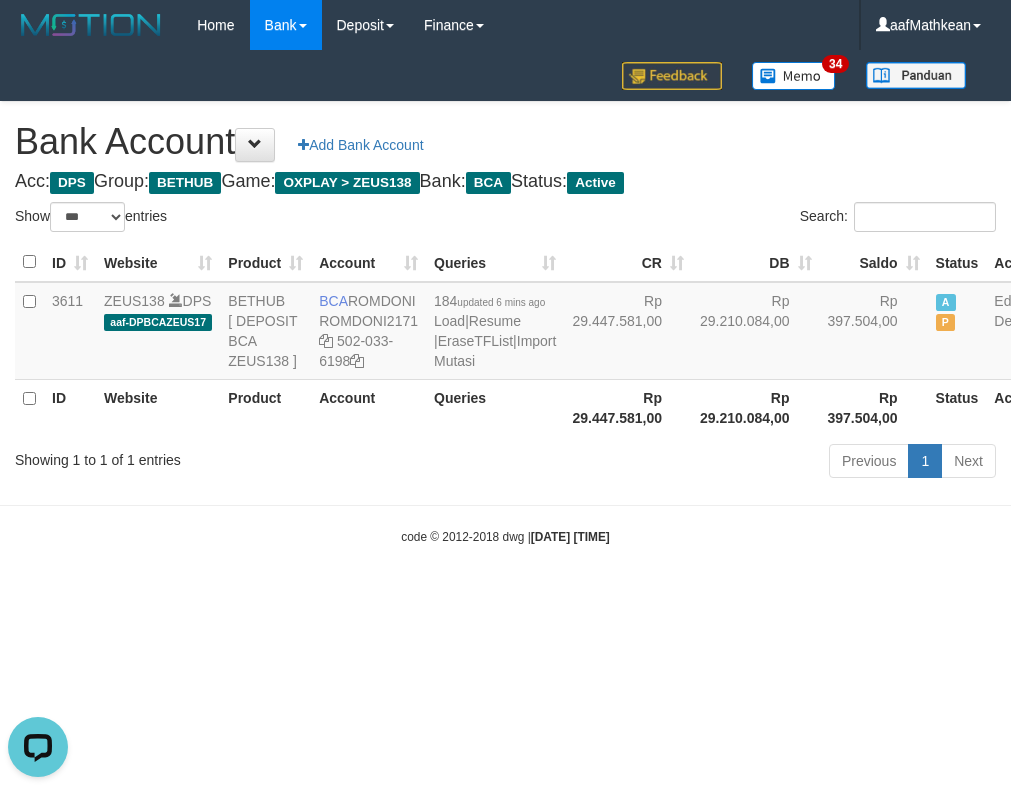 scroll, scrollTop: 0, scrollLeft: 0, axis: both 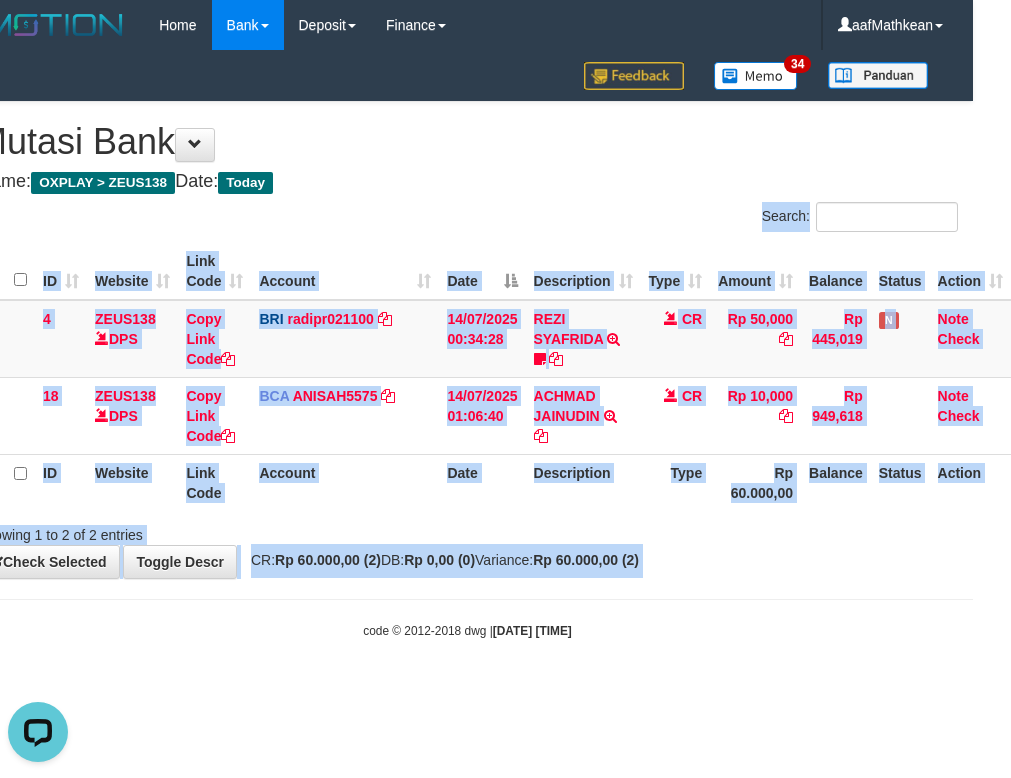 click on "Toggle navigation
Home
Bank
Account List
Load
By Website
Group
[OXPLAY]													ZEUS138
By Load Group (DPS)
Sync" at bounding box center (467, 345) 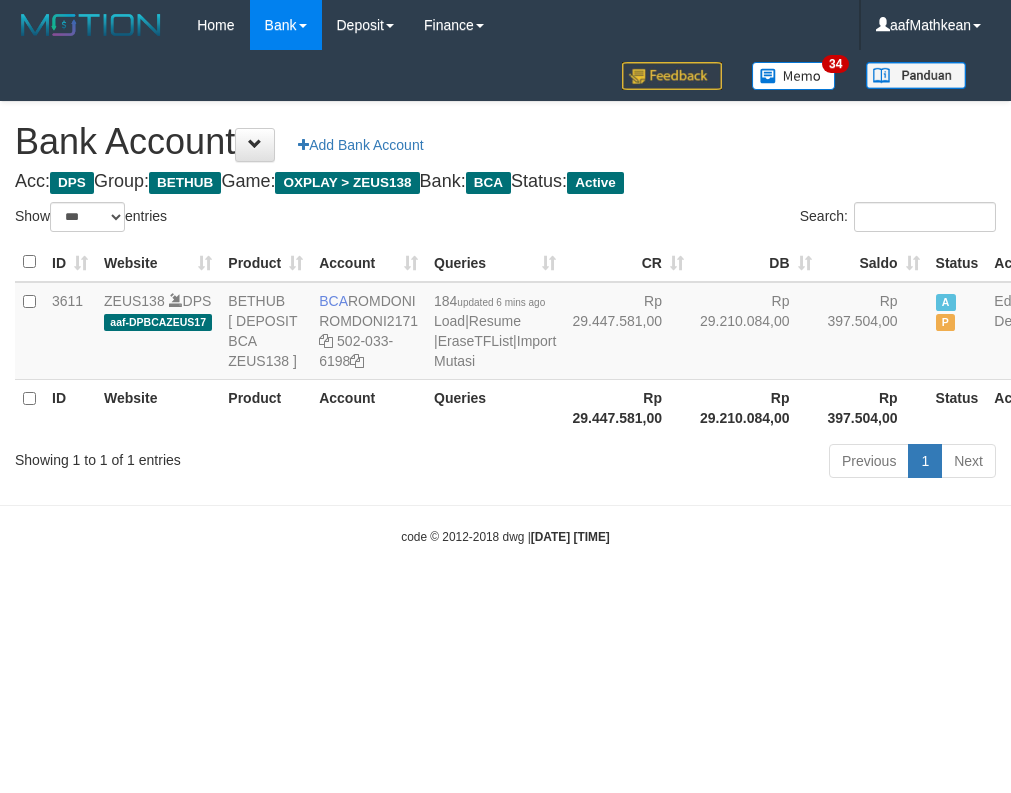 select on "***" 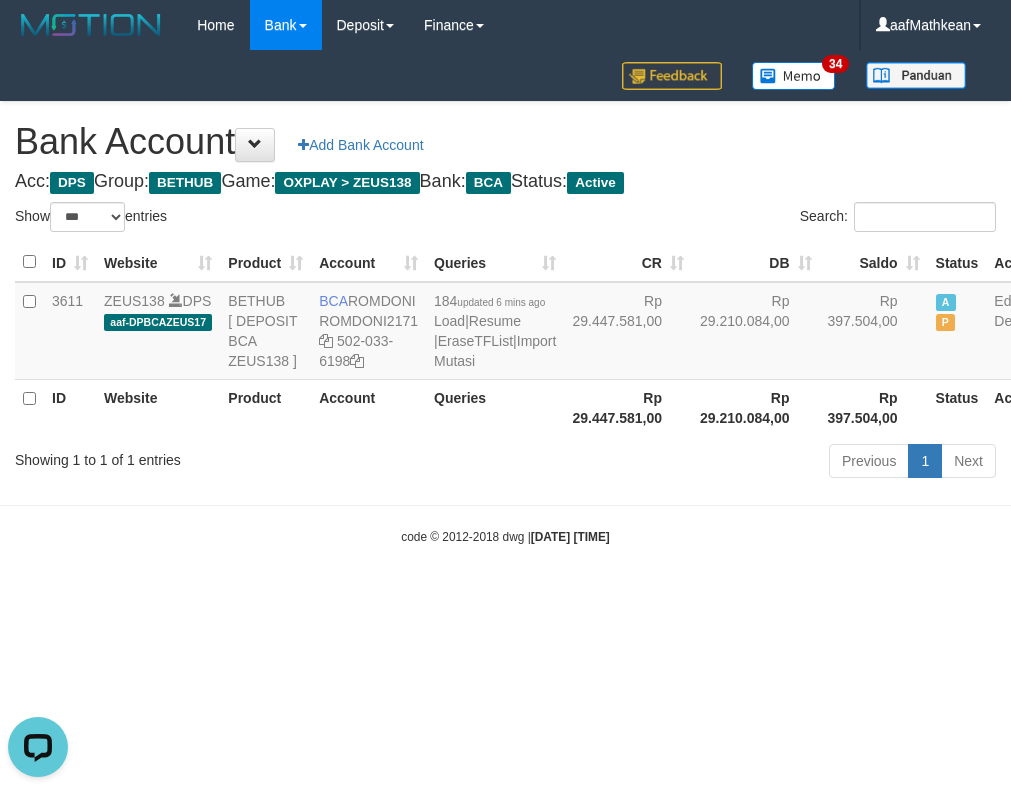 scroll, scrollTop: 0, scrollLeft: 0, axis: both 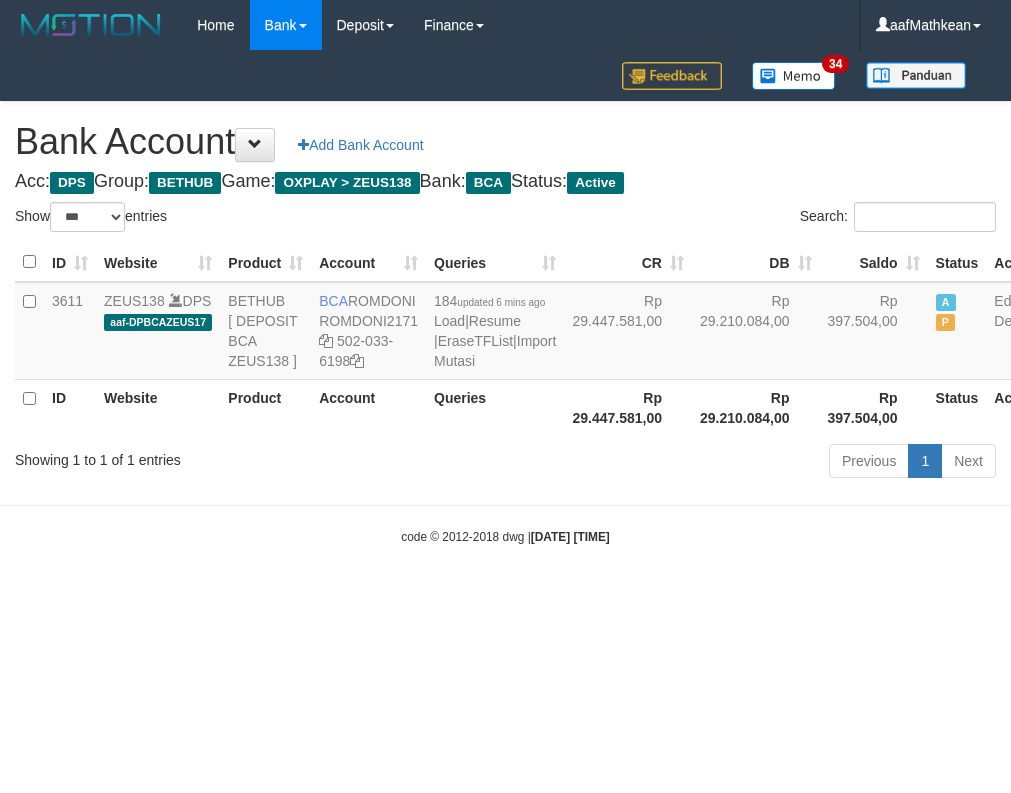 select on "***" 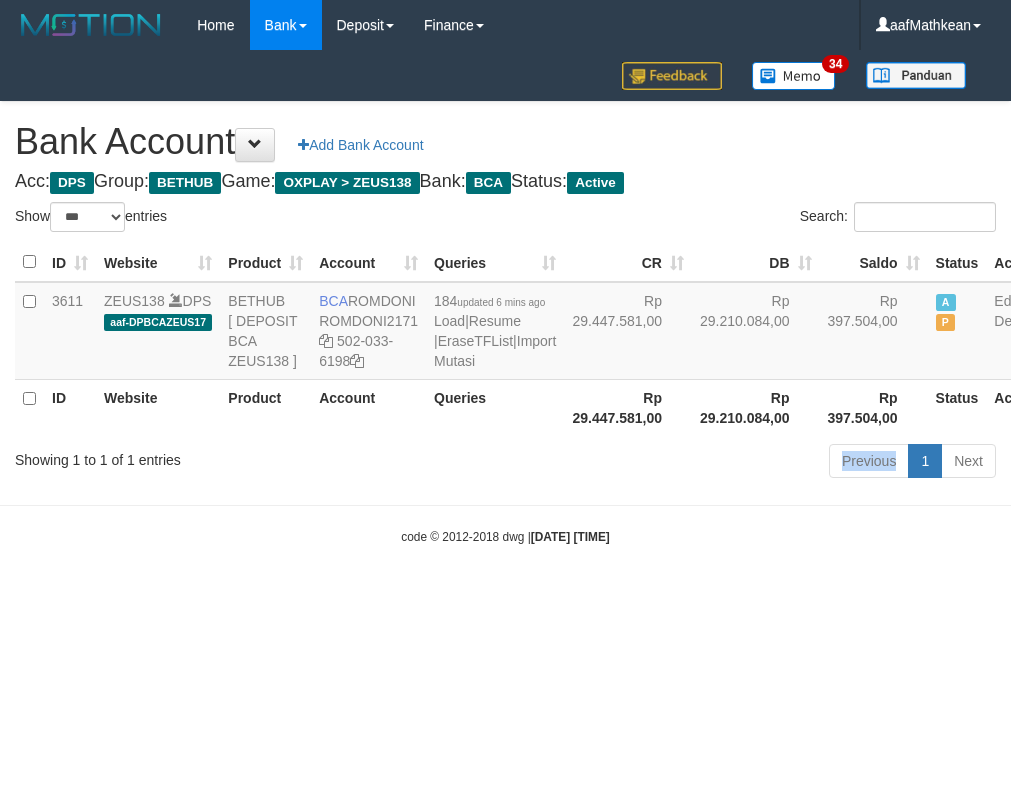 drag, startPoint x: 0, startPoint y: 0, endPoint x: 627, endPoint y: 541, distance: 828.1365 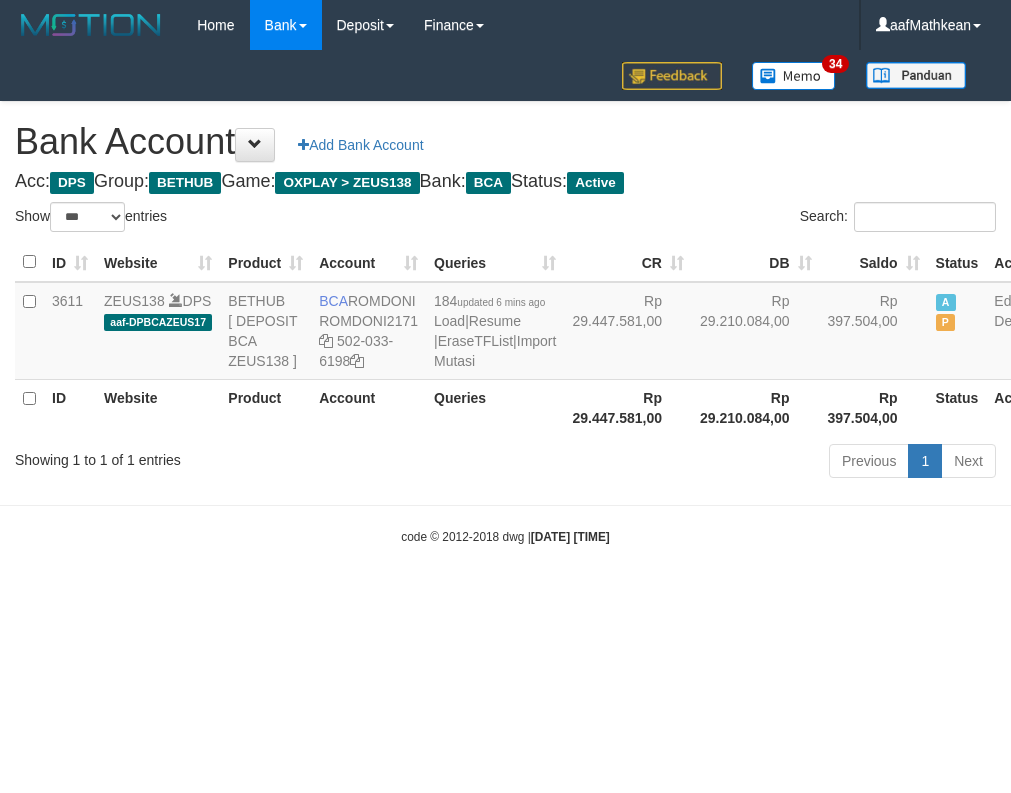 select on "***" 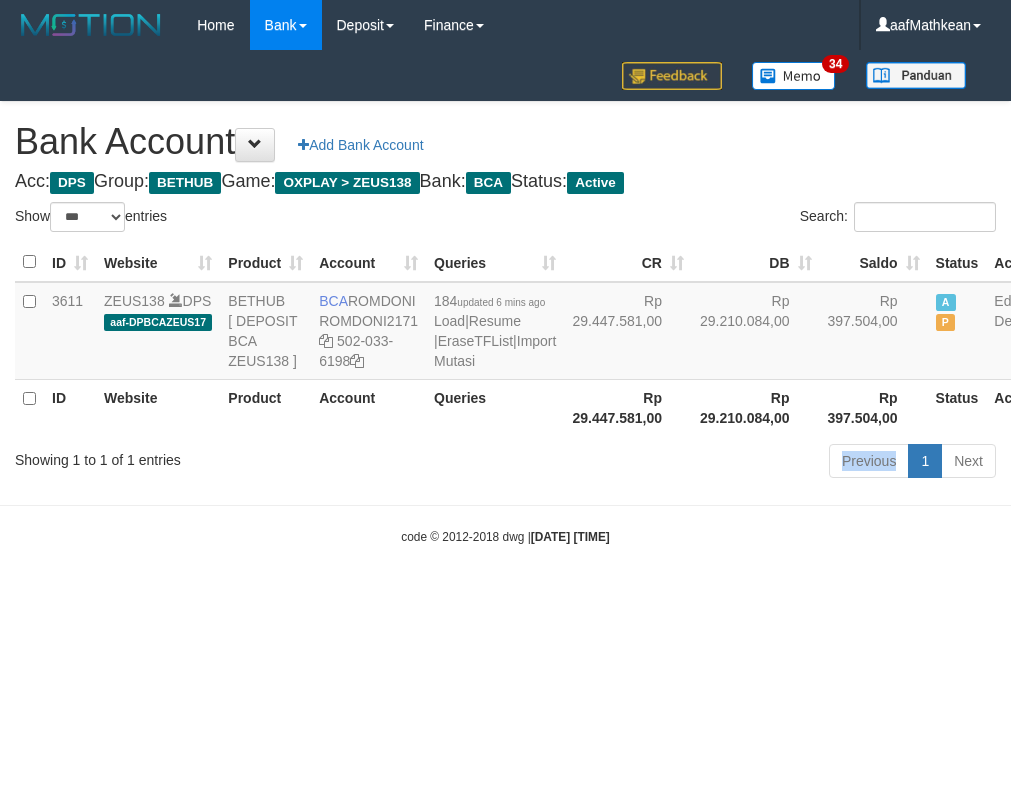 click on "Previous 1 Next" at bounding box center (716, 463) 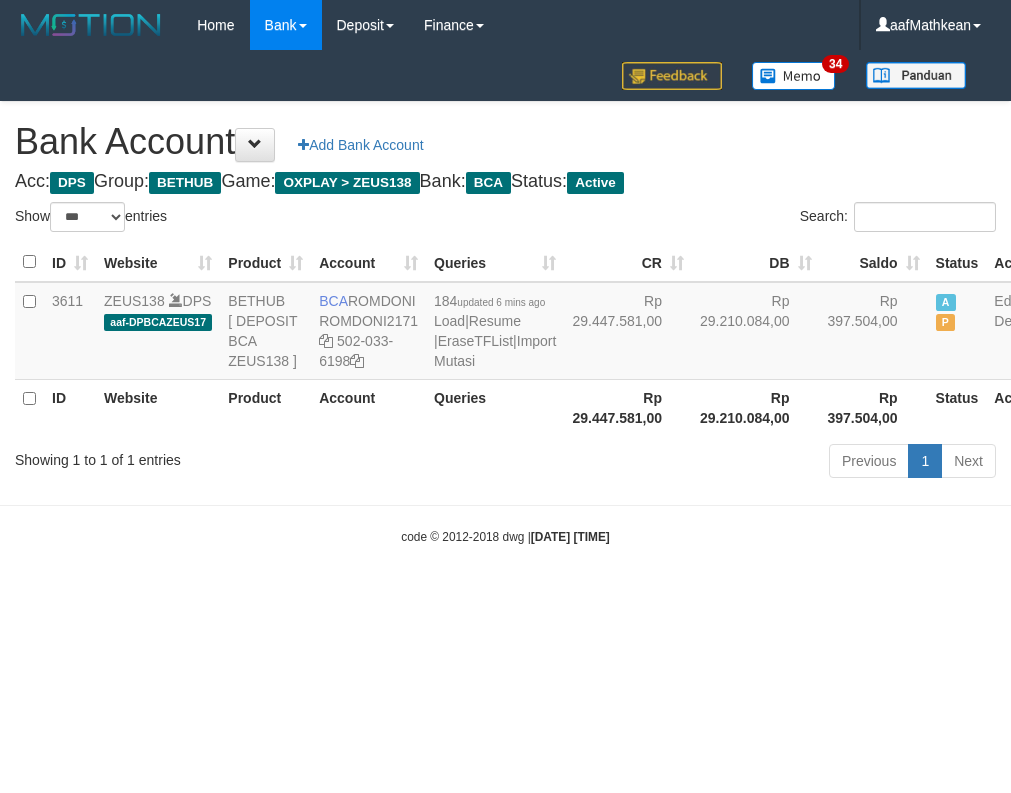click on "Previous 1 Next" at bounding box center [716, 463] 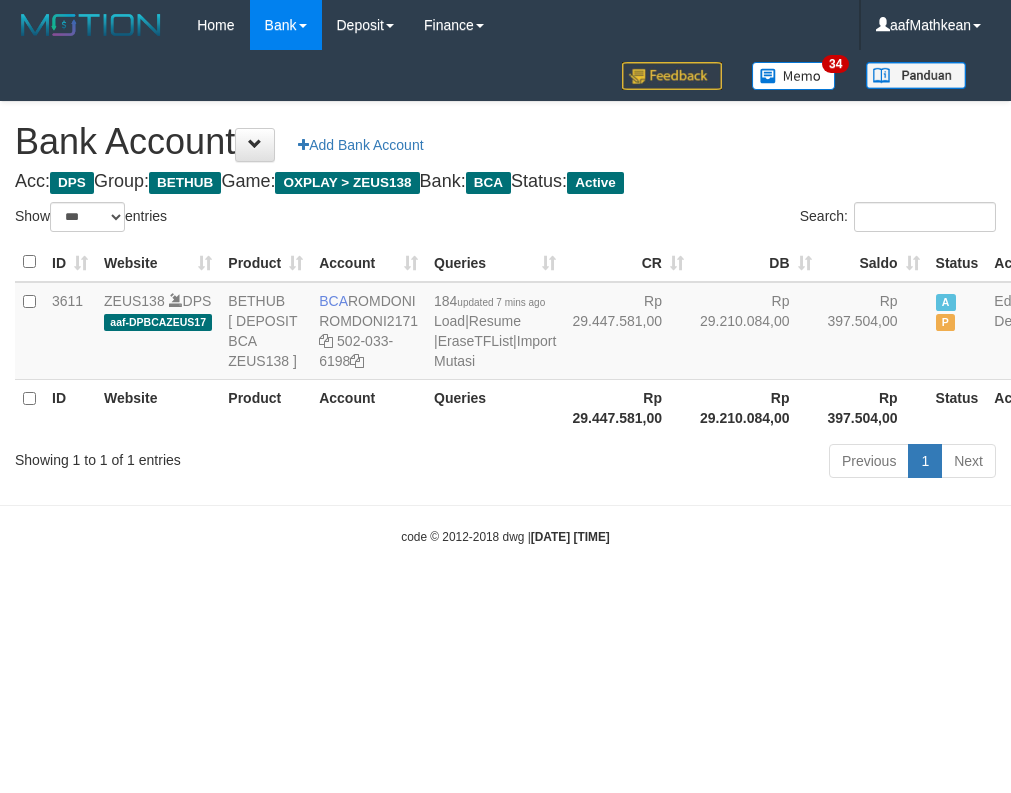 select on "***" 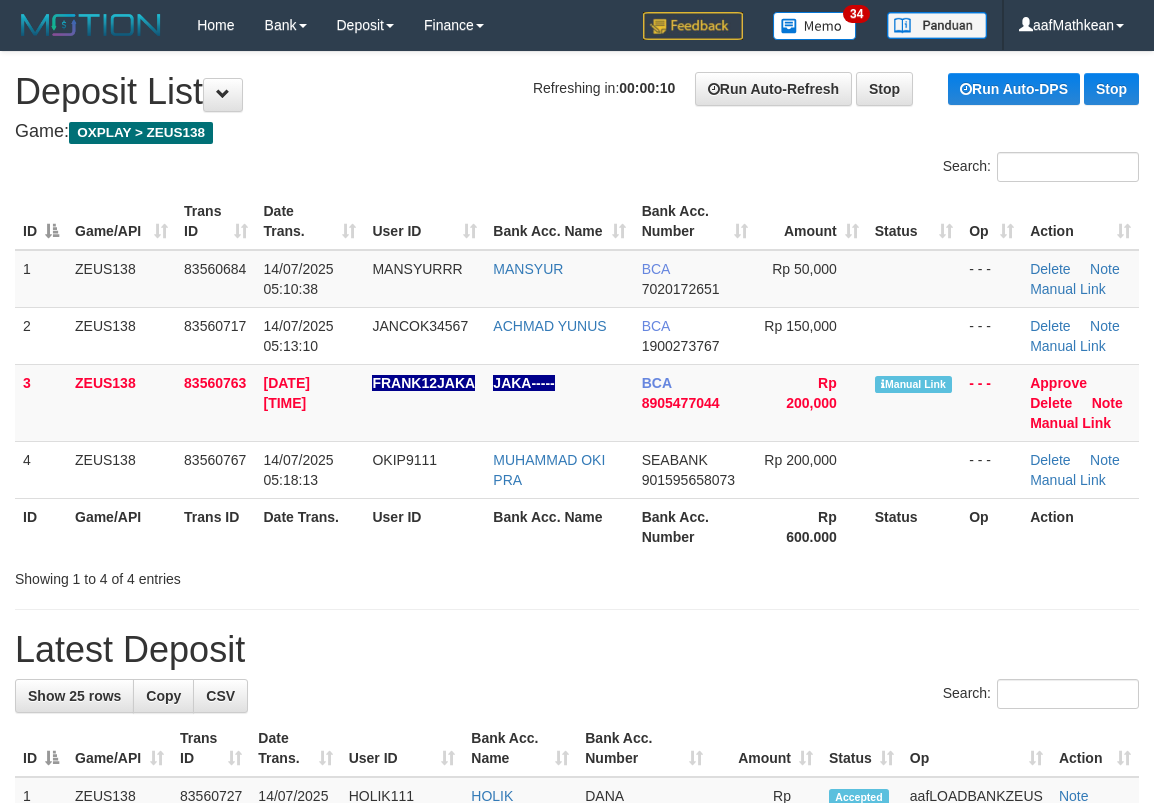 scroll, scrollTop: 0, scrollLeft: 0, axis: both 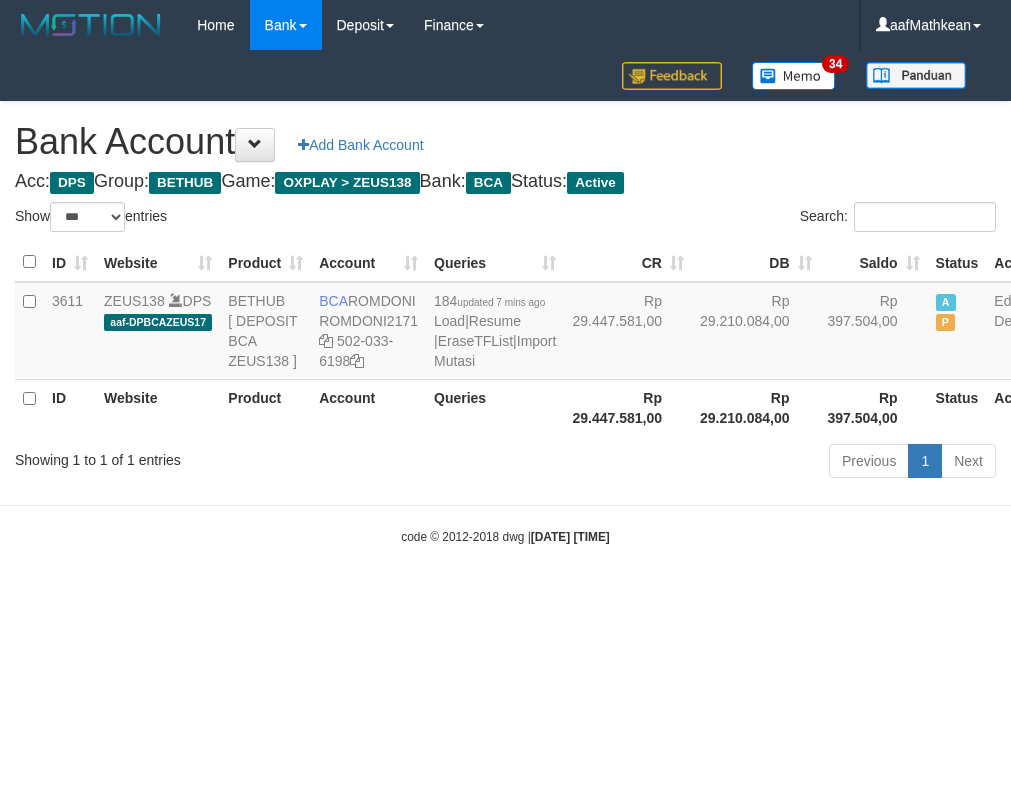 select on "***" 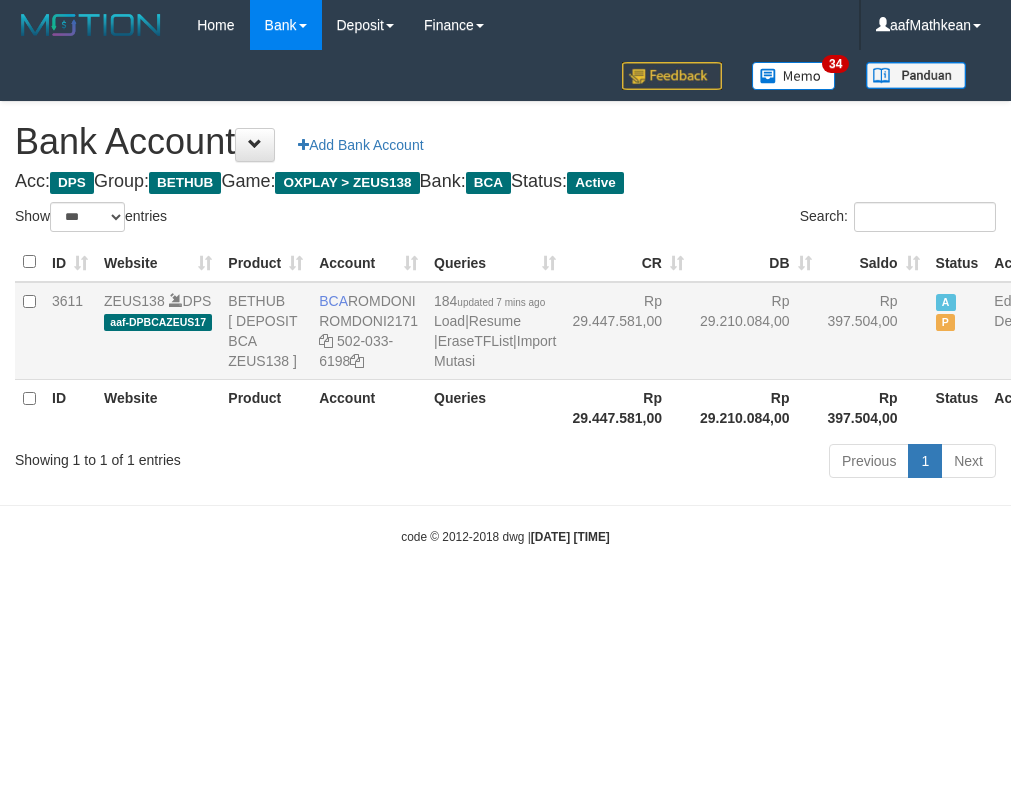 scroll, scrollTop: 0, scrollLeft: 0, axis: both 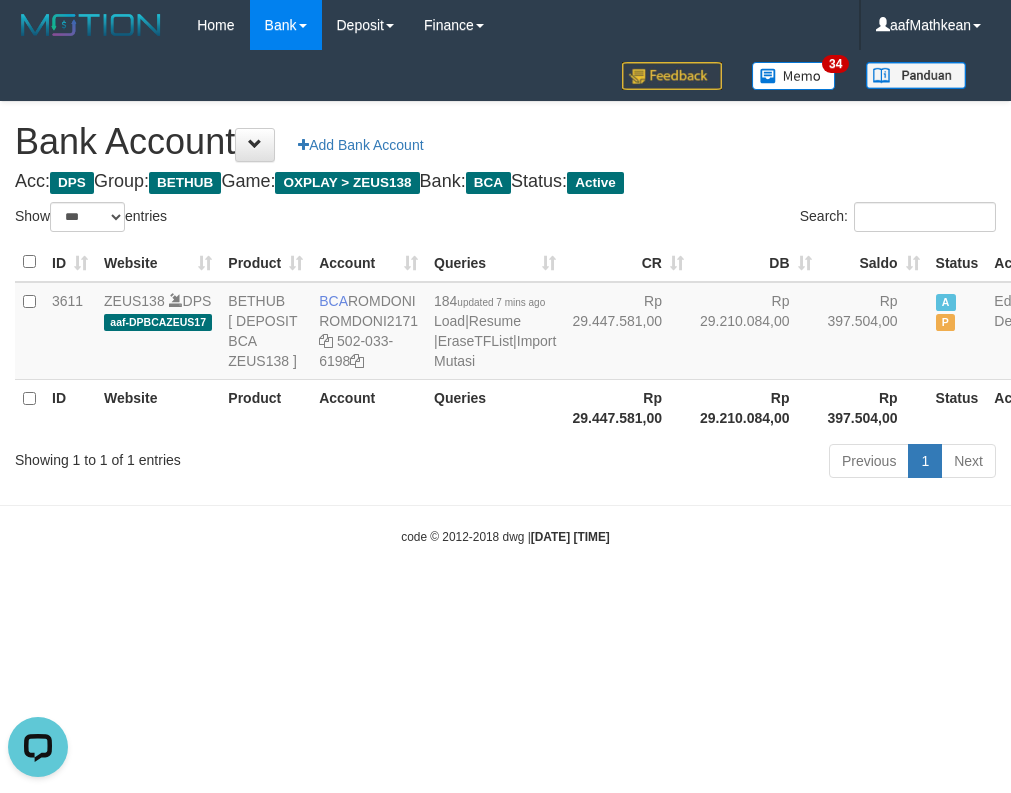 click on "Toggle navigation
Home
Bank
Account List
Load
By Website
Group
[OXPLAY]													ZEUS138
By Load Group (DPS)" at bounding box center [505, 298] 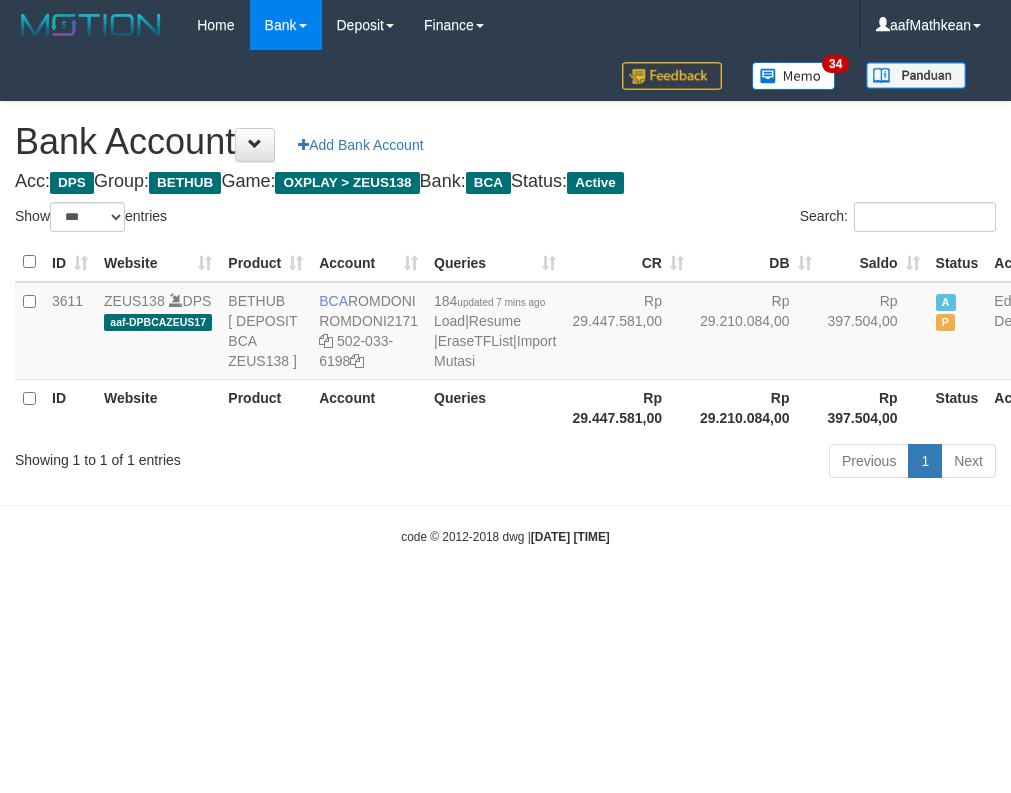 select on "***" 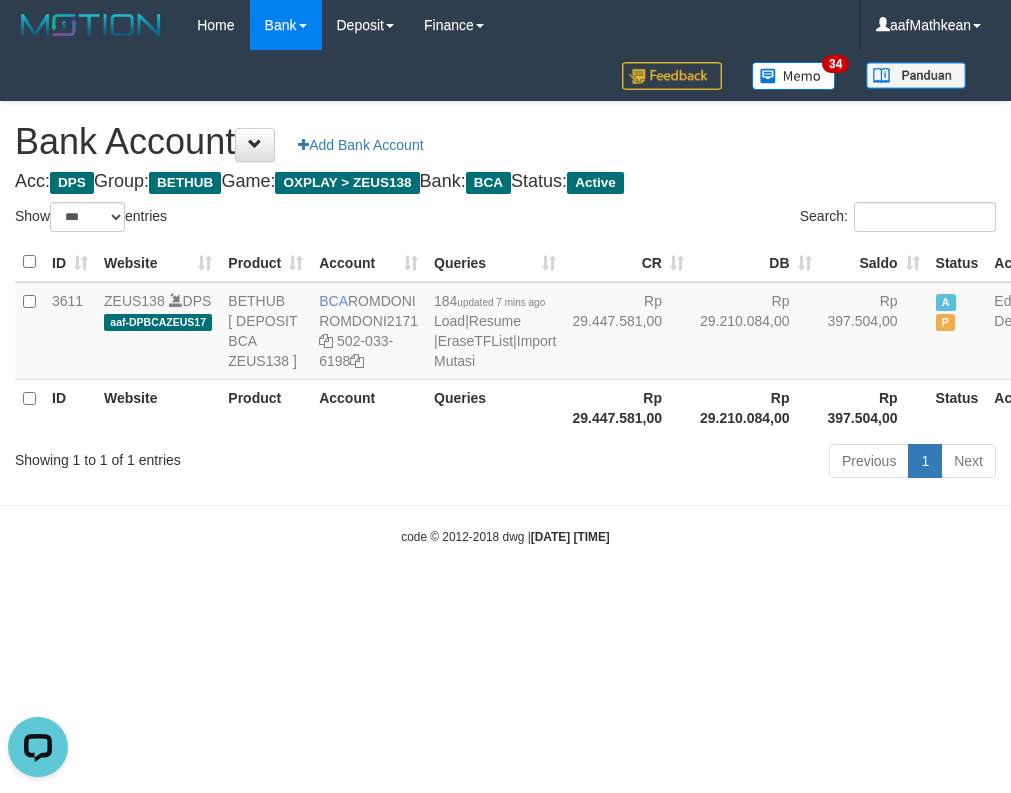 scroll, scrollTop: 0, scrollLeft: 0, axis: both 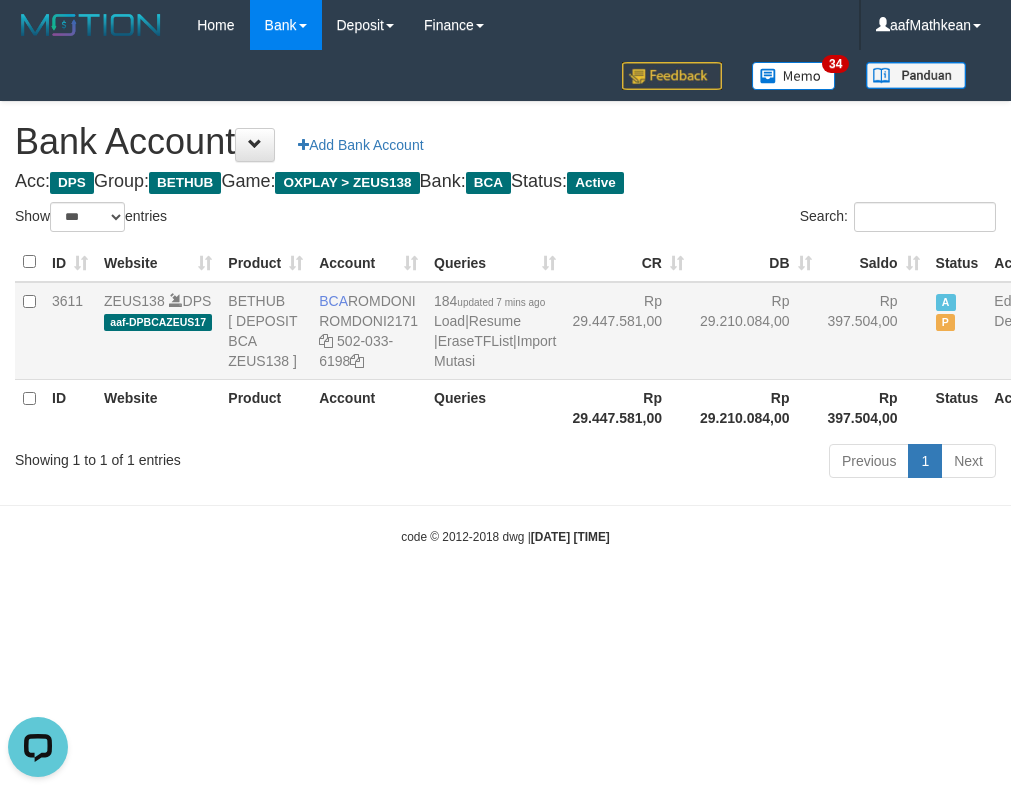 click on "Rp 29.447.581,00" at bounding box center (628, 331) 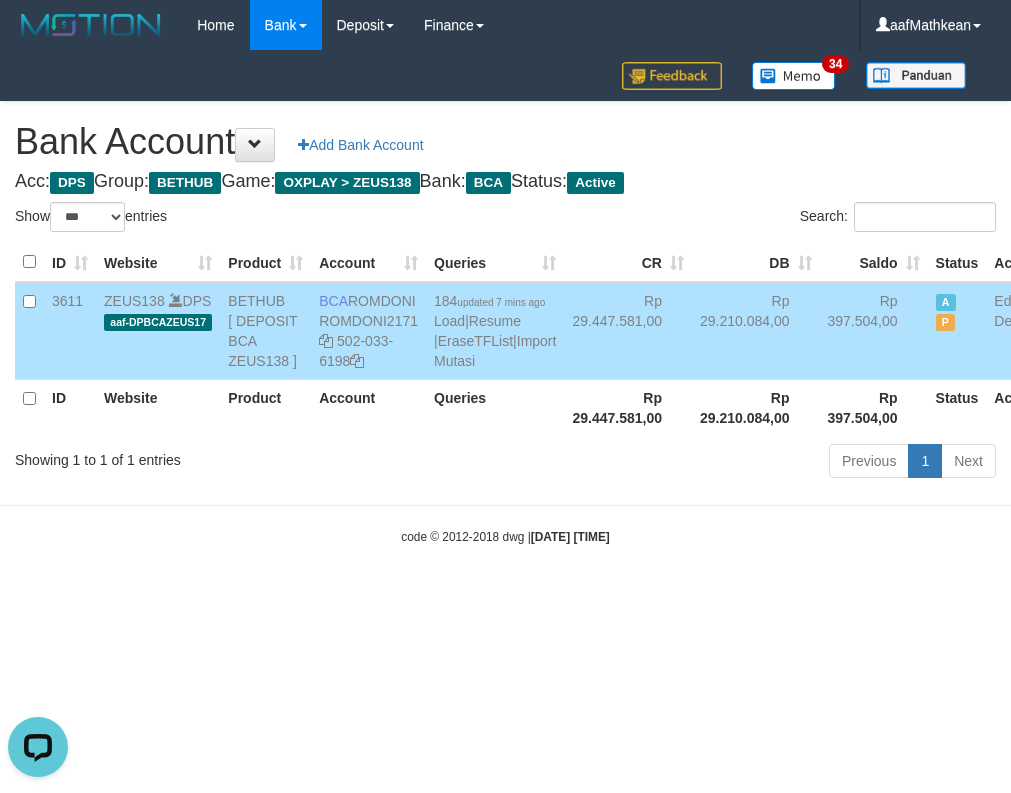 click on "BCA
ROMDONI
ROMDONI2171
502-033-6198" at bounding box center (368, 331) 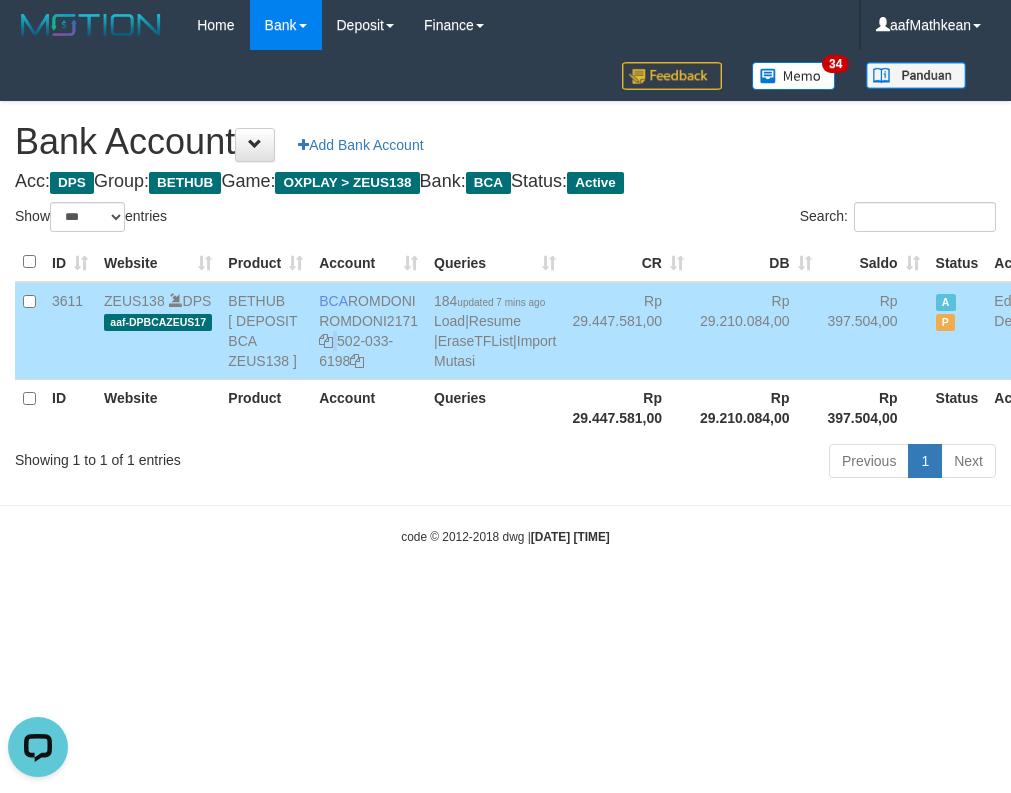 click on "BCA
ROMDONI
ROMDONI2171
502-033-6198" at bounding box center (368, 331) 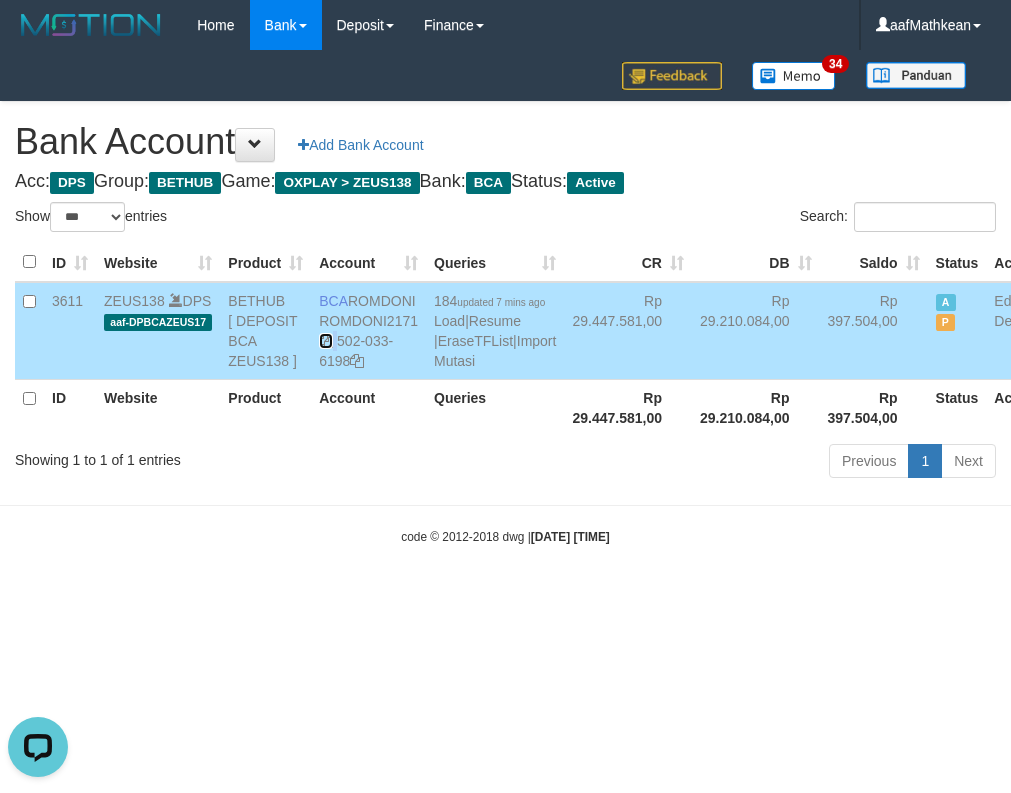 click at bounding box center [326, 341] 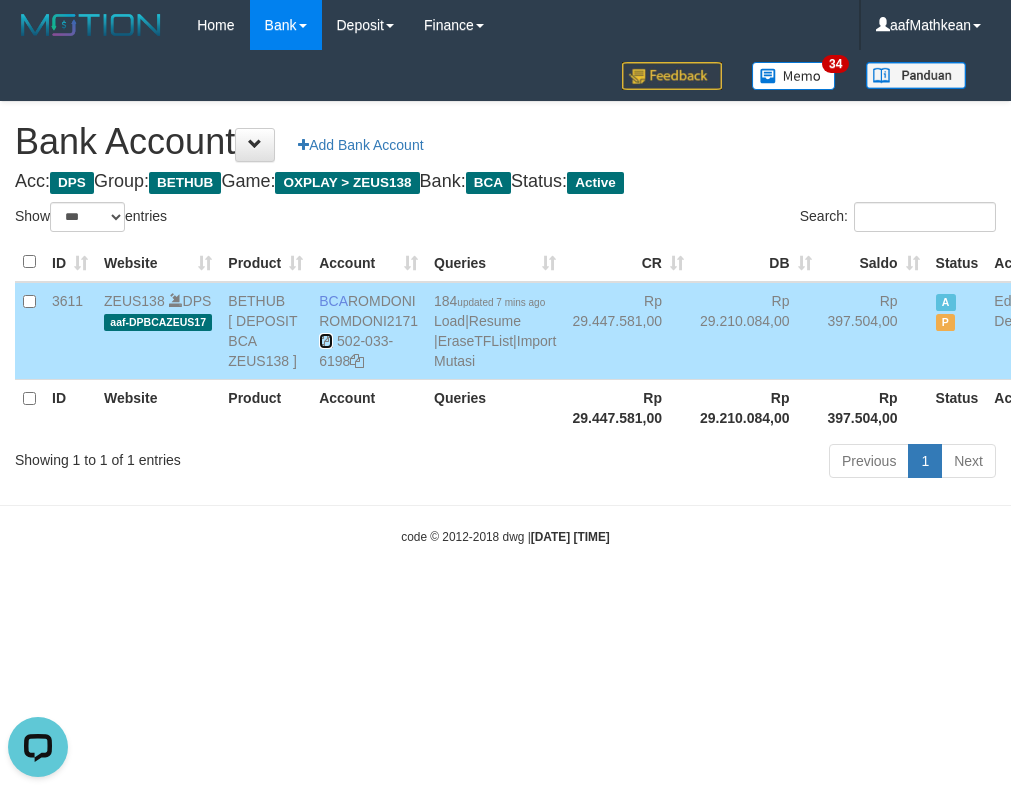 click at bounding box center (326, 341) 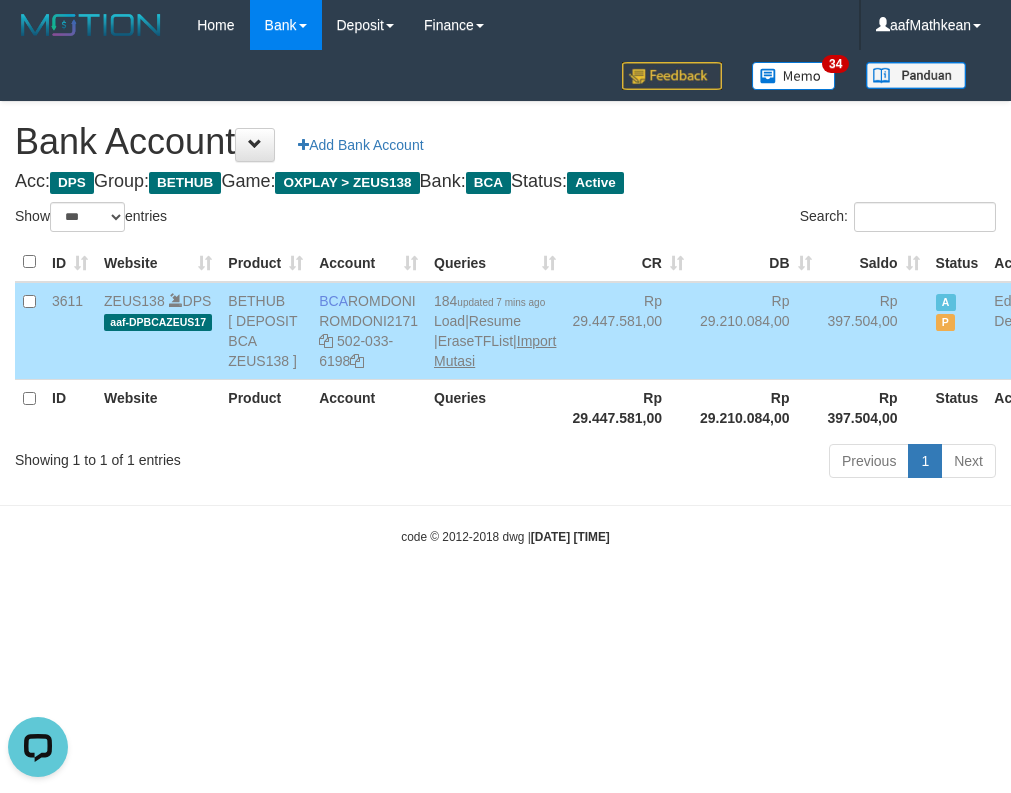 click on "ID Website Product Account Queries Rp 29.447.581,00 Rp 29.210.084,00 Rp 397.504,00 Status Action" at bounding box center (530, 407) 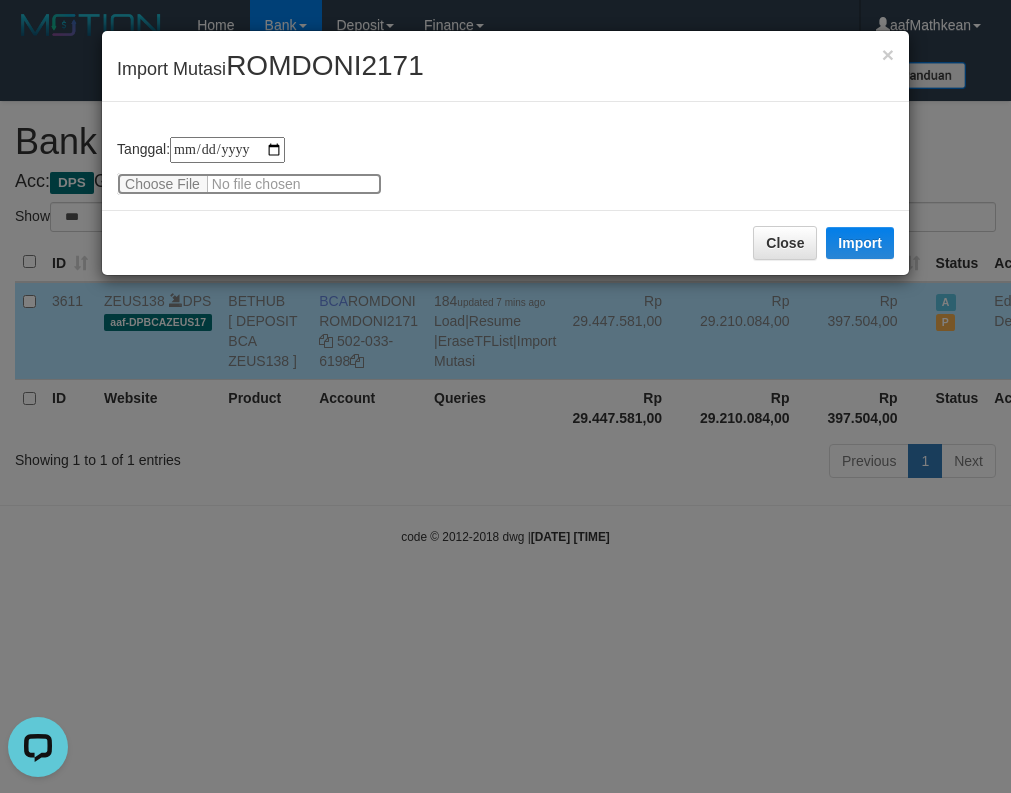 click at bounding box center [249, 184] 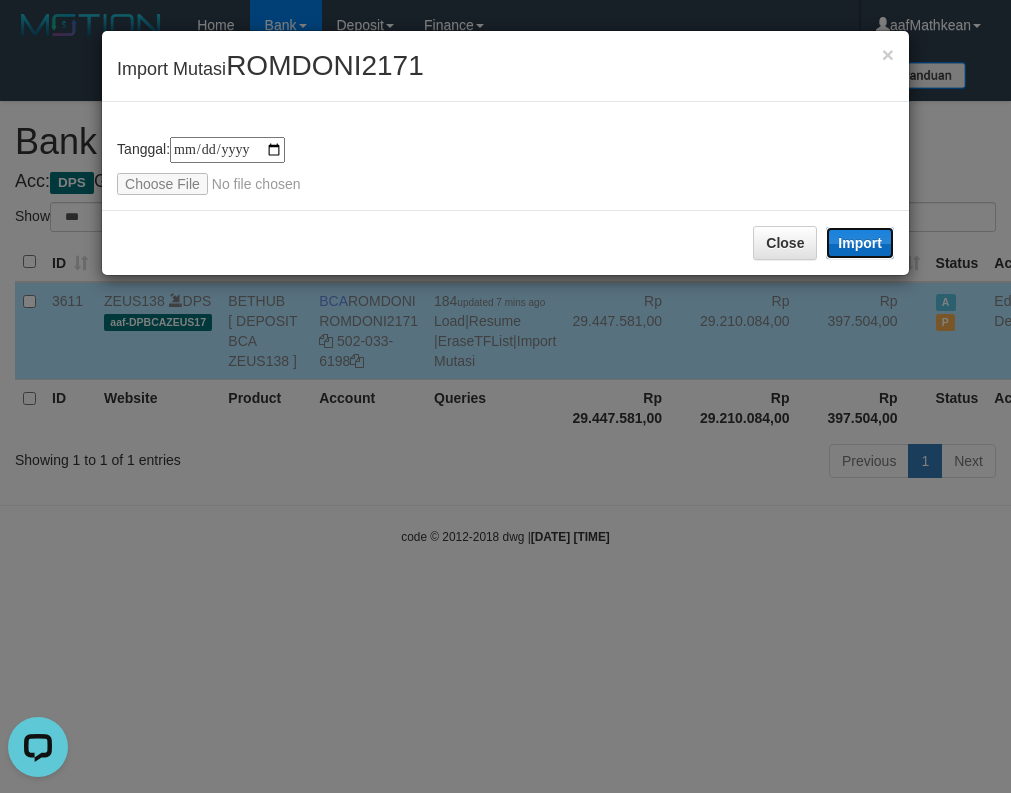 click on "Import" at bounding box center (860, 243) 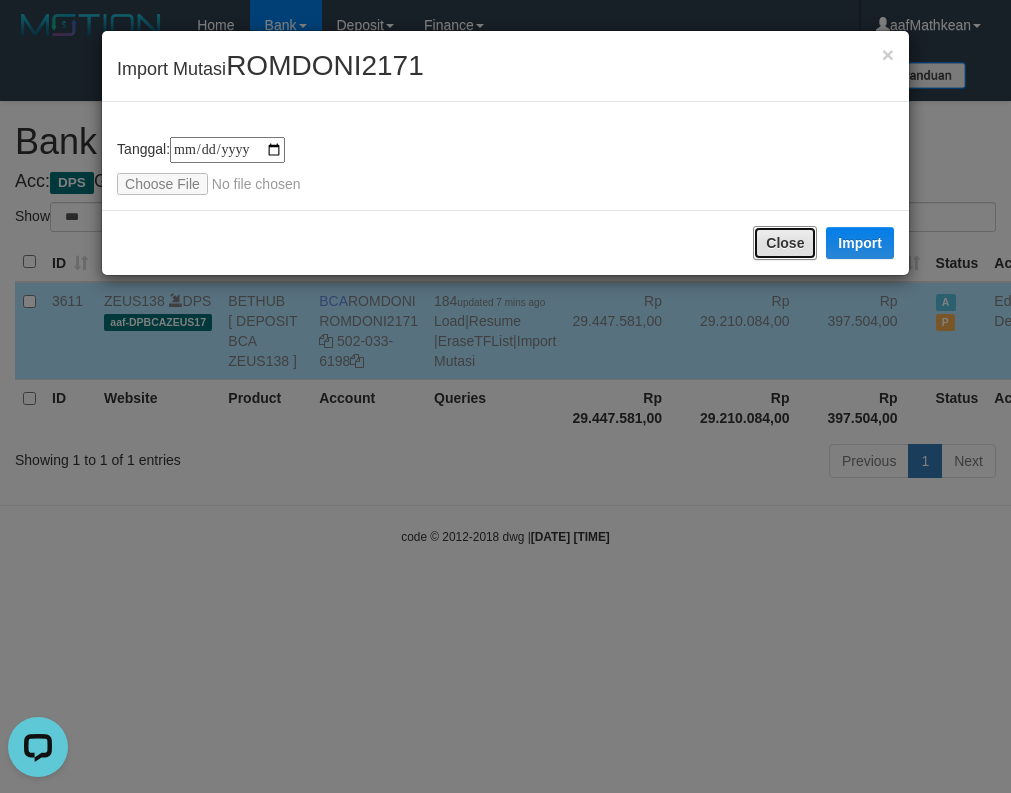 click on "Close" at bounding box center [785, 243] 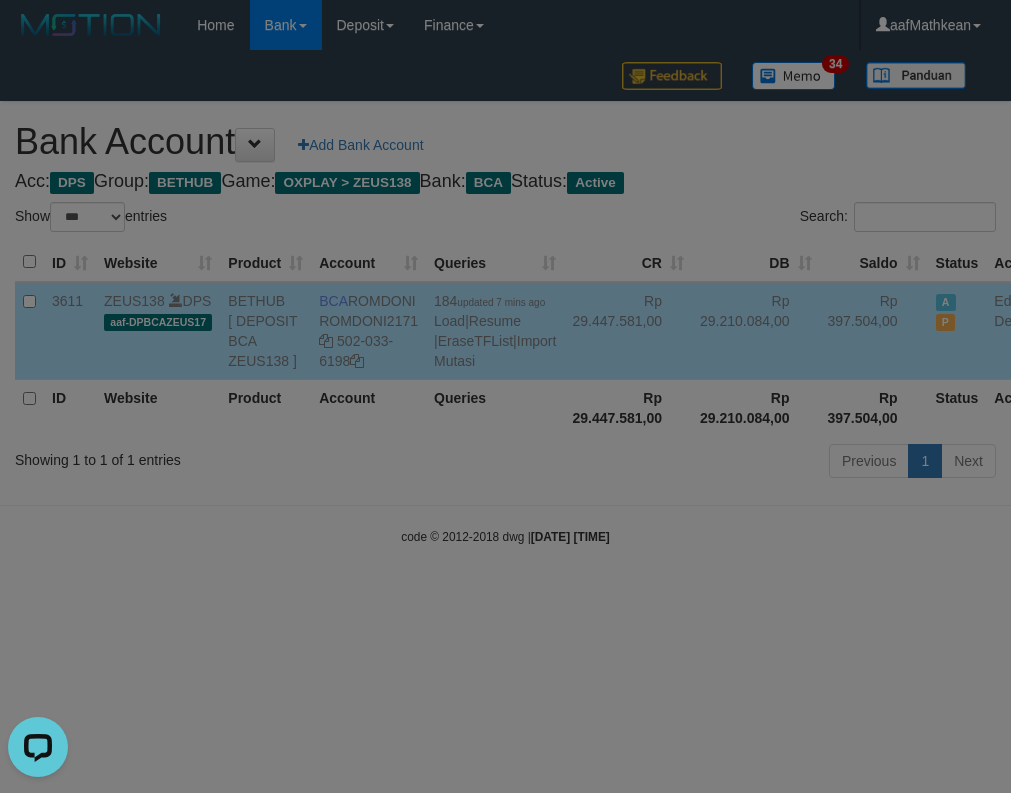 type 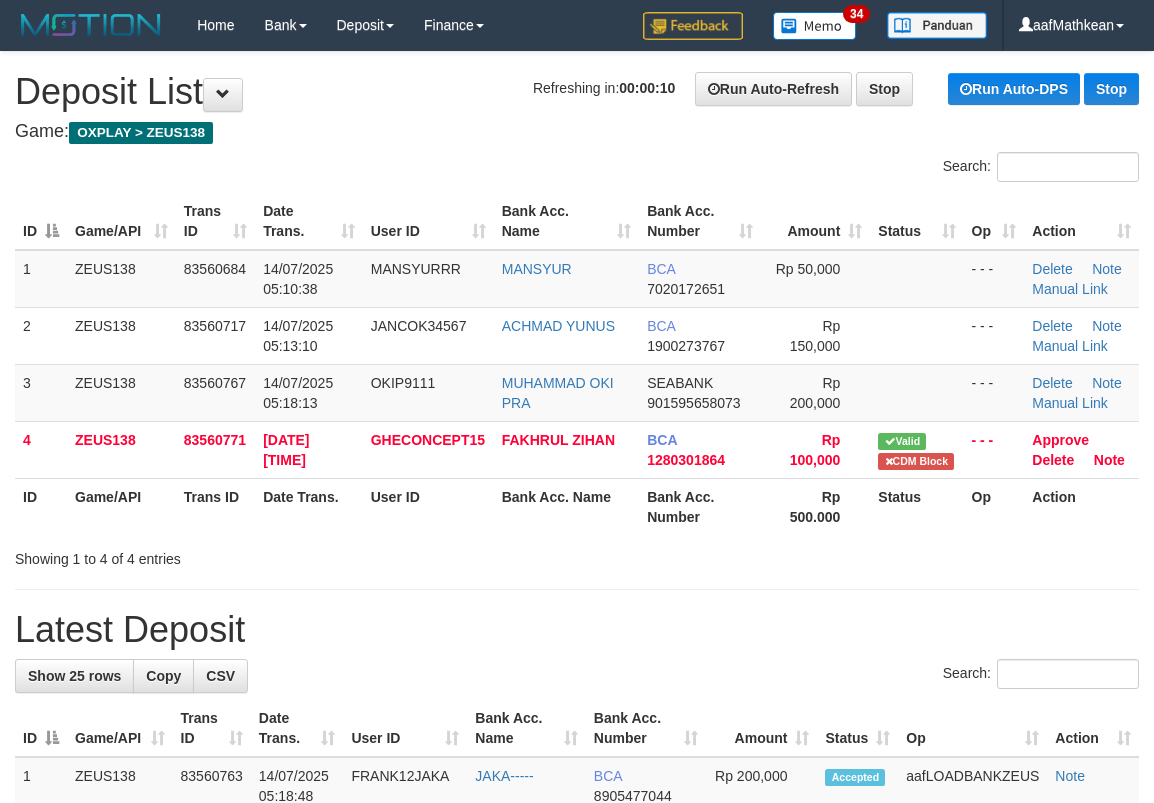 scroll, scrollTop: 0, scrollLeft: 0, axis: both 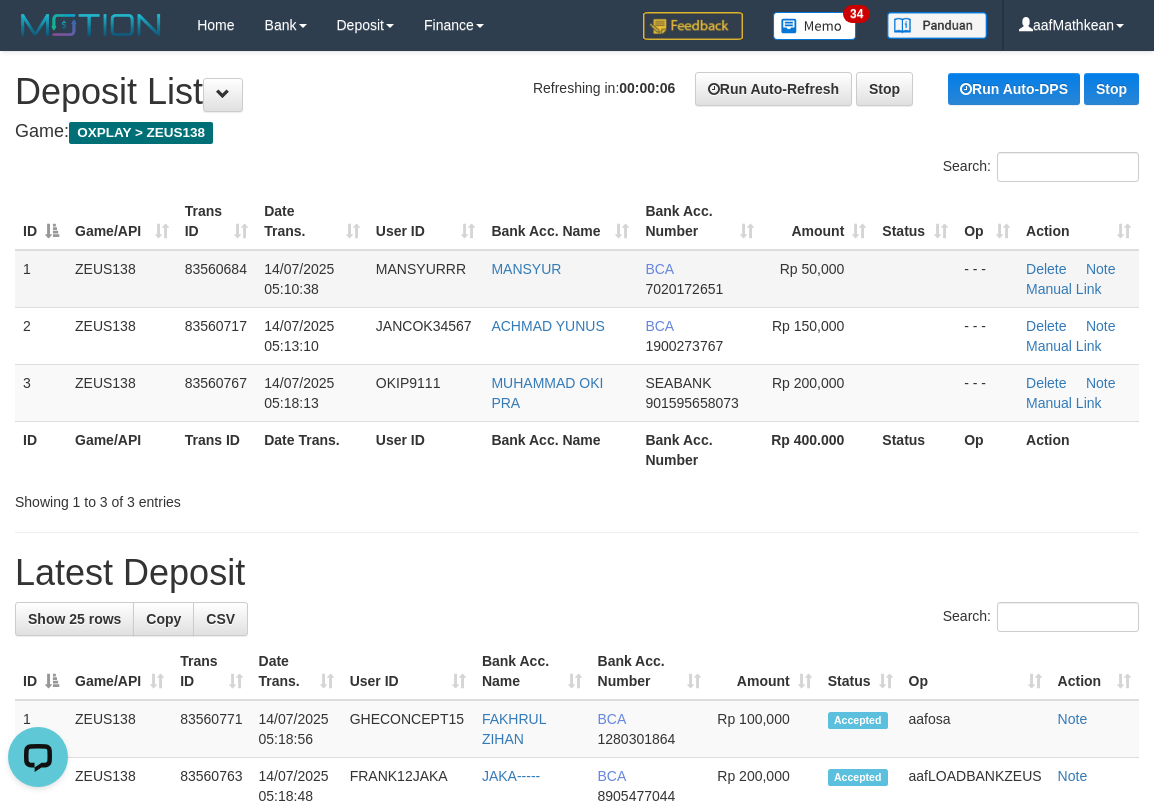 click on "**********" at bounding box center [577, 1165] 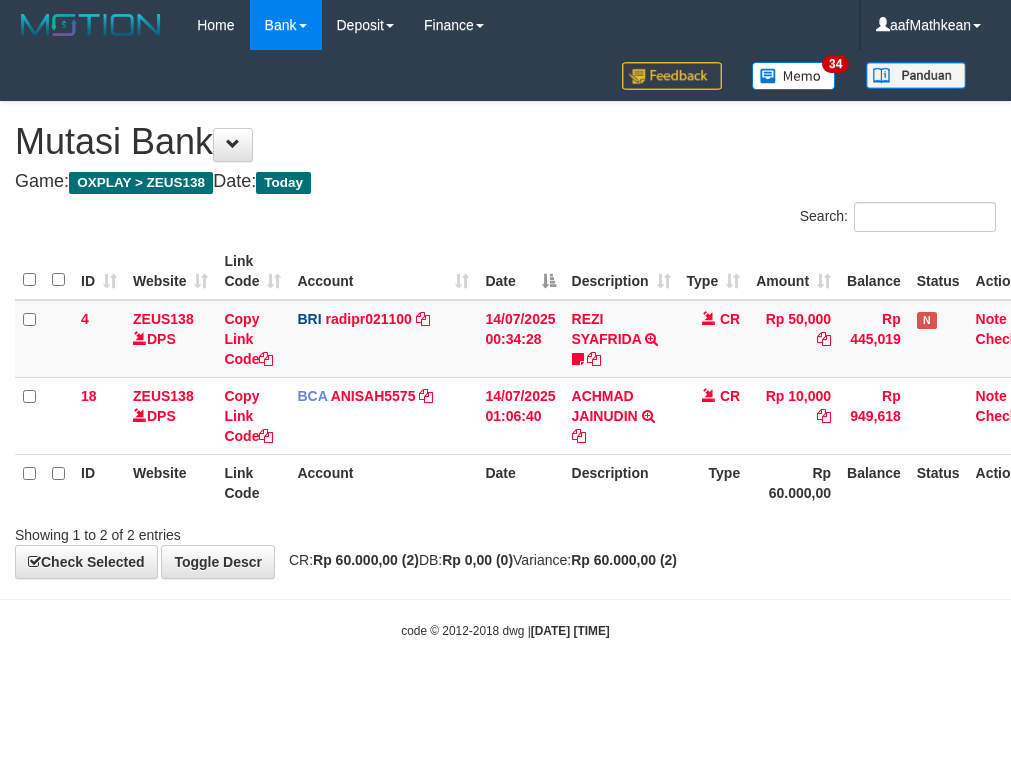 scroll, scrollTop: 0, scrollLeft: 38, axis: horizontal 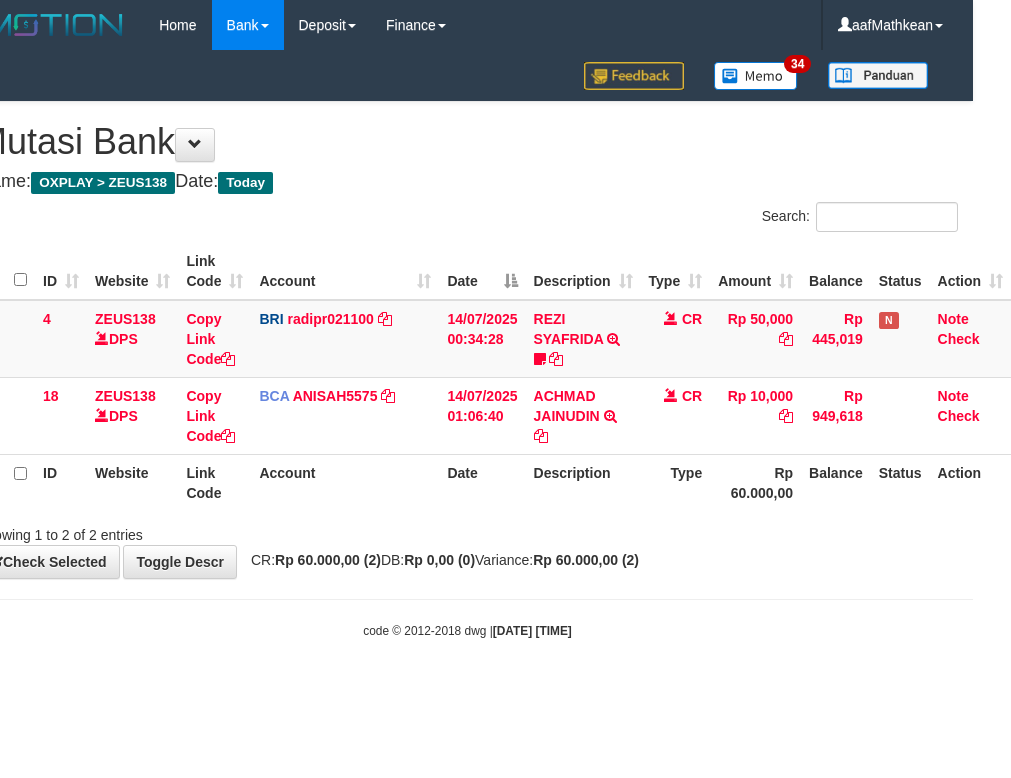 click on "**********" at bounding box center [467, 340] 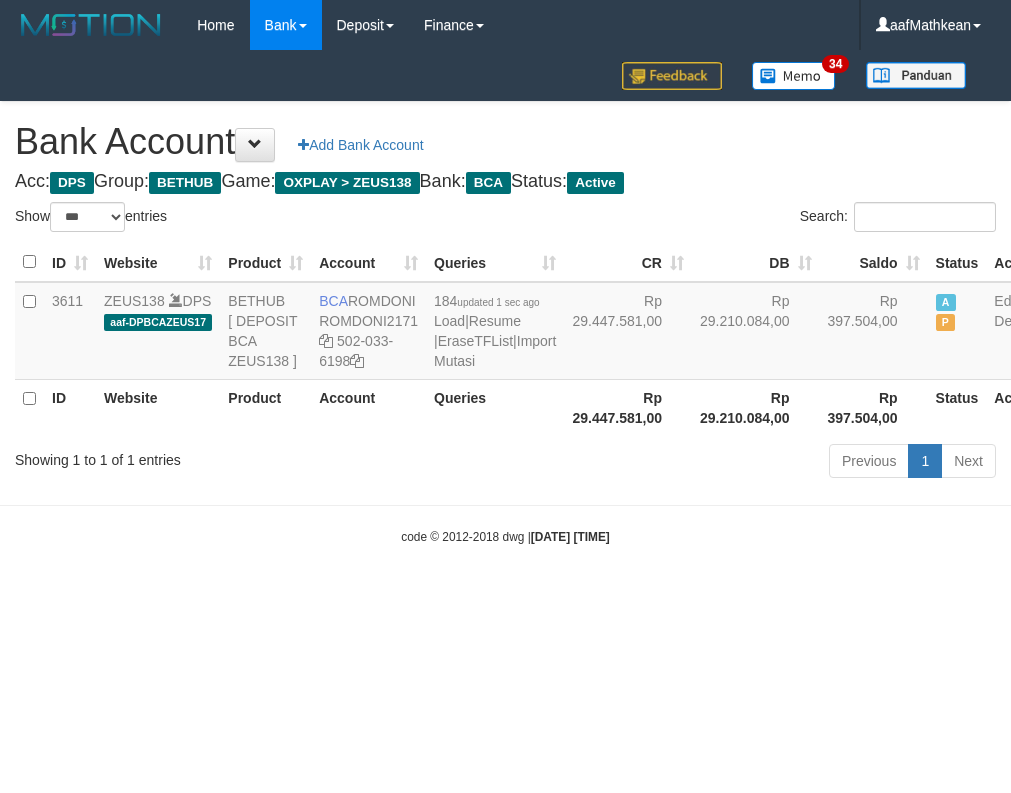 select on "***" 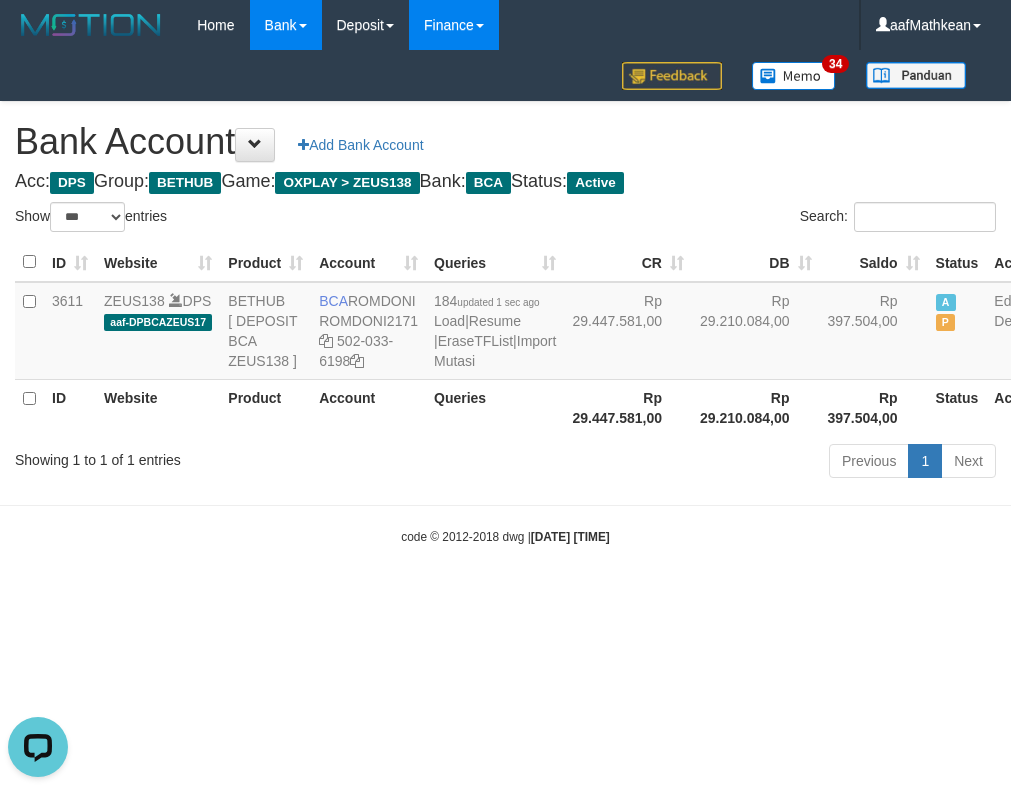 scroll, scrollTop: 0, scrollLeft: 0, axis: both 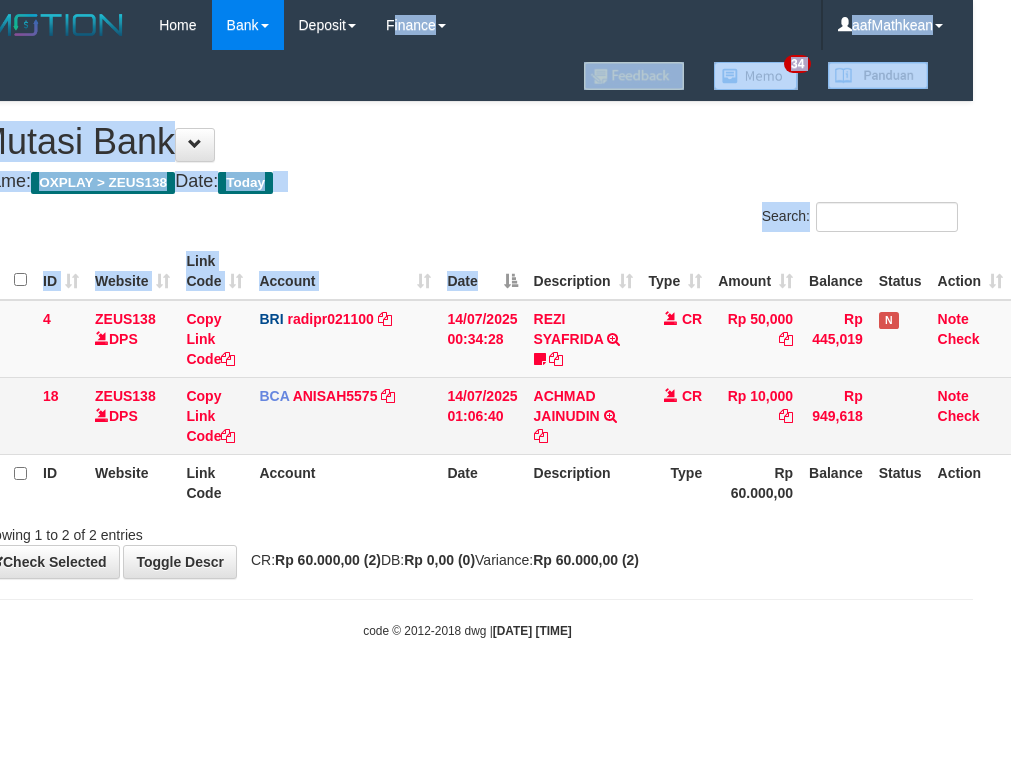 drag, startPoint x: 501, startPoint y: 288, endPoint x: 583, endPoint y: 445, distance: 177.12425 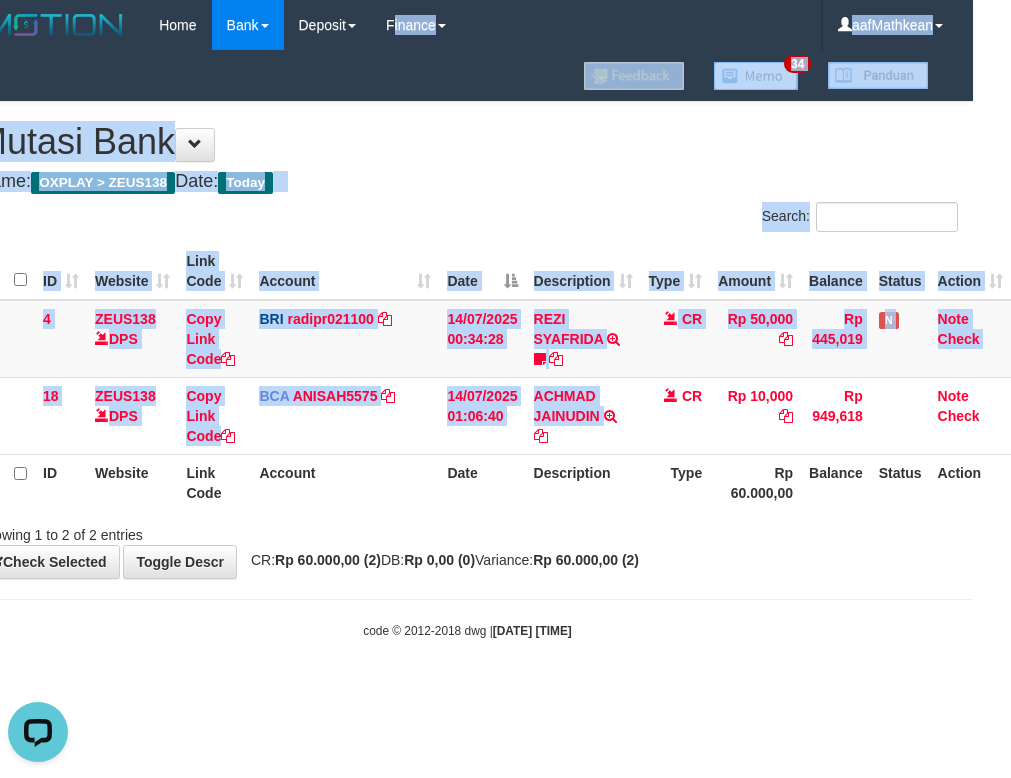 scroll, scrollTop: 0, scrollLeft: 0, axis: both 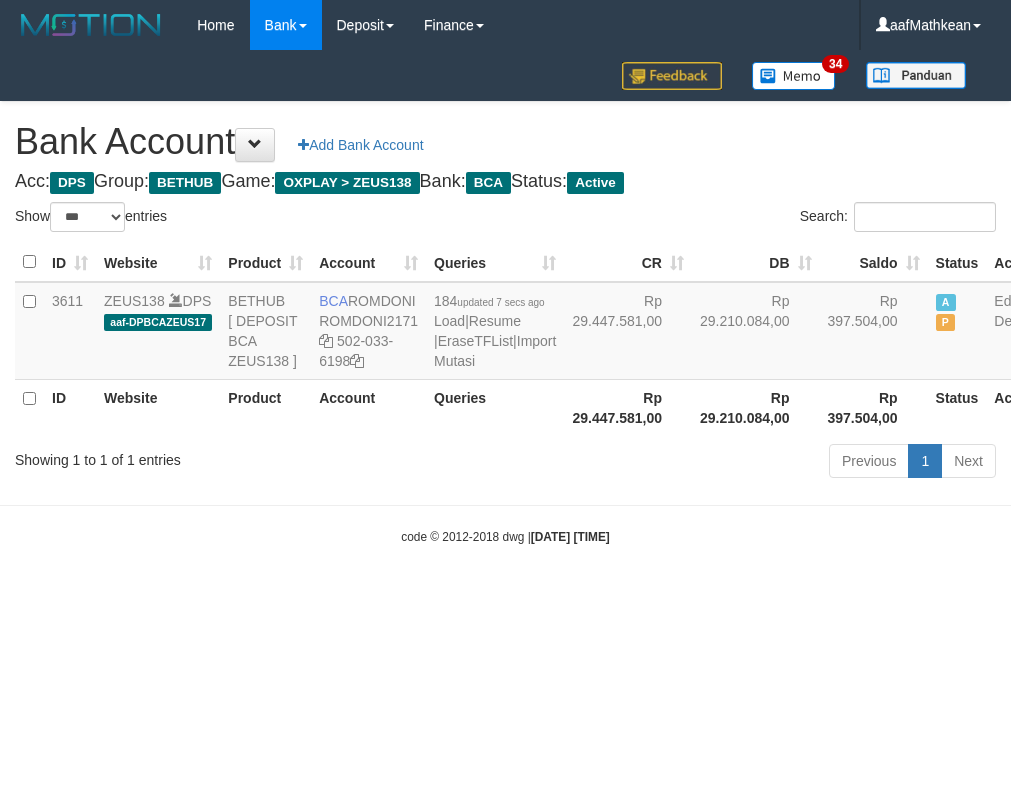 select on "***" 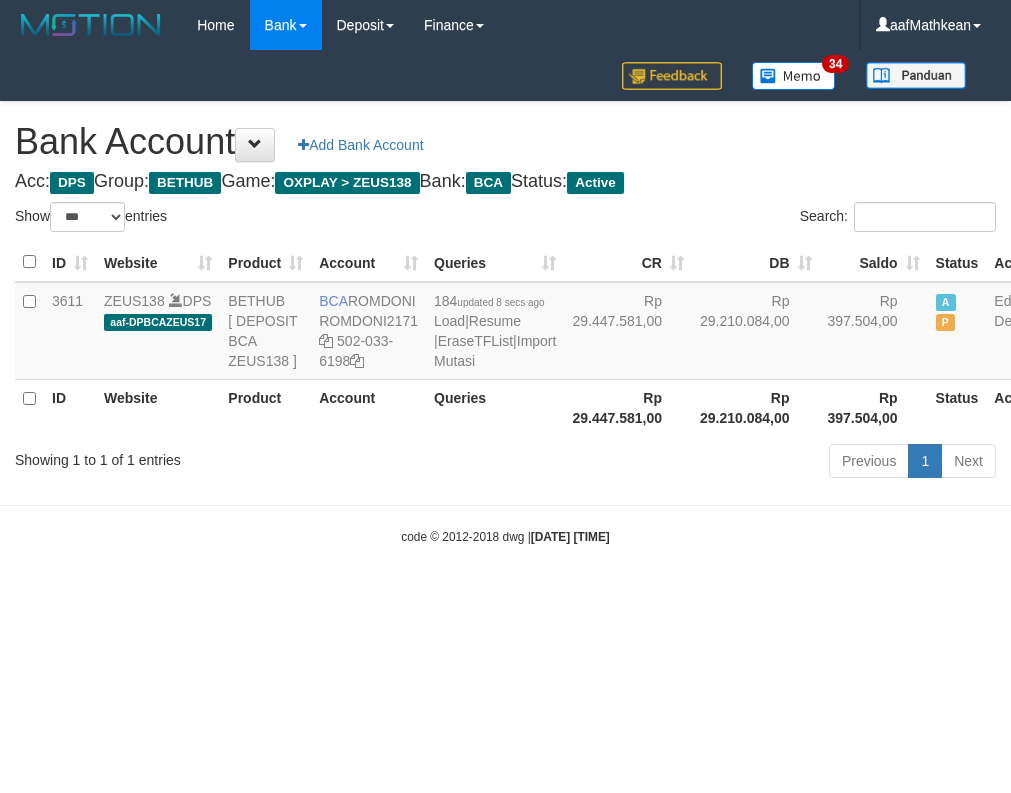 select on "***" 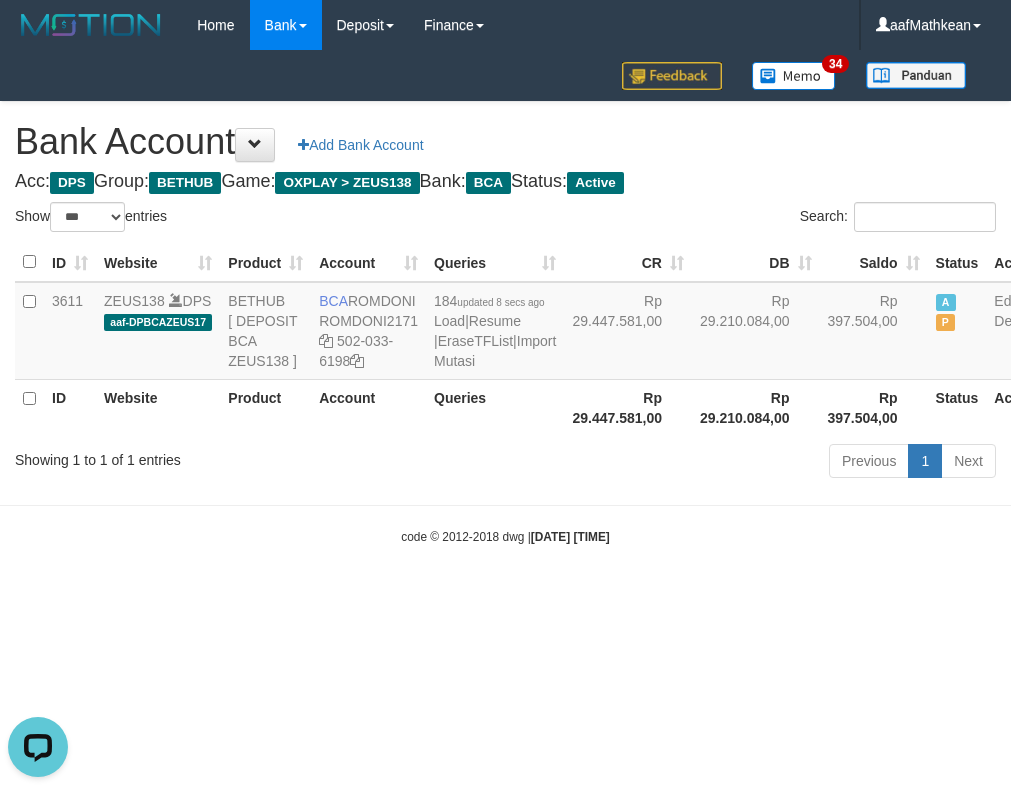 scroll, scrollTop: 0, scrollLeft: 0, axis: both 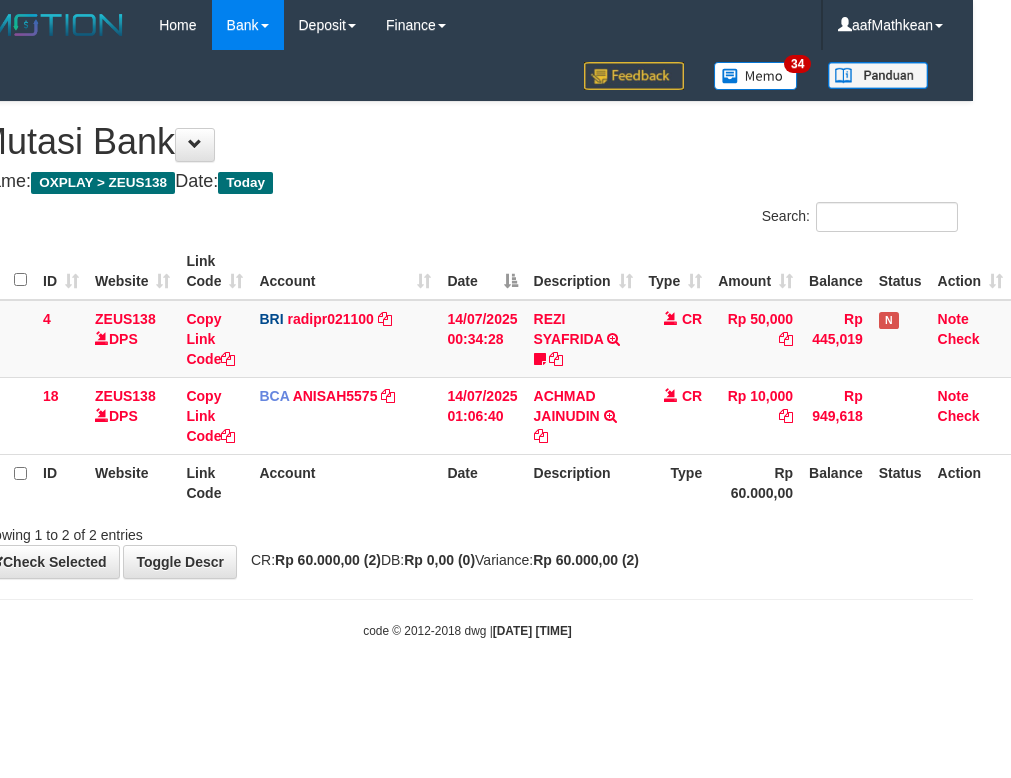 click on "Account" at bounding box center [345, 271] 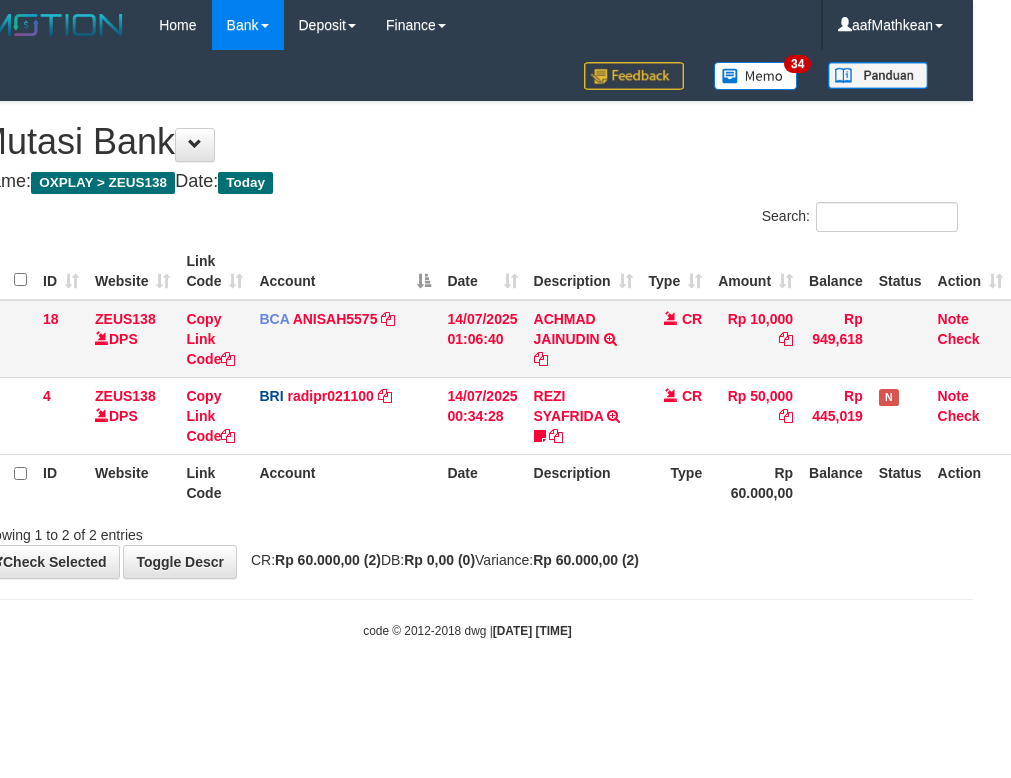 click on "BCA
ANISAH5575
DPS
ANISAH
mutasi_20250714_3827 | 18
mutasi_20250714_3827 | 18" at bounding box center [345, 339] 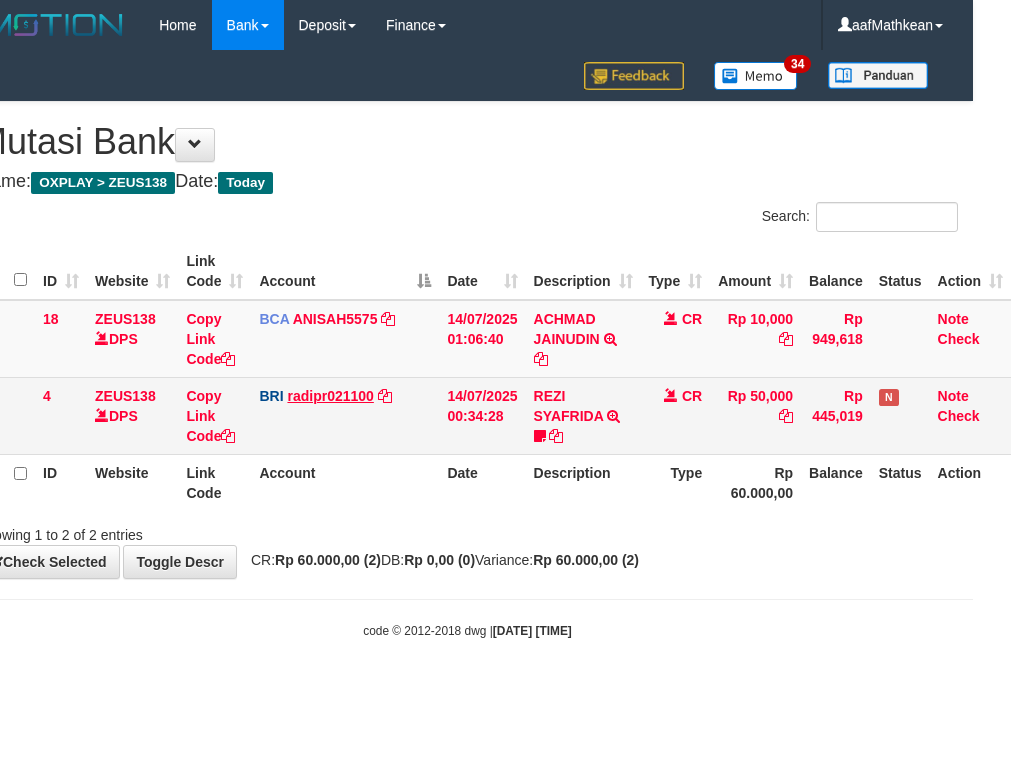drag, startPoint x: 361, startPoint y: 383, endPoint x: 358, endPoint y: 402, distance: 19.235384 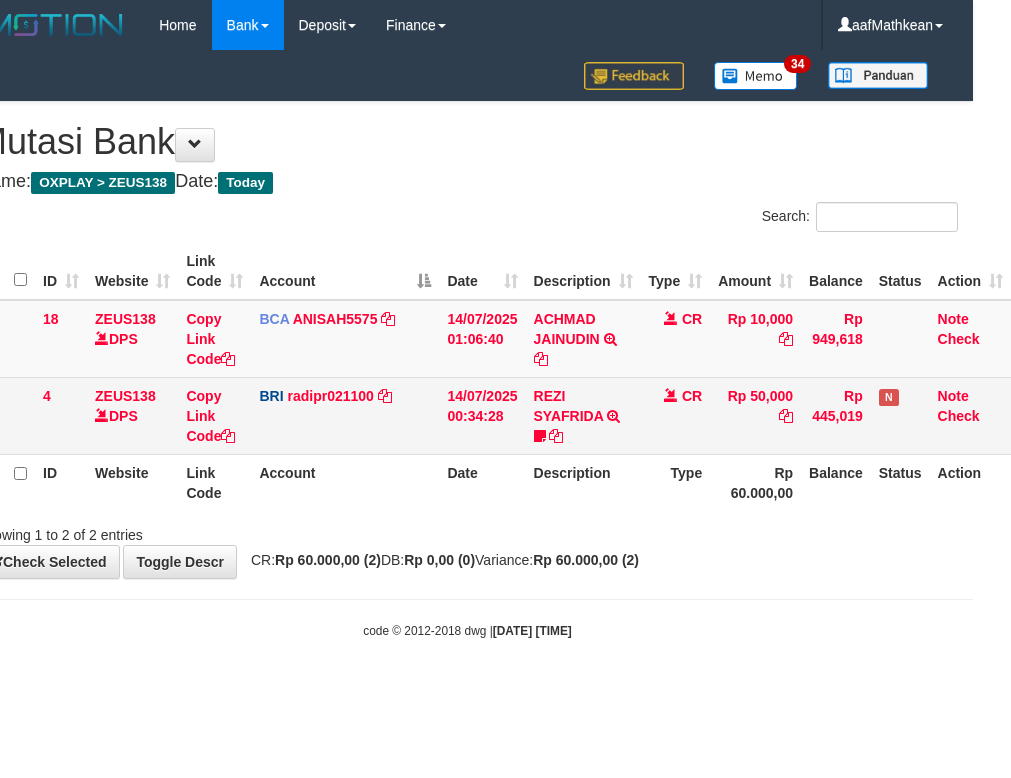 click on "BRI
radipr021100
DPS
REYNALDI ADI PRATAMA
mutasi_20250714_3774 | 4
mutasi_20250714_3774 | 4" at bounding box center [345, 415] 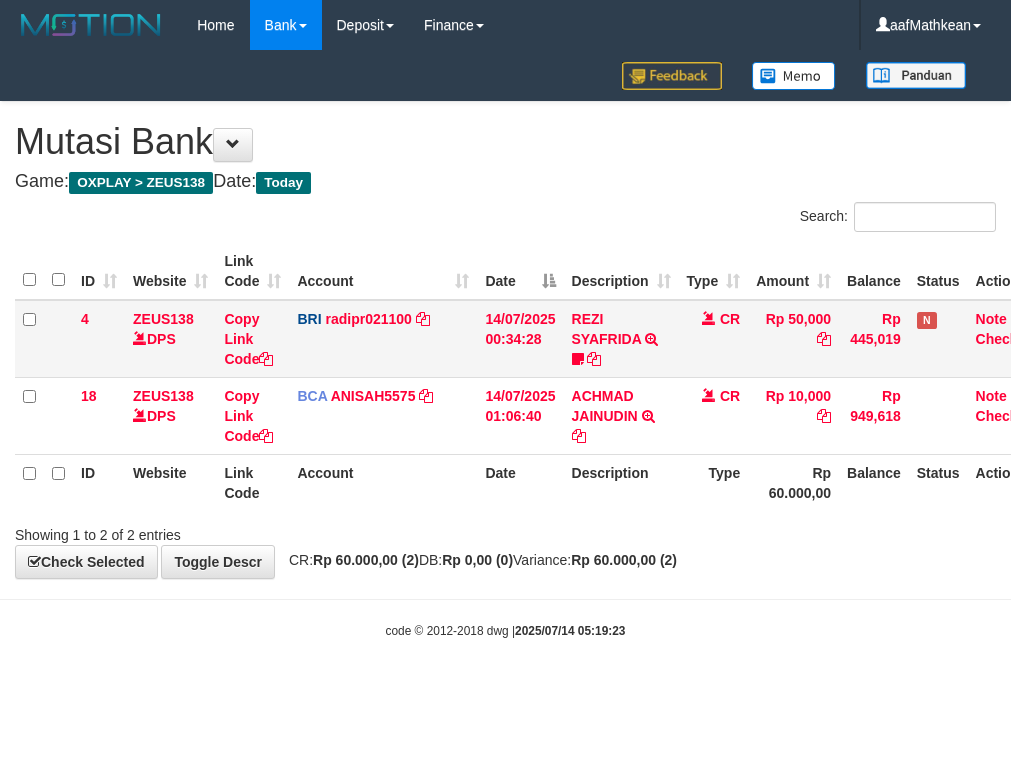 scroll, scrollTop: 0, scrollLeft: 38, axis: horizontal 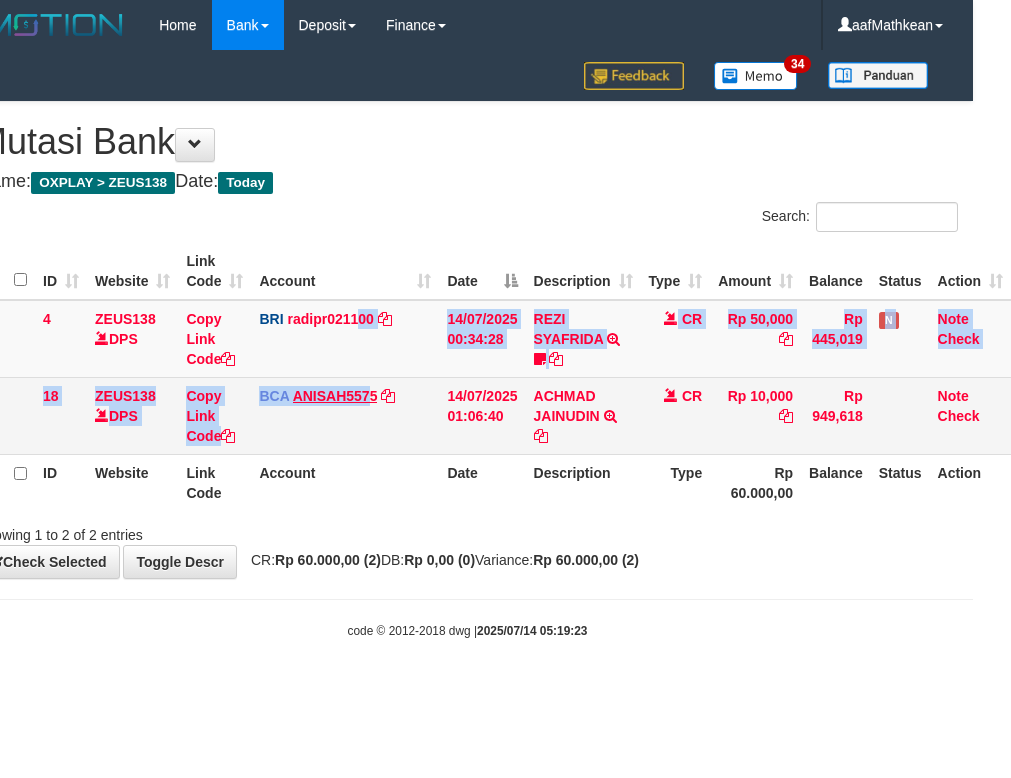click on "4
ZEUS138    DPS
Copy Link Code
BRI
radipr021100
DPS
REYNALDI ADI PRATAMA
mutasi_20250714_3774 | 4
mutasi_20250714_3774 | 4
14/07/2025 00:34:28
REZI SYAFRIDA            TRANSFER NBMB REZI SYAFRIDA TO REYNALDI ADI PRATAMA    808801023311535
CR
Rp 50,000
Rp 445,019
N
Note
Check
18
ZEUS138    DPS
Copy Link Code
BCA
ANISAH5575
DPS
ANISAH
mutasi_20250714_3827 | 18
mutasi_20250714_3827 | 18" at bounding box center [494, 377] 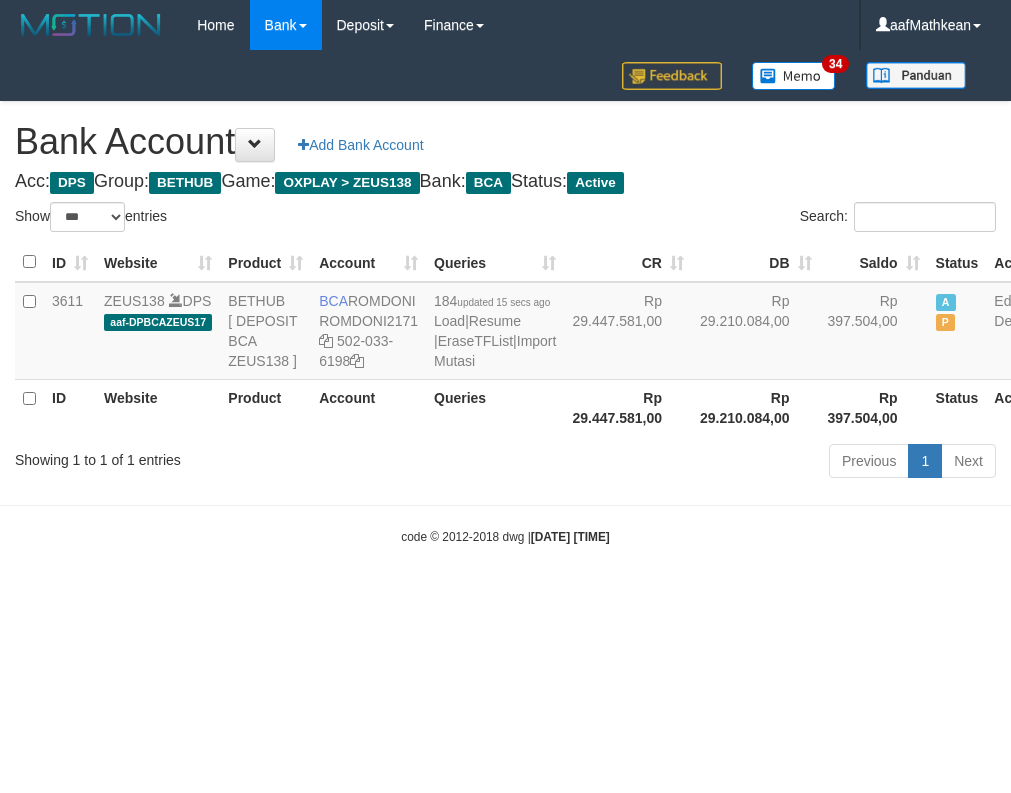 select on "***" 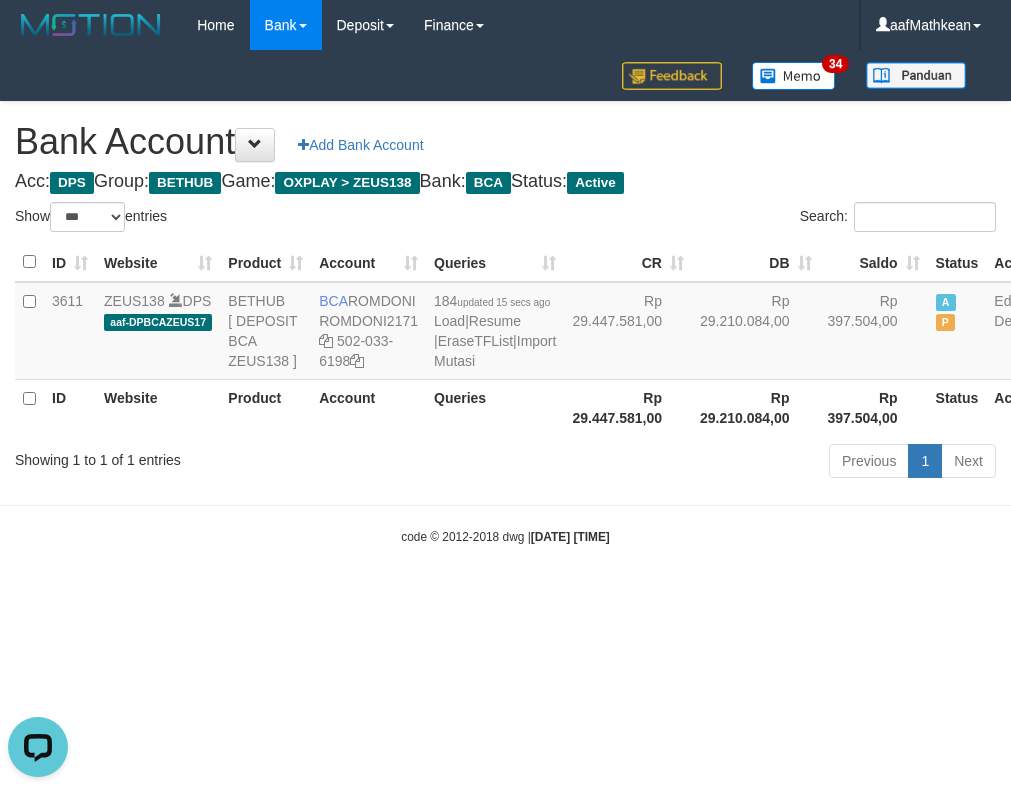 scroll, scrollTop: 0, scrollLeft: 0, axis: both 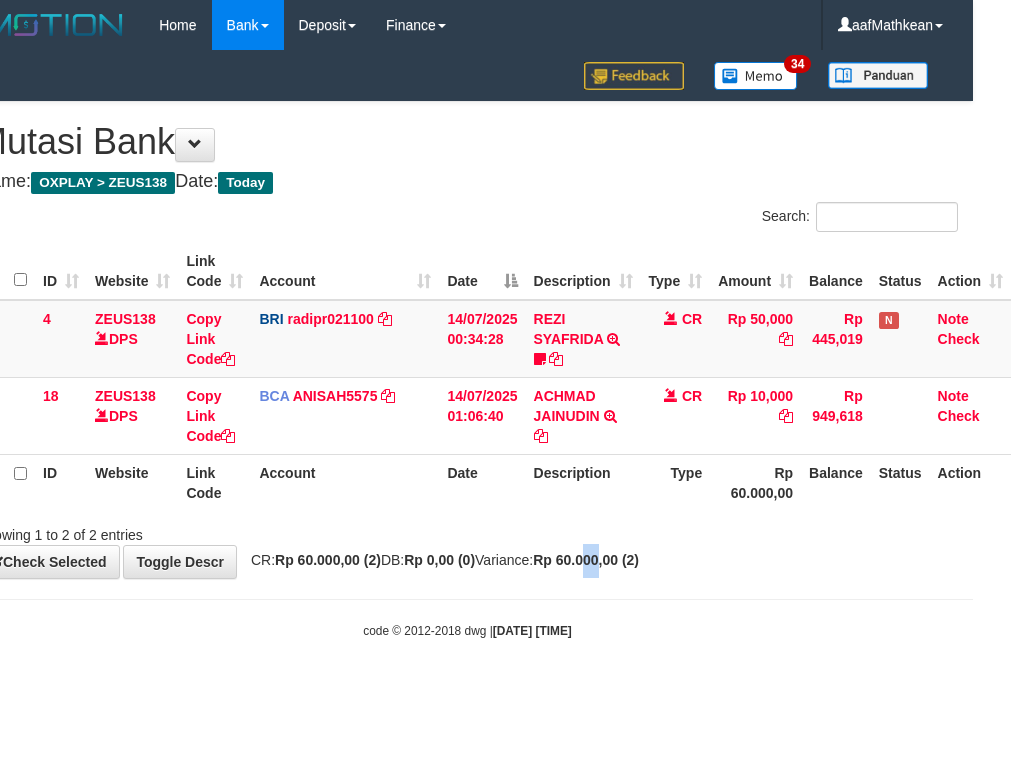 click on "Rp 60.000,00 (2)" at bounding box center [586, 560] 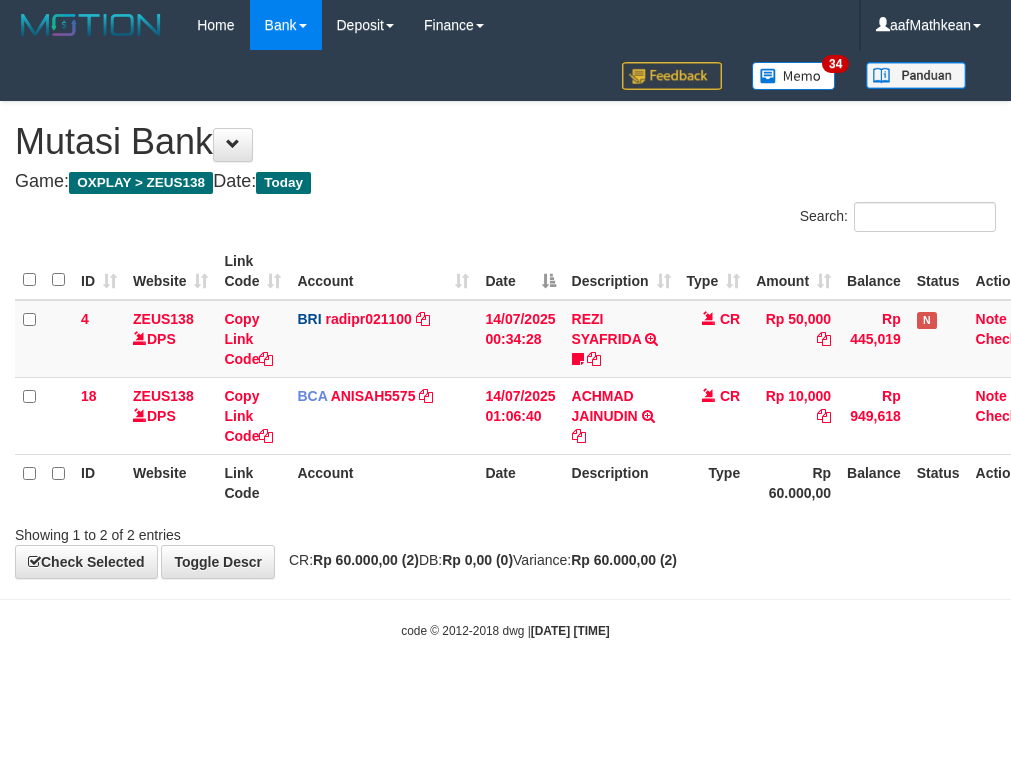 scroll, scrollTop: 0, scrollLeft: 38, axis: horizontal 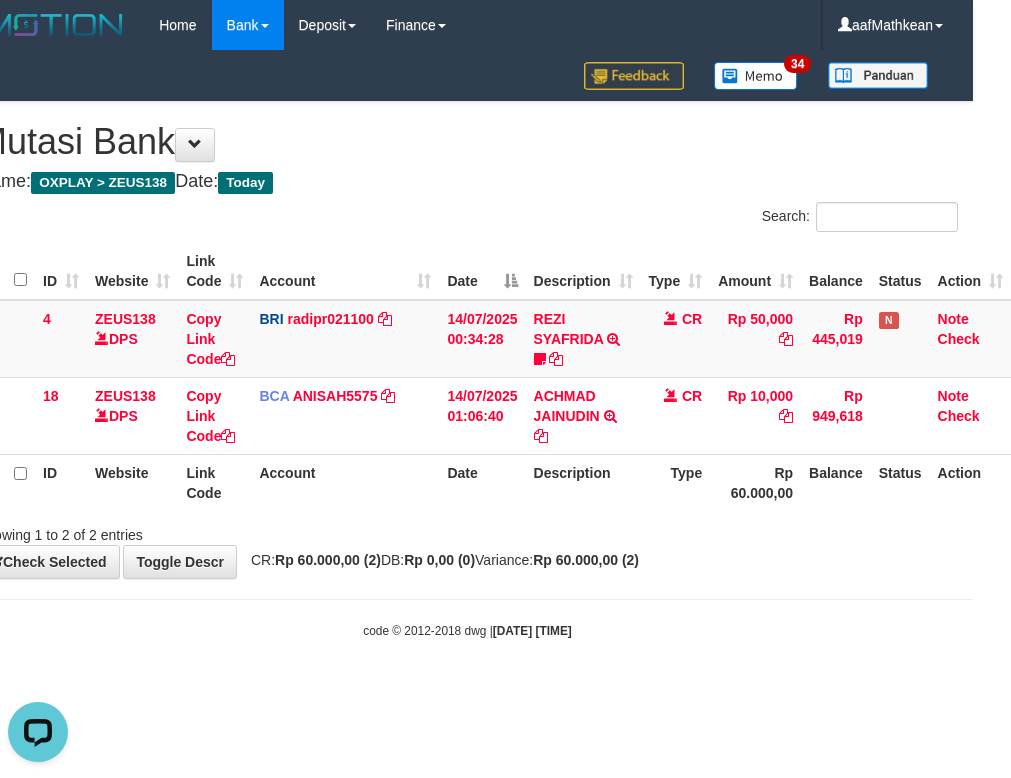 click on "Showing 1 to 2 of 2 entries" at bounding box center (172, 531) 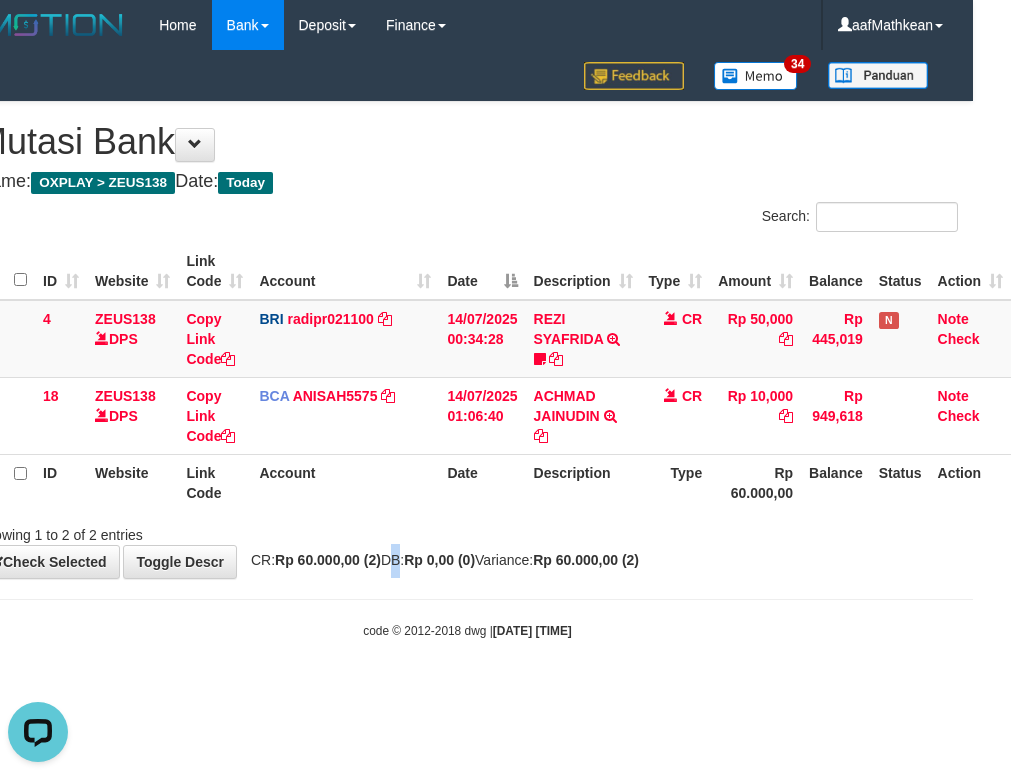 drag, startPoint x: 396, startPoint y: 564, endPoint x: 378, endPoint y: 566, distance: 18.110771 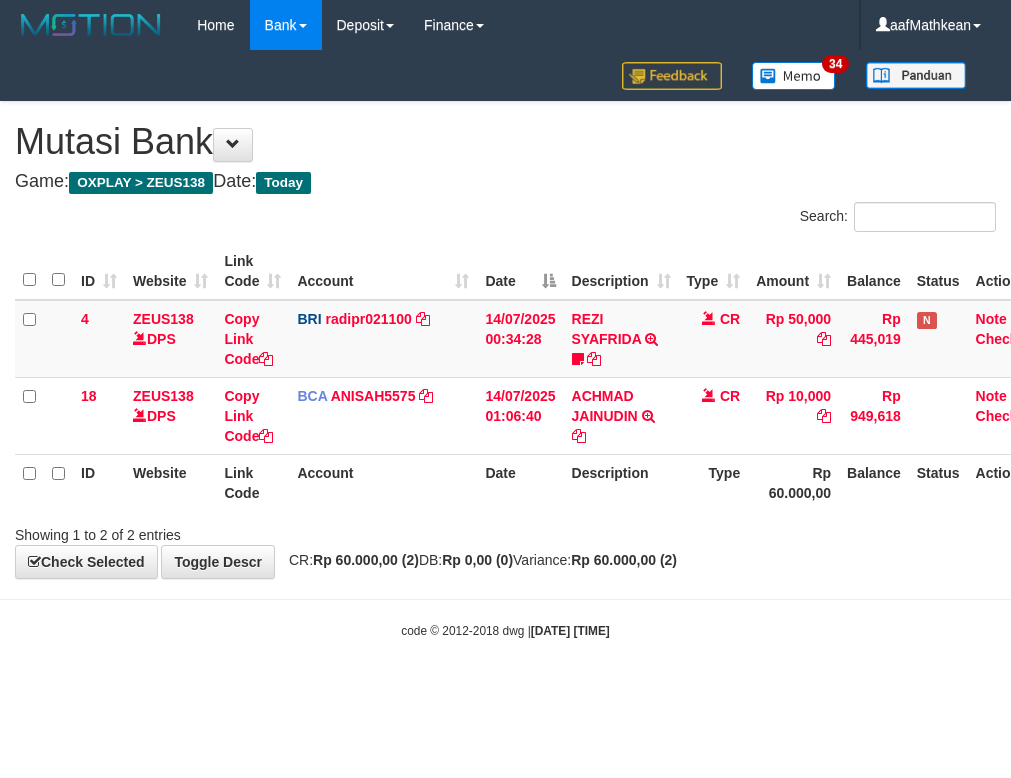 scroll, scrollTop: 0, scrollLeft: 38, axis: horizontal 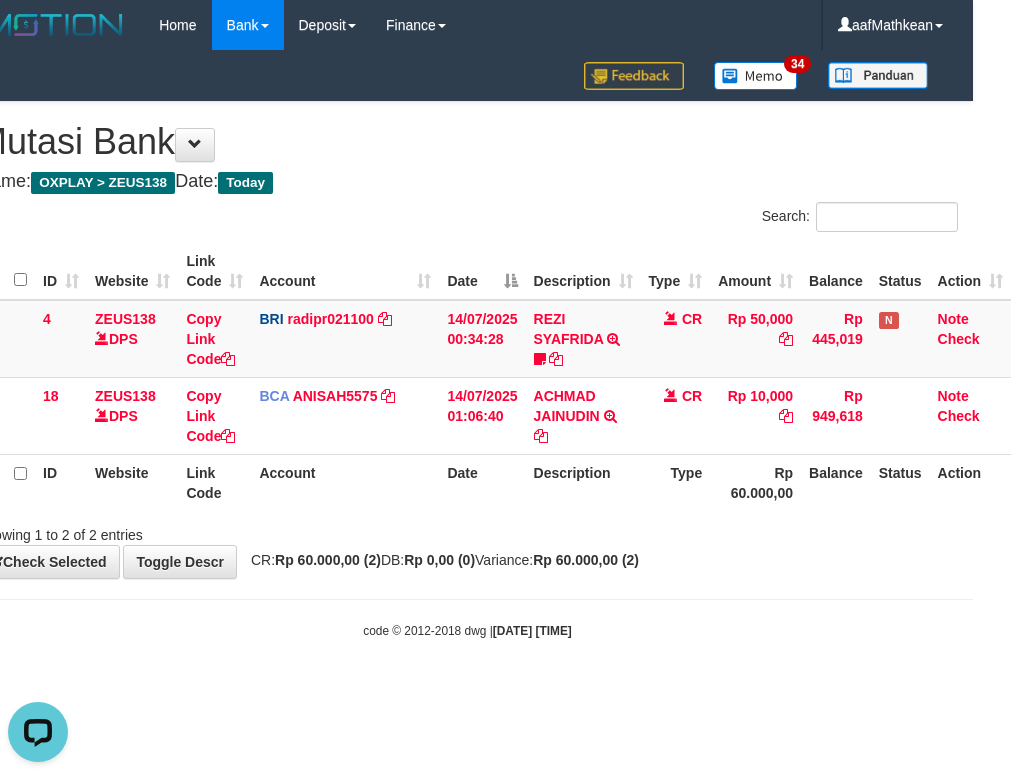 drag, startPoint x: 673, startPoint y: 582, endPoint x: 1005, endPoint y: 554, distance: 333.17862 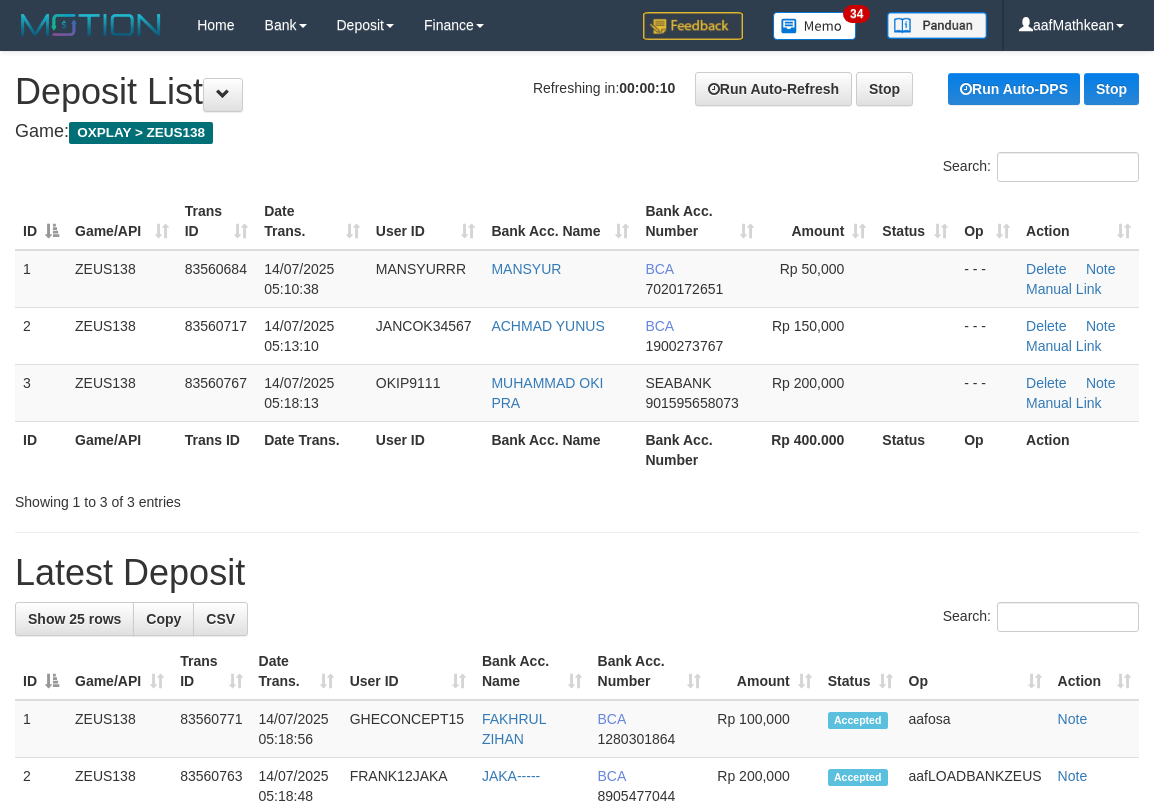 scroll, scrollTop: 0, scrollLeft: 0, axis: both 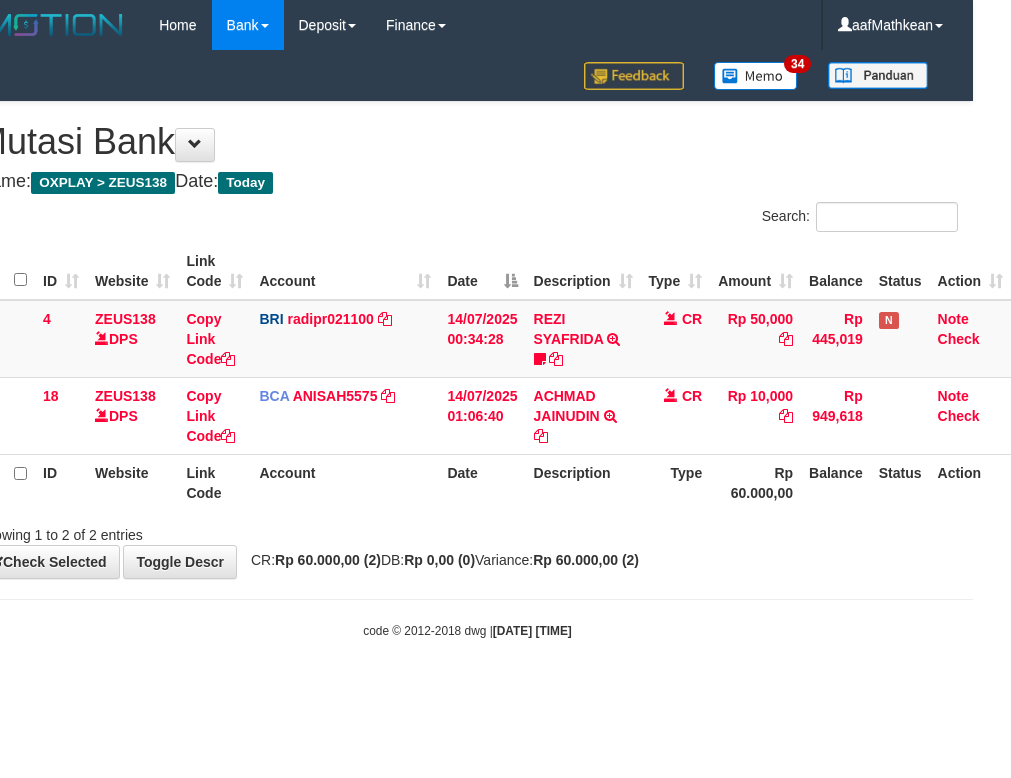 click on "Toggle navigation
Home
Bank
Account List
Load
By Website
Group
[OXPLAY]													ZEUS138
By Load Group (DPS)" at bounding box center [467, 345] 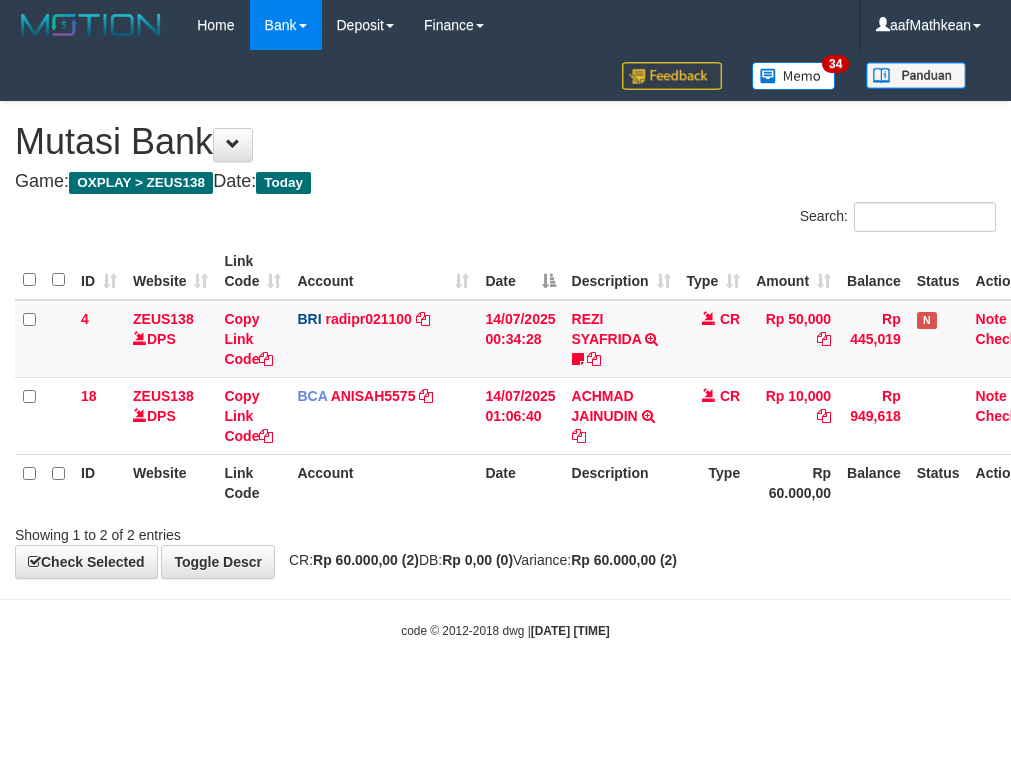 scroll, scrollTop: 0, scrollLeft: 38, axis: horizontal 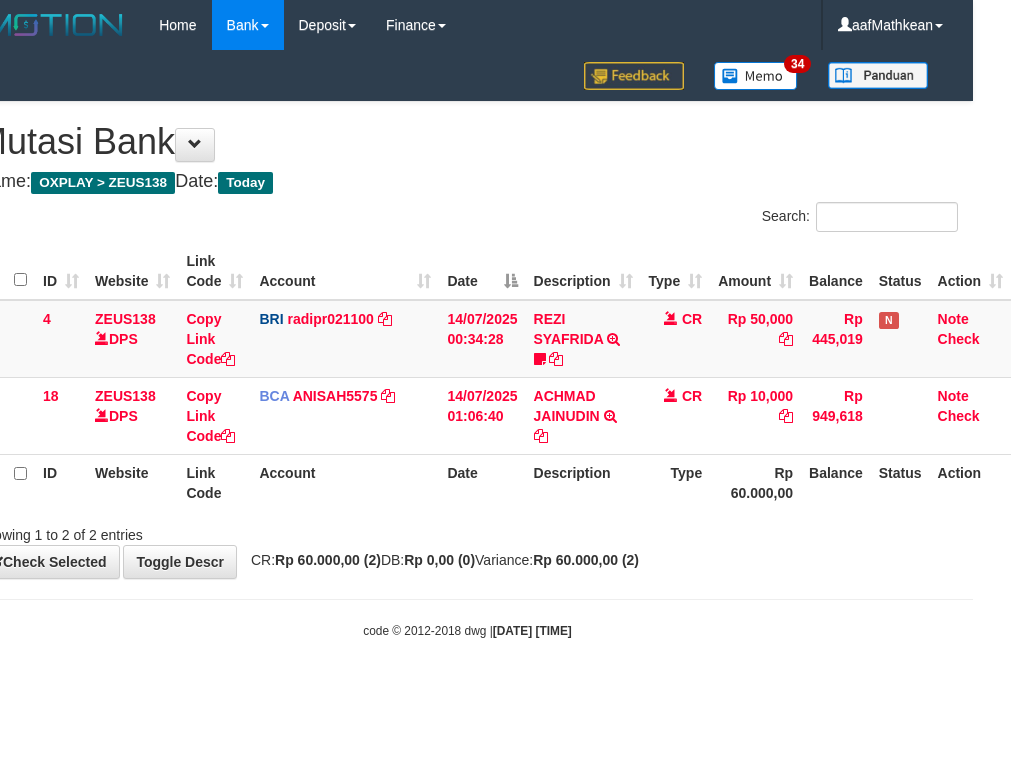 drag, startPoint x: 418, startPoint y: 677, endPoint x: 1001, endPoint y: 722, distance: 584.73413 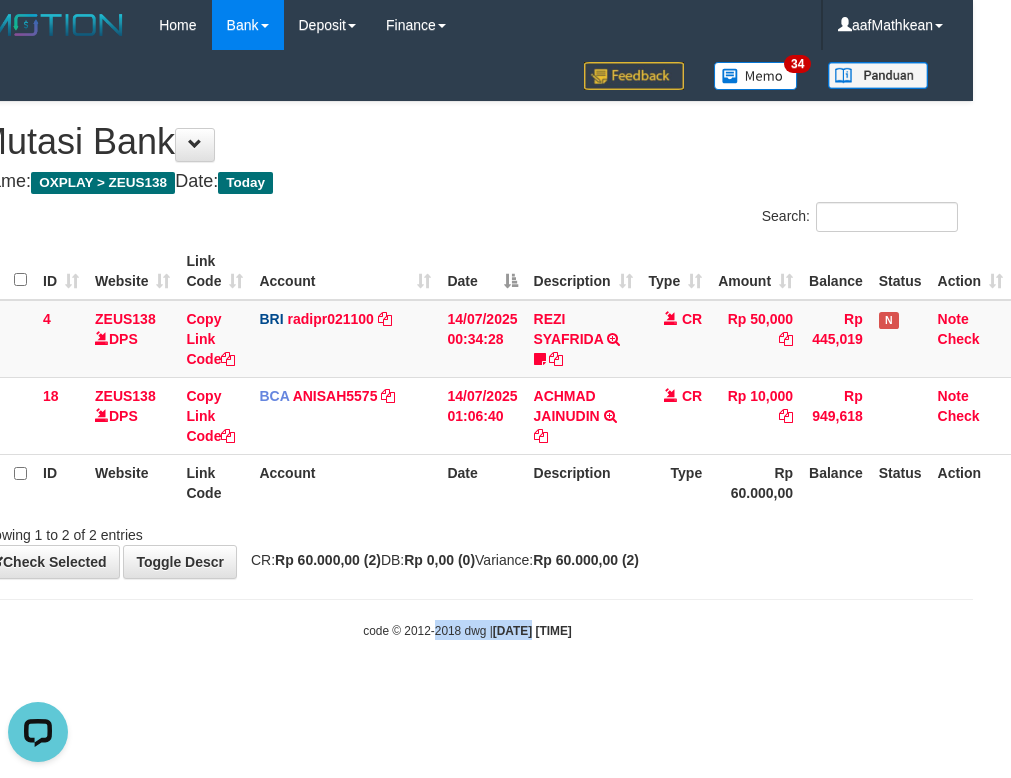scroll, scrollTop: 0, scrollLeft: 0, axis: both 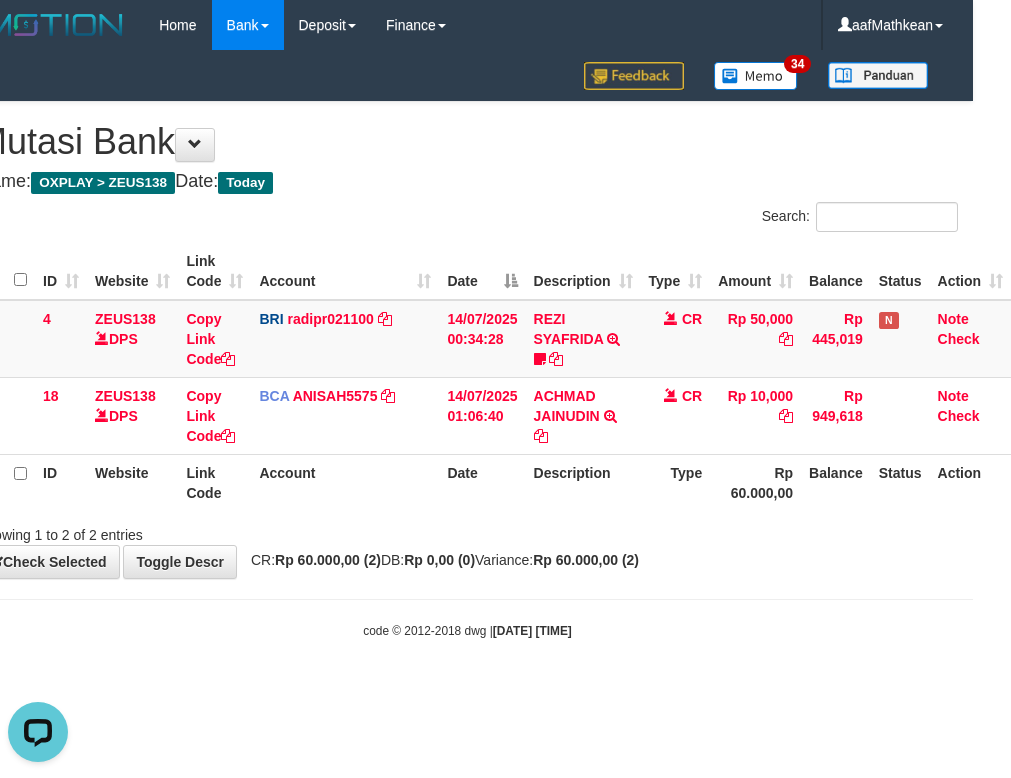 click on "CR:  Rp 60.000,00 (2)      DB:  Rp 0,00 (0)      Variance:  Rp 60.000,00 (2)" at bounding box center [440, 560] 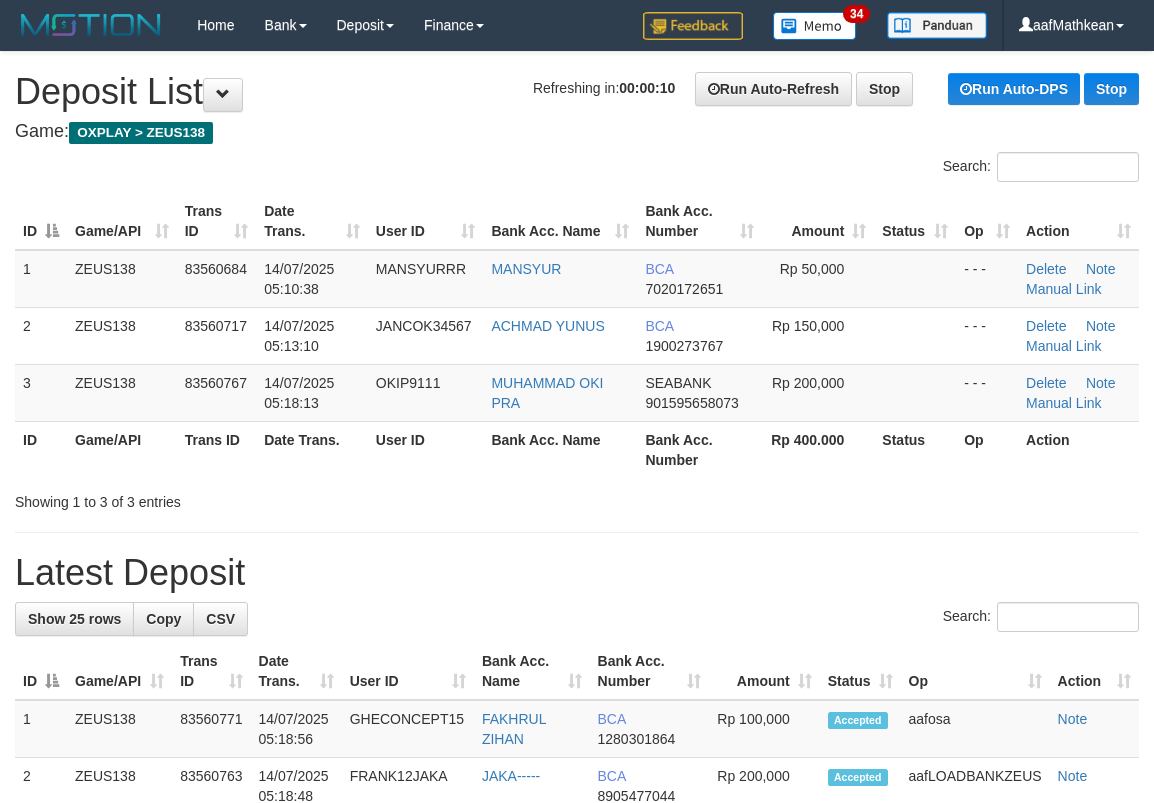scroll, scrollTop: 0, scrollLeft: 0, axis: both 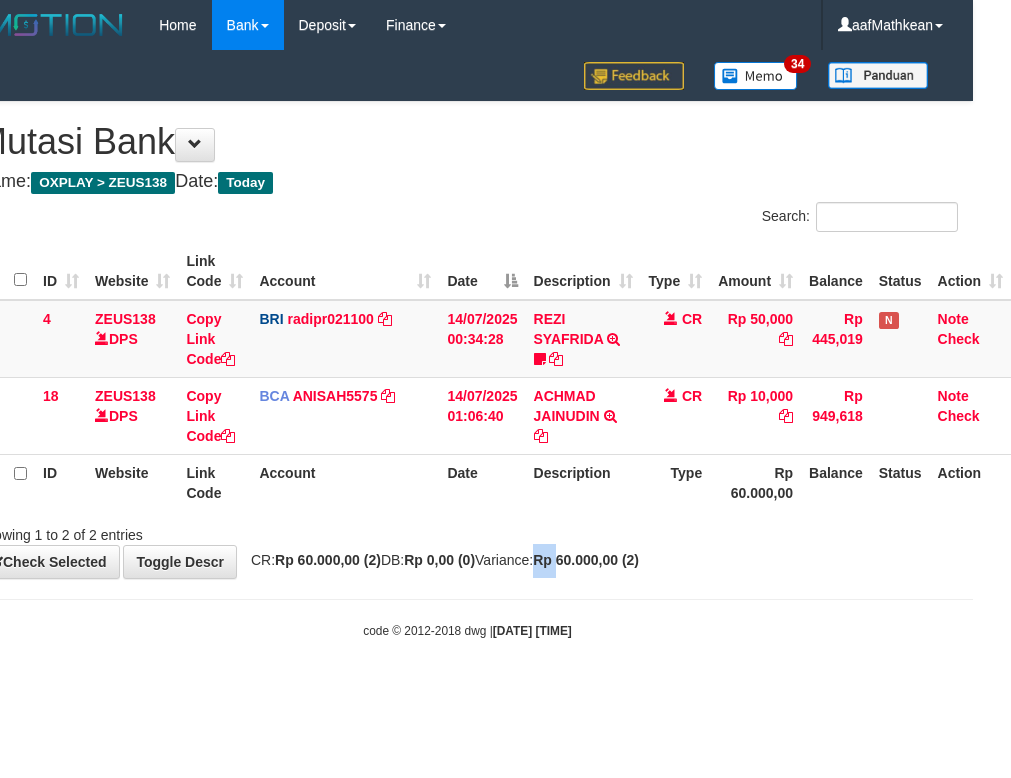 click on "**********" at bounding box center (467, 340) 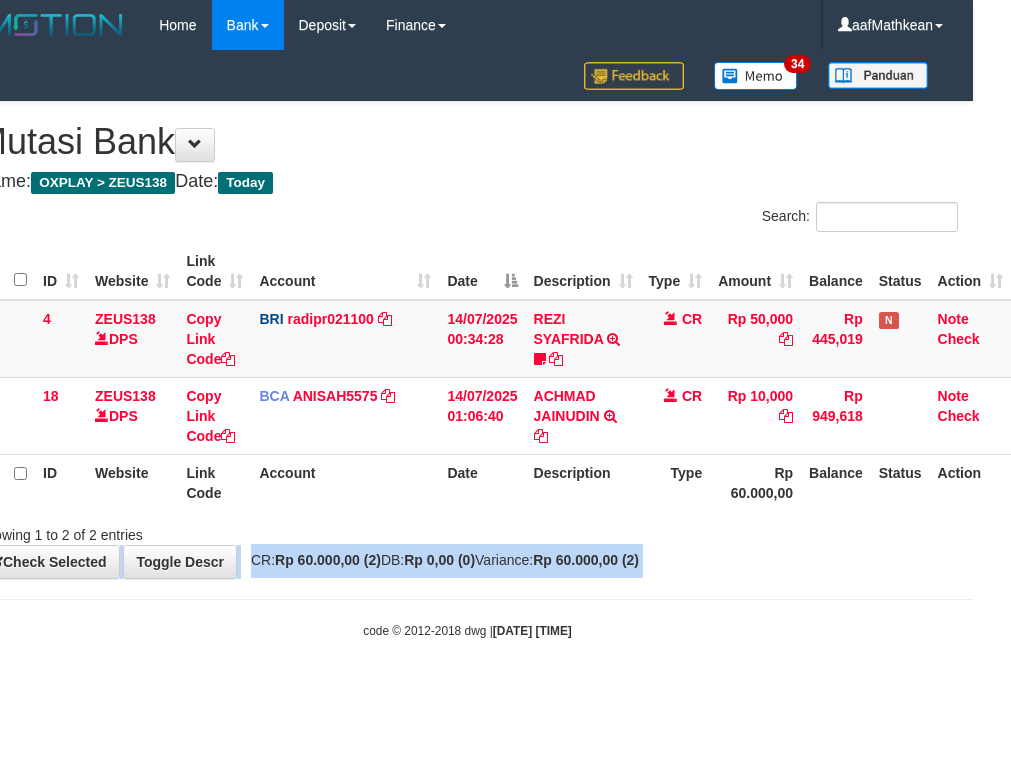 click on "**********" at bounding box center (467, 340) 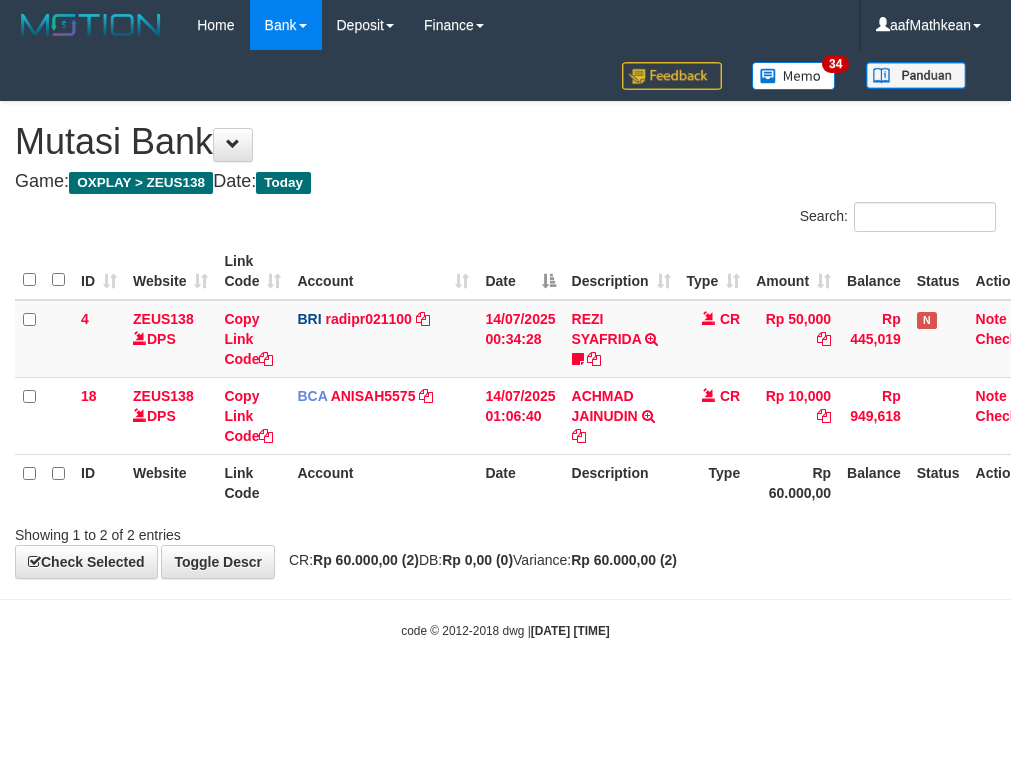 scroll, scrollTop: 0, scrollLeft: 38, axis: horizontal 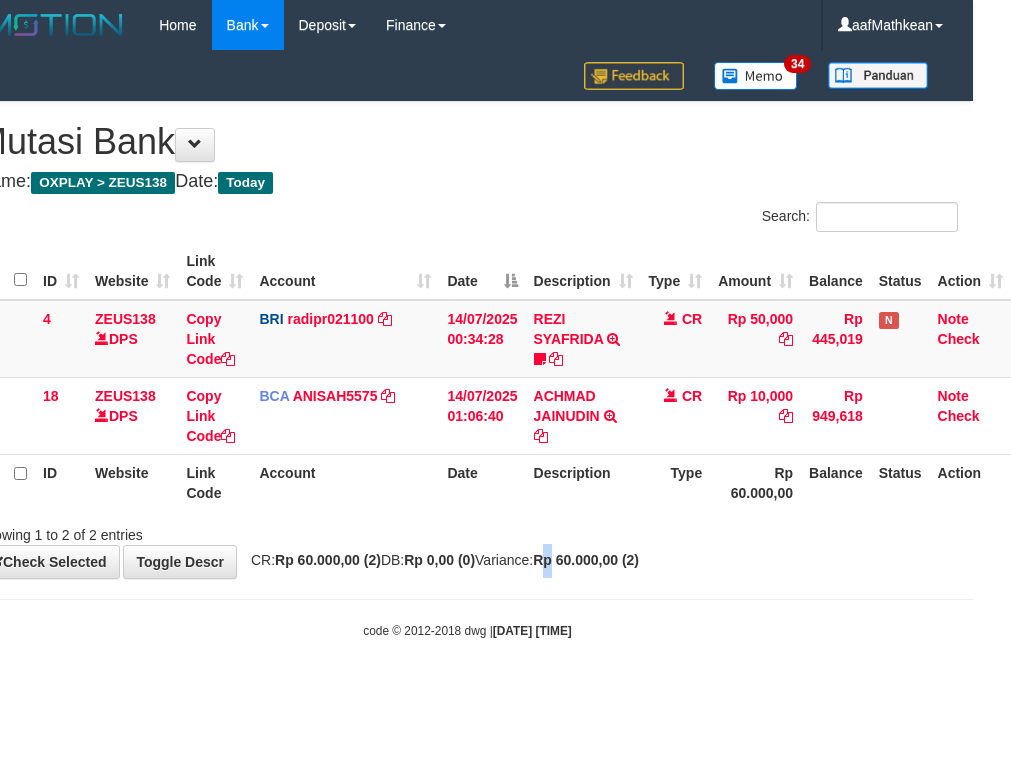 click on "**********" at bounding box center (467, 340) 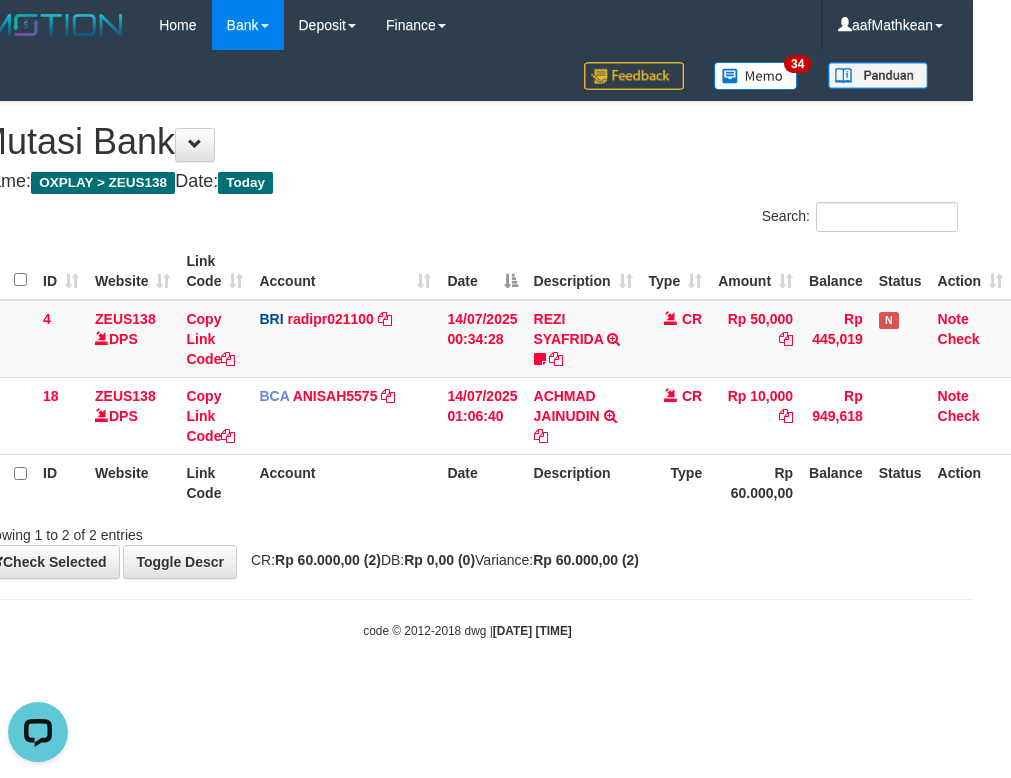 scroll, scrollTop: 0, scrollLeft: 0, axis: both 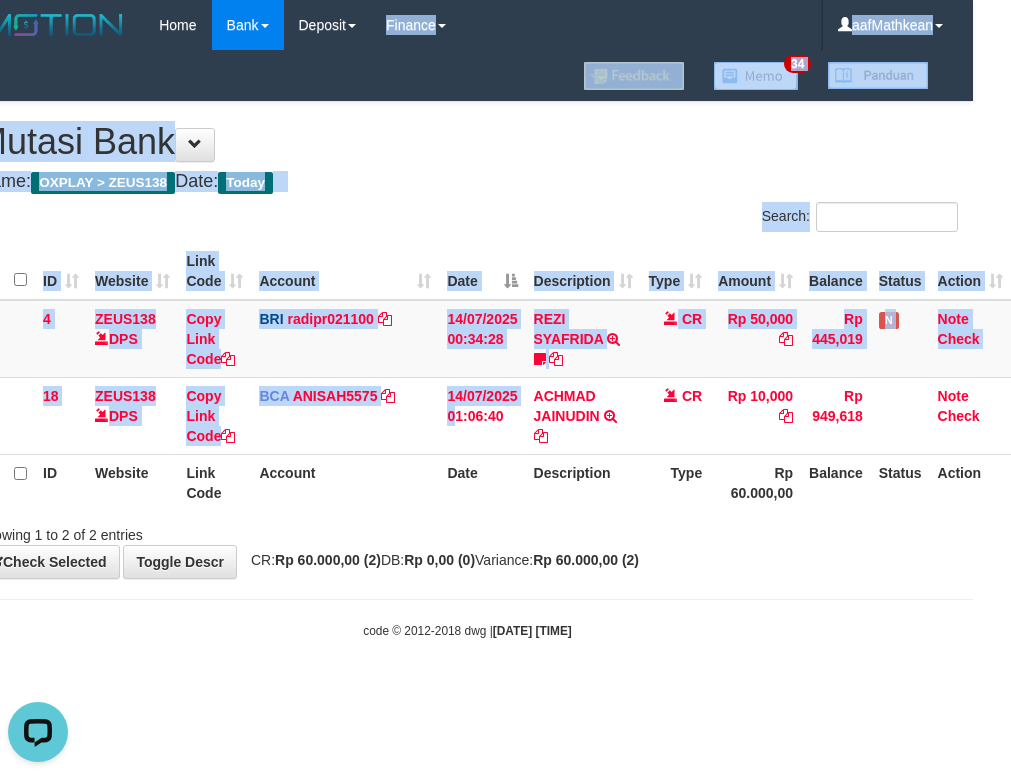 drag, startPoint x: 403, startPoint y: 151, endPoint x: 526, endPoint y: 466, distance: 338.1627 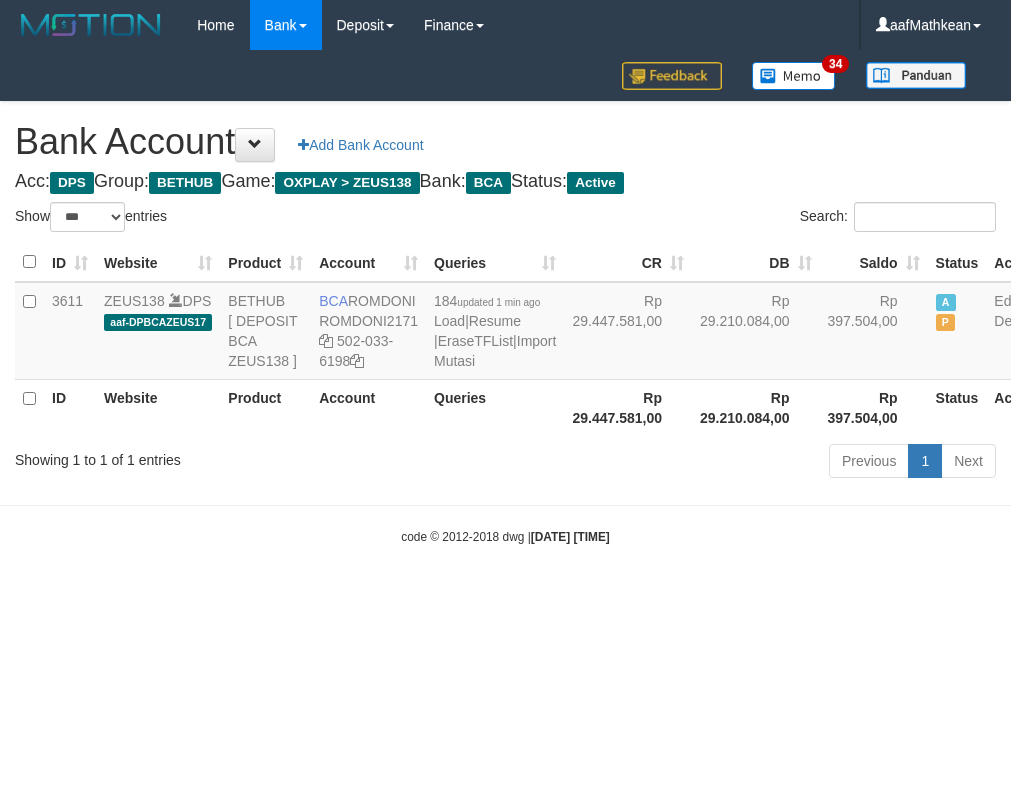 select on "***" 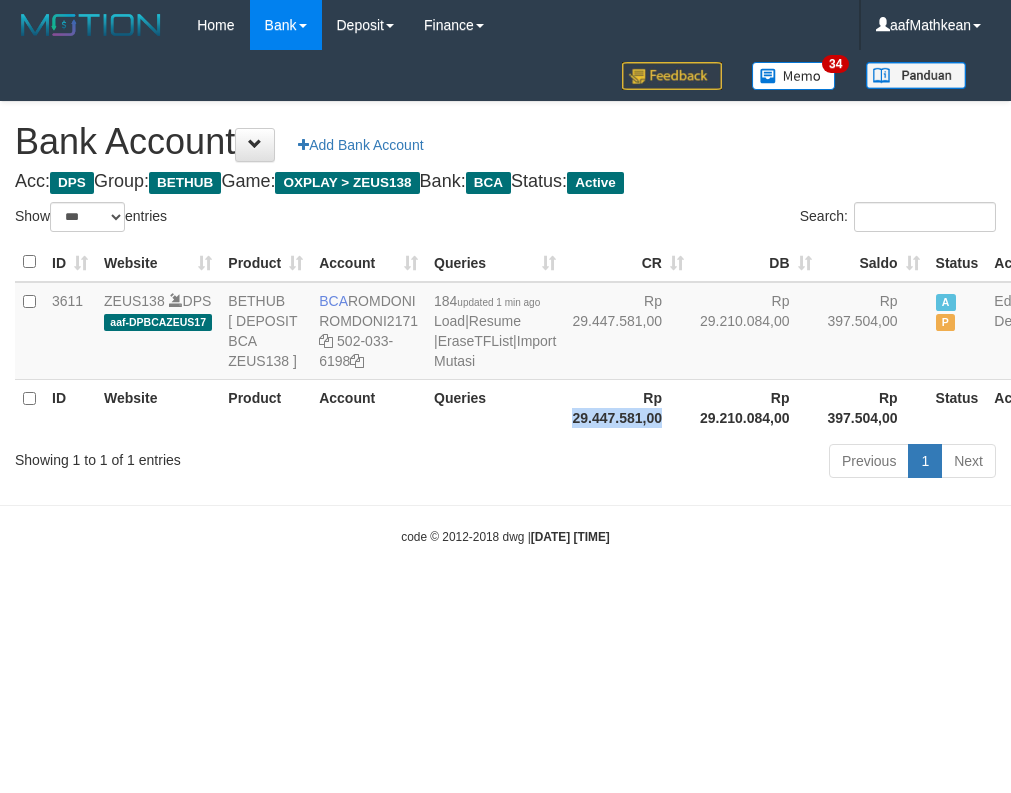 click on "Rp 29.447.581,00" at bounding box center (628, 407) 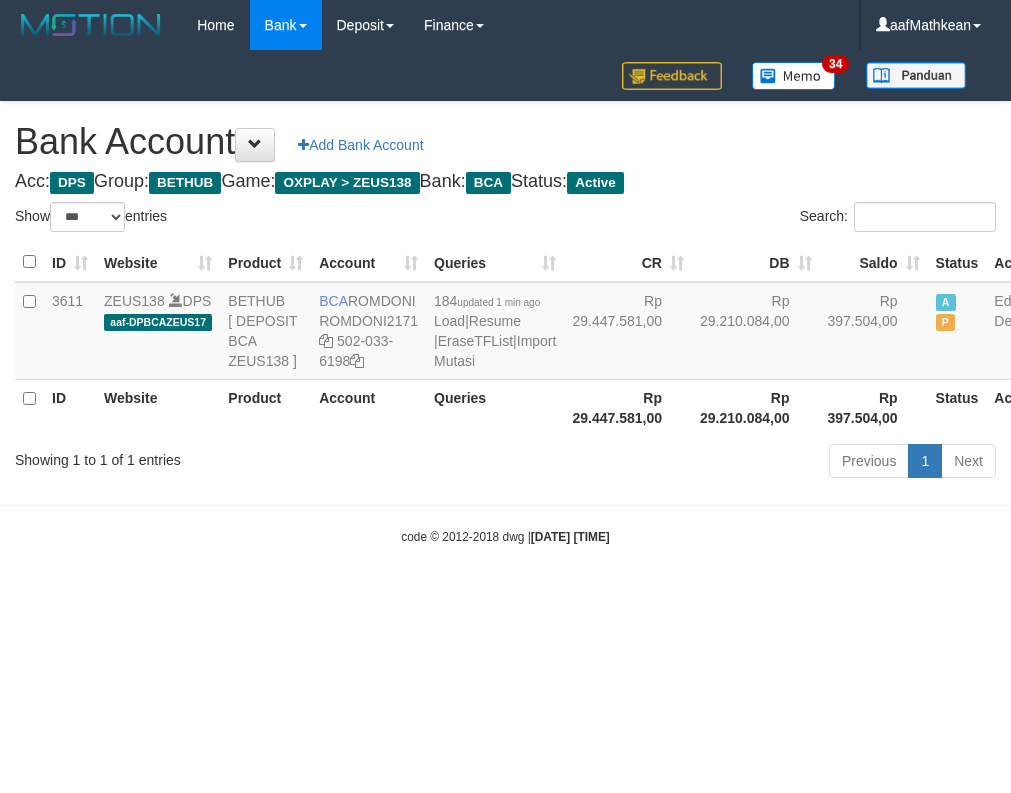 select on "***" 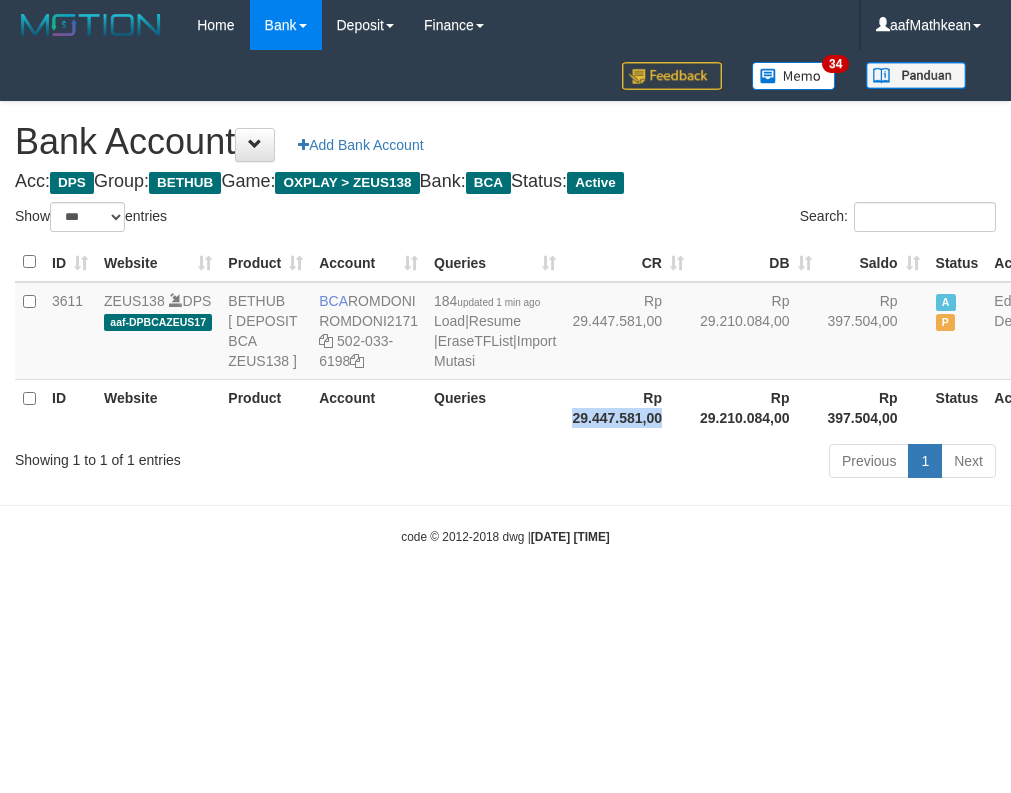 drag, startPoint x: 0, startPoint y: 0, endPoint x: 571, endPoint y: 488, distance: 751.1225 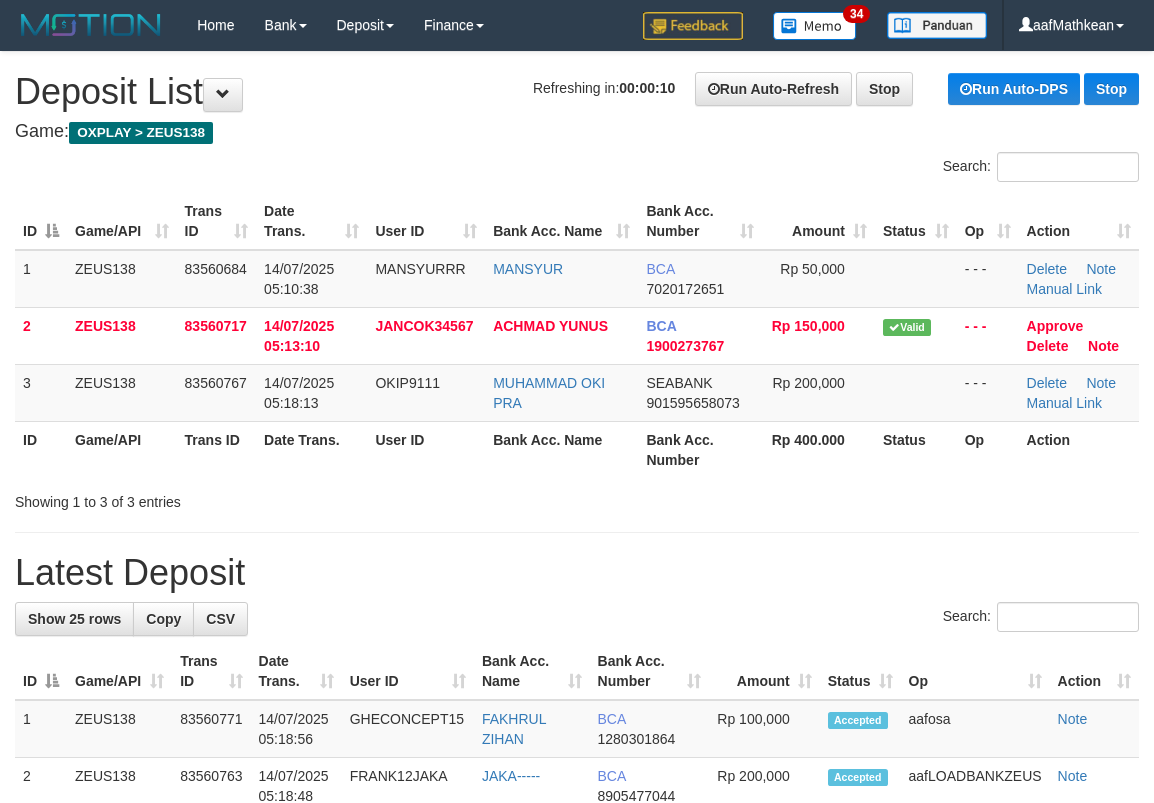 scroll, scrollTop: 0, scrollLeft: 0, axis: both 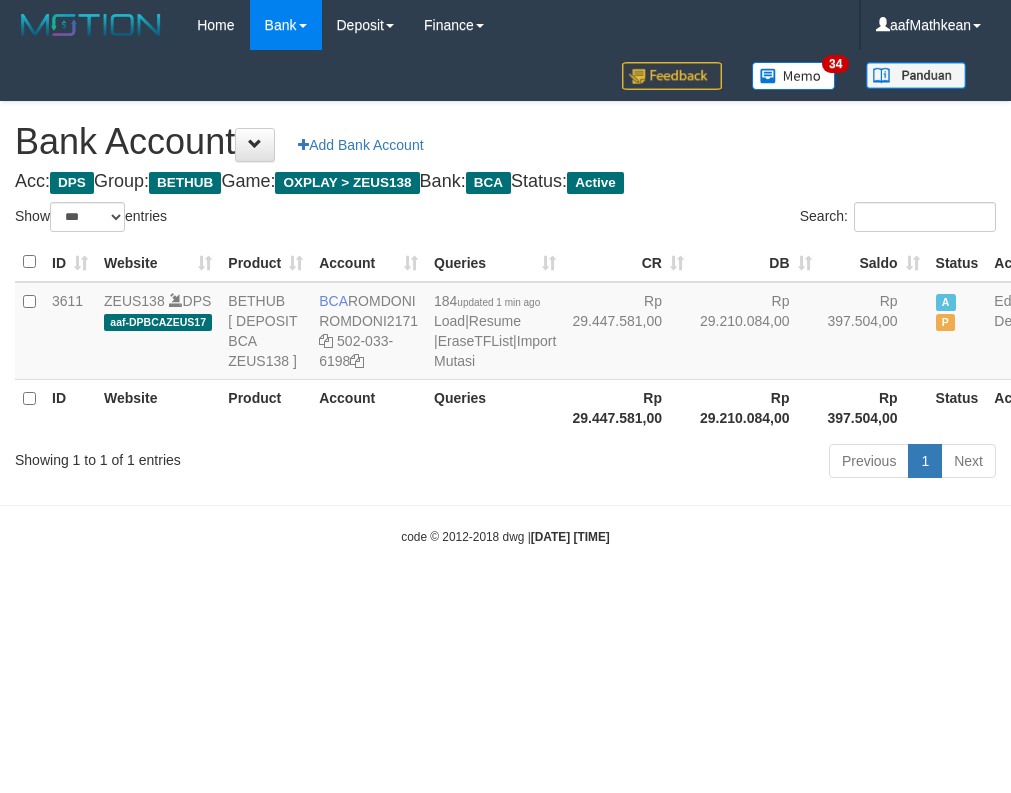 select on "***" 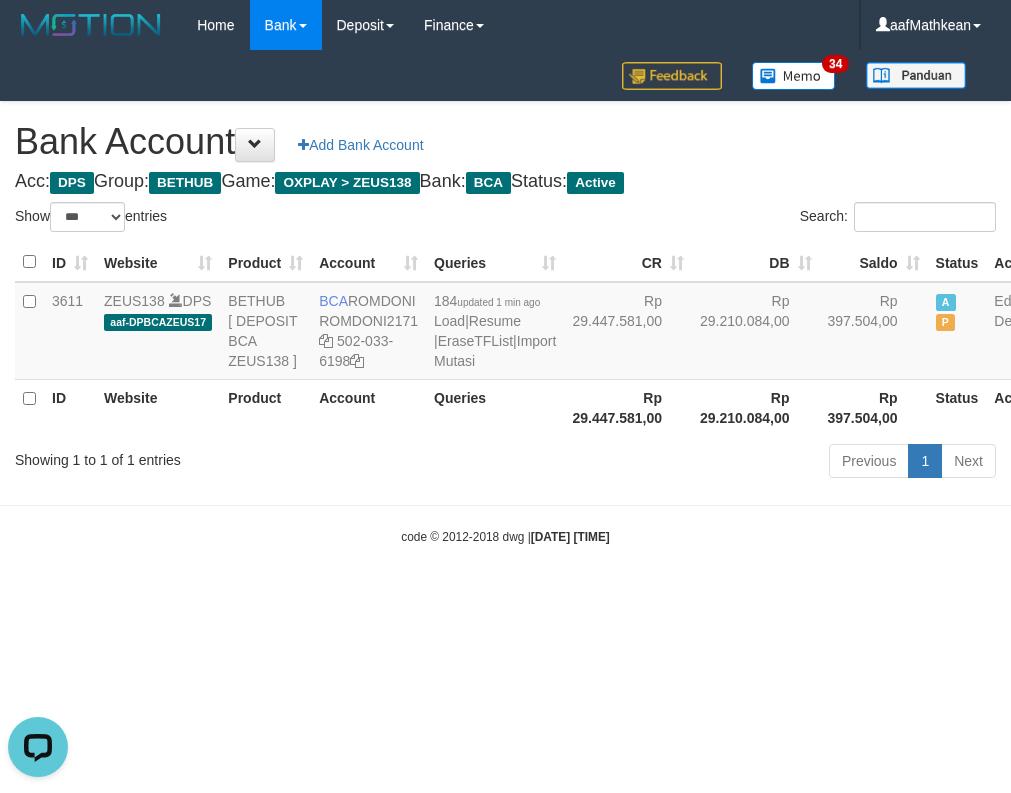 scroll, scrollTop: 0, scrollLeft: 0, axis: both 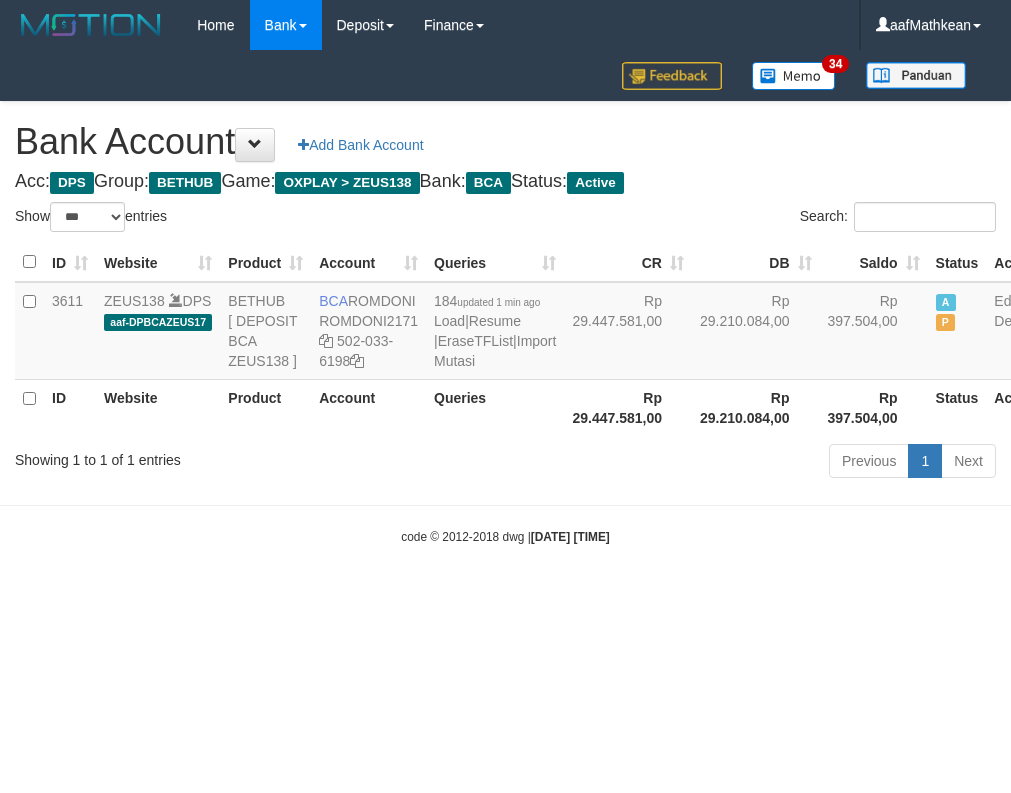 select on "***" 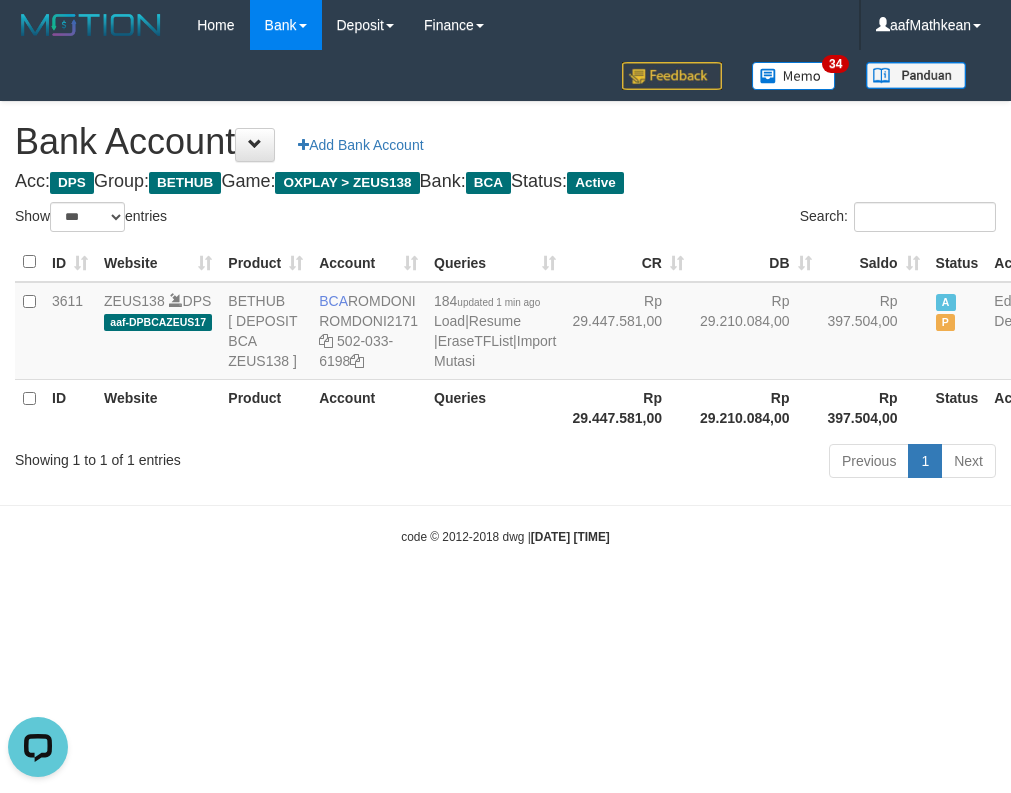 scroll, scrollTop: 0, scrollLeft: 0, axis: both 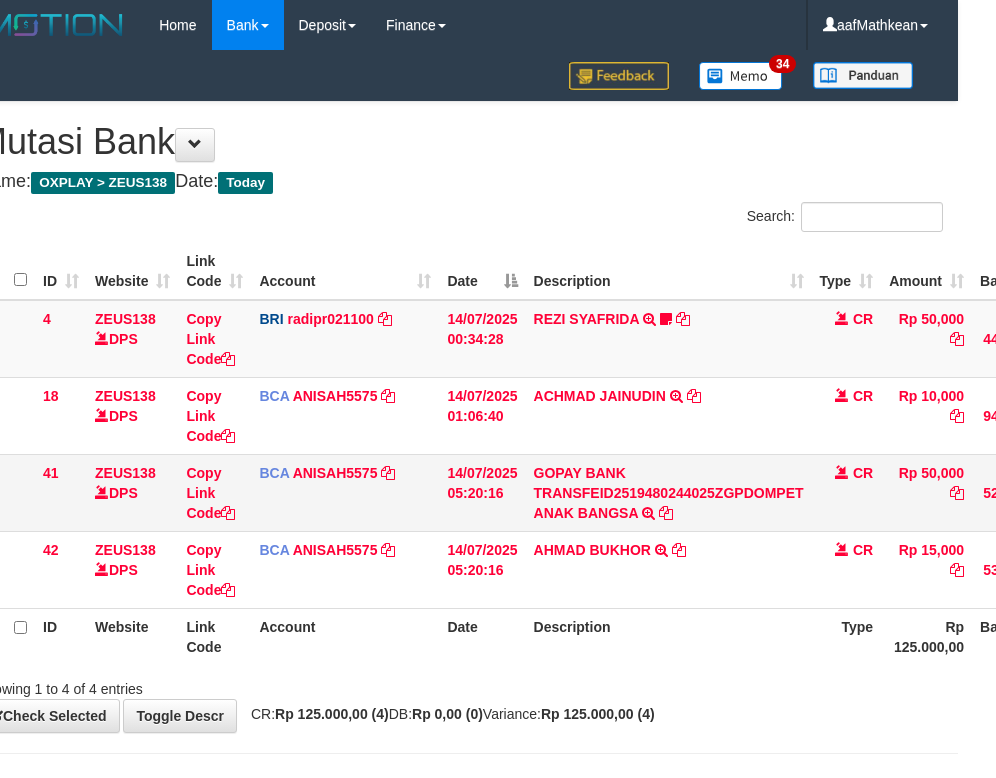 drag, startPoint x: 509, startPoint y: 458, endPoint x: 549, endPoint y: 465, distance: 40.60788 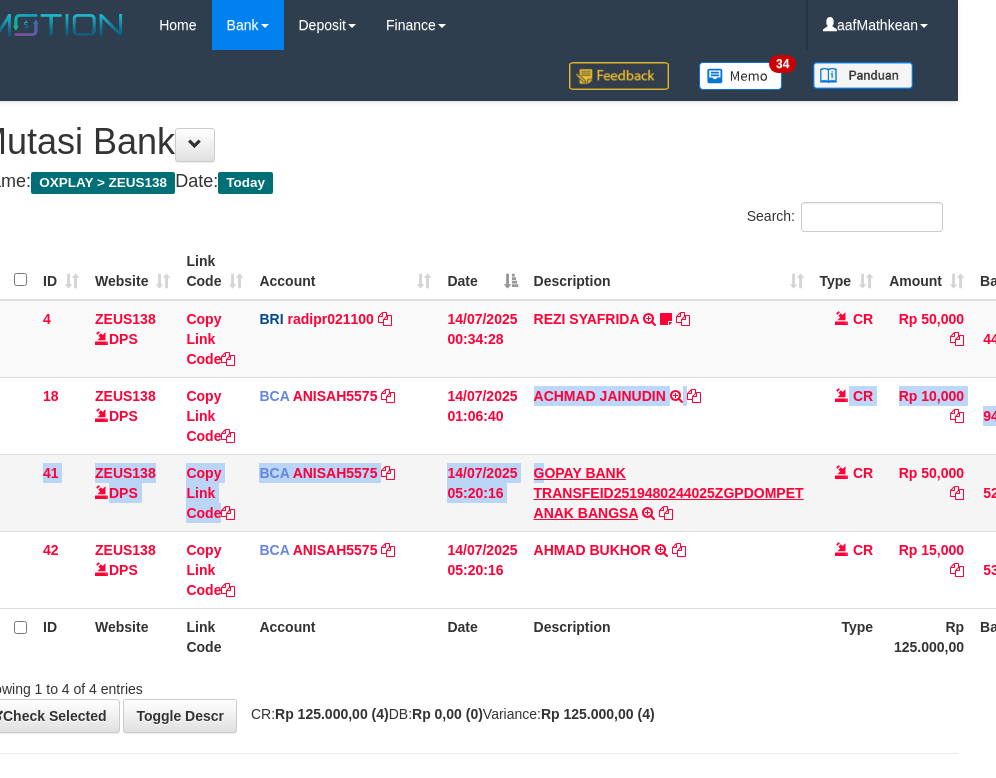 drag, startPoint x: 549, startPoint y: 465, endPoint x: 564, endPoint y: 468, distance: 15.297058 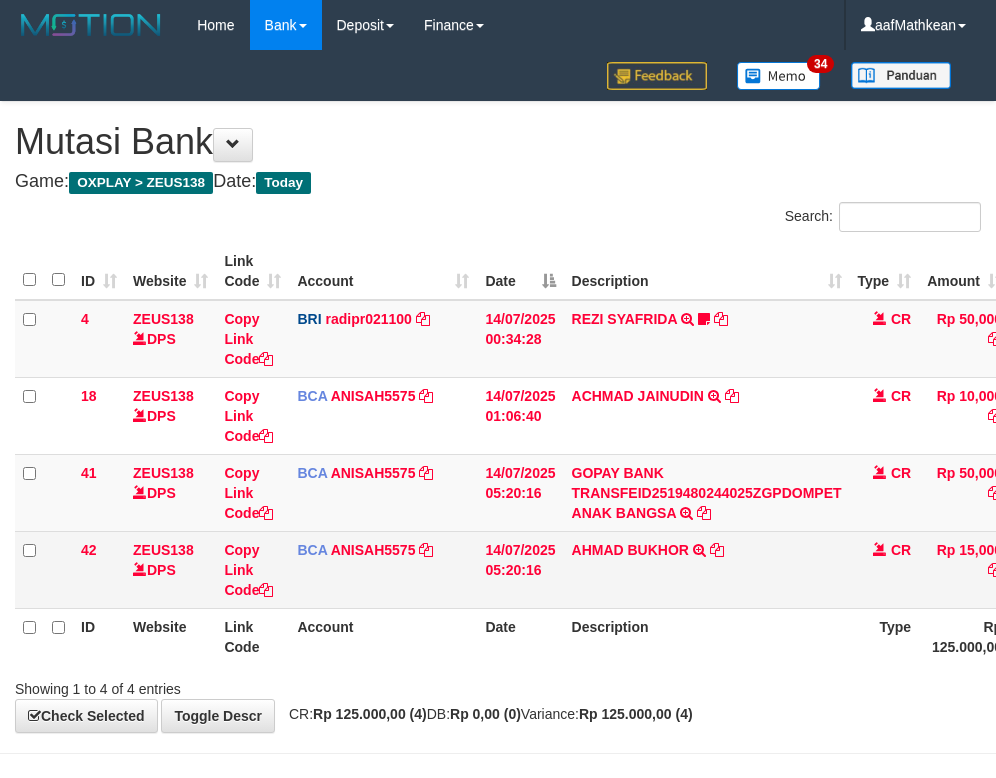 scroll, scrollTop: 0, scrollLeft: 38, axis: horizontal 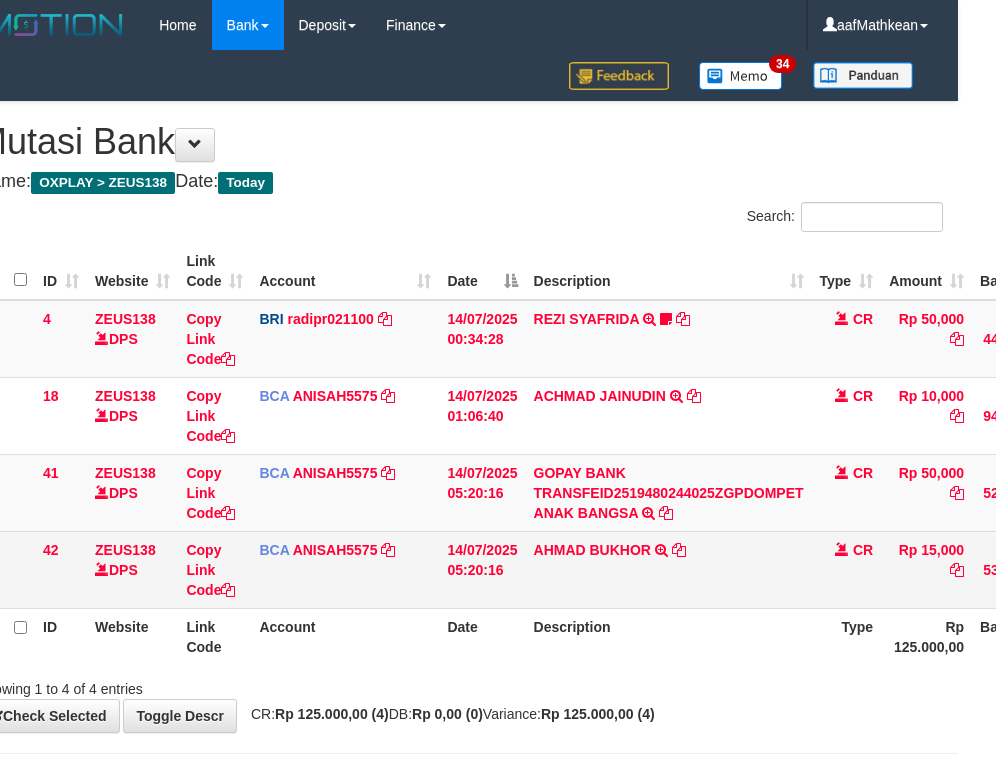 click on "AHMAD BUKHOR         TRSF E-BANKING CR 1407/FTSCY/WS95051
15000.002025071433769215 TRFDN-AHMAD BUKHORESPAY DEBIT INDONE" at bounding box center (669, 569) 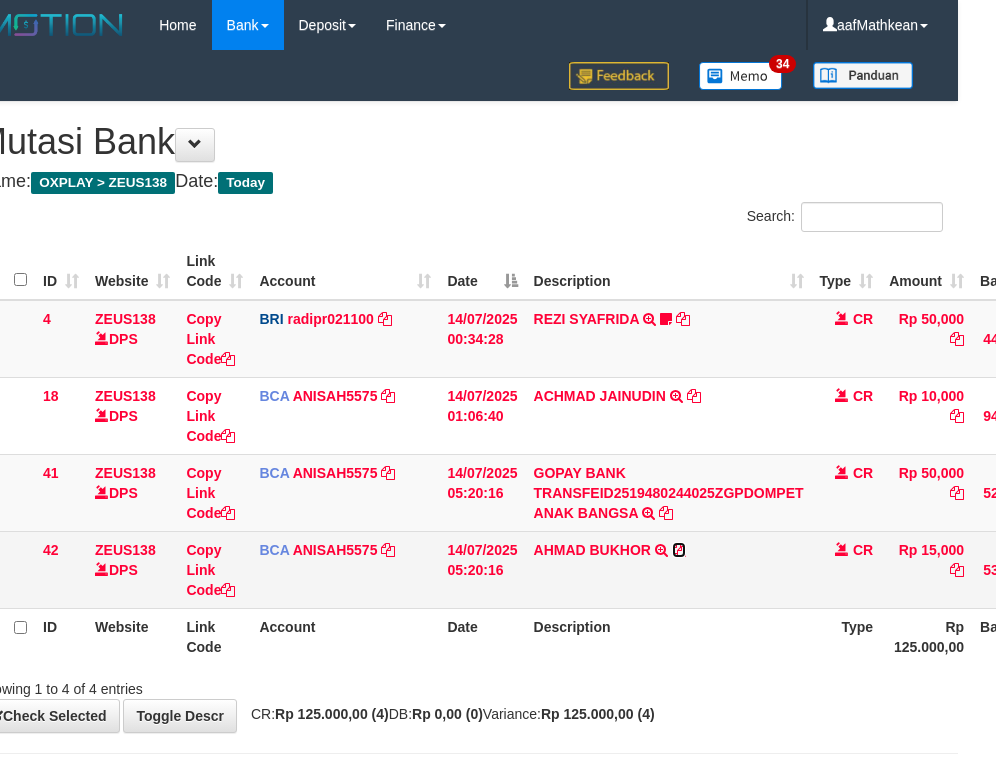 drag, startPoint x: 680, startPoint y: 555, endPoint x: 802, endPoint y: 466, distance: 151.01324 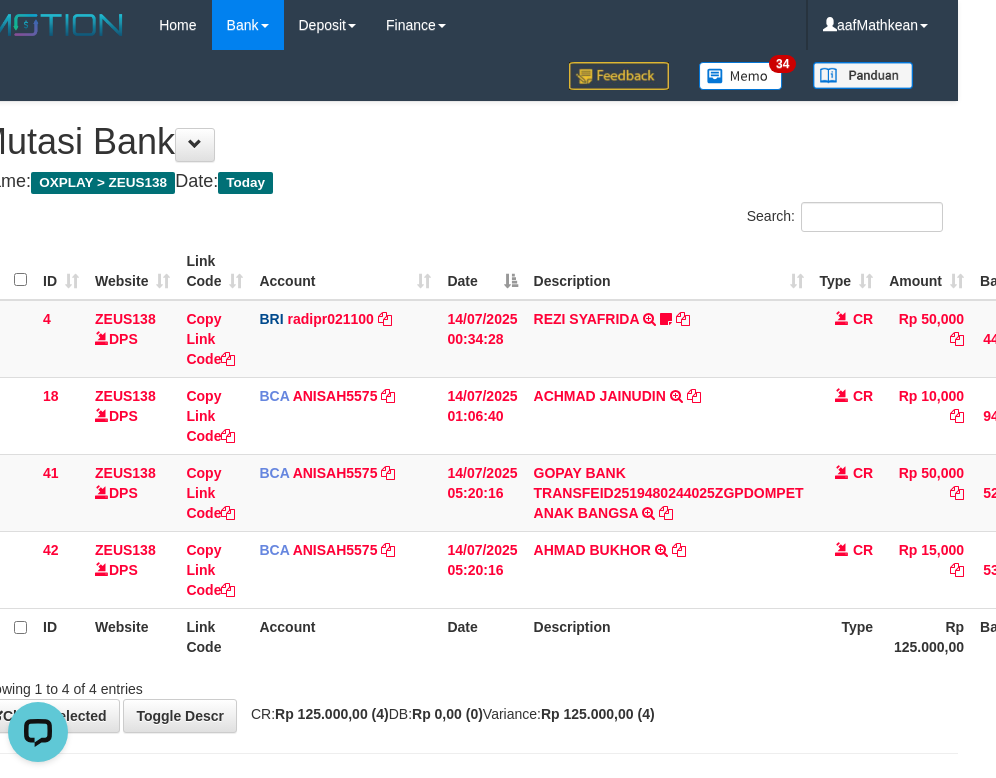 scroll, scrollTop: 0, scrollLeft: 0, axis: both 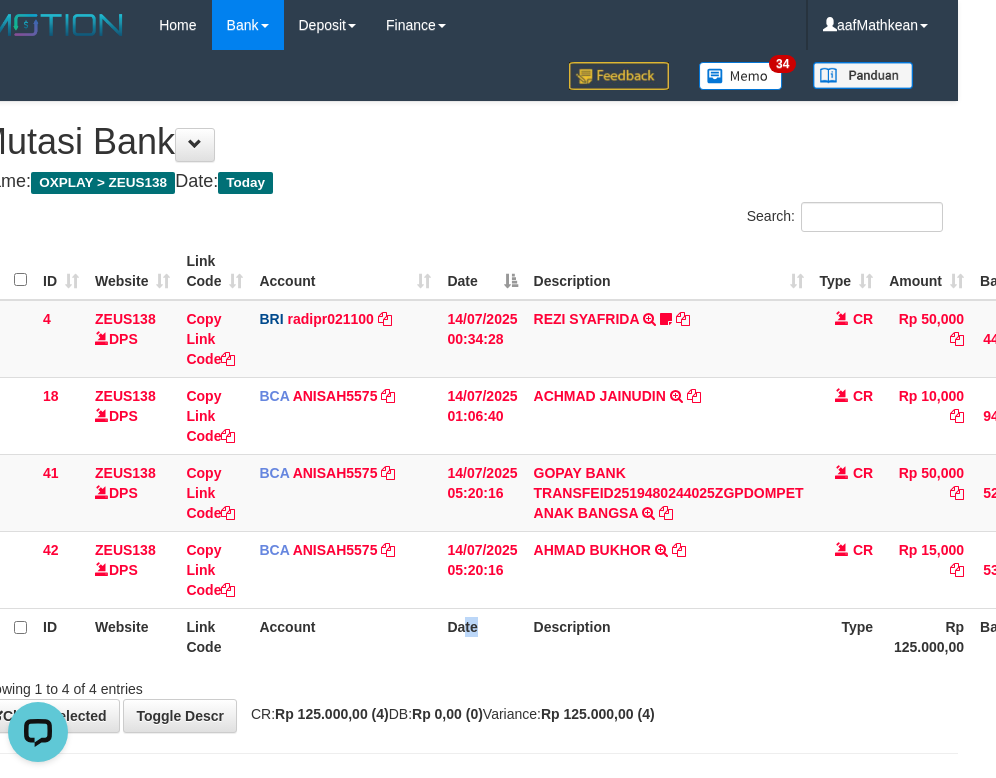 click on "Date" at bounding box center (482, 636) 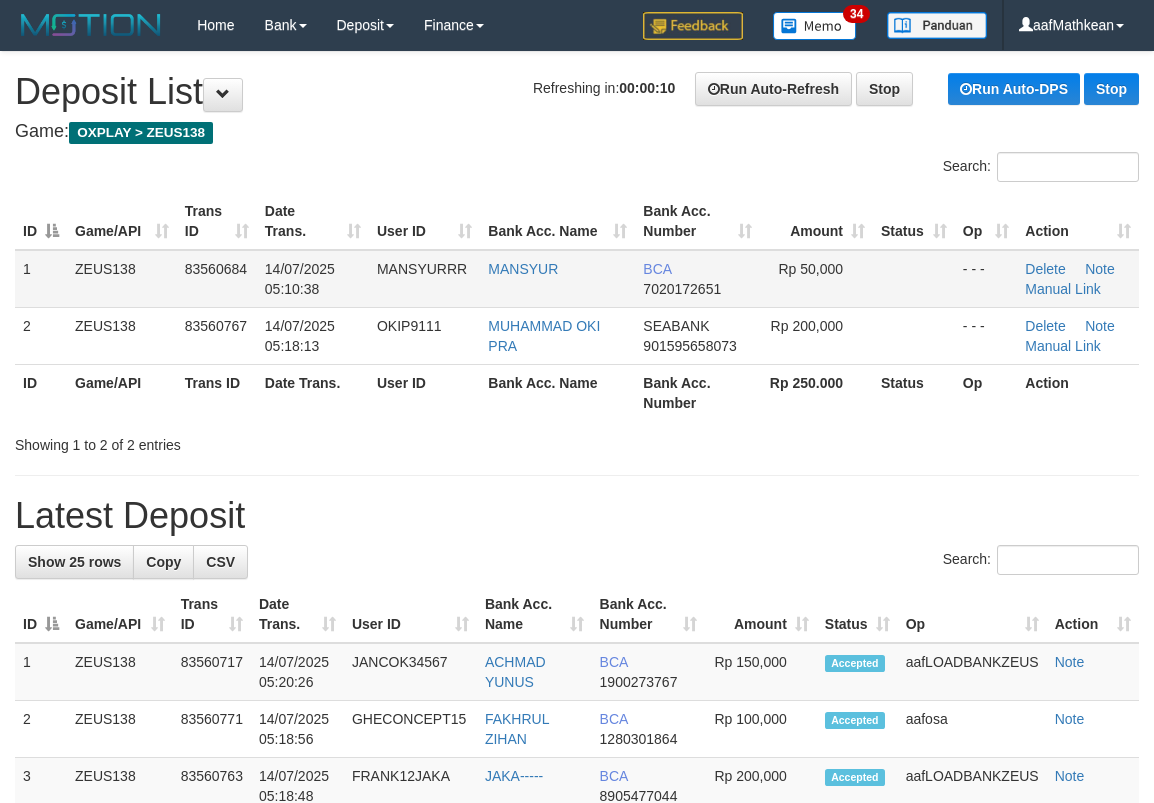 scroll, scrollTop: 0, scrollLeft: 0, axis: both 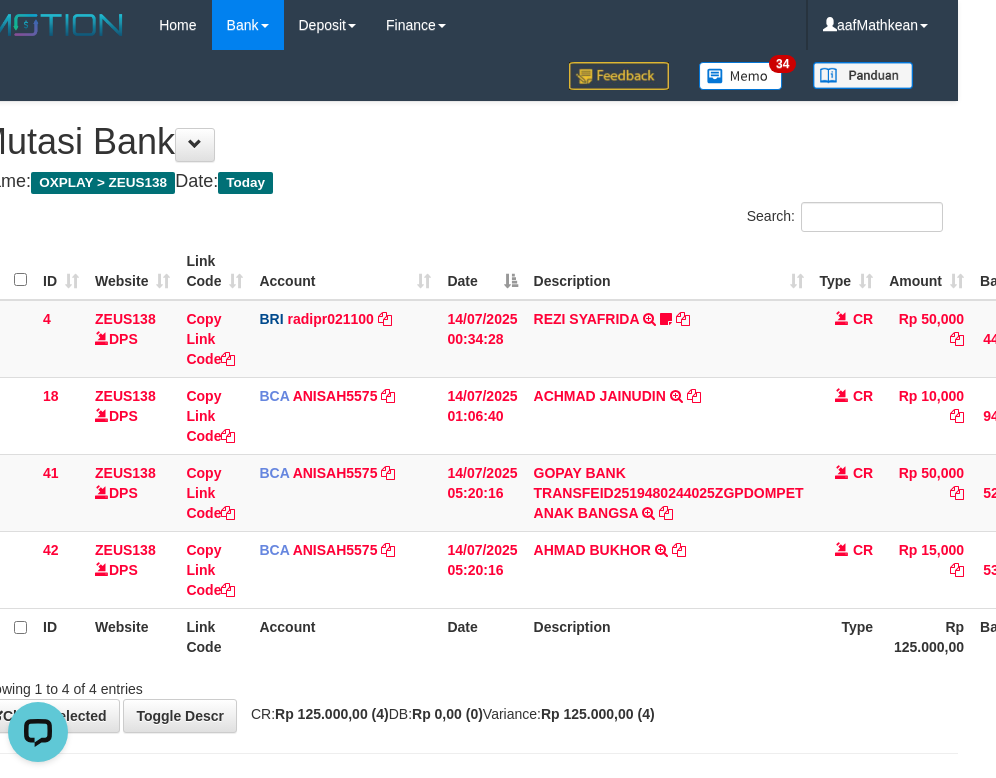 click on "Description" at bounding box center (669, 636) 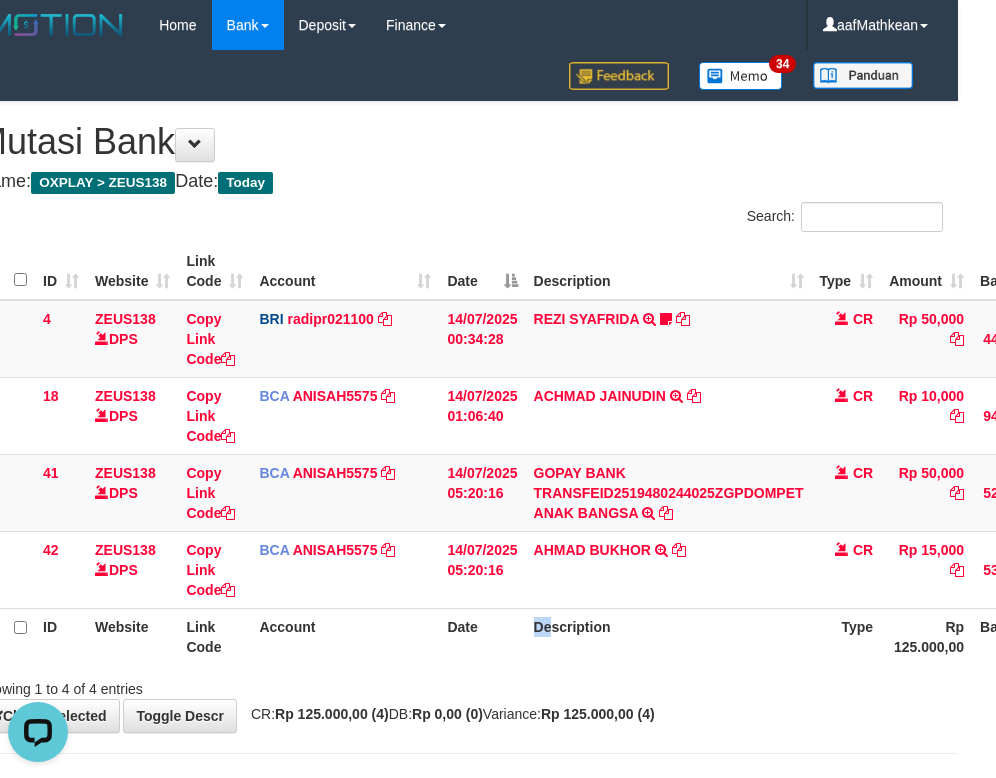 click on "Description" at bounding box center (669, 636) 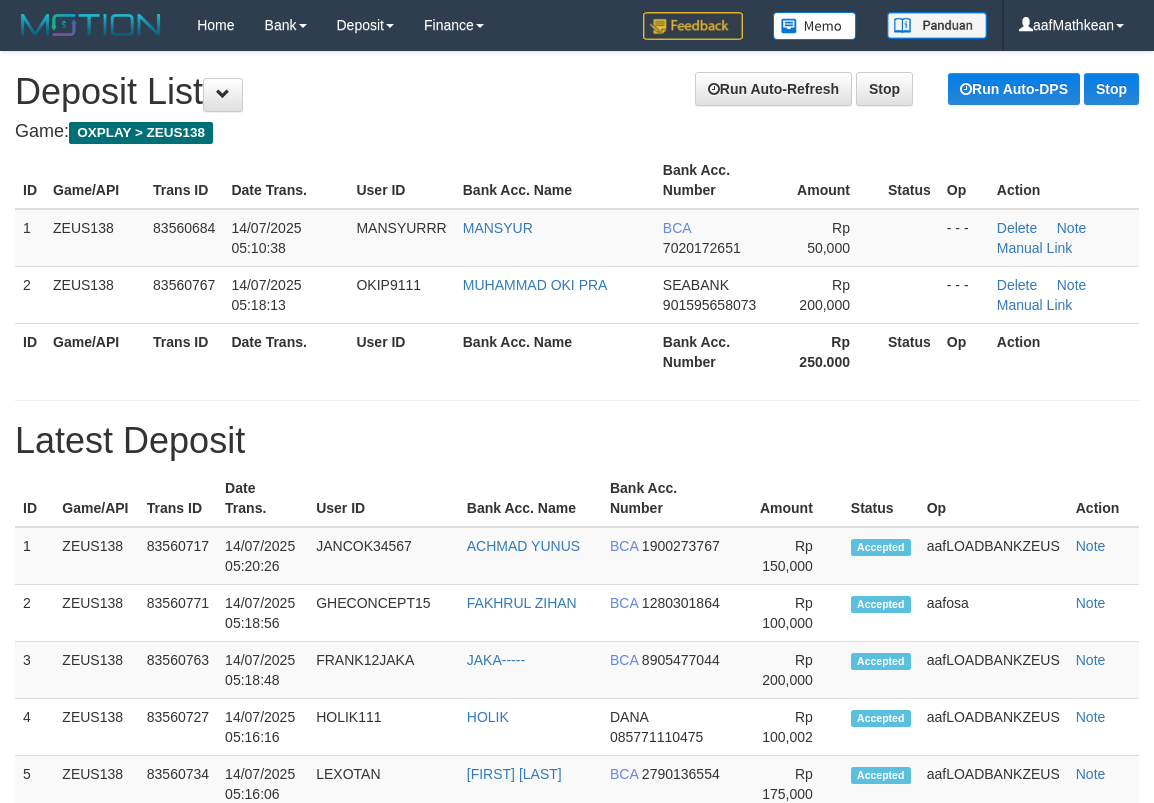 scroll, scrollTop: 0, scrollLeft: 0, axis: both 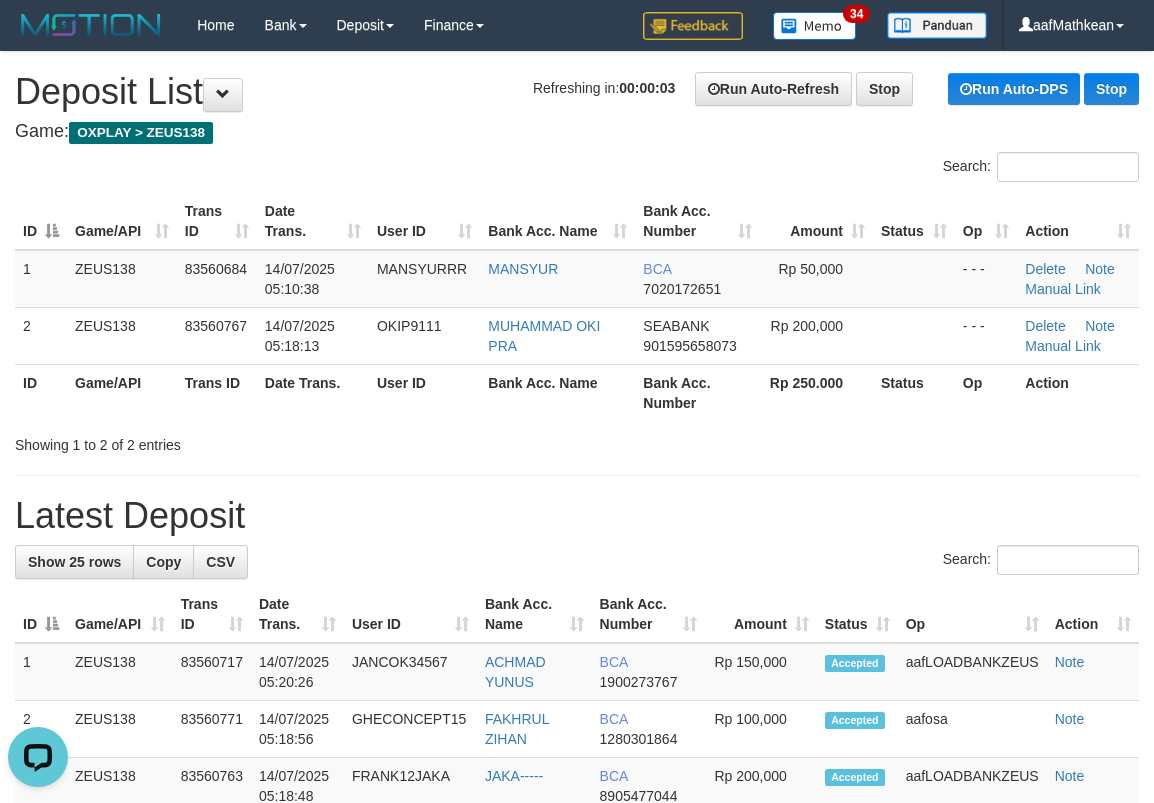 click on "Search:
ID Game/API Trans ID Date Trans. User ID Bank Acc. Name Bank Acc. Number Amount Status Op Action
1
ZEUS138
83560684
14/07/2025 05:10:38
[LAST]
[FIRST]
BCA
7020172651
Rp 50,000
- - -
Delete
Note
Manual Link
2
ZEUS138
83560767
14/07/2025 05:18:13
[FIRST] [LAST]
MUHAMMAD OKI PRA
SEABANK
901595658073
Rp 200,000
- - -
Delete Note" at bounding box center [577, 303] 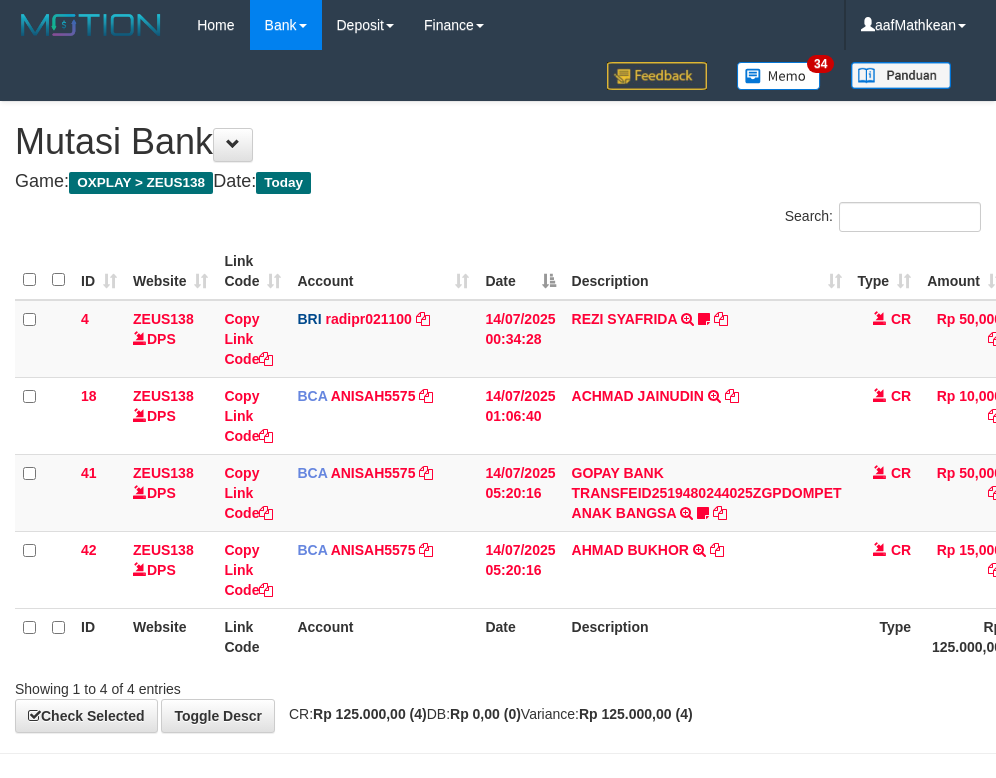 scroll, scrollTop: 0, scrollLeft: 38, axis: horizontal 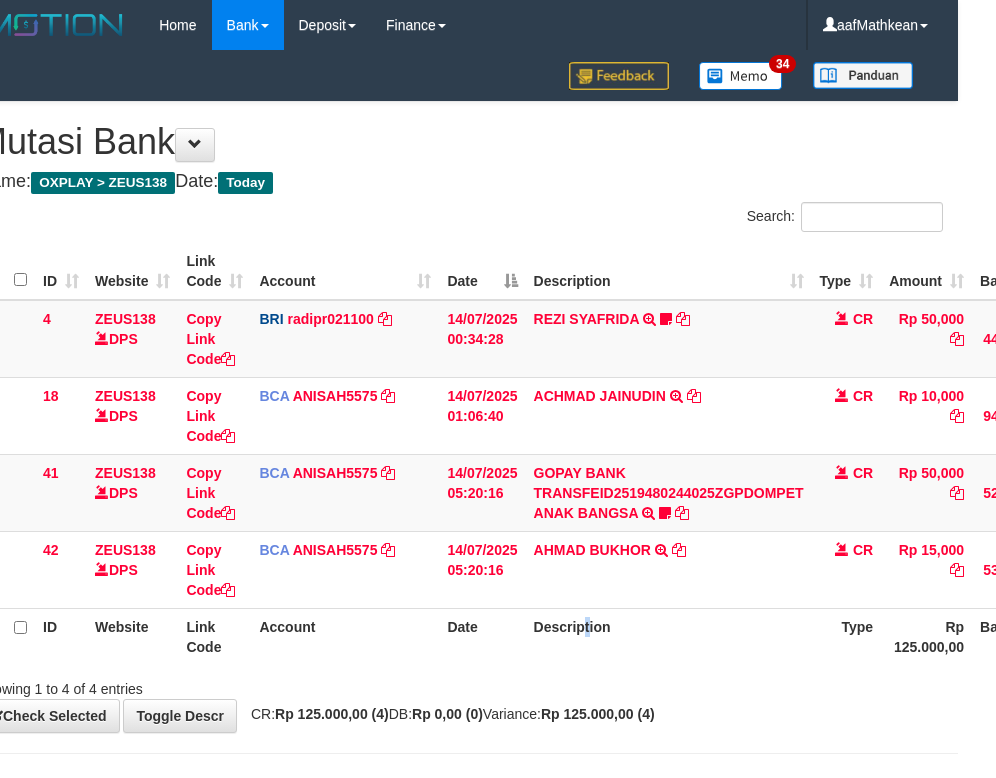 click on "Description" at bounding box center [669, 636] 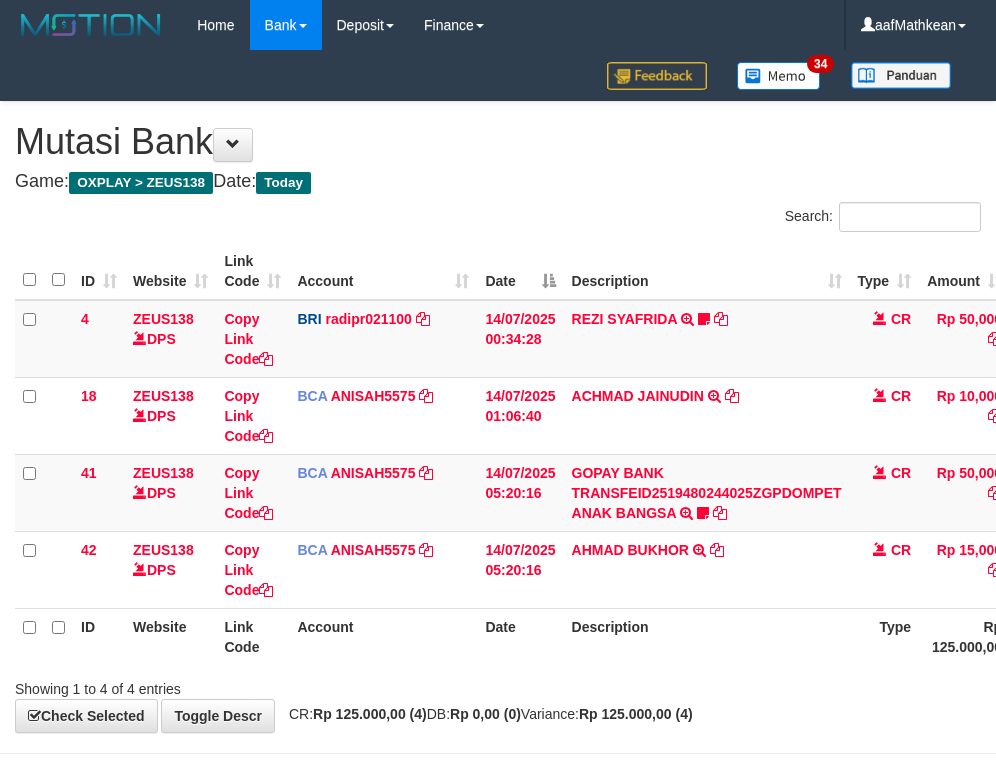 scroll, scrollTop: 0, scrollLeft: 38, axis: horizontal 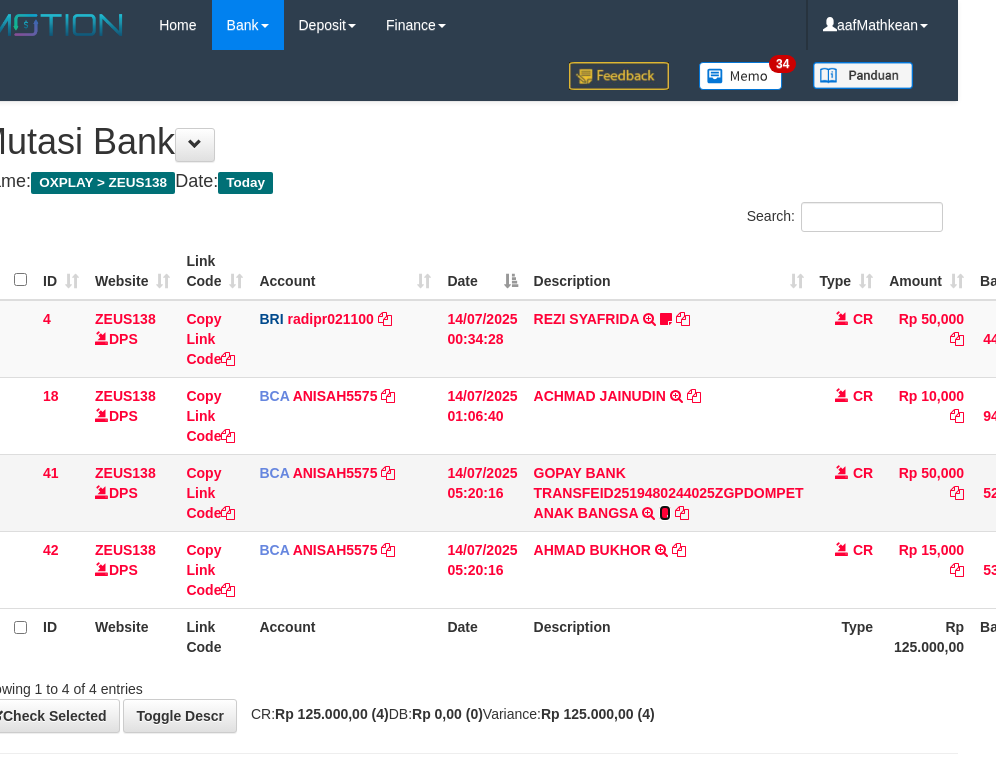 drag, startPoint x: 0, startPoint y: 0, endPoint x: 662, endPoint y: 511, distance: 836.28046 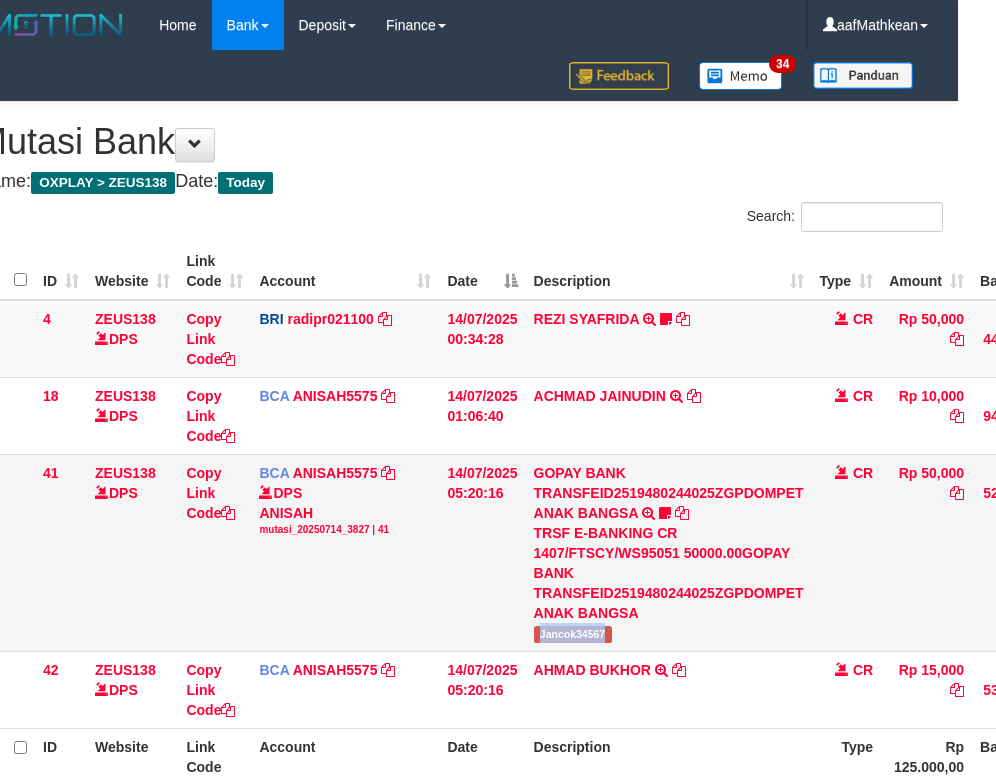 drag, startPoint x: 536, startPoint y: 638, endPoint x: 695, endPoint y: 616, distance: 160.5148 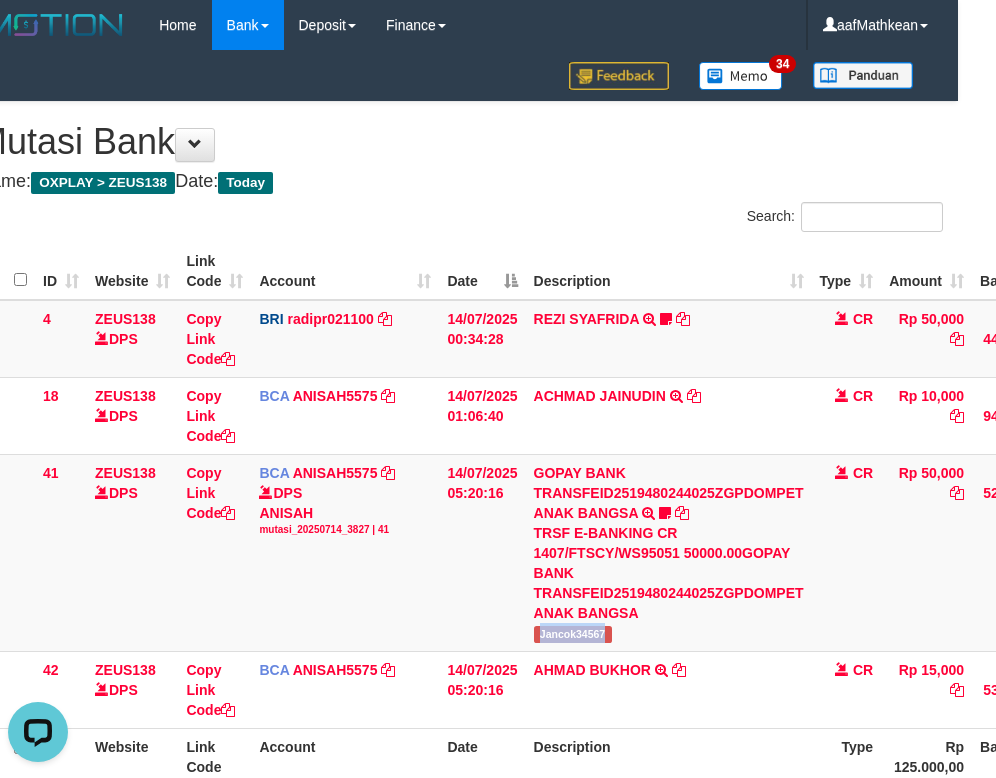 scroll, scrollTop: 0, scrollLeft: 0, axis: both 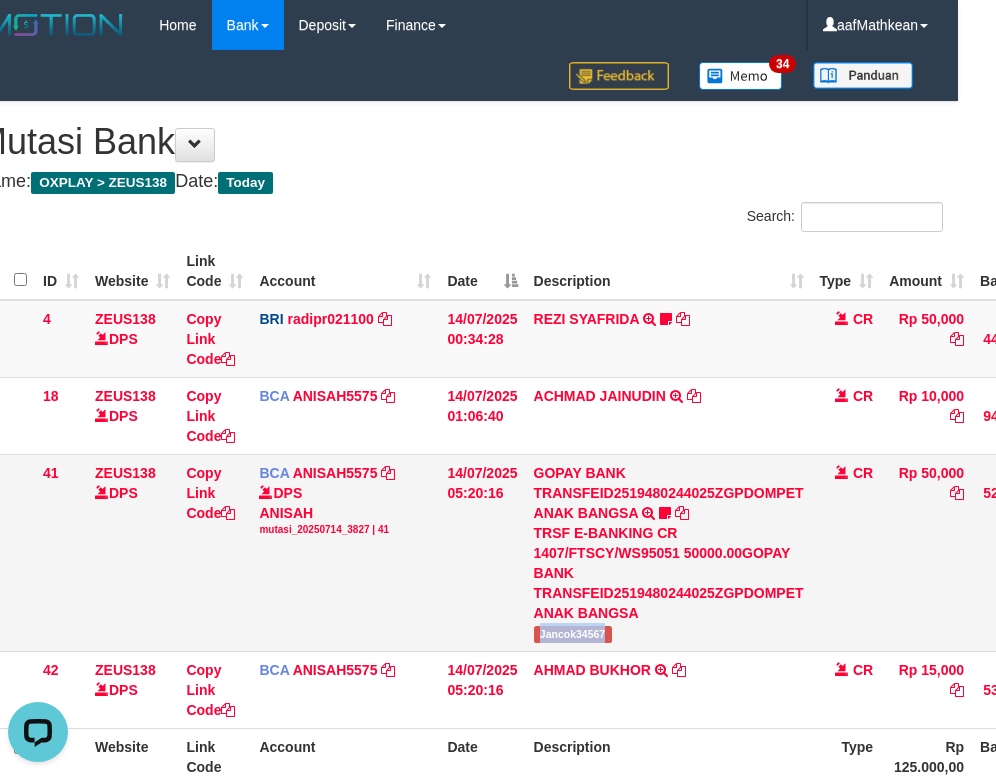 click on "TRSF E-BANKING CR 1407/FTSCY/WS95051
50000.00GOPAY BANK TRANSFEID2519480244025ZGPDOMPET ANAK BANGSA" at bounding box center [669, 573] 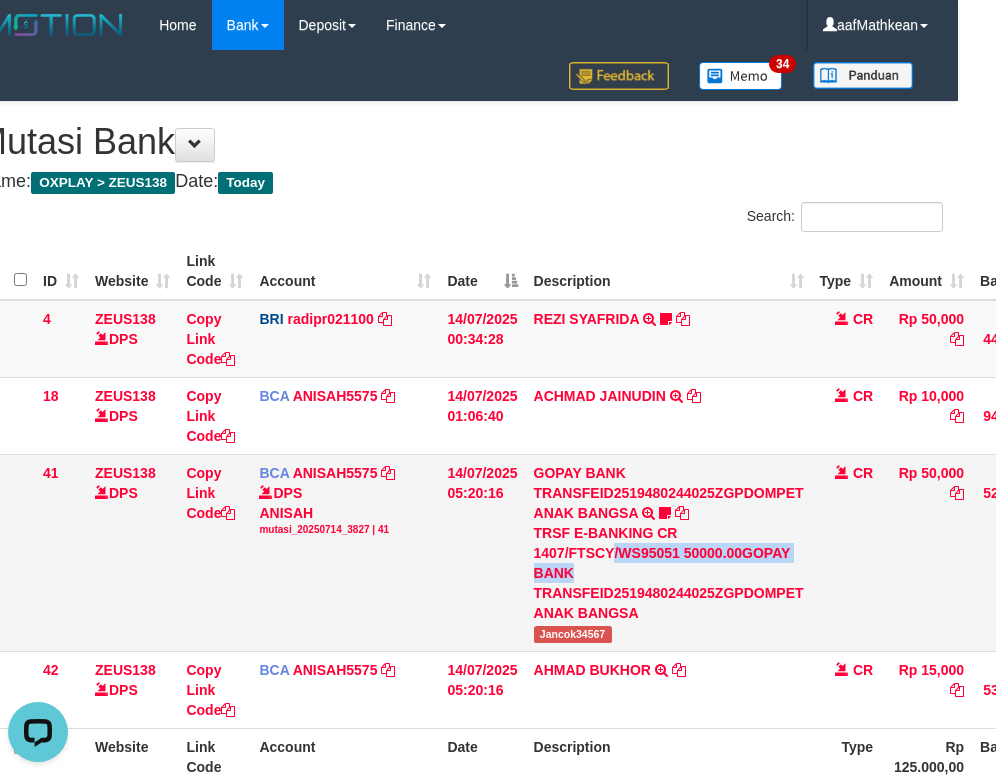 click on "TRSF E-BANKING CR 1407/FTSCY/WS95051
50000.00GOPAY BANK TRANSFEID2519480244025ZGPDOMPET ANAK BANGSA" at bounding box center (669, 573) 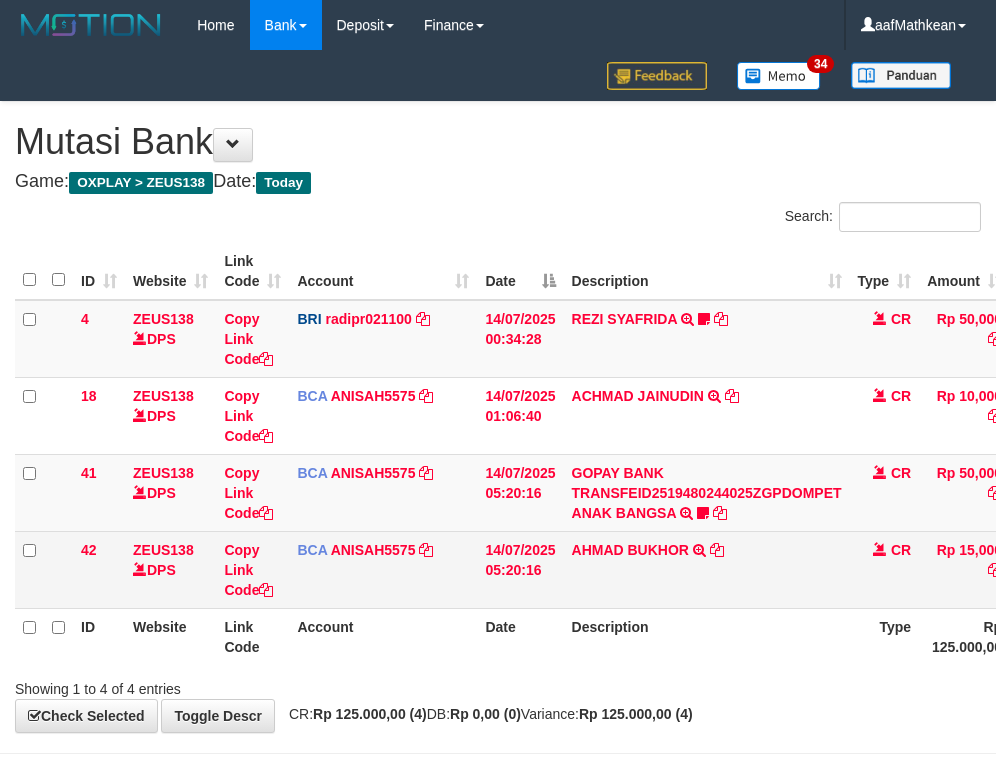 scroll, scrollTop: 0, scrollLeft: 38, axis: horizontal 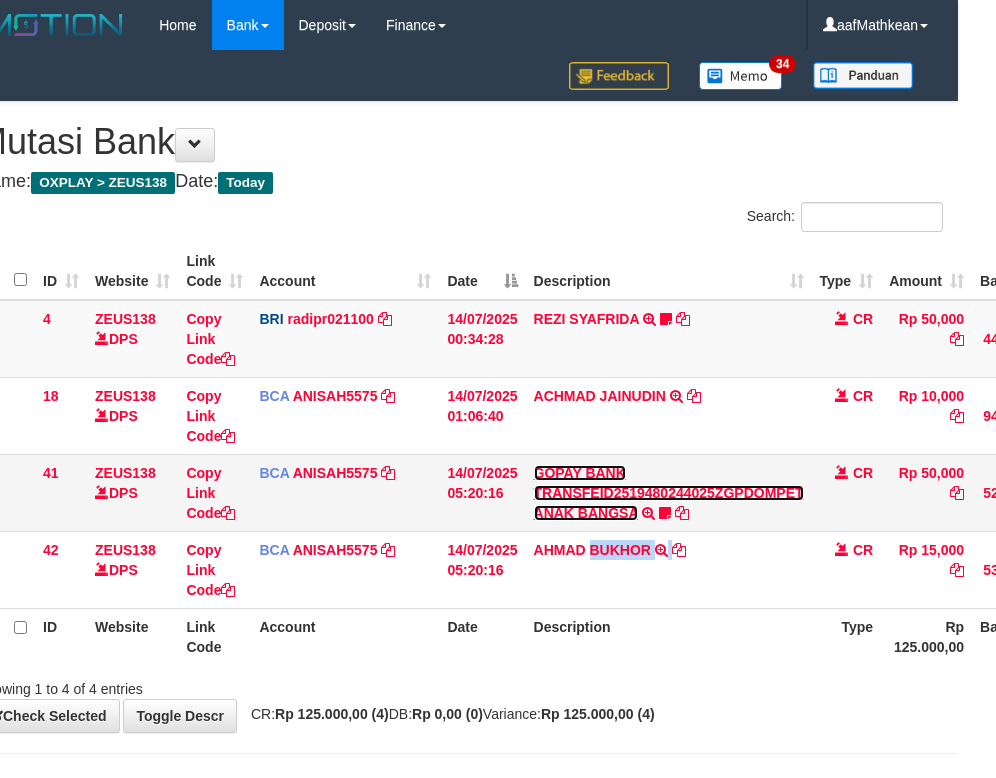 click on "GOPAY BANK TRANSFEID2519480244025ZGPDOMPET ANAK BANGSA" at bounding box center (669, 493) 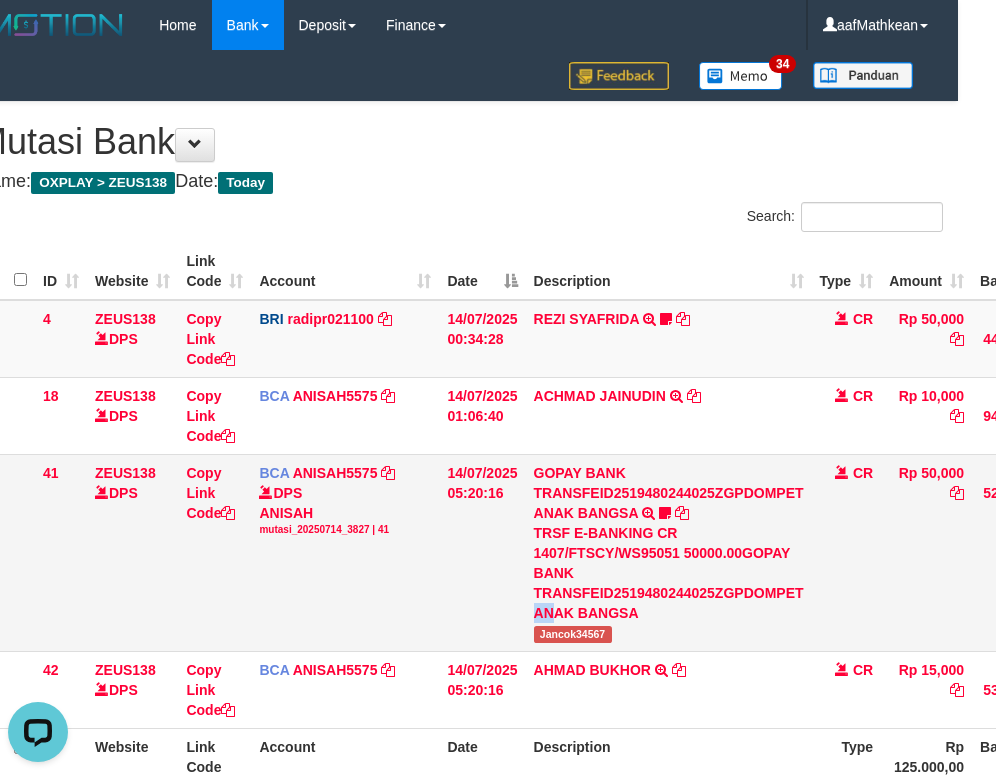 scroll, scrollTop: 0, scrollLeft: 0, axis: both 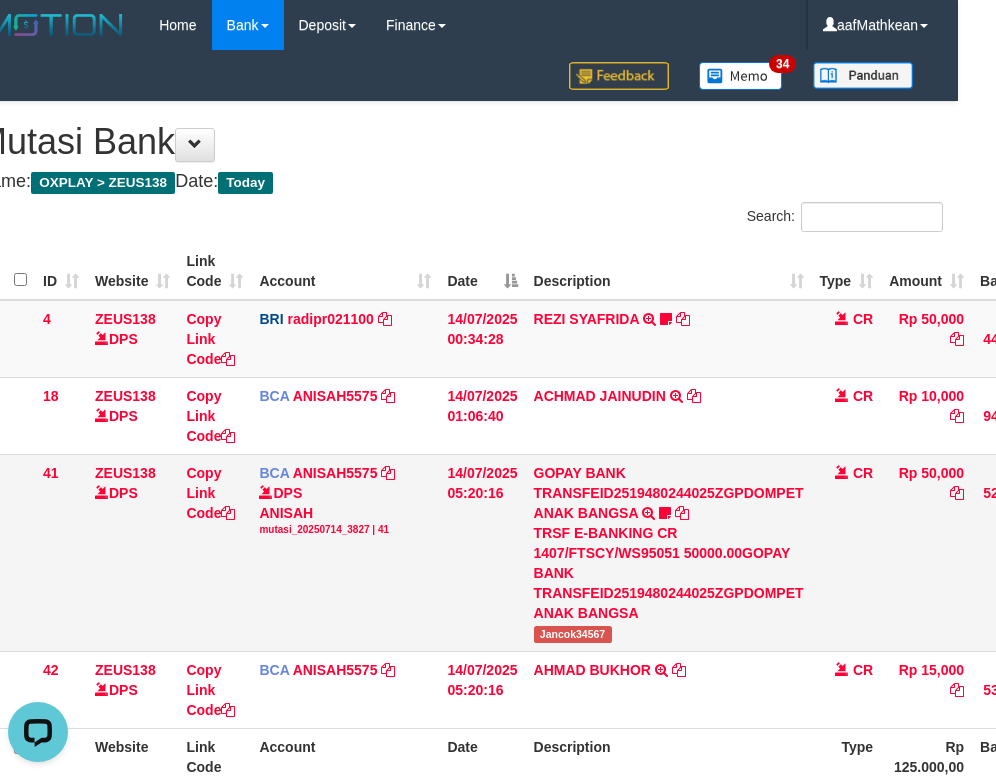 click on "Jancok34567" at bounding box center (573, 634) 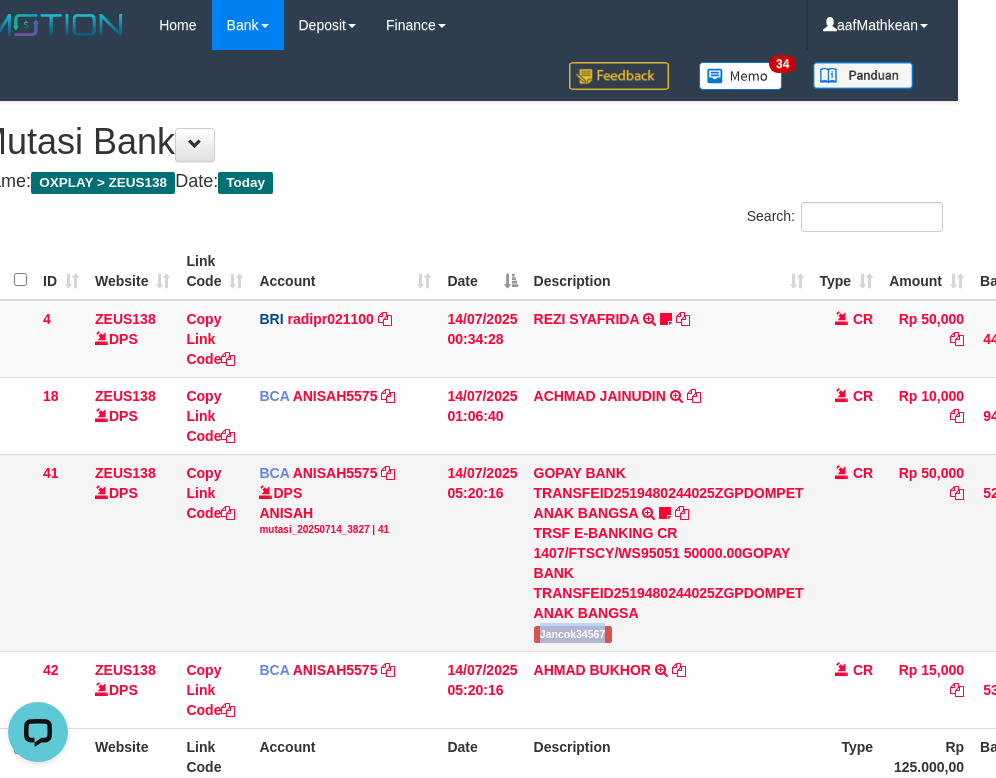 click on "Jancok34567" at bounding box center [573, 634] 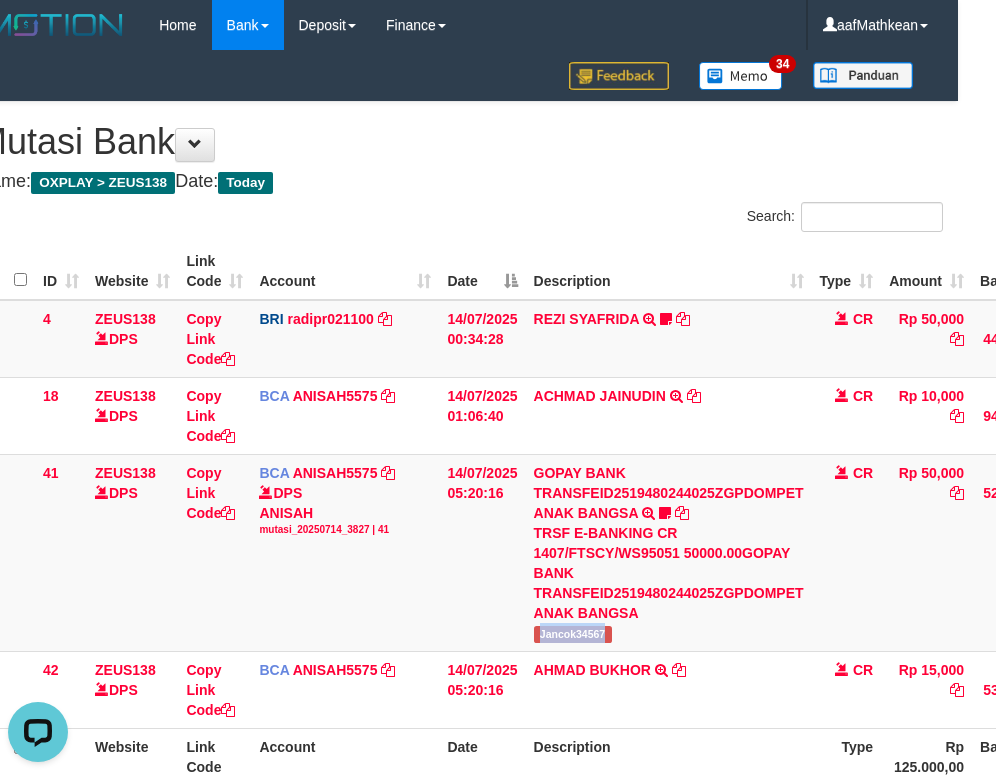 copy on "Jancok34567" 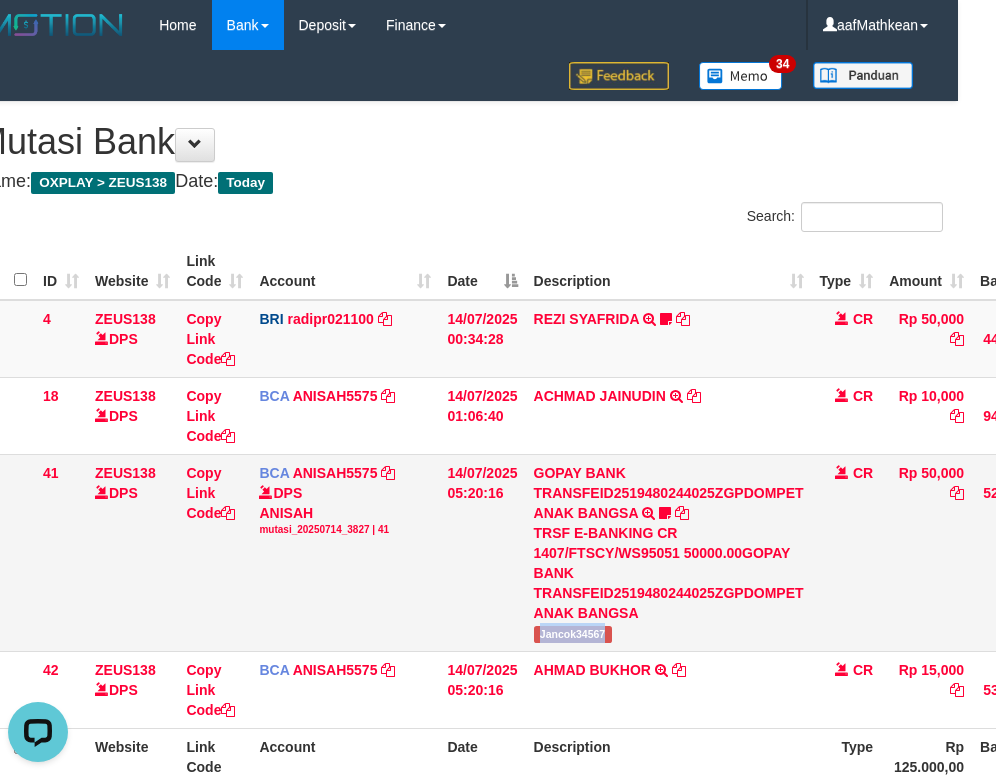 click on "14/07/2025 05:20:16" at bounding box center [482, 552] 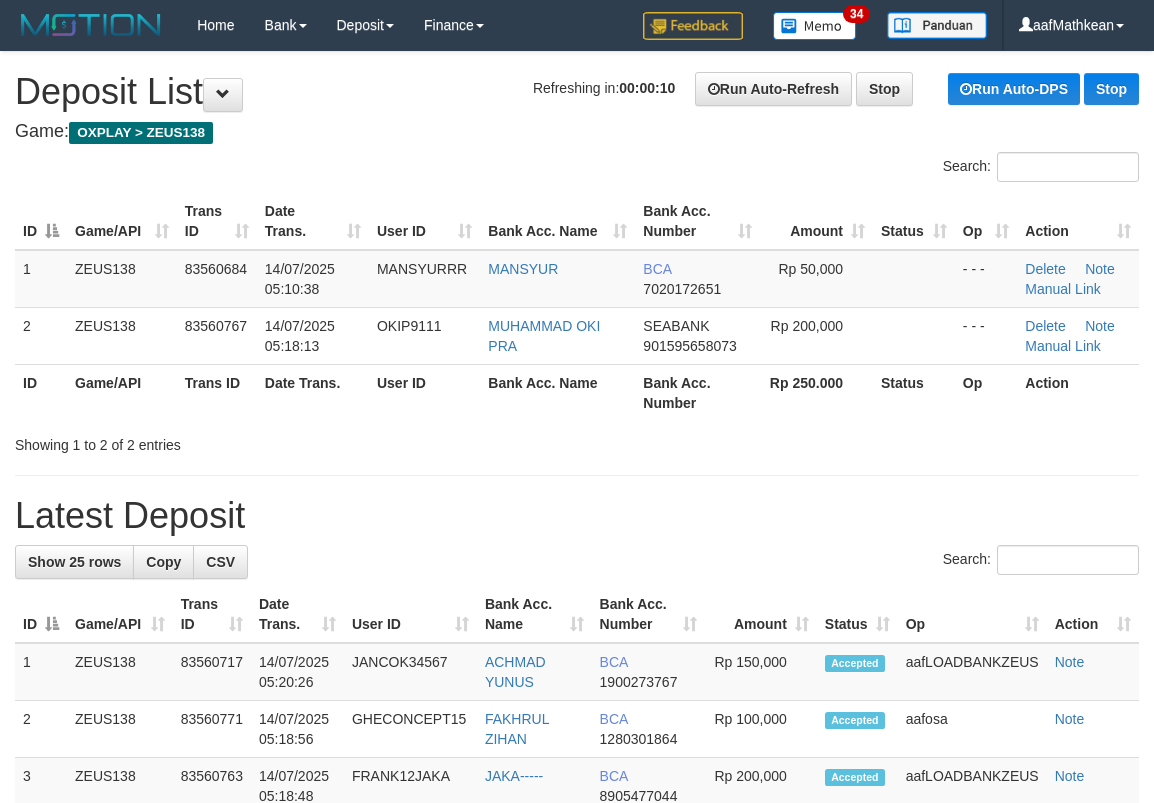 scroll, scrollTop: 0, scrollLeft: 0, axis: both 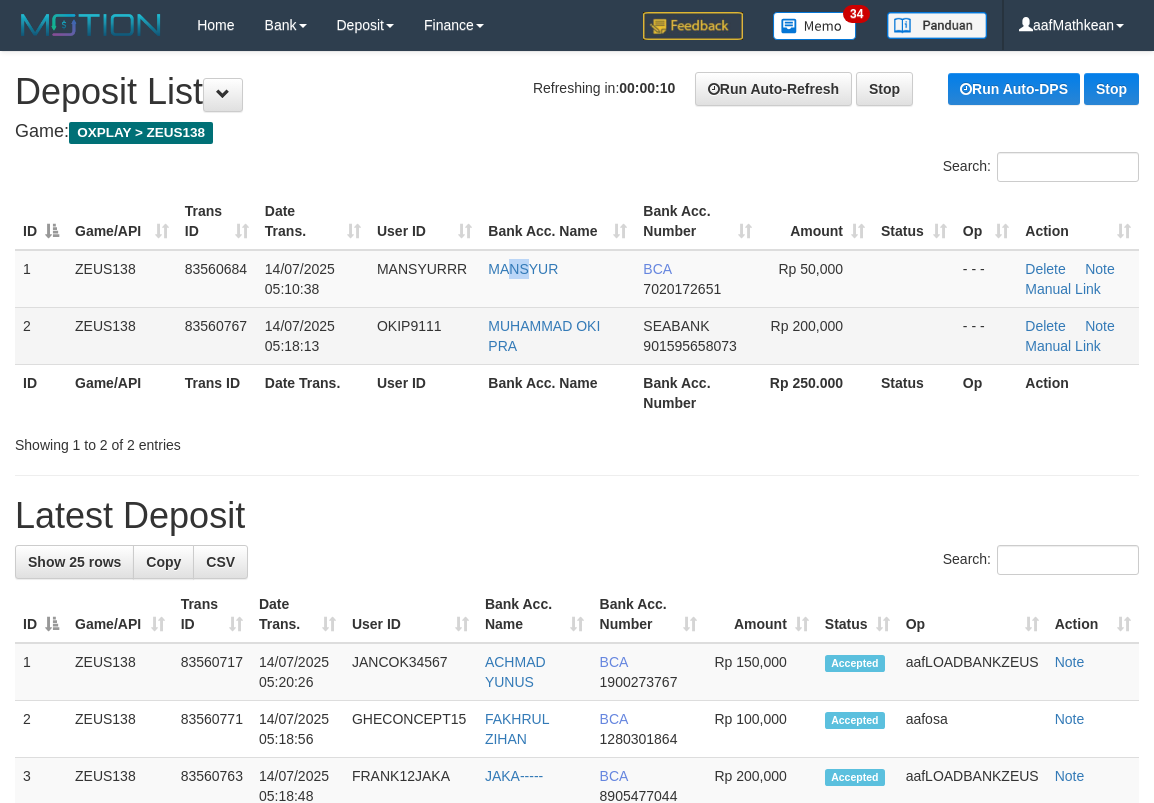 click on "MANSYUR" at bounding box center [557, 279] 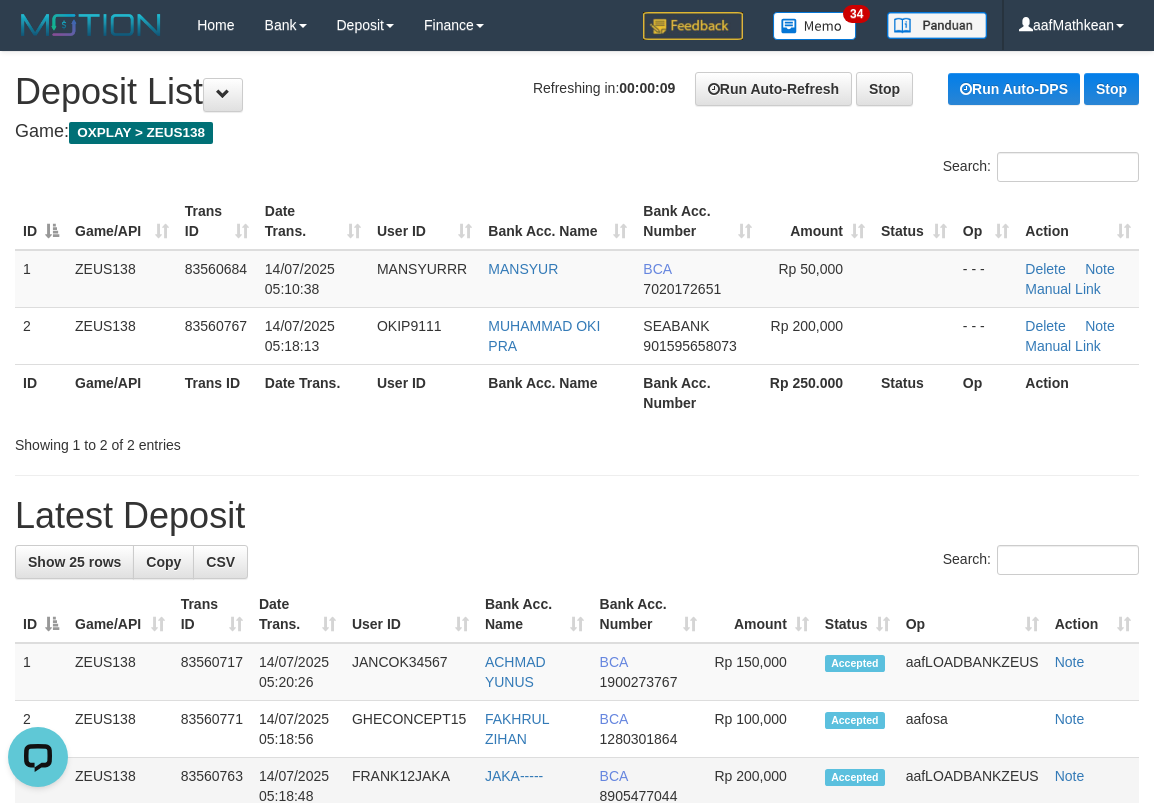 scroll, scrollTop: 0, scrollLeft: 0, axis: both 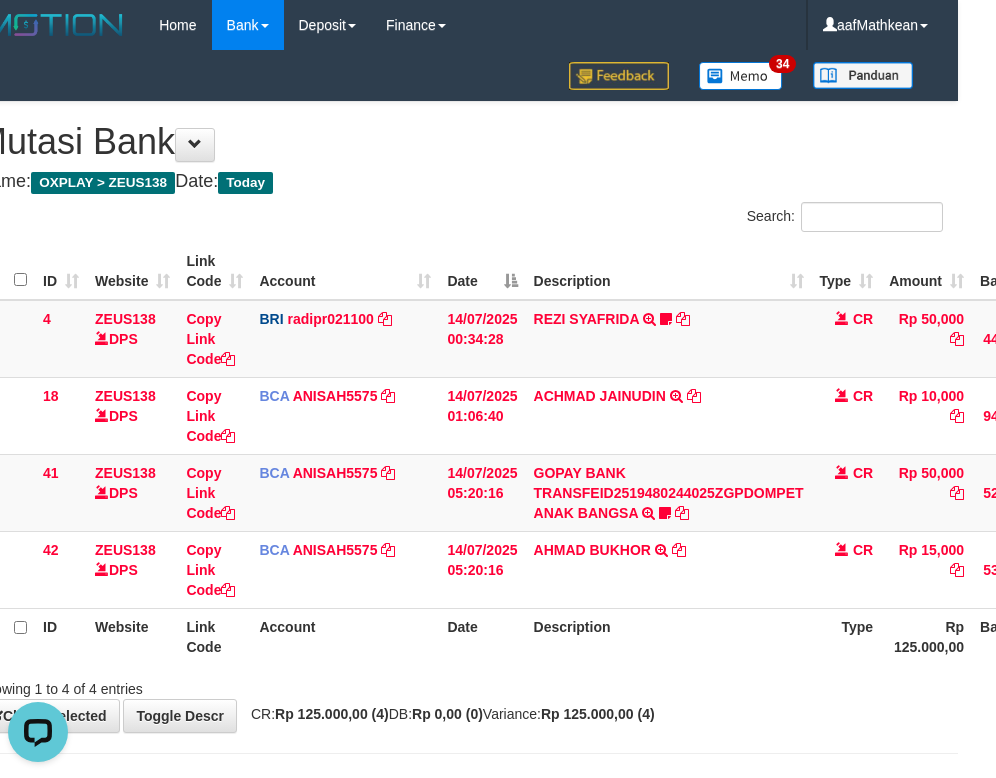 click on "Rp 125.000,00" at bounding box center [926, 636] 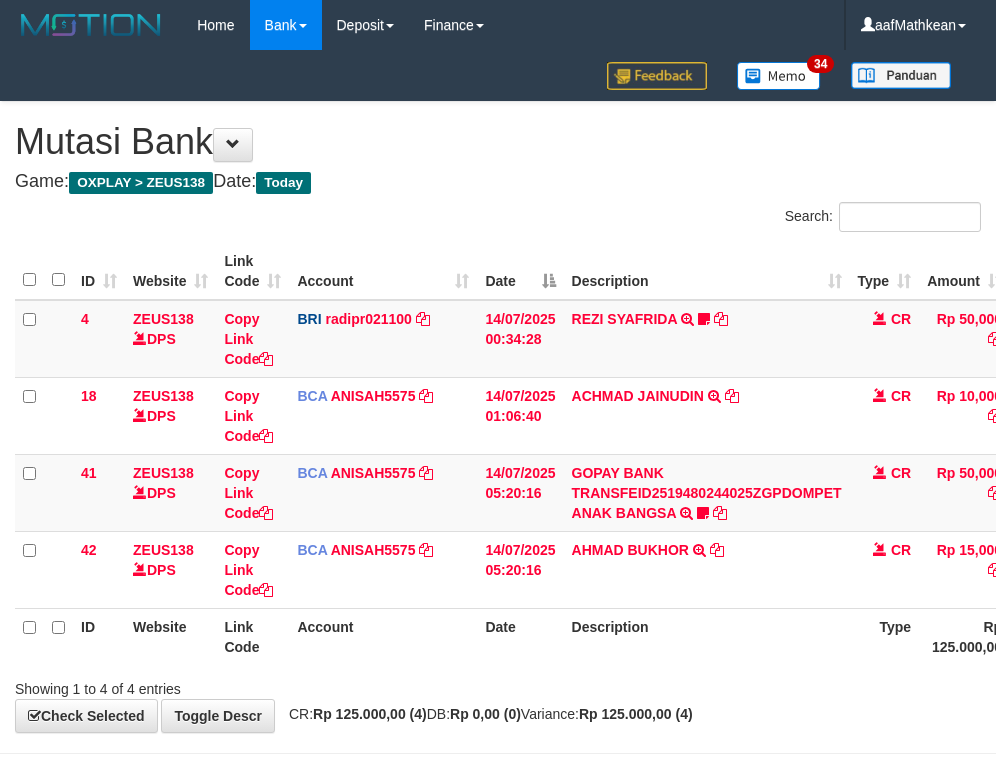 scroll, scrollTop: 0, scrollLeft: 38, axis: horizontal 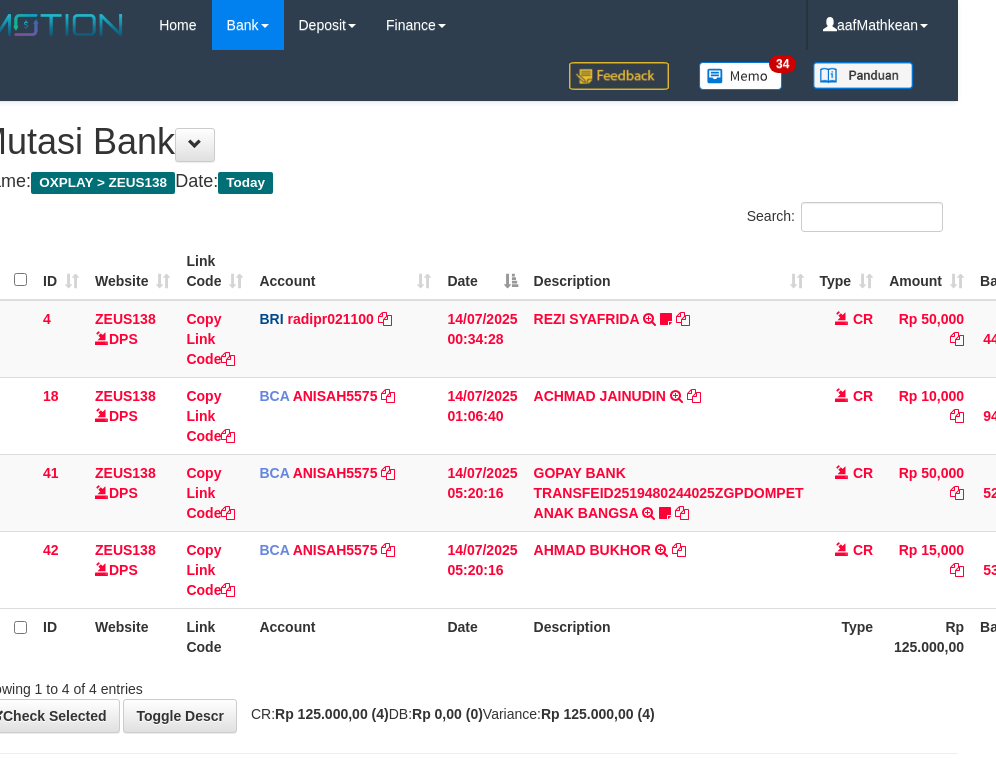click on "Date" at bounding box center [482, 636] 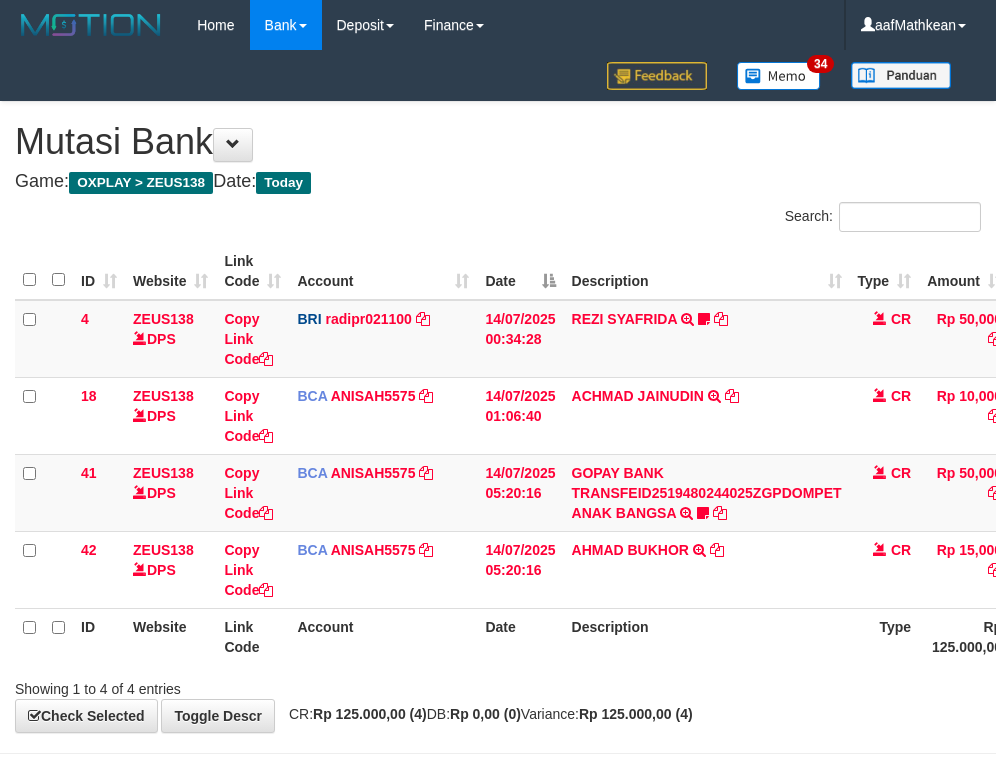 scroll, scrollTop: 0, scrollLeft: 38, axis: horizontal 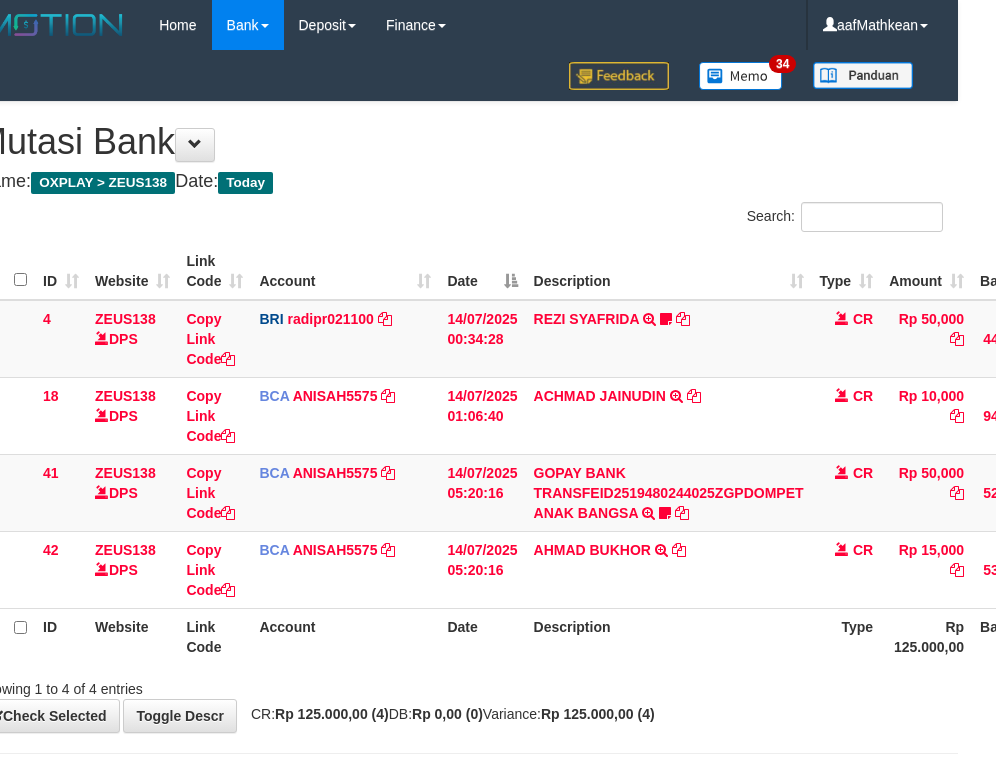 click on "Date" at bounding box center (482, 636) 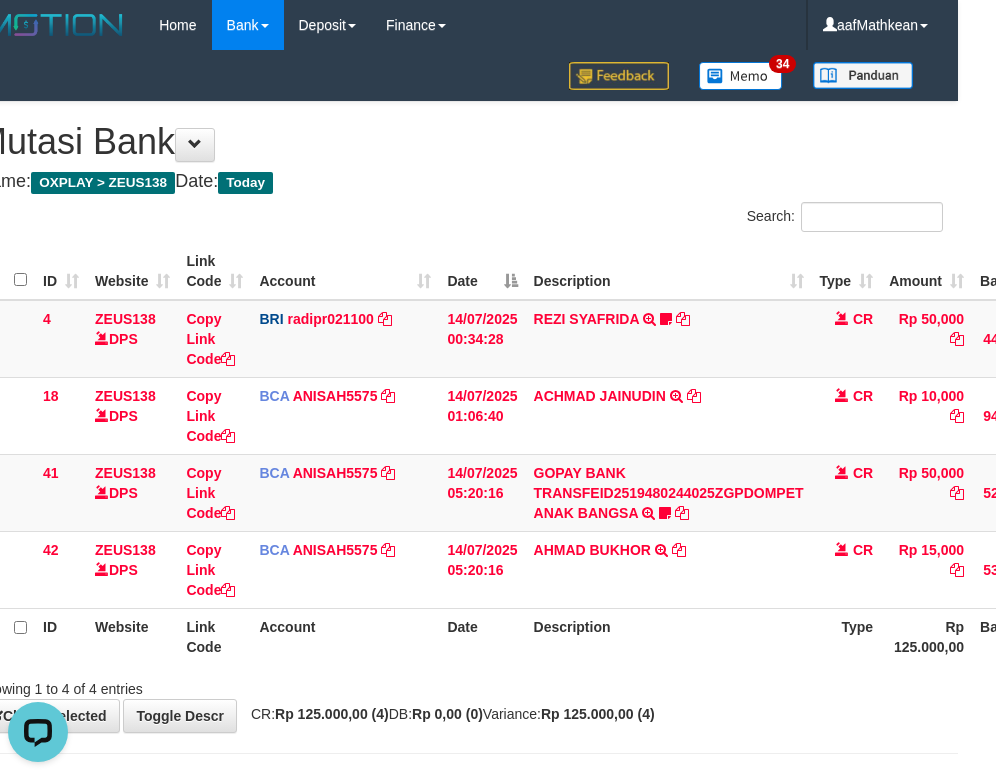 scroll, scrollTop: 0, scrollLeft: 0, axis: both 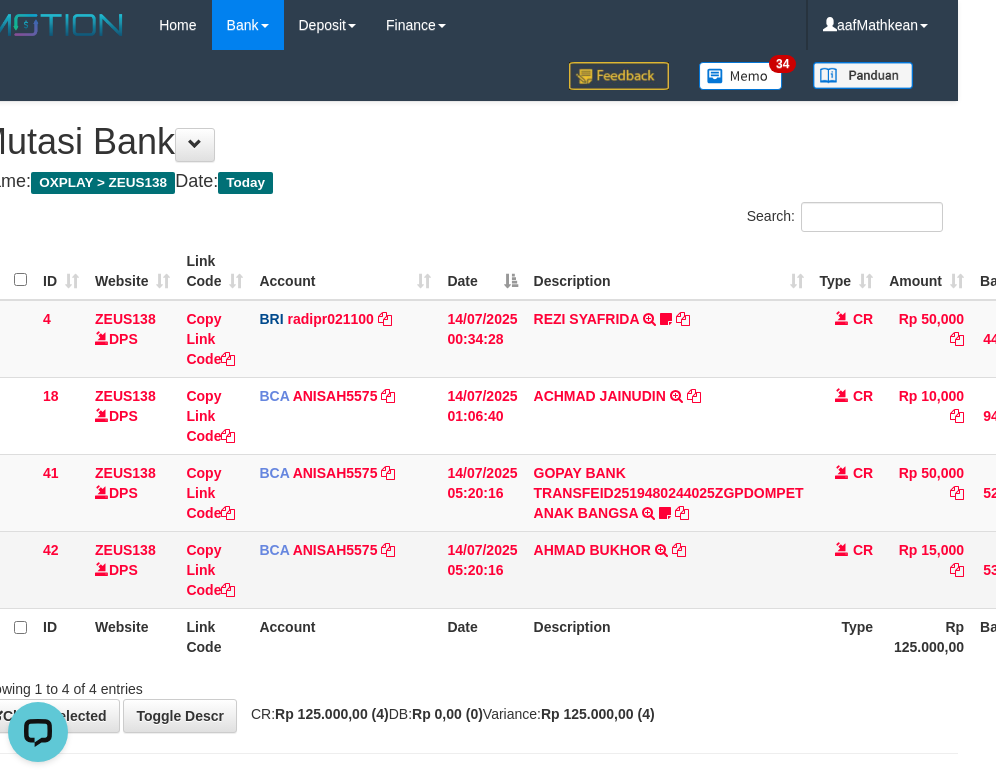 drag, startPoint x: 497, startPoint y: 540, endPoint x: 510, endPoint y: 570, distance: 32.695564 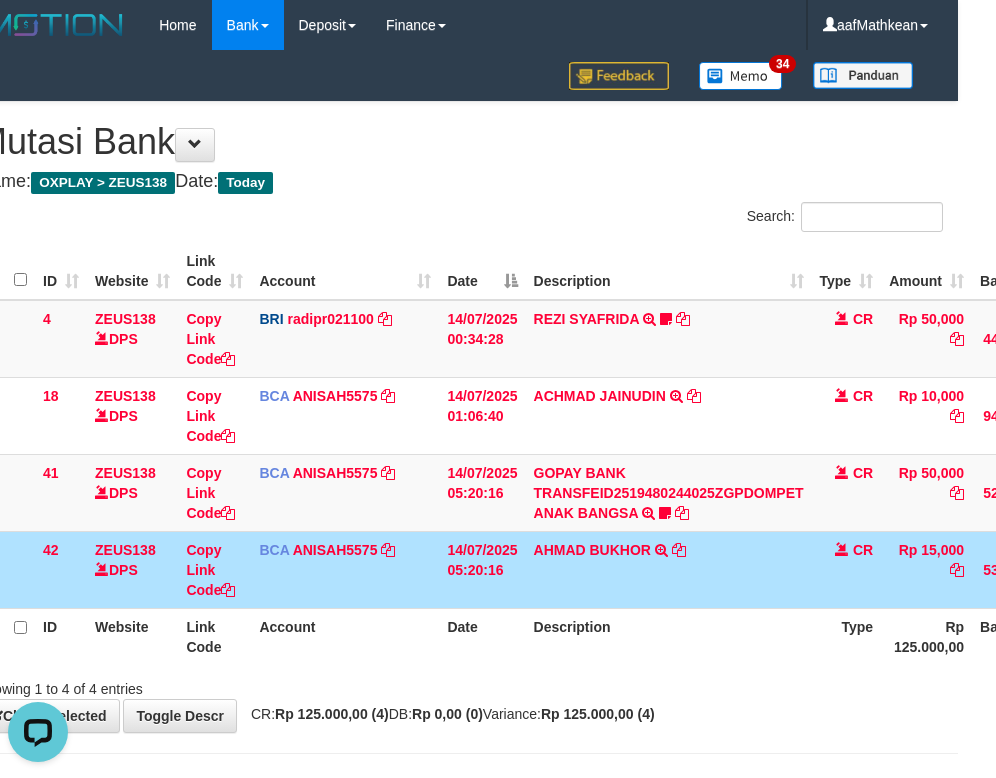 click on "14/07/2025 05:20:16" at bounding box center [482, 569] 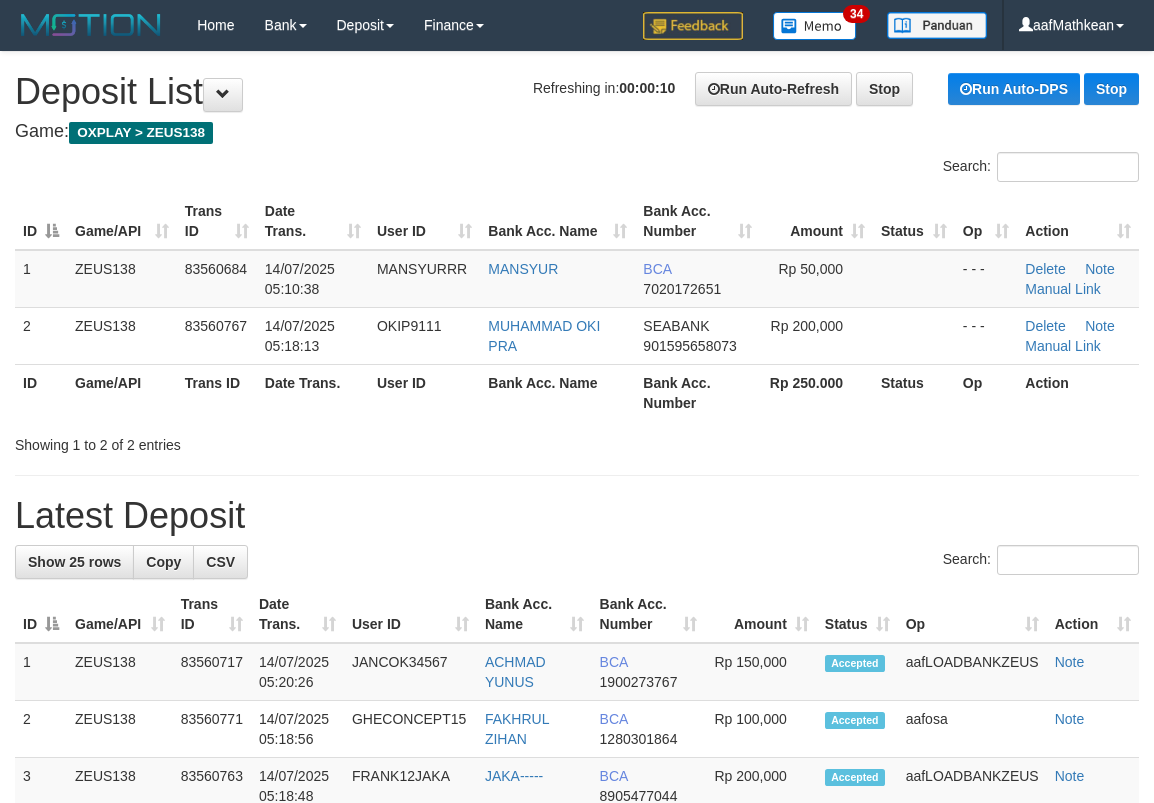 scroll, scrollTop: 0, scrollLeft: 0, axis: both 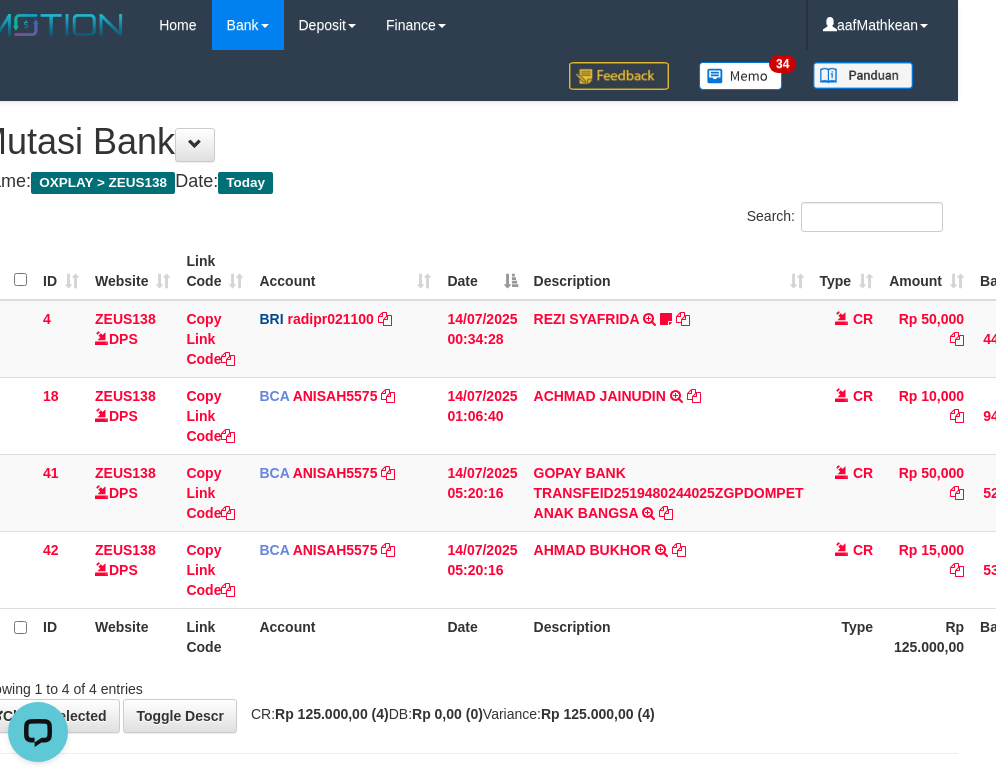 drag, startPoint x: 589, startPoint y: 625, endPoint x: 736, endPoint y: 613, distance: 147.48898 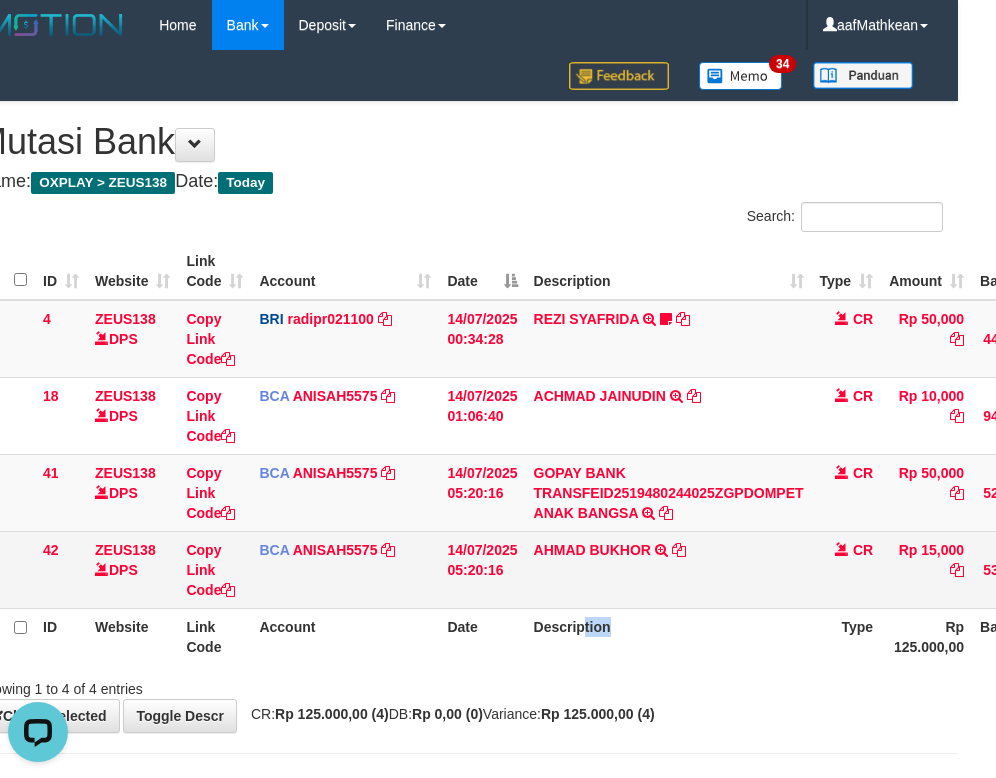 click on "14/07/2025 05:20:16" at bounding box center (482, 569) 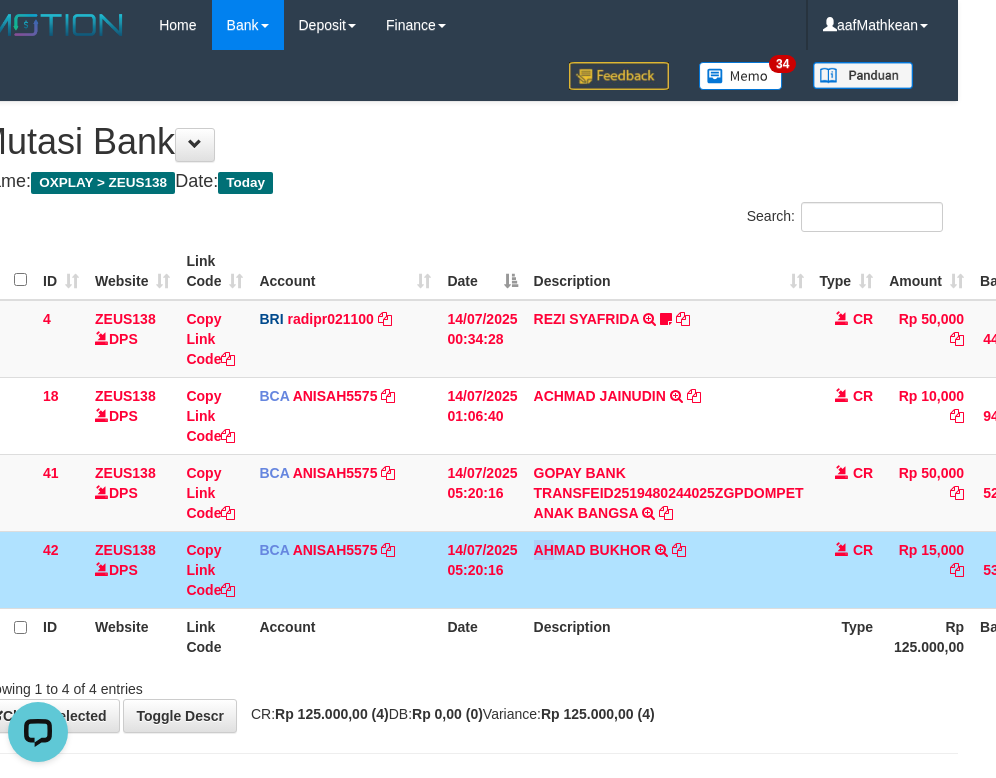 click on "Toggle navigation
Home
Bank
Account List
Load
By Website
Group
[OXPLAY]													ZEUS138
By Load Group (DPS)
Sync" at bounding box center [460, 422] 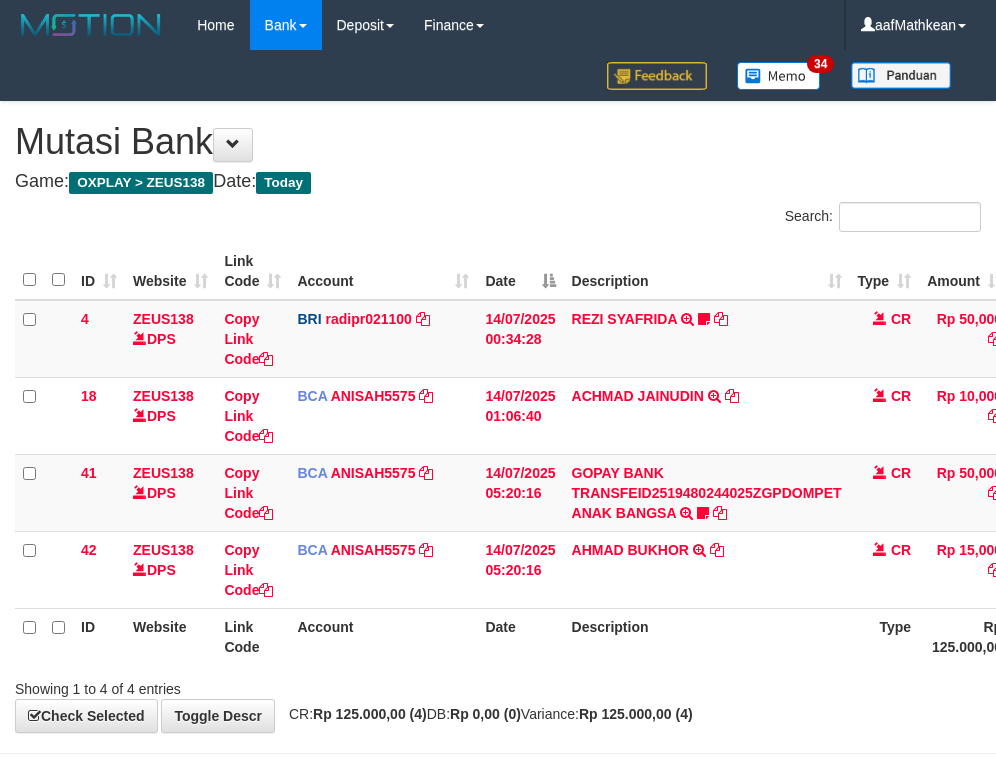 scroll, scrollTop: 0, scrollLeft: 38, axis: horizontal 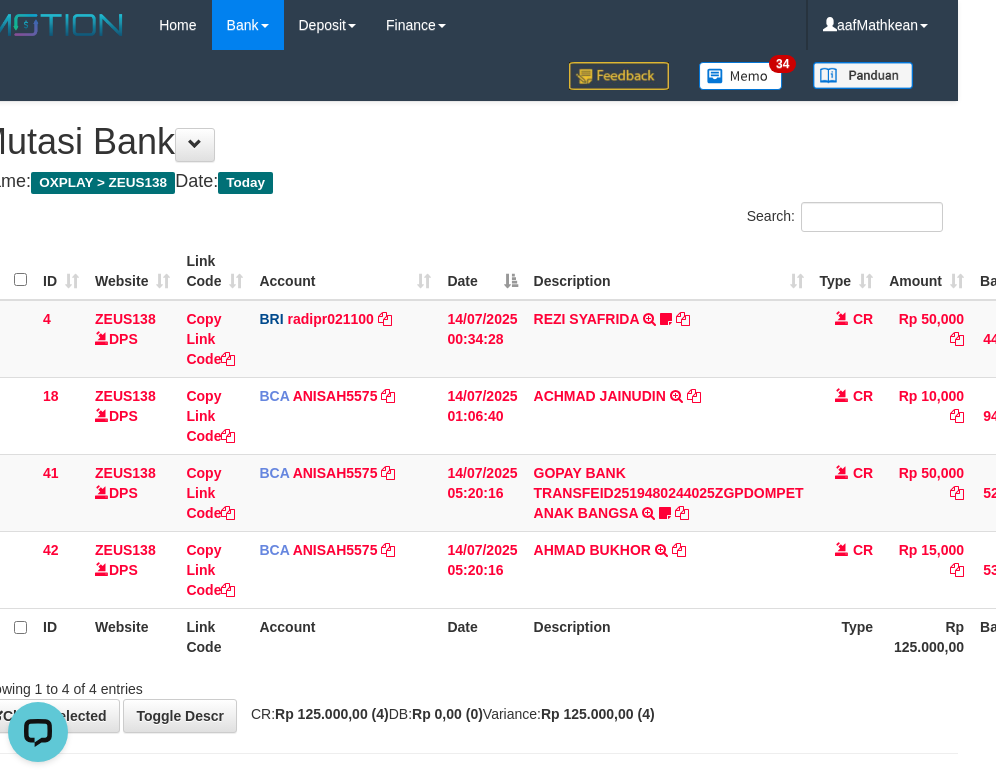 drag, startPoint x: 604, startPoint y: 638, endPoint x: 752, endPoint y: 635, distance: 148.0304 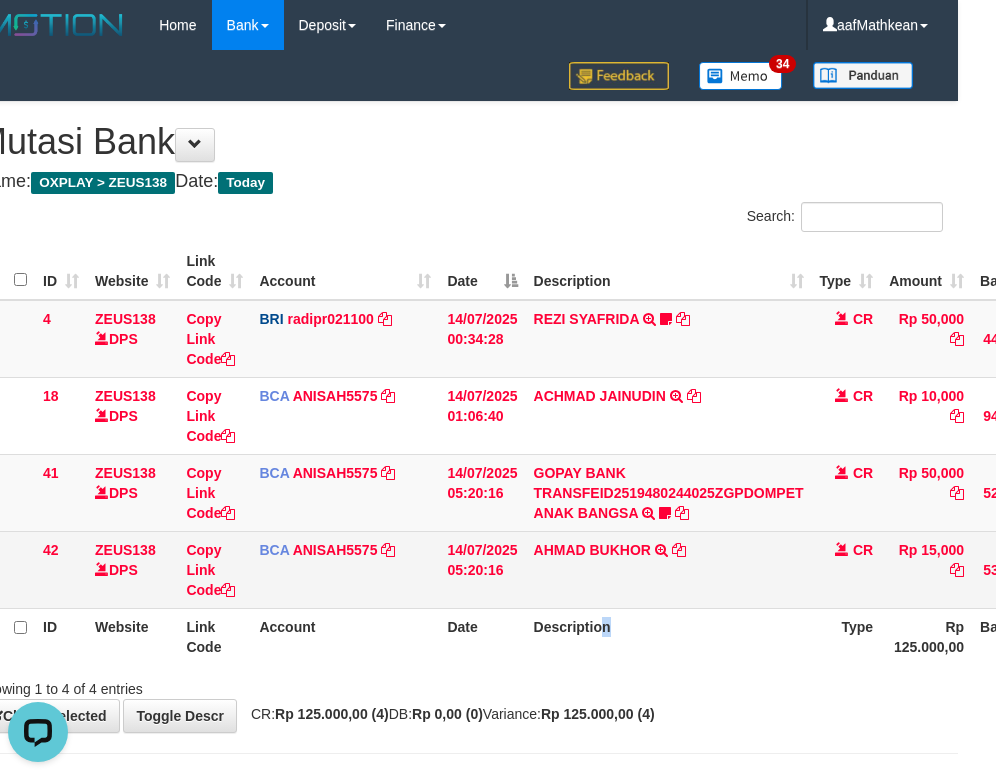 drag, startPoint x: 476, startPoint y: 534, endPoint x: 506, endPoint y: 543, distance: 31.320919 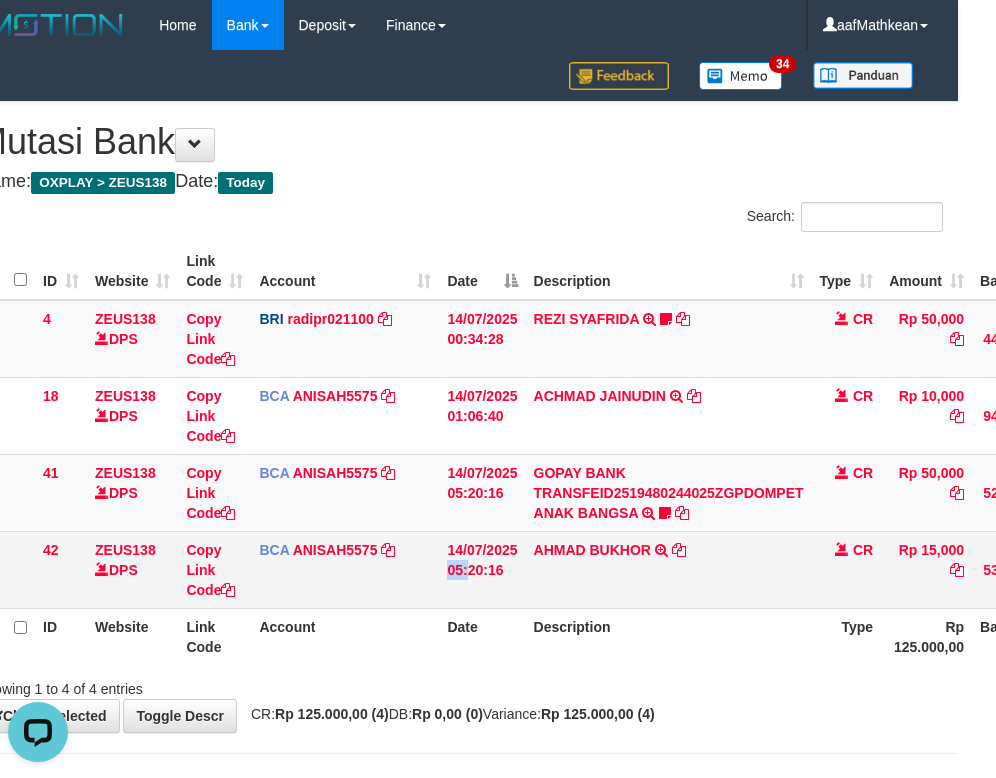 click on "42
ZEUS138    DPS
Copy Link Code
BCA
ANISAH5575
DPS
ANISAH
mutasi_20250714_3827 | 42
mutasi_20250714_3827 | 42
14/07/2025 05:20:16
AHMAD BUKHOR         TRSF E-BANKING CR 1407/FTSCY/WS95051
15000.002025071433769215 TRFDN-AHMAD BUKHORESPAY DEBIT INDONE
CR
Rp 15,000
Rp 535,750
Note
Check" at bounding box center (579, 569) 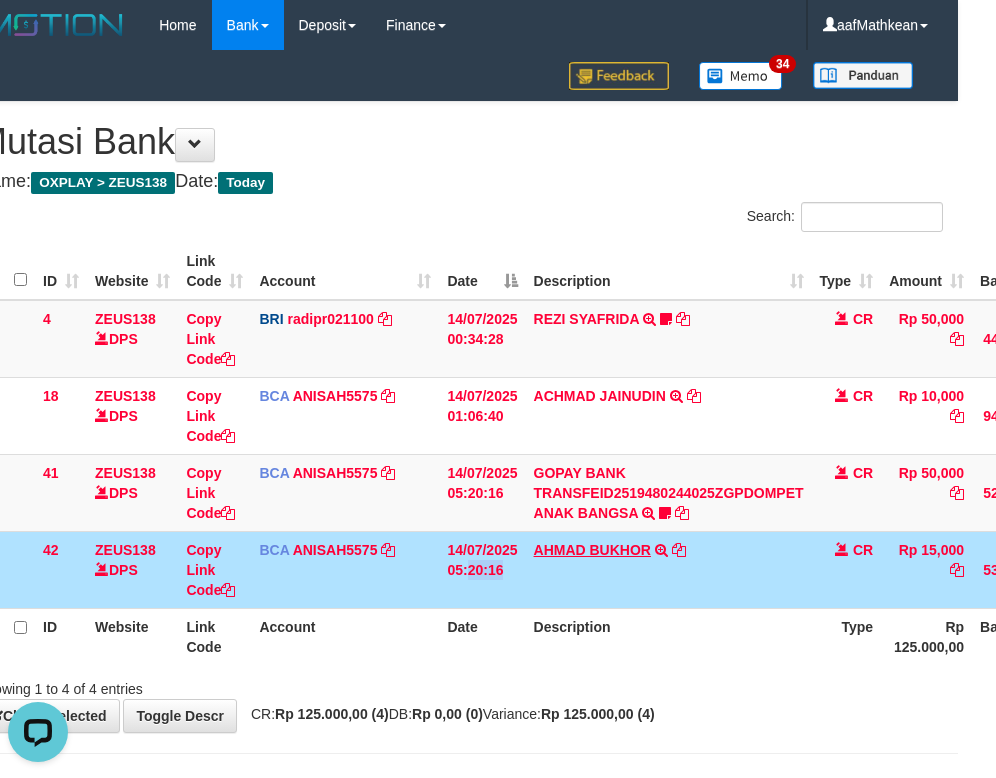 click on "42
ZEUS138    DPS
Copy Link Code
BCA
ANISAH5575
DPS
ANISAH
mutasi_20250714_3827 | 42
mutasi_20250714_3827 | 42
14/07/2025 05:20:16
AHMAD BUKHOR         TRSF E-BANKING CR 1407/FTSCY/WS95051
15000.002025071433769215 TRFDN-AHMAD BUKHORESPAY DEBIT INDONE
CR
Rp 15,000
Rp 535,750
Note
Check" at bounding box center [579, 569] 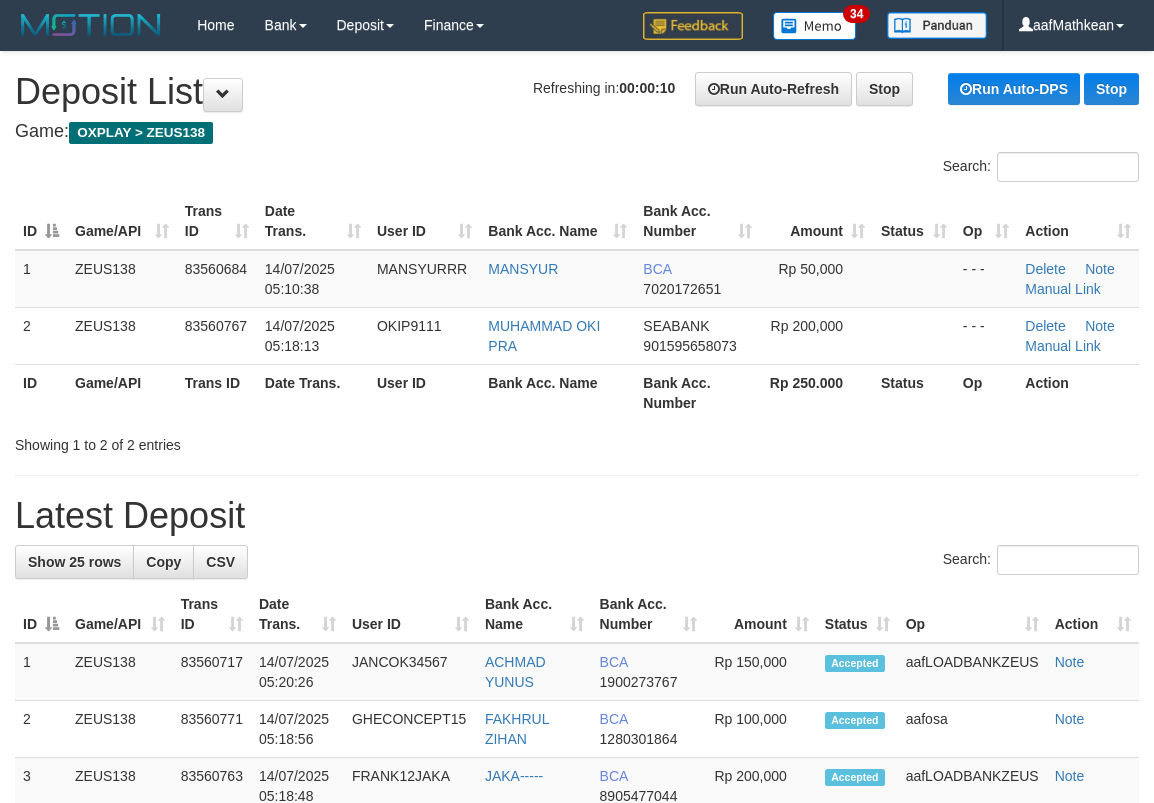 scroll, scrollTop: 0, scrollLeft: 0, axis: both 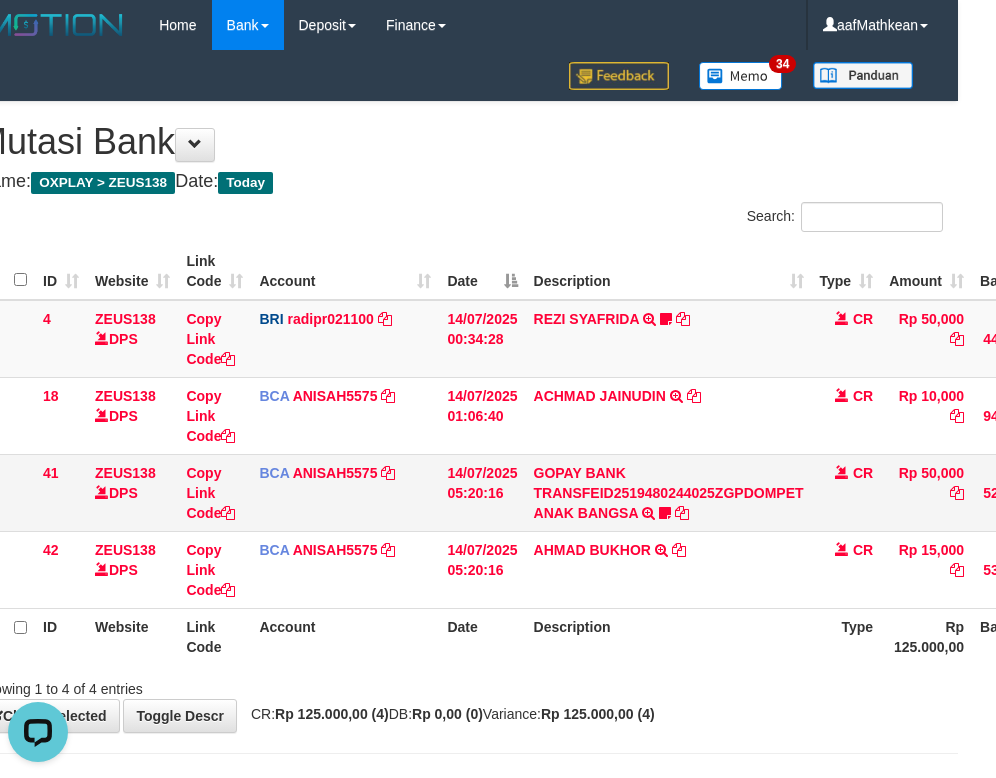 click on "14/07/2025 05:20:16" at bounding box center [482, 492] 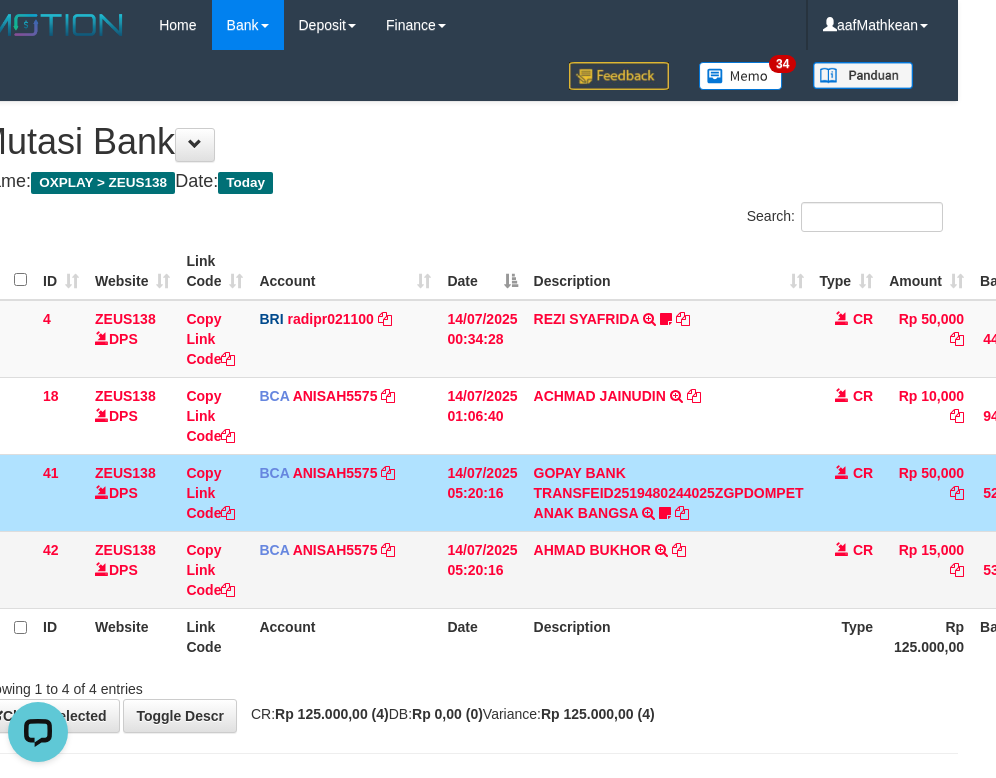 click on "AHMAD BUKHOR         TRSF E-BANKING CR 1407/FTSCY/WS95051
15000.002025071433769215 TRFDN-AHMAD BUKHORESPAY DEBIT INDONE" at bounding box center (669, 569) 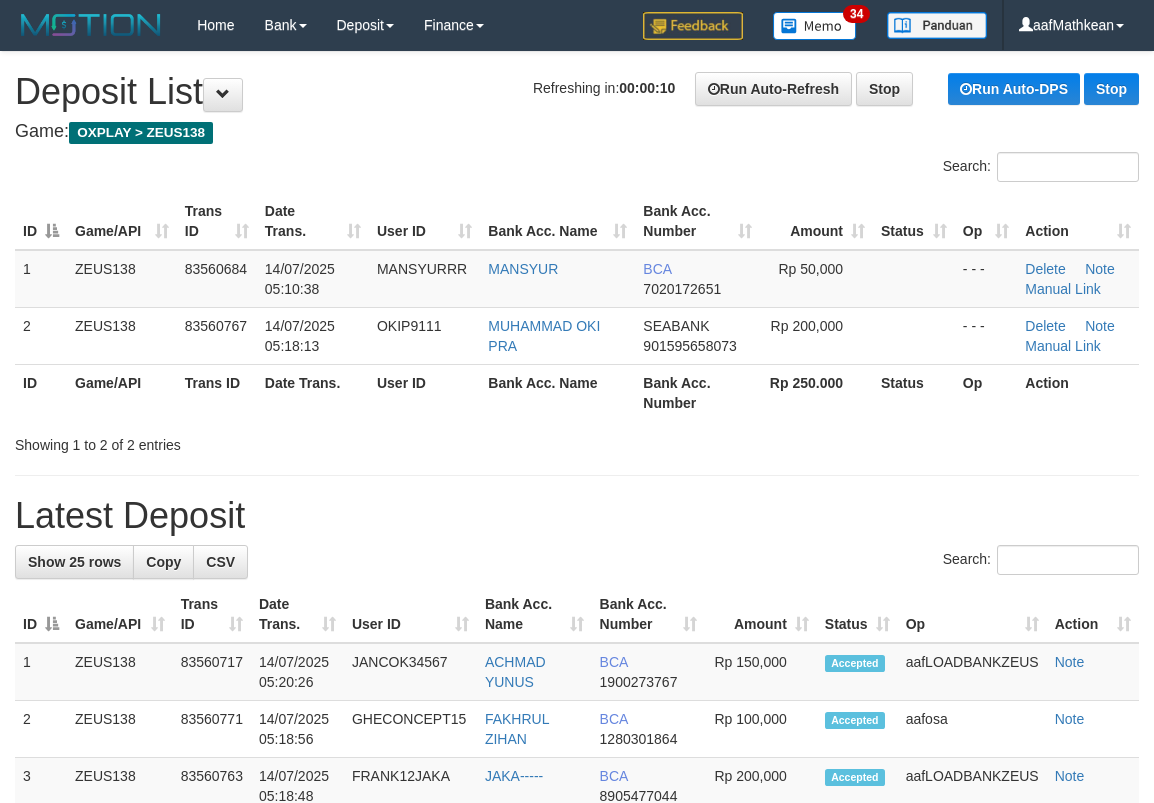 scroll, scrollTop: 0, scrollLeft: 0, axis: both 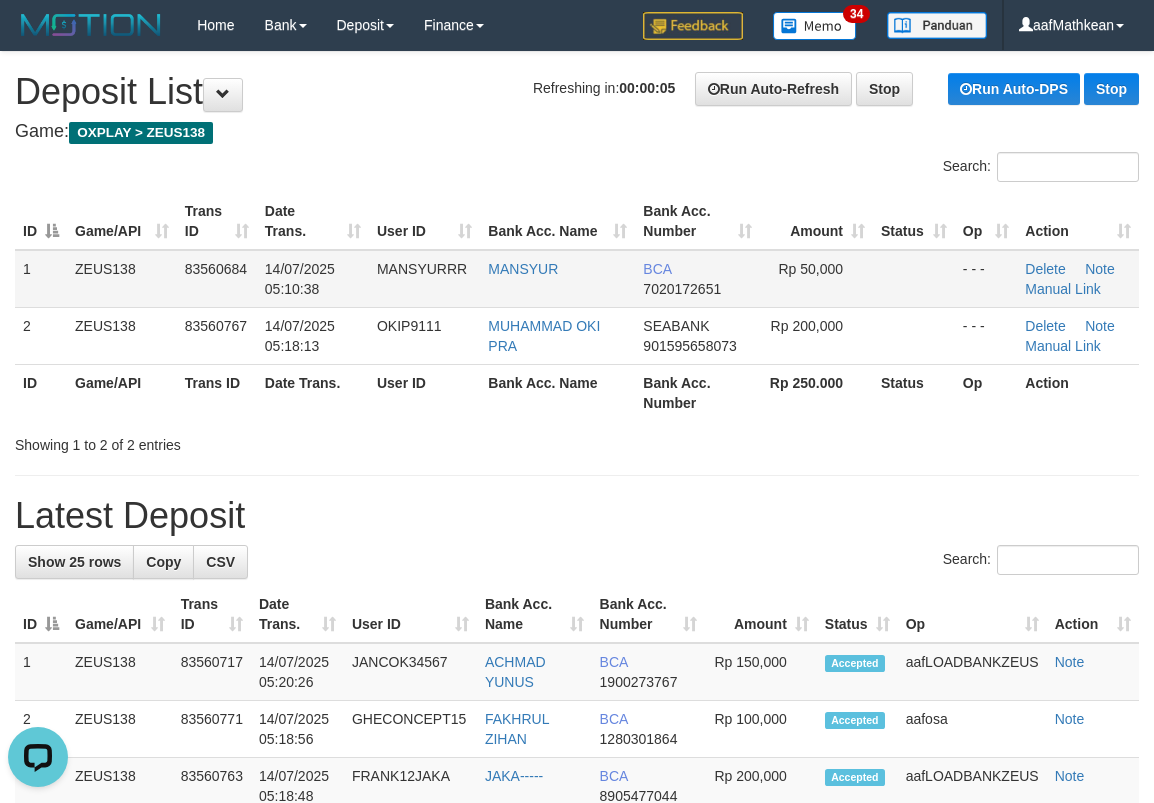 drag, startPoint x: 148, startPoint y: 272, endPoint x: 122, endPoint y: 282, distance: 27.856777 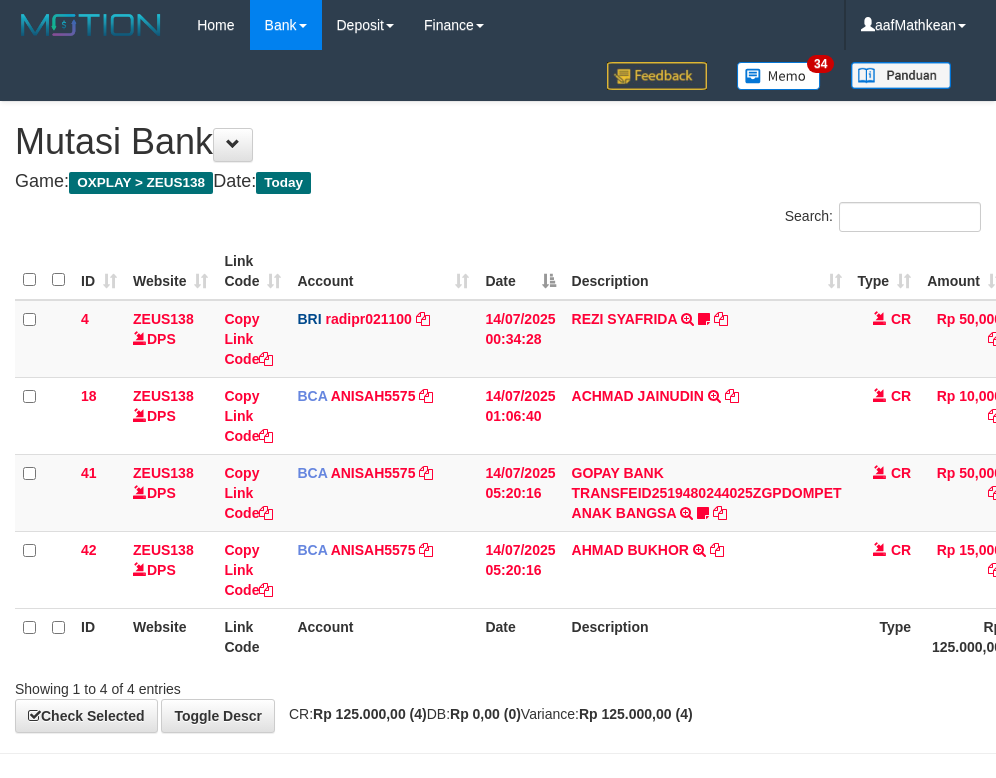 scroll, scrollTop: 0, scrollLeft: 38, axis: horizontal 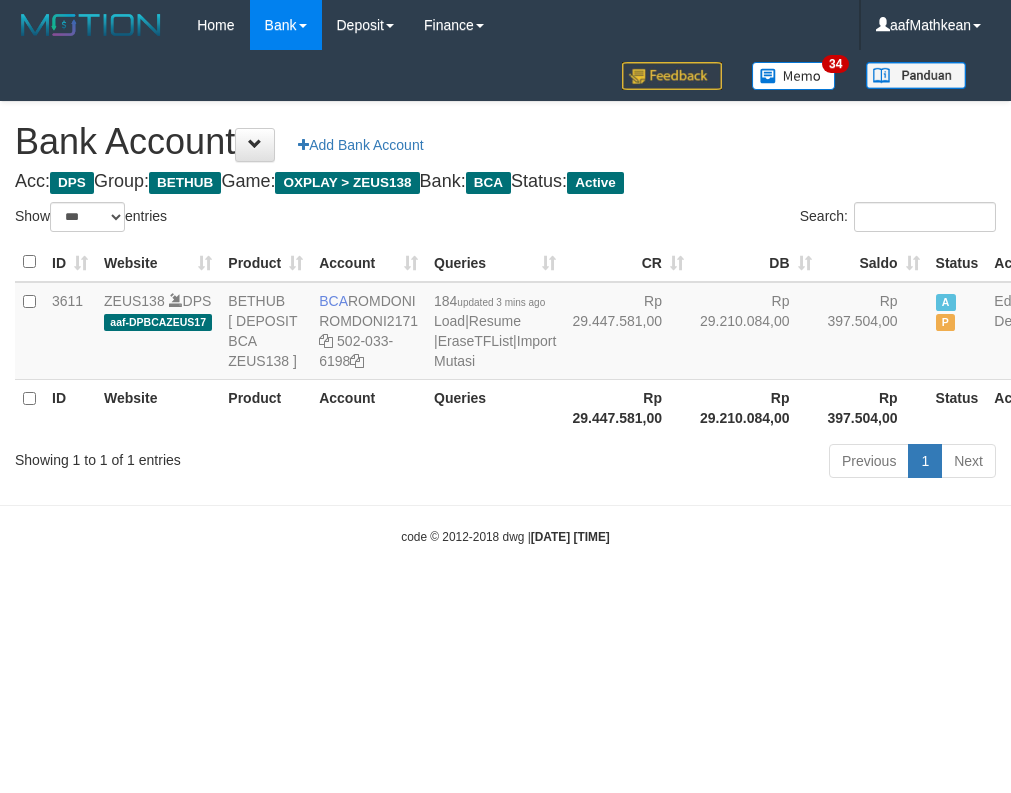 select on "***" 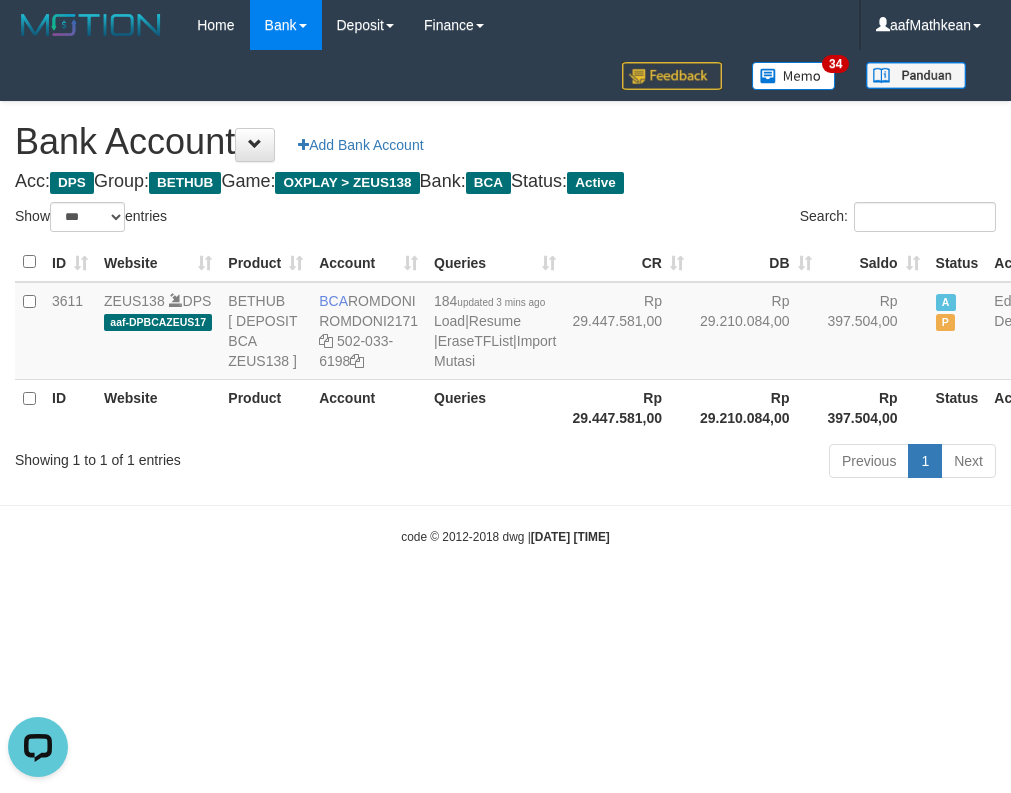 scroll, scrollTop: 0, scrollLeft: 0, axis: both 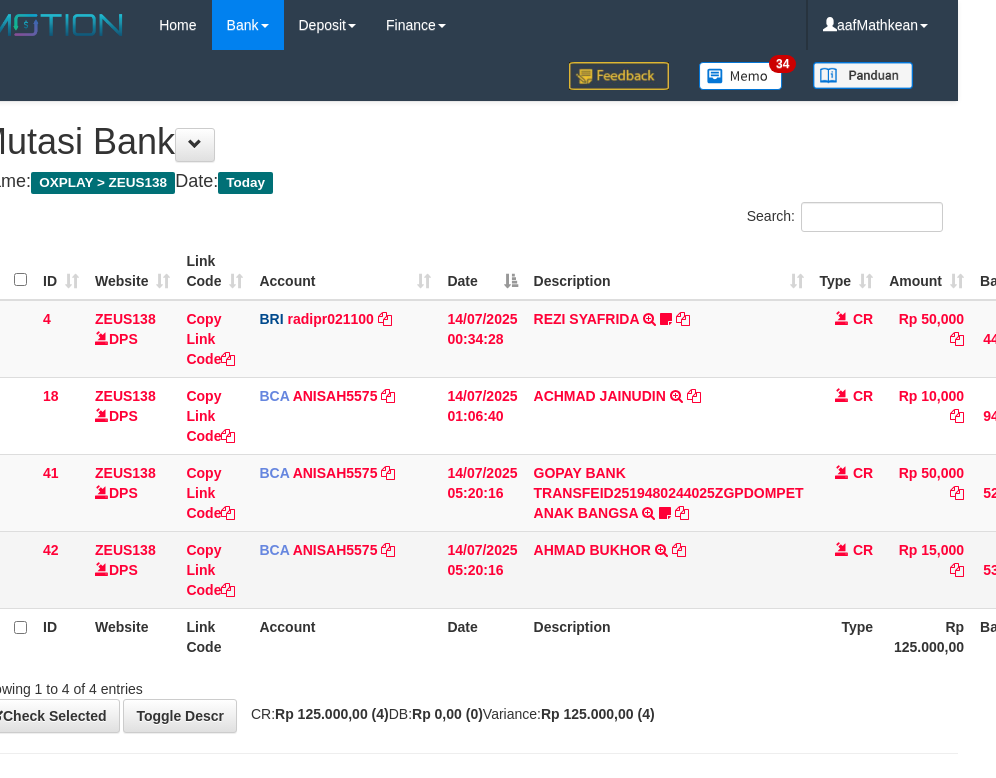 click on "AHMAD BUKHOR         TRSF E-BANKING CR 1407/FTSCY/WS95051
15000.002025071433769215 TRFDN-AHMAD BUKHORESPAY DEBIT INDONE" at bounding box center (669, 569) 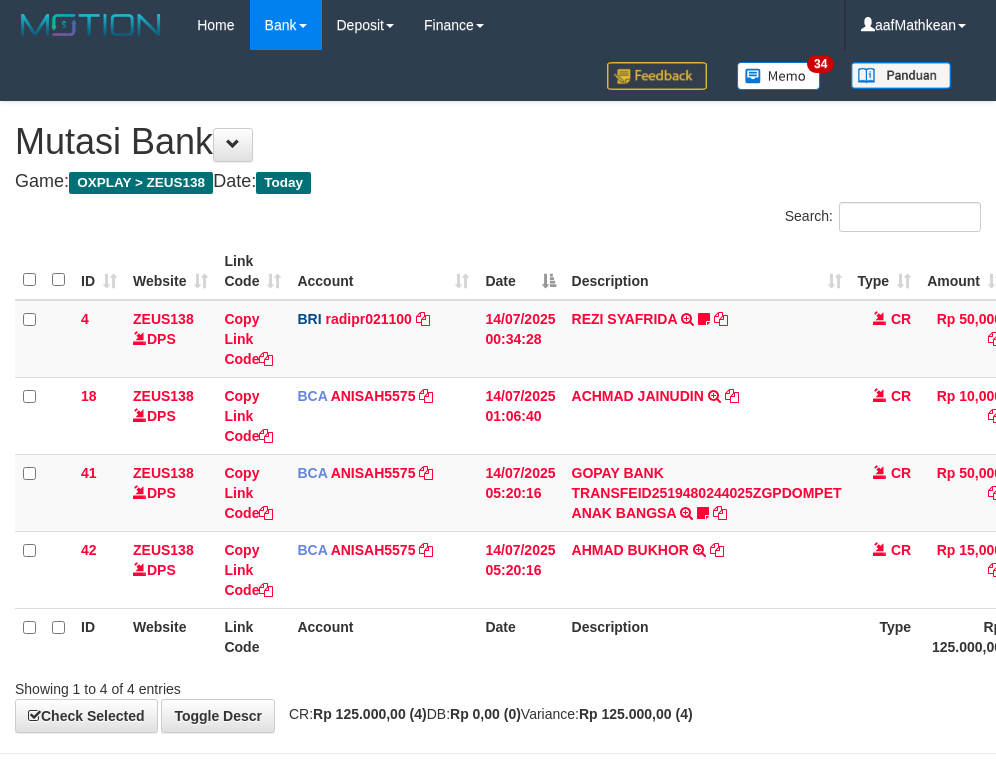 scroll, scrollTop: 0, scrollLeft: 38, axis: horizontal 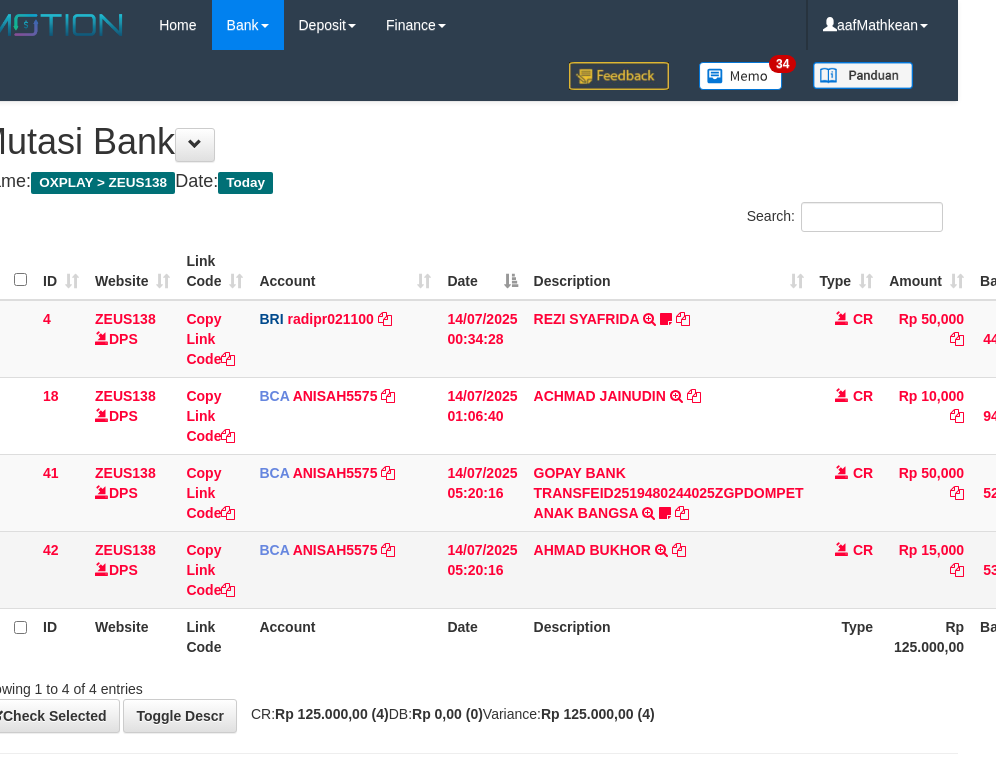 click on "AHMAD BUKHOR         TRSF E-BANKING CR 1407/FTSCY/WS95051
15000.002025071433769215 TRFDN-AHMAD BUKHORESPAY DEBIT INDONE" at bounding box center [669, 569] 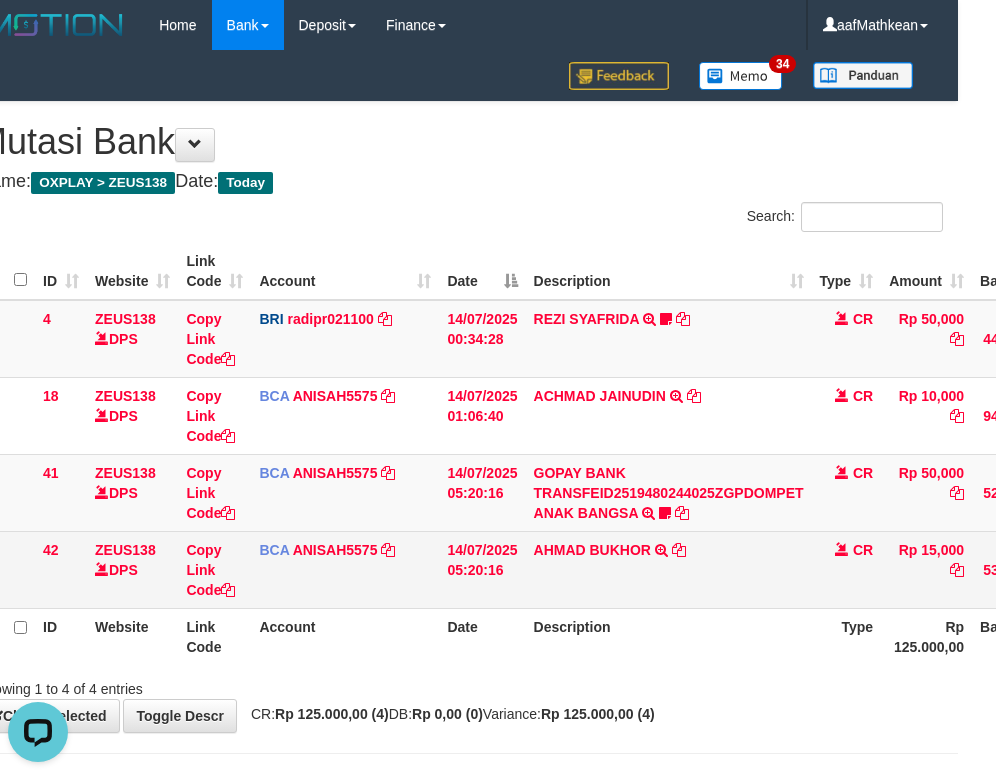 scroll, scrollTop: 0, scrollLeft: 0, axis: both 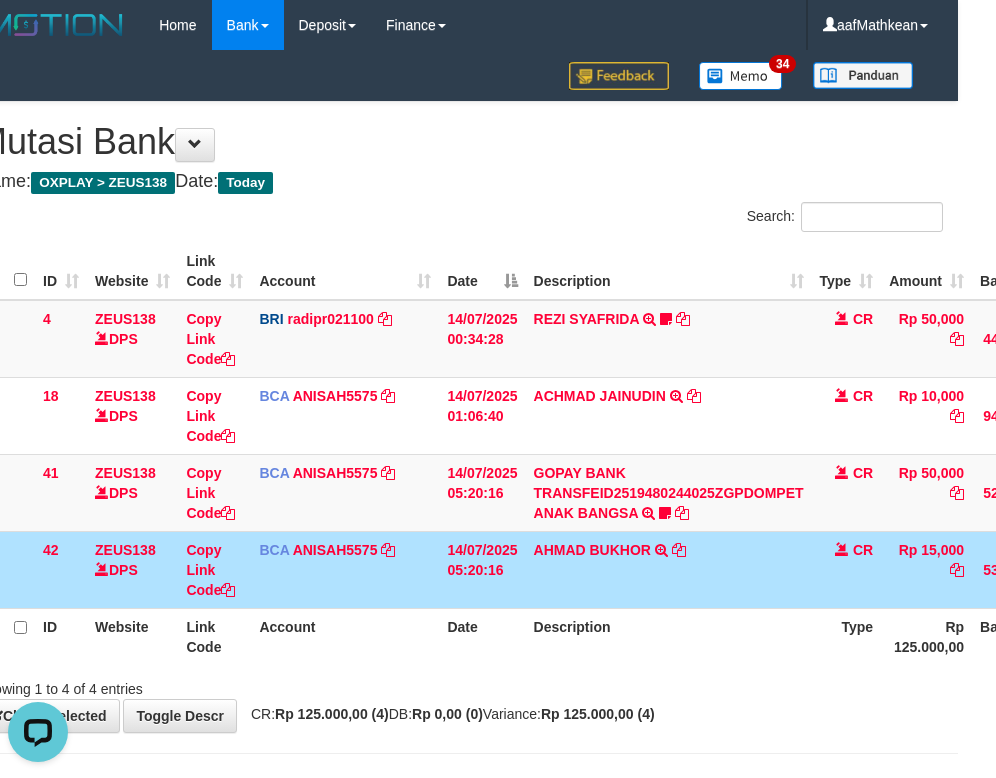 click on "AHMAD BUKHOR         TRSF E-BANKING CR 1407/FTSCY/WS95051
15000.002025071433769215 TRFDN-AHMAD BUKHORESPAY DEBIT INDONE" at bounding box center (669, 569) 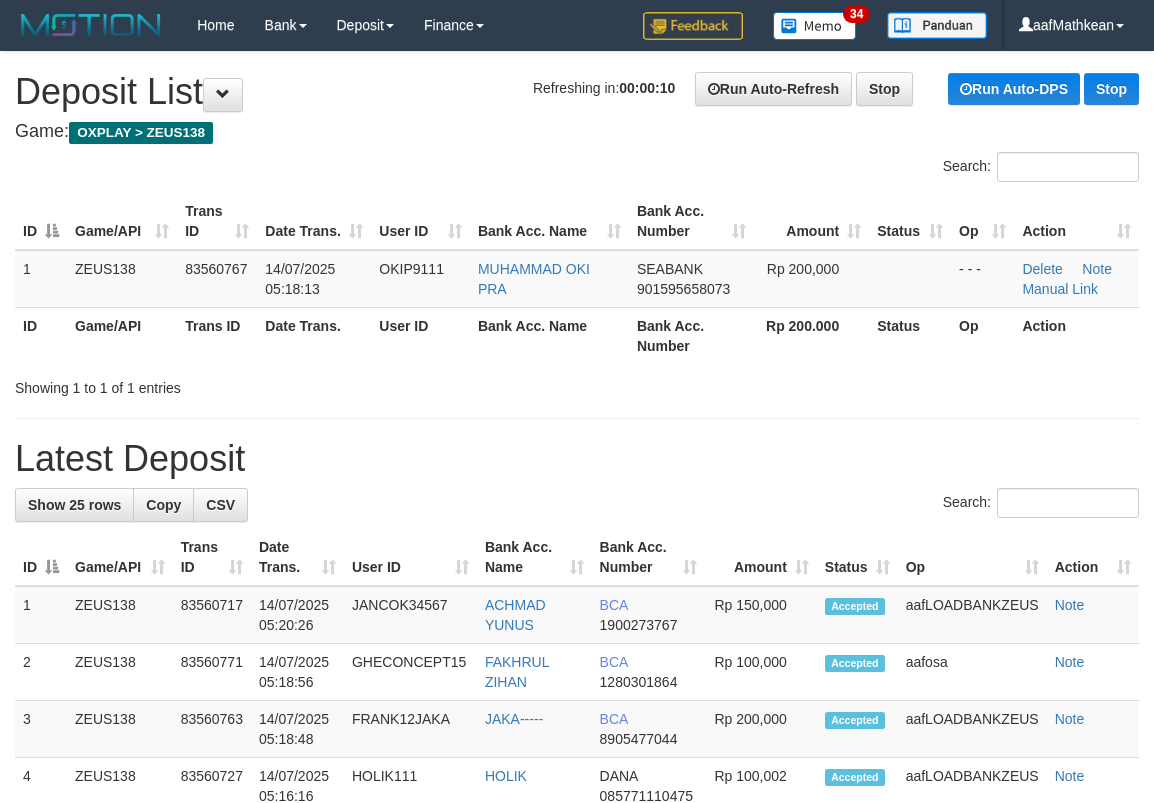 scroll, scrollTop: 0, scrollLeft: 0, axis: both 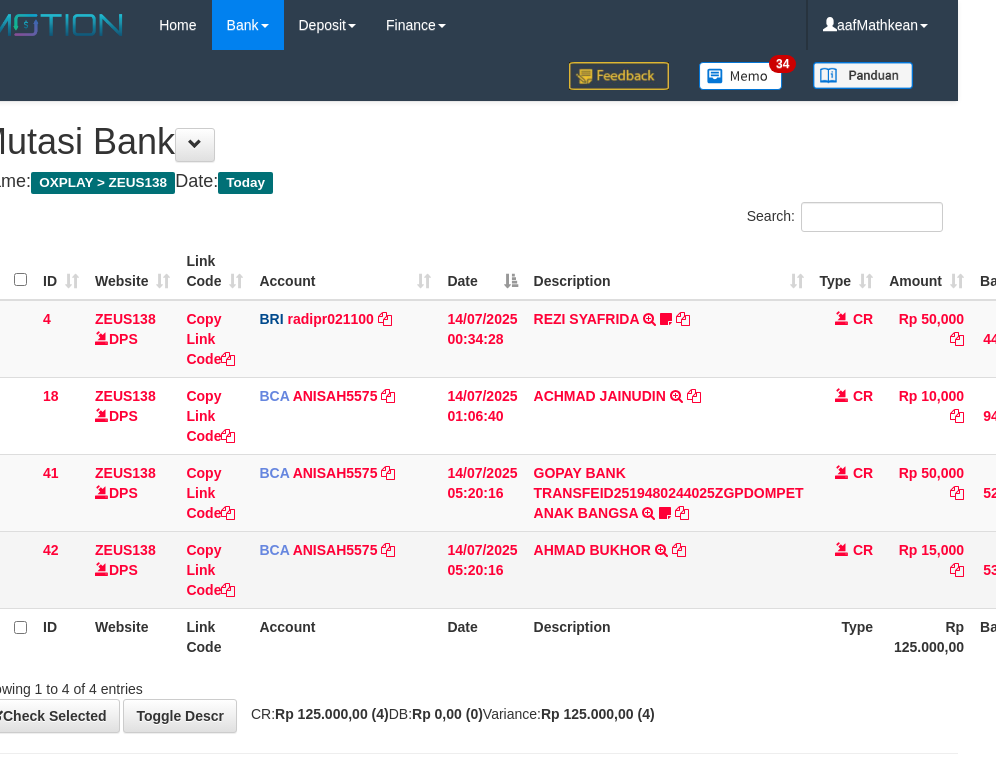 drag, startPoint x: 430, startPoint y: 559, endPoint x: 463, endPoint y: 574, distance: 36.249138 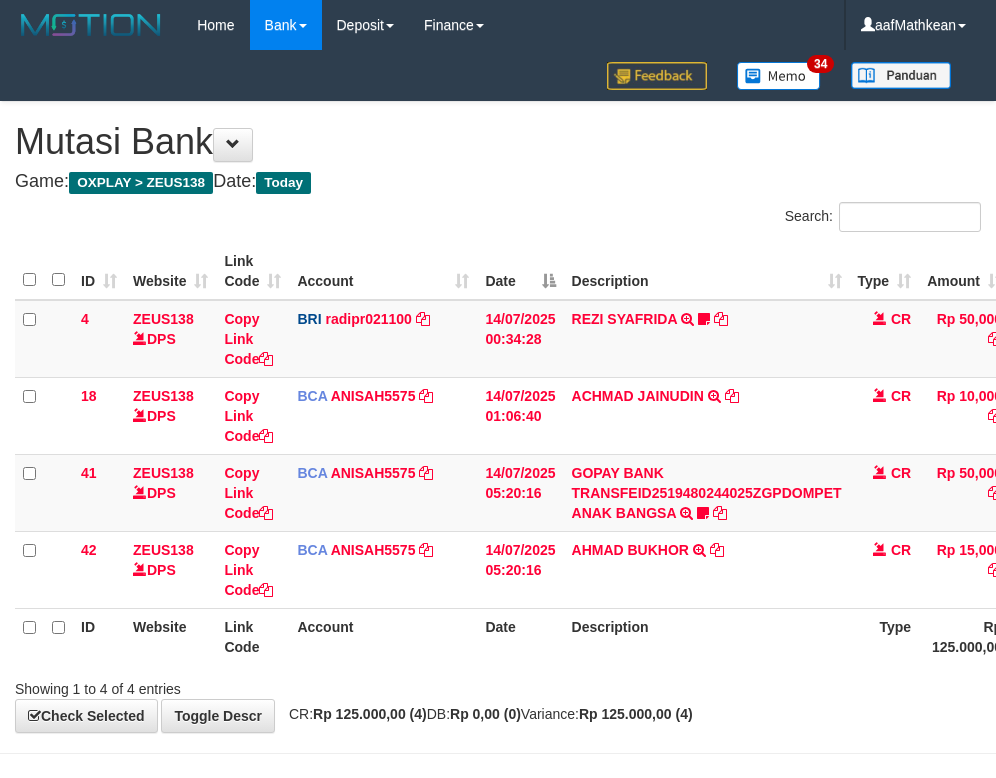 scroll, scrollTop: 0, scrollLeft: 38, axis: horizontal 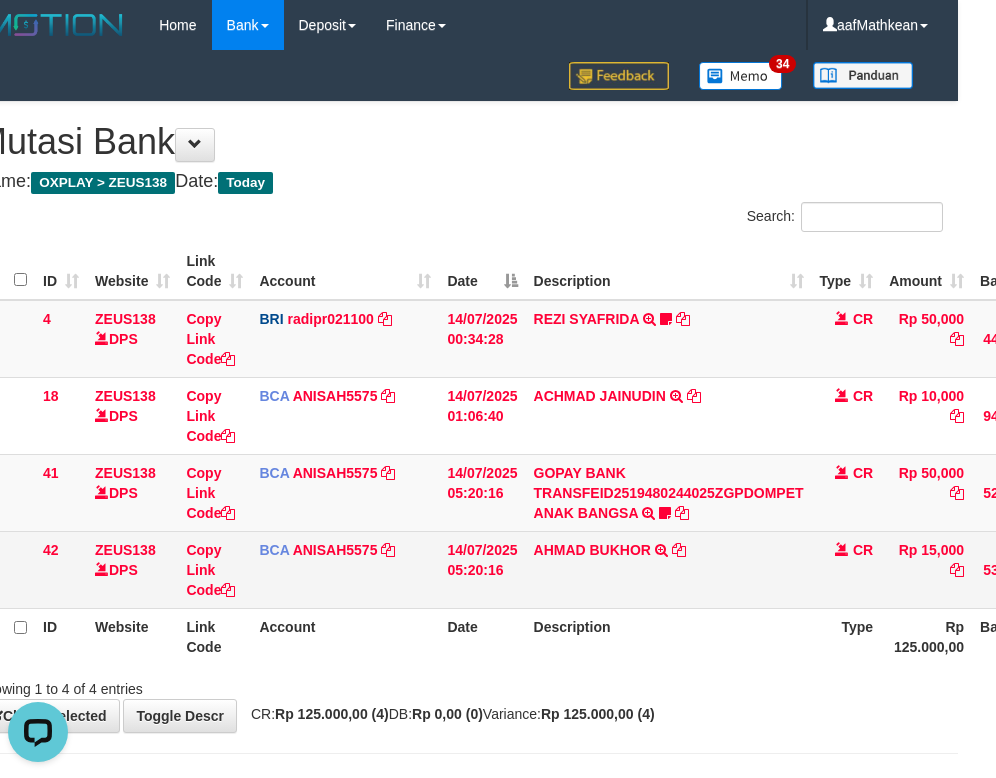 click on "AHMAD BUKHOR         TRSF E-BANKING CR 1407/FTSCY/WS95051
15000.002025071433769215 TRFDN-AHMAD BUKHORESPAY DEBIT INDONE" at bounding box center [669, 569] 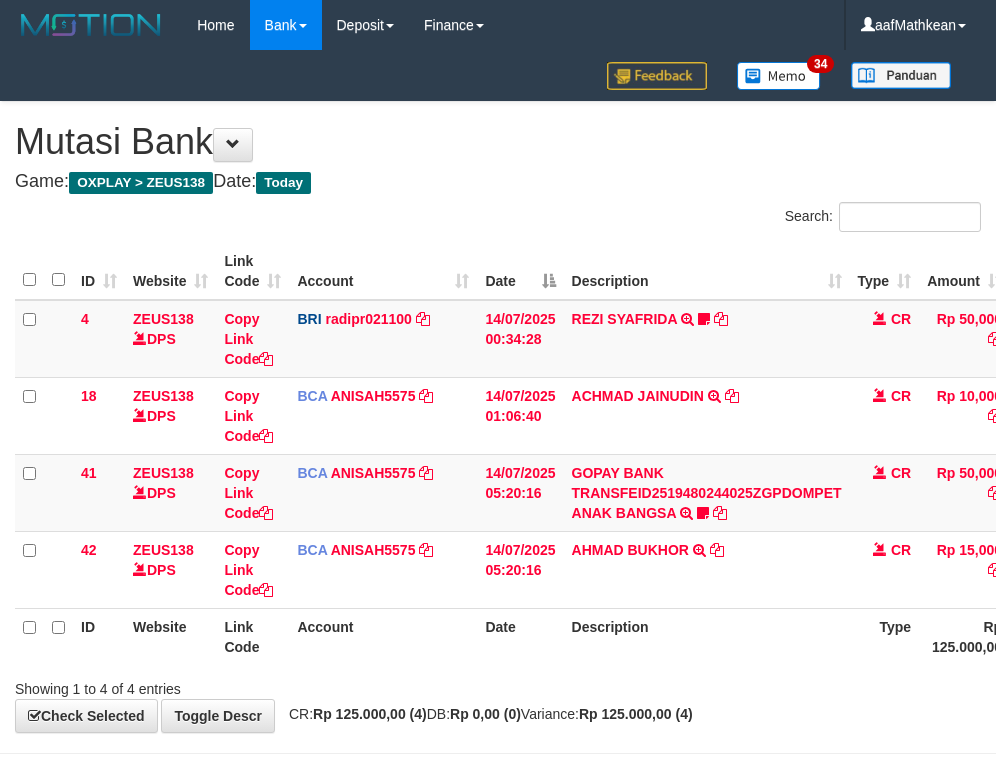 scroll, scrollTop: 0, scrollLeft: 38, axis: horizontal 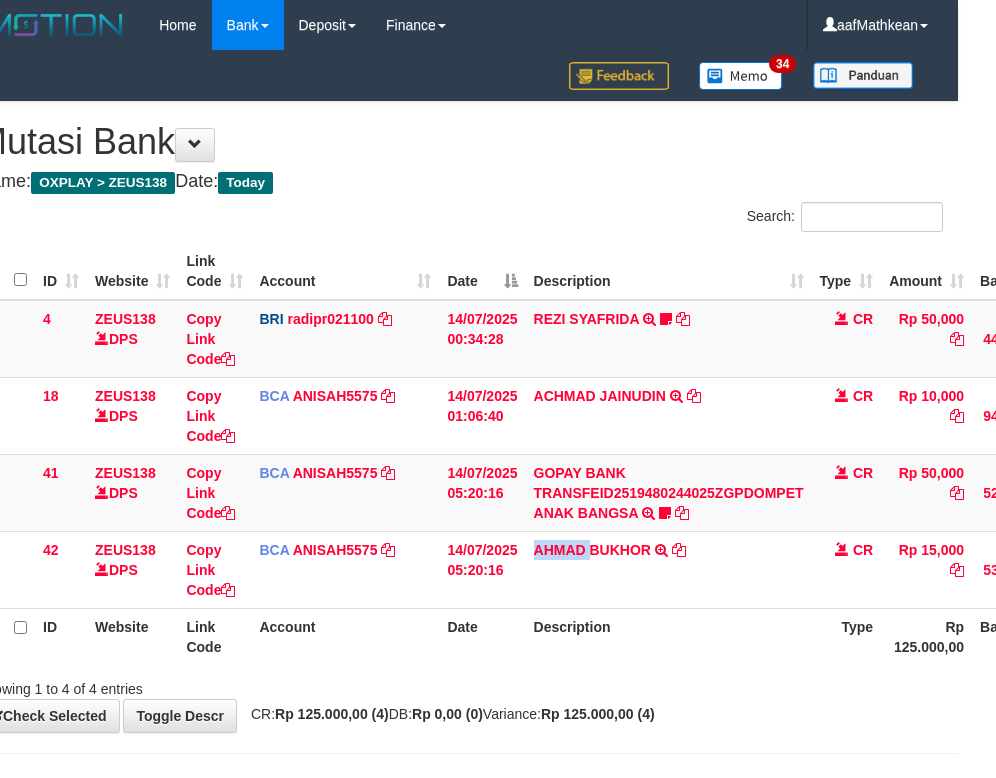 click on "AHMAD BUKHOR         TRSF E-BANKING CR 1407/FTSCY/WS95051
15000.002025071433769215 TRFDN-AHMAD BUKHORESPAY DEBIT INDONE" at bounding box center (669, 569) 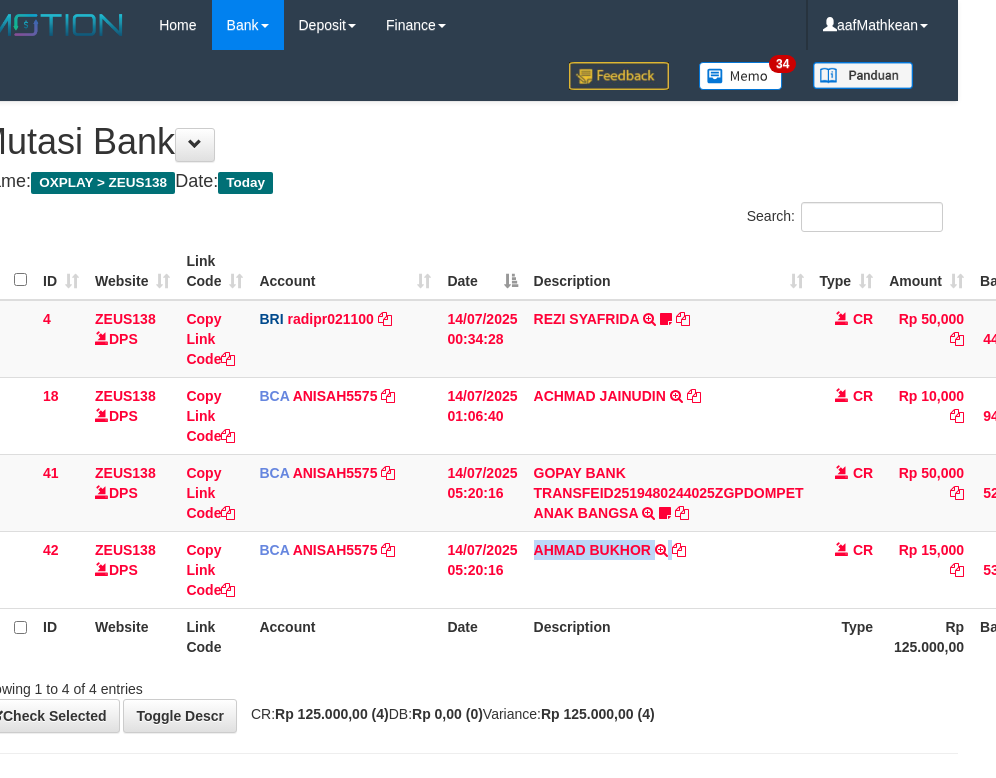 click on "AHMAD BUKHOR         TRSF E-BANKING CR 1407/FTSCY/WS95051
15000.002025071433769215 TRFDN-AHMAD BUKHORESPAY DEBIT INDONE" at bounding box center (669, 569) 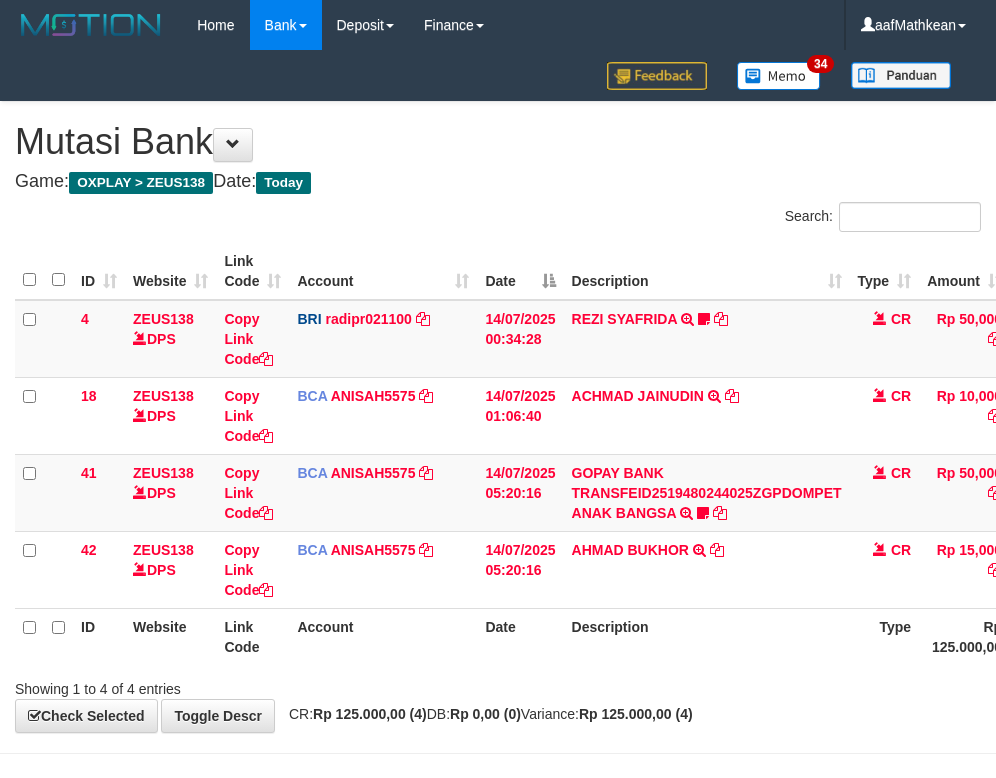 scroll, scrollTop: 0, scrollLeft: 38, axis: horizontal 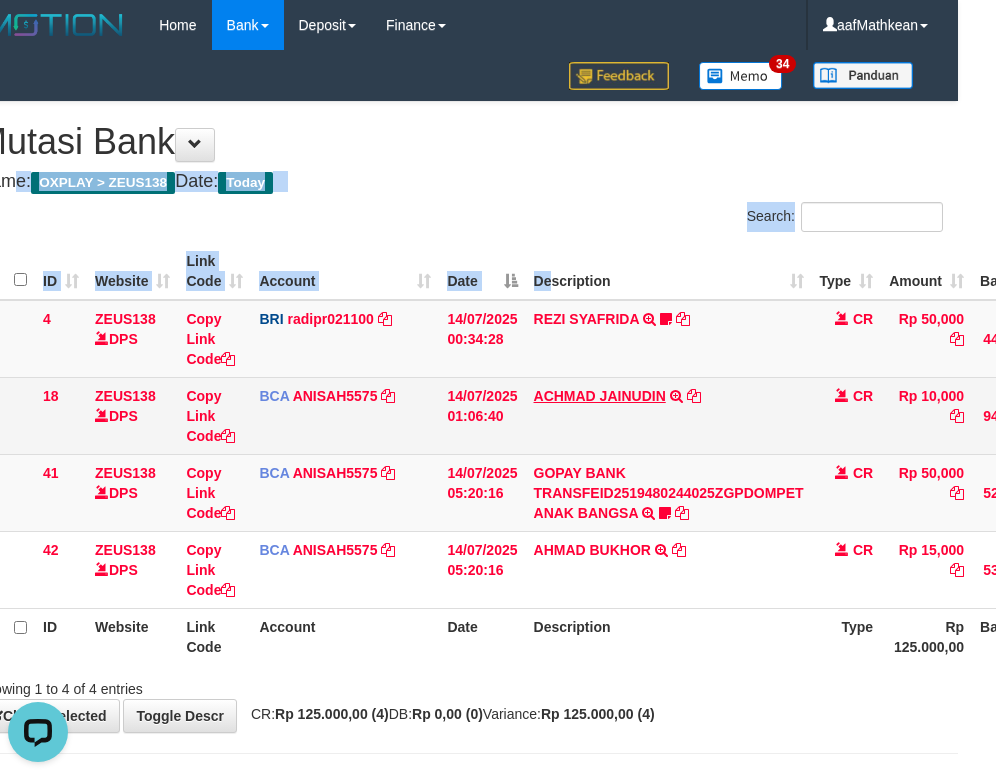 click on "**********" at bounding box center [460, 417] 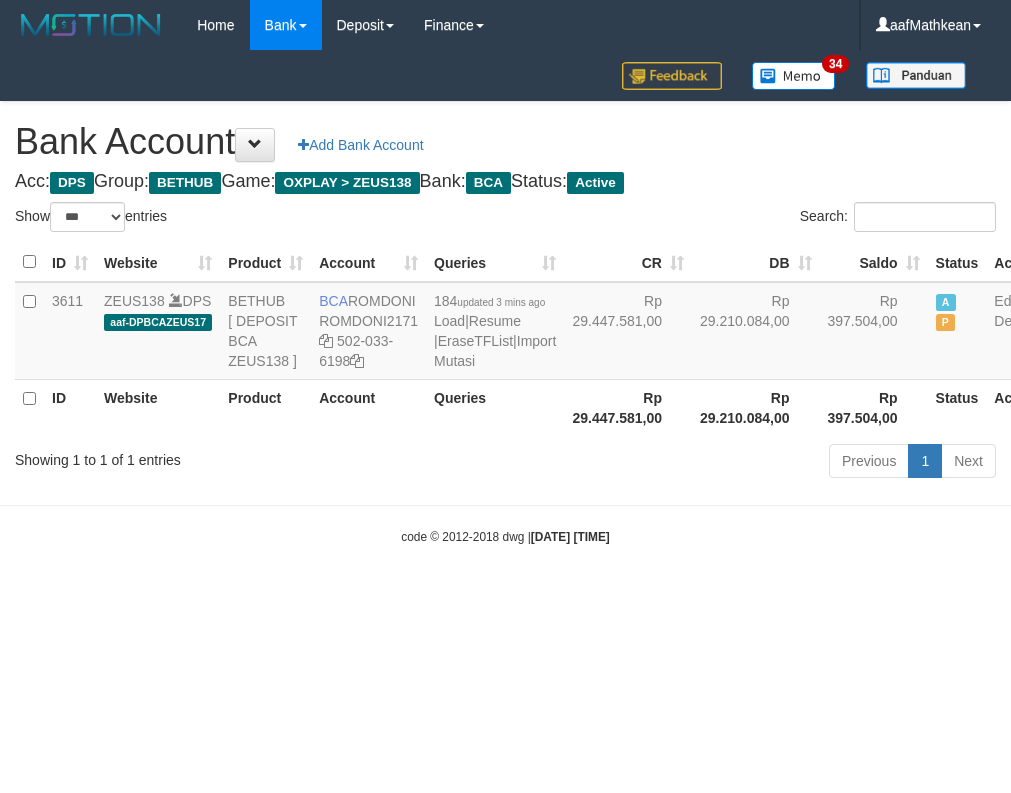 select on "***" 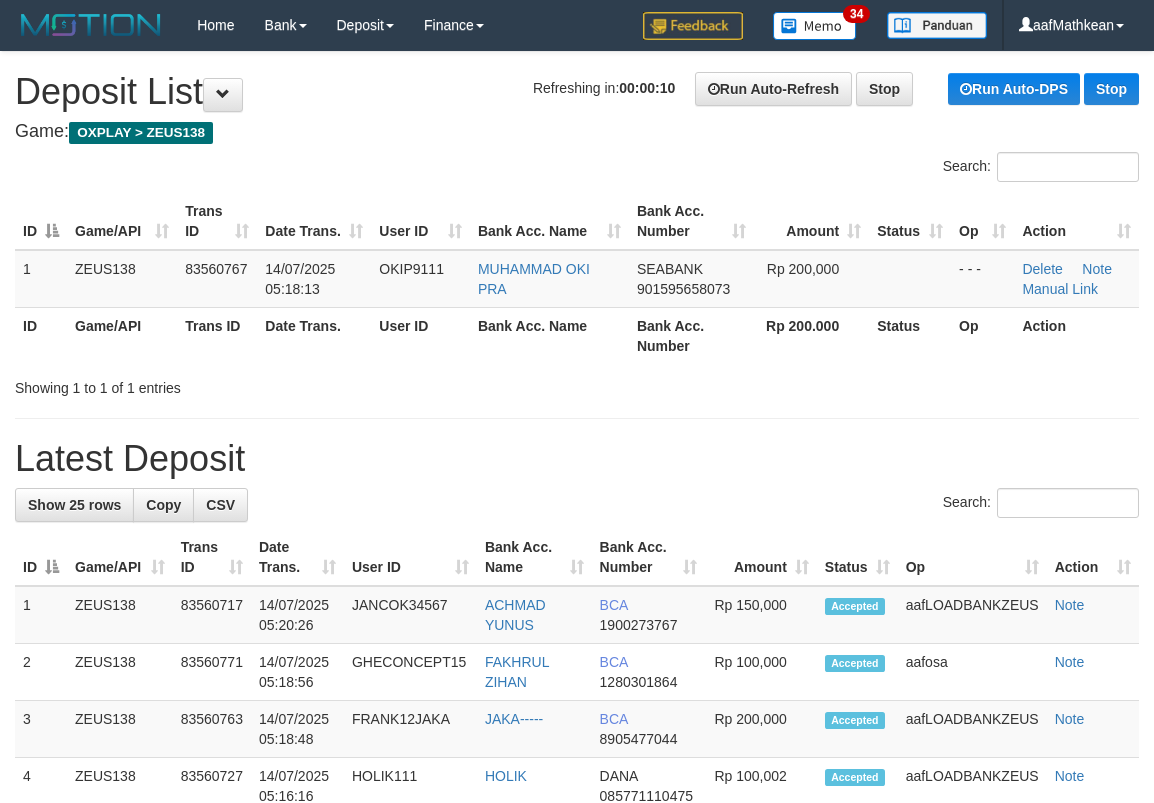 scroll, scrollTop: 0, scrollLeft: 0, axis: both 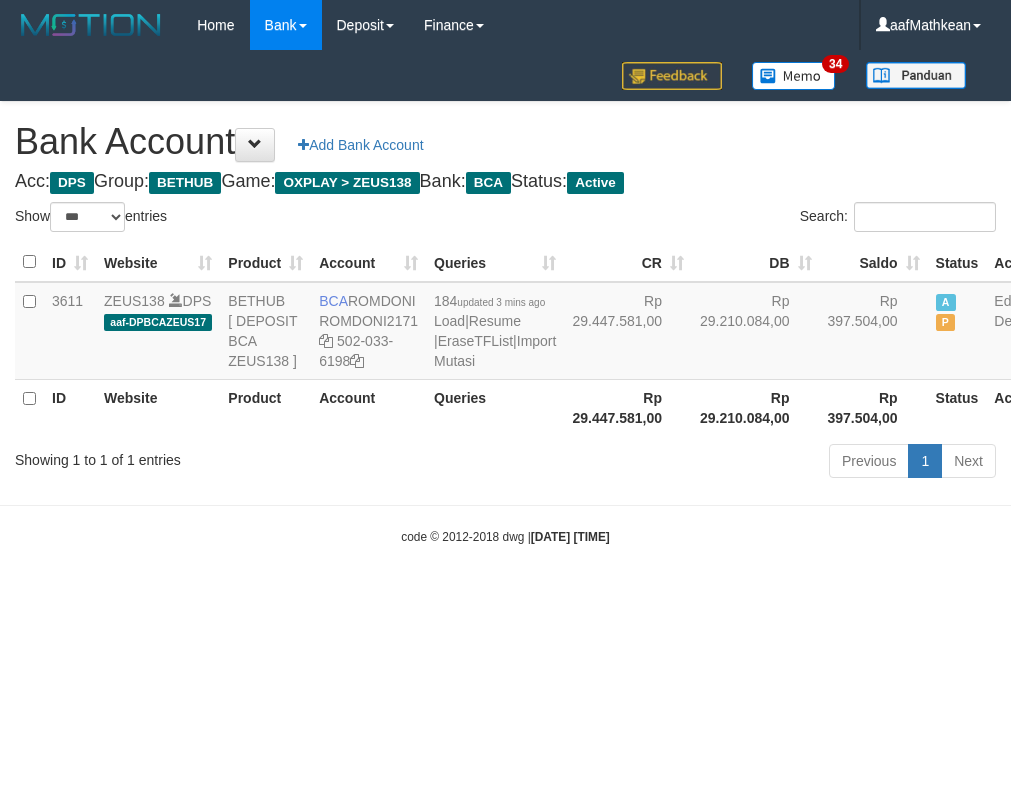select on "***" 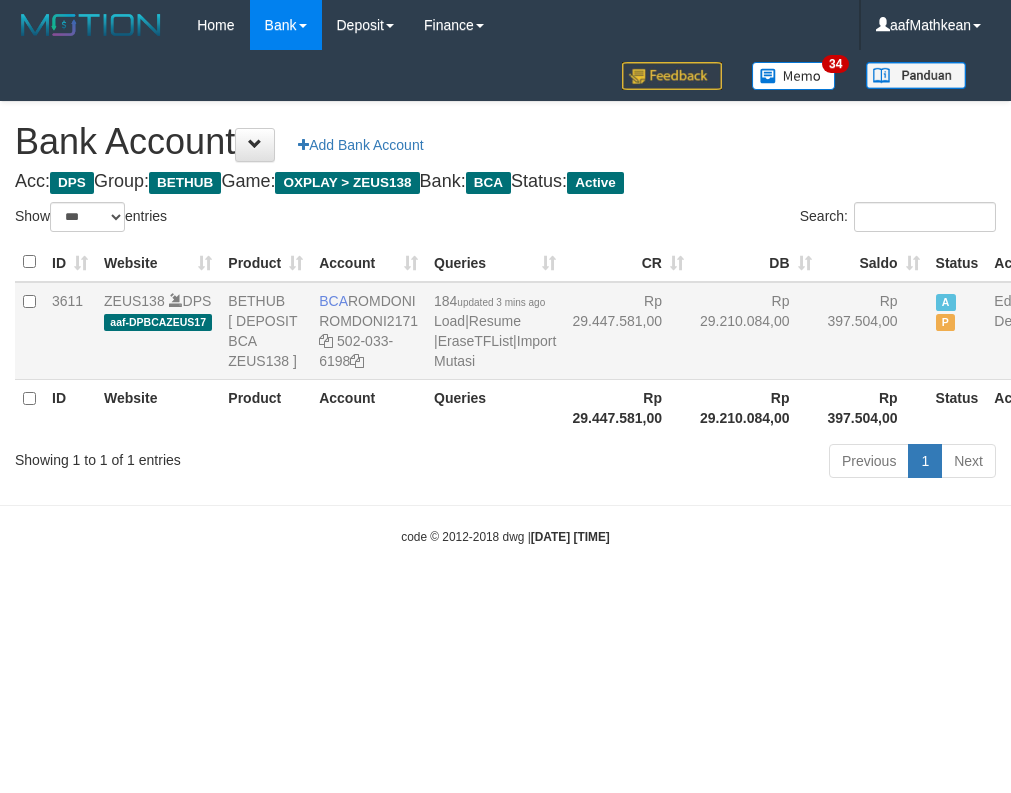 scroll, scrollTop: 0, scrollLeft: 0, axis: both 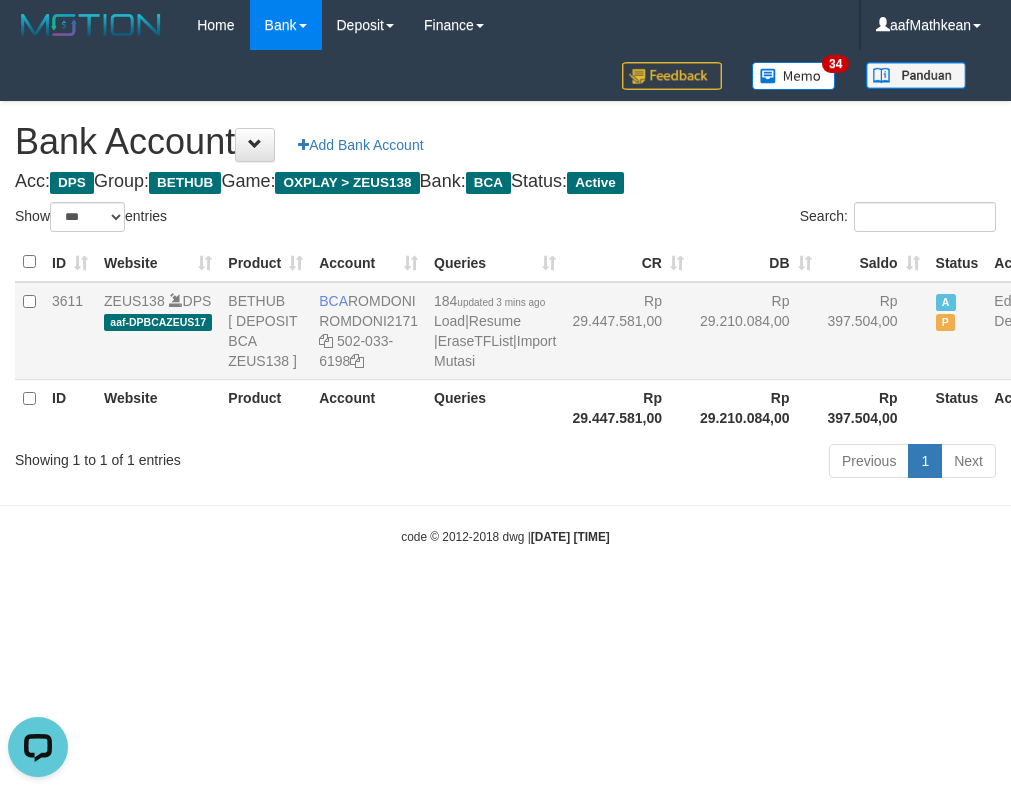 copy on "ROMDONI" 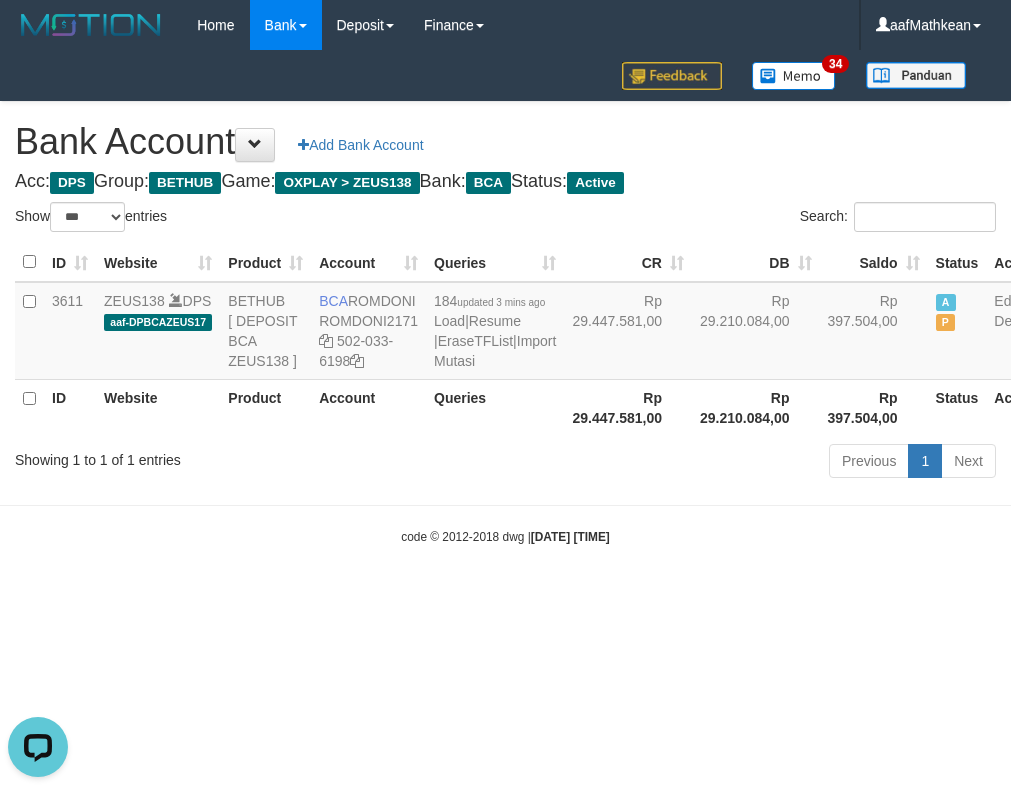 click on "Show  ** ** ** *** ***  entries Search:
ID Website Product Account Queries CR DB Saldo Status Action
3611
ZEUS138
DPS
aaf-DPBCAZEUS17
BETHUB
[ DEPOSIT BCA ZEUS138 ]
BCA
ROMDONI
ROMDONI2171
502-033-6198
184  updated 3 mins ago
Load
|
Resume
|
EraseTFList
|
Import Mutasi
Rp 29.447.581,00
Rp 29.210.084,00
Rp 397.504,00
A
P
Edit
Delete
ID Website Product Account Queries Rp 397.504,00" at bounding box center (505, 343) 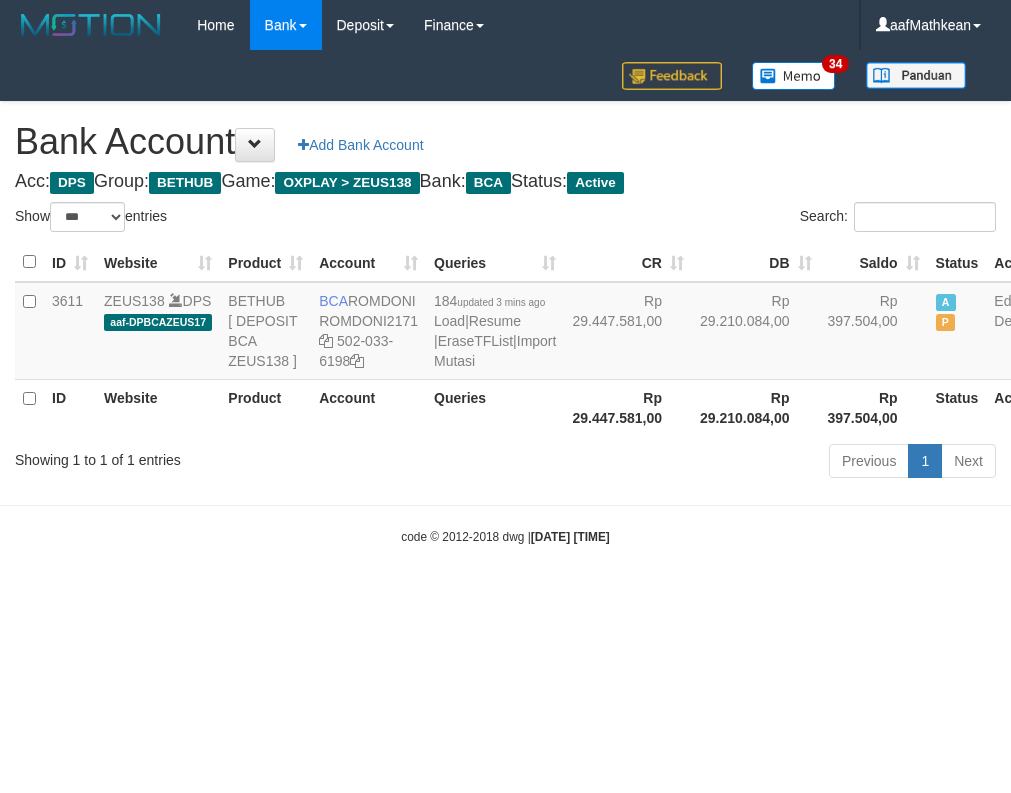select on "***" 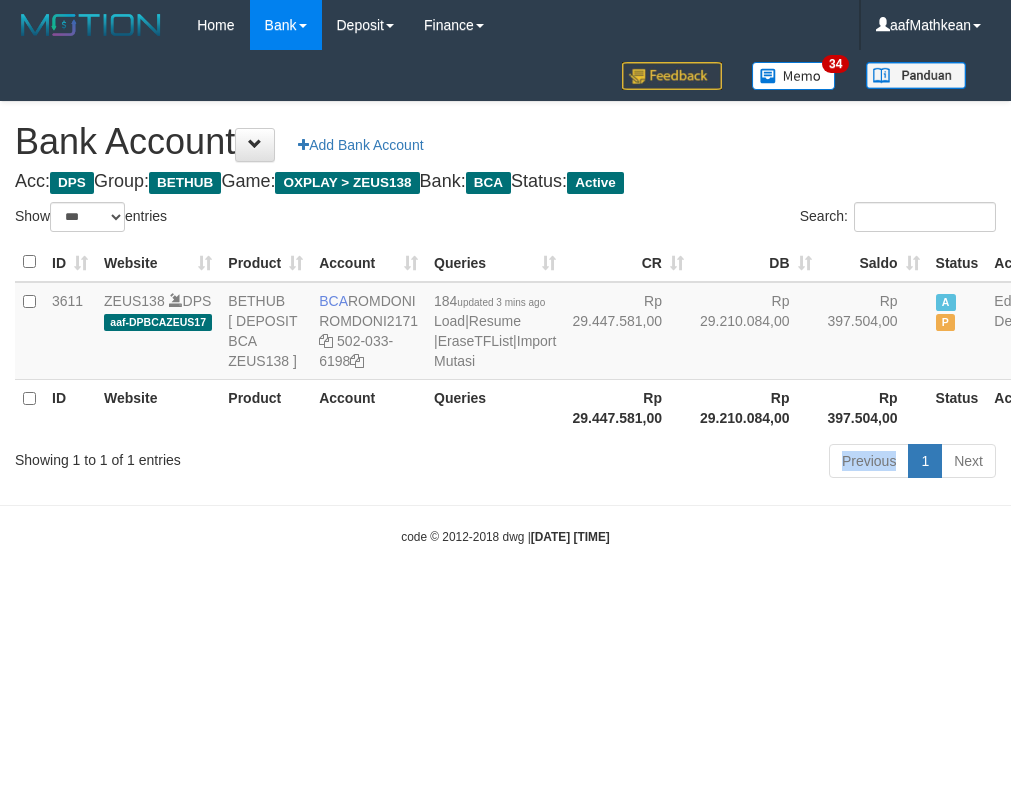 drag, startPoint x: 0, startPoint y: 0, endPoint x: 609, endPoint y: 534, distance: 809.9611 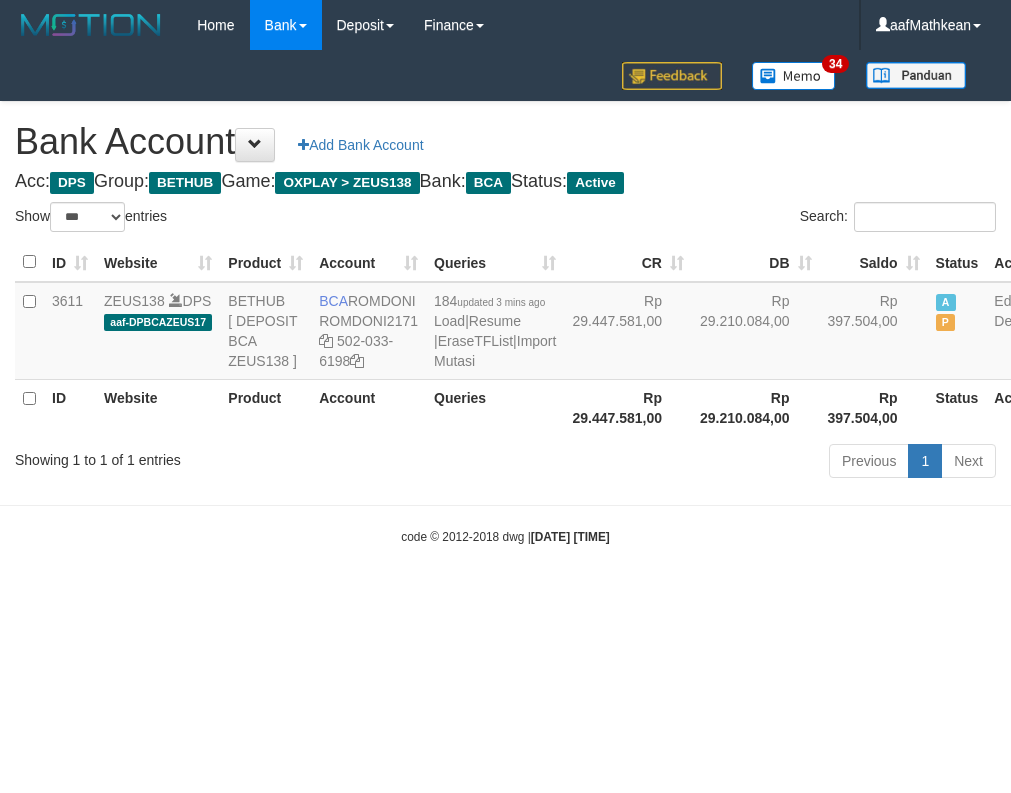 select on "***" 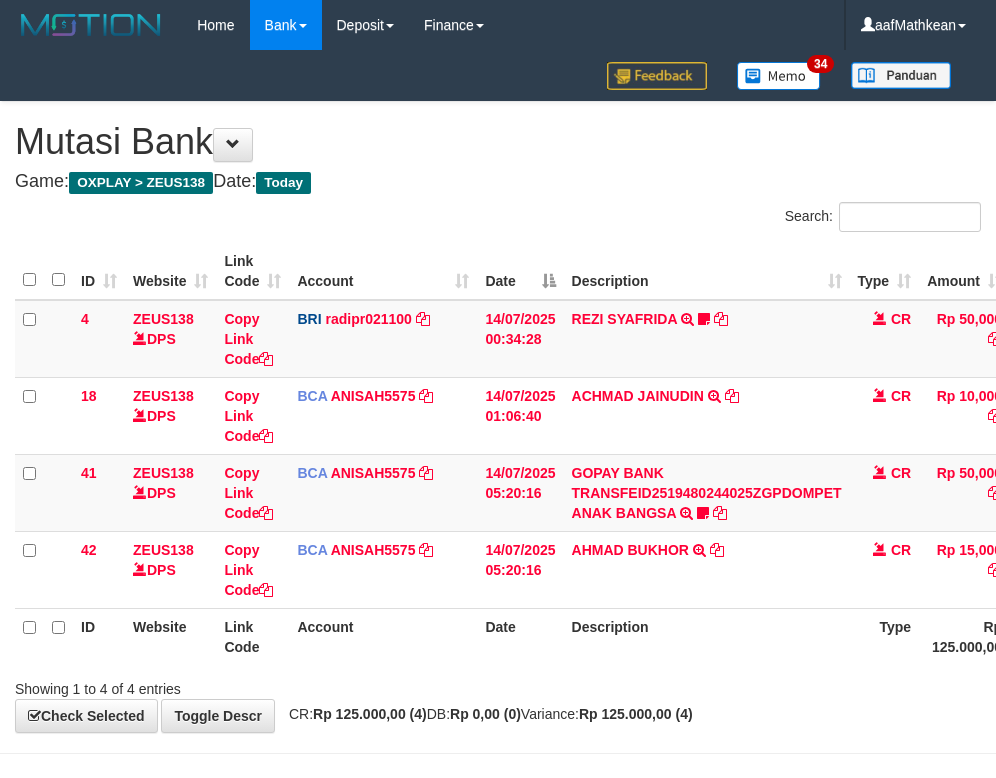 click on "GOPAY BANK TRANSFEID2519480244025ZGPDOMPET ANAK BANGSA            TRSF E-BANKING CR 1407/FTSCY/WS95051
50000.00GOPAY BANK TRANSFEID2519480244025ZGPDOMPET ANAK BANGSA    doancaren" at bounding box center [707, 492] 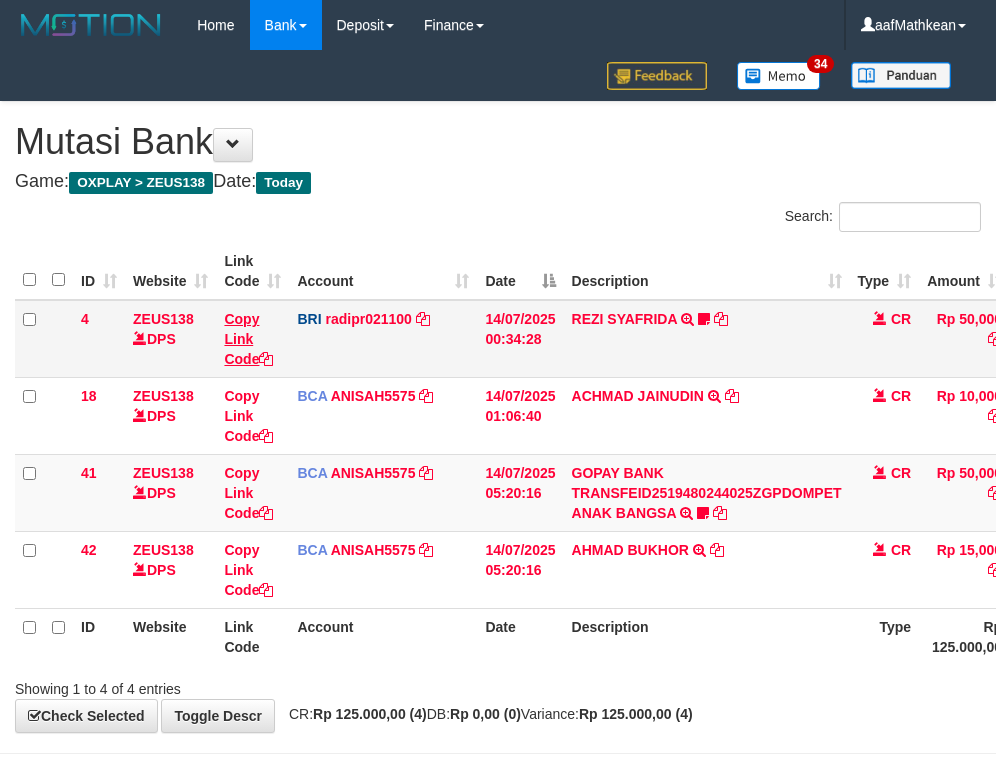 scroll, scrollTop: 0, scrollLeft: 38, axis: horizontal 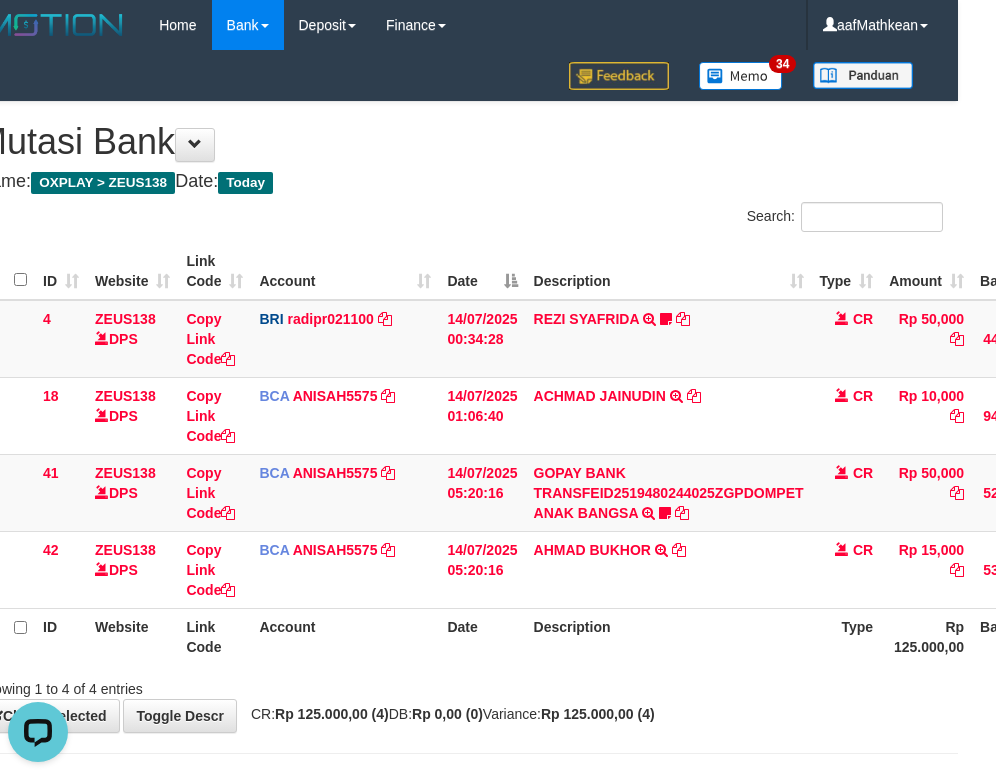 click on "Showing 1 to 4 of 4 entries" at bounding box center (460, 685) 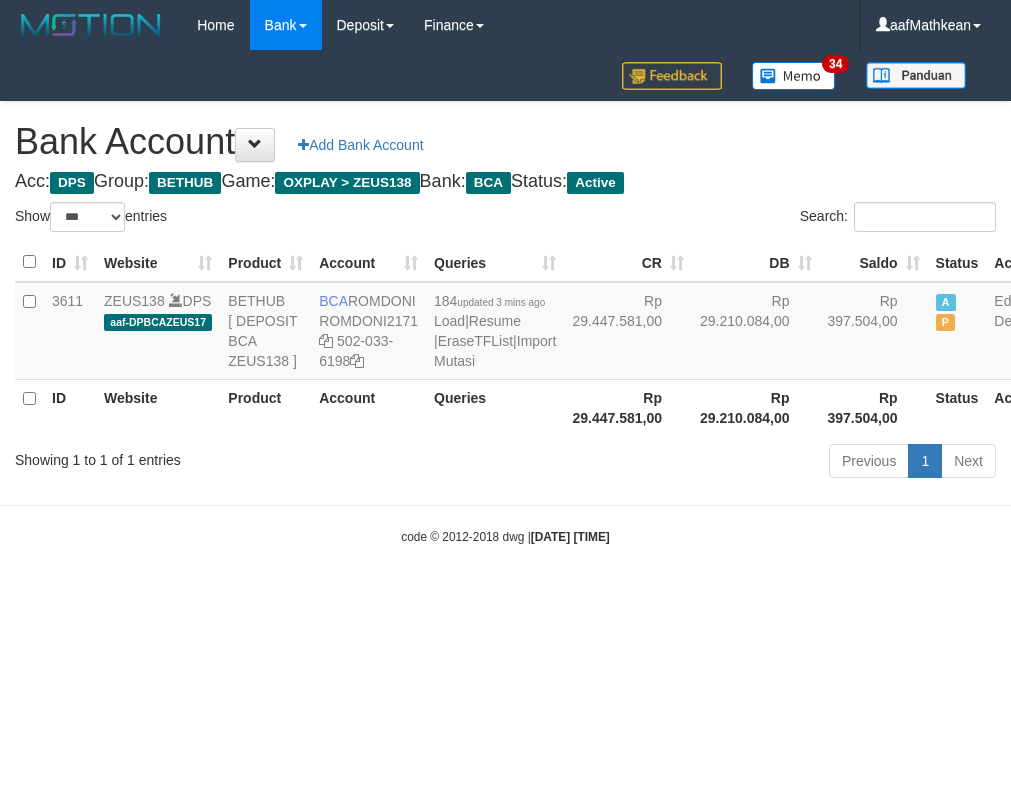select on "***" 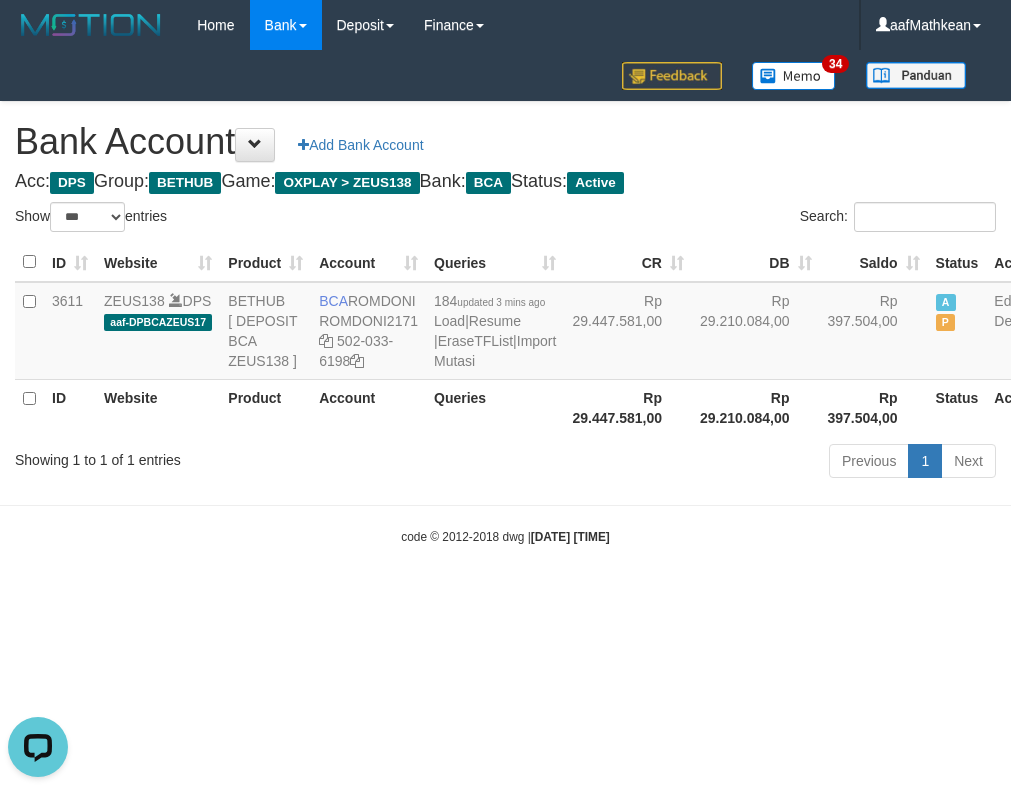 scroll, scrollTop: 0, scrollLeft: 0, axis: both 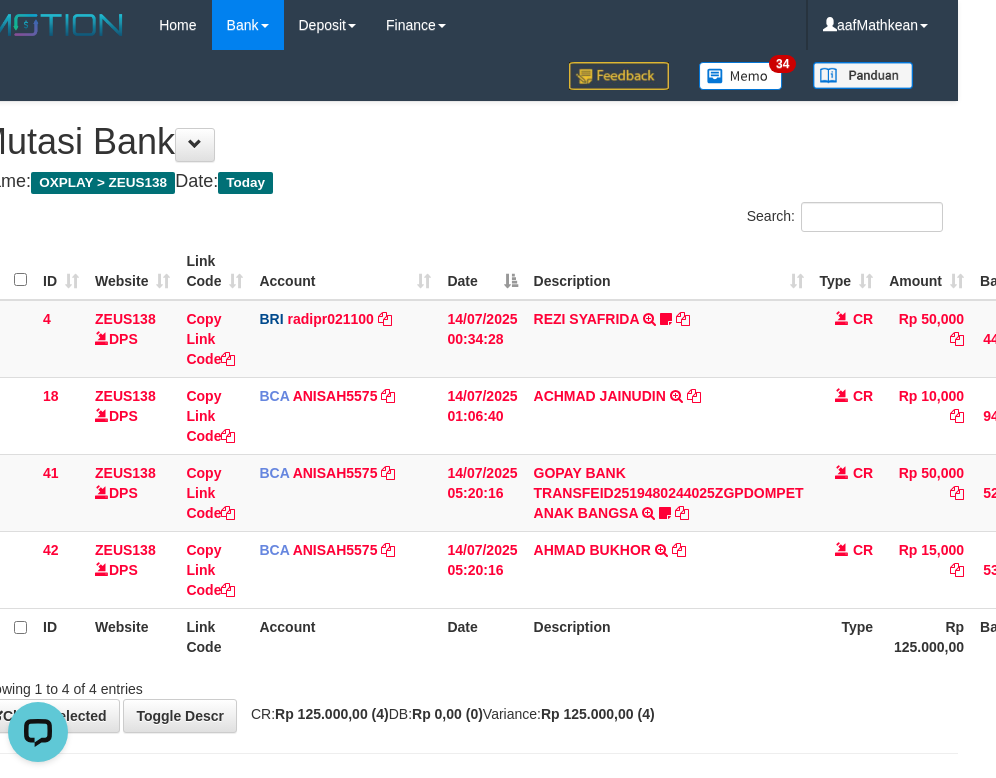 click on "Description" at bounding box center [669, 636] 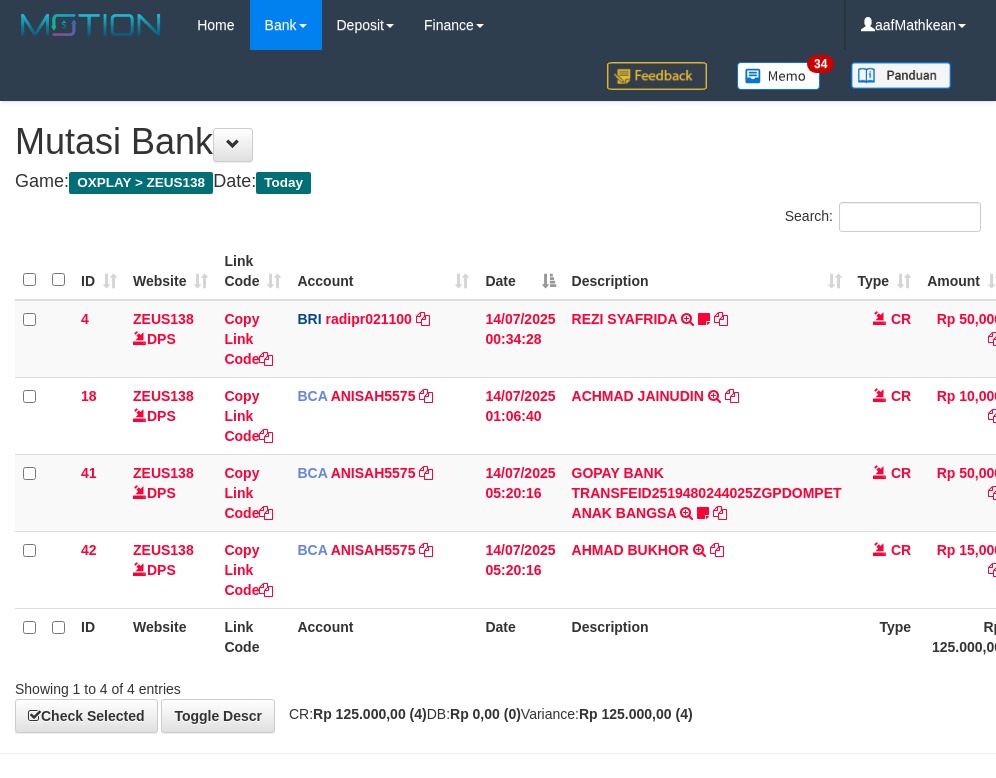 scroll, scrollTop: 0, scrollLeft: 38, axis: horizontal 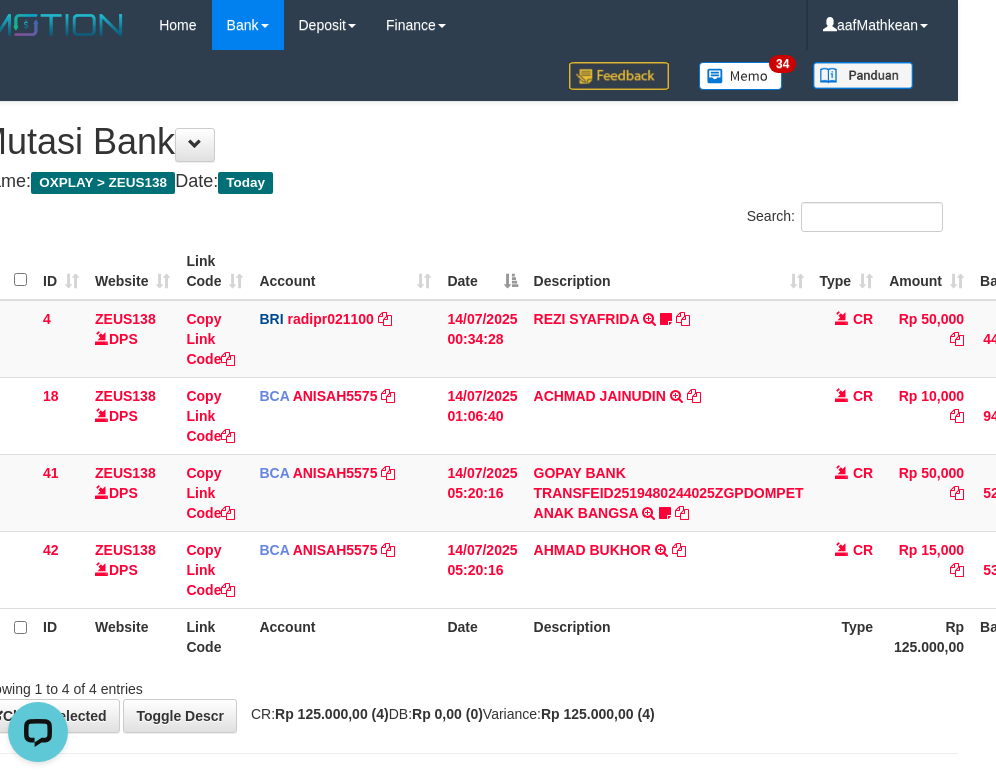 click on "Description" at bounding box center (669, 636) 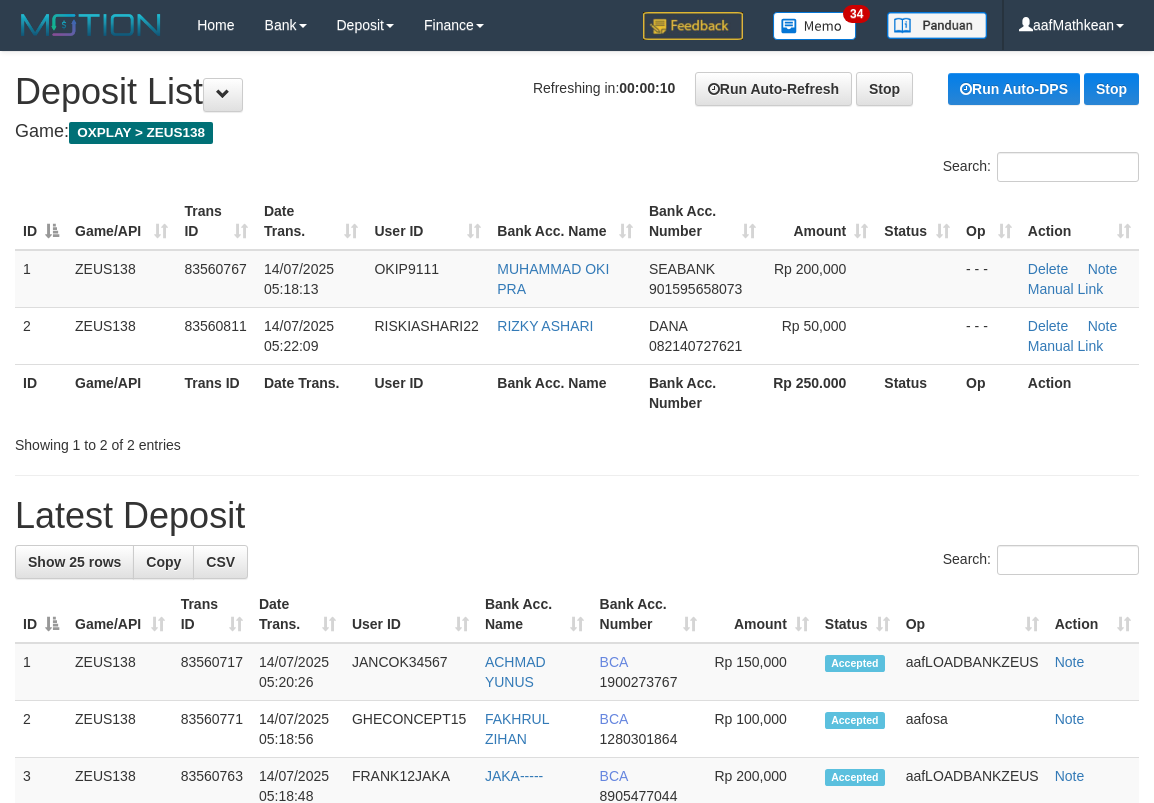 scroll, scrollTop: 0, scrollLeft: 0, axis: both 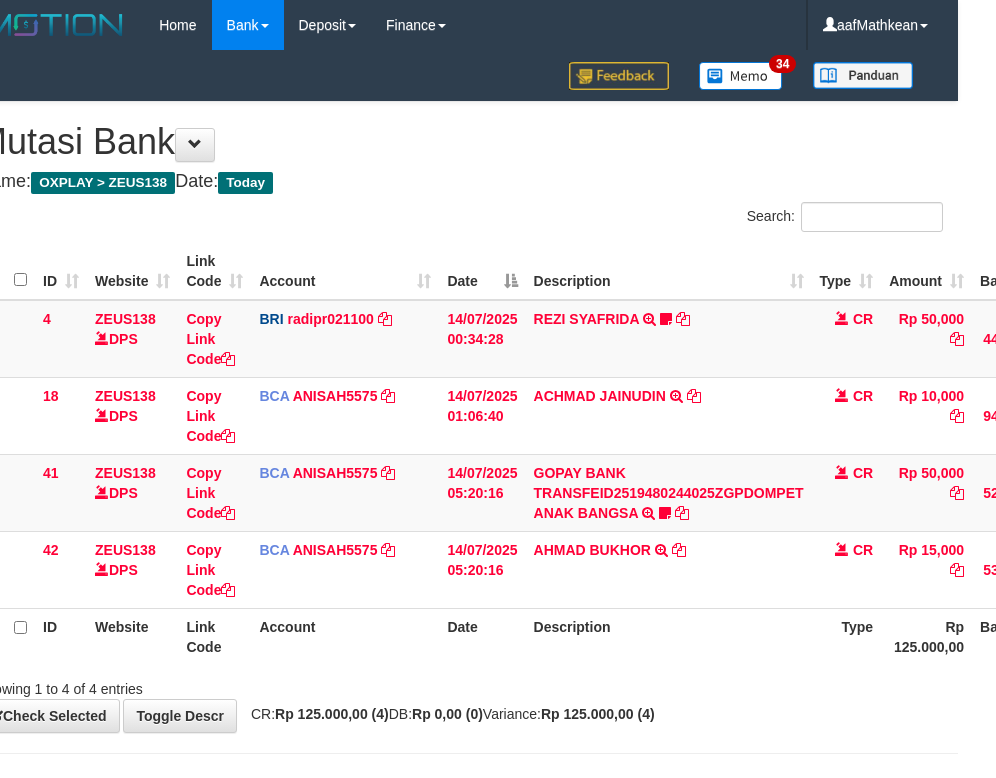 click on "Description" at bounding box center (669, 636) 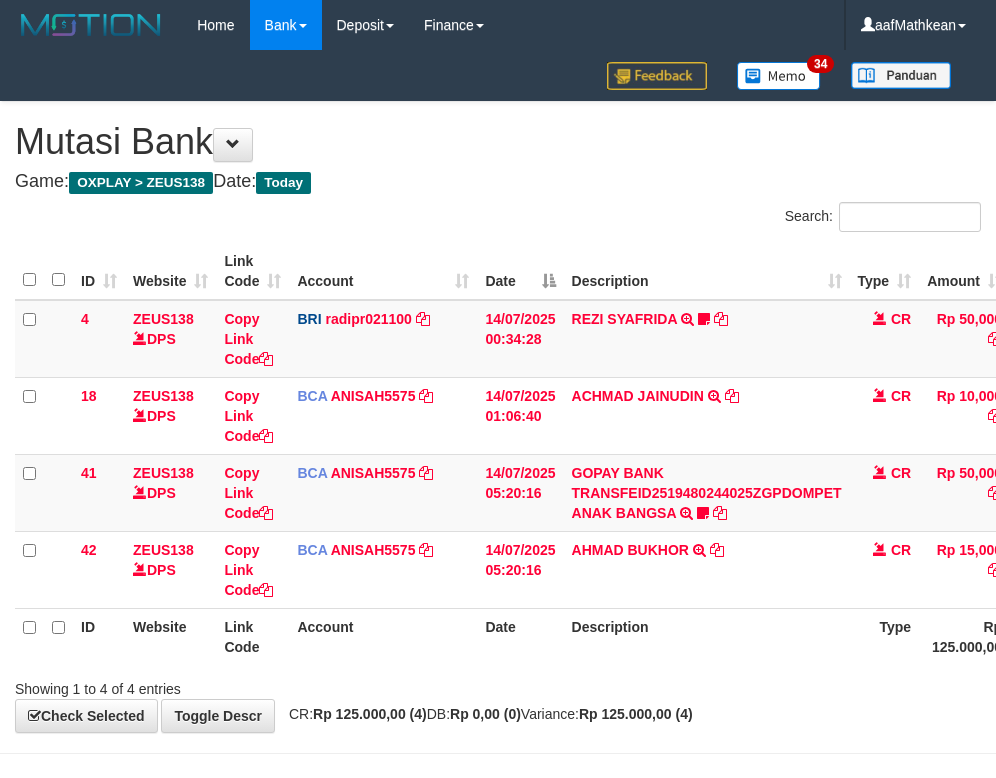 scroll, scrollTop: 0, scrollLeft: 38, axis: horizontal 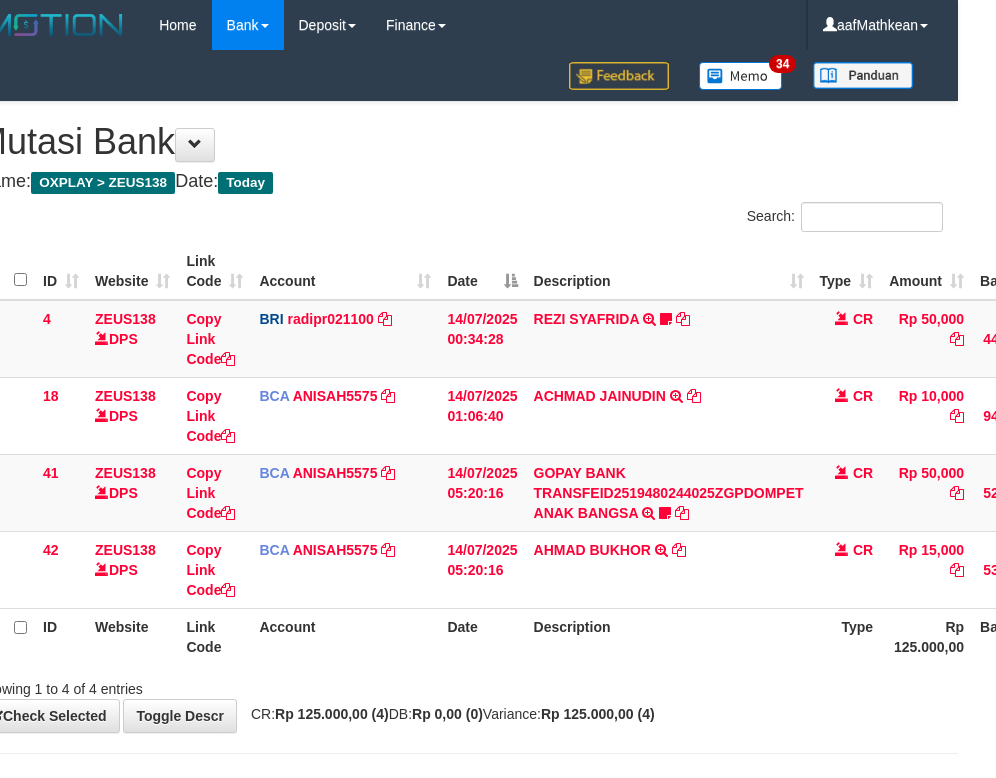 click on "Description" at bounding box center (669, 636) 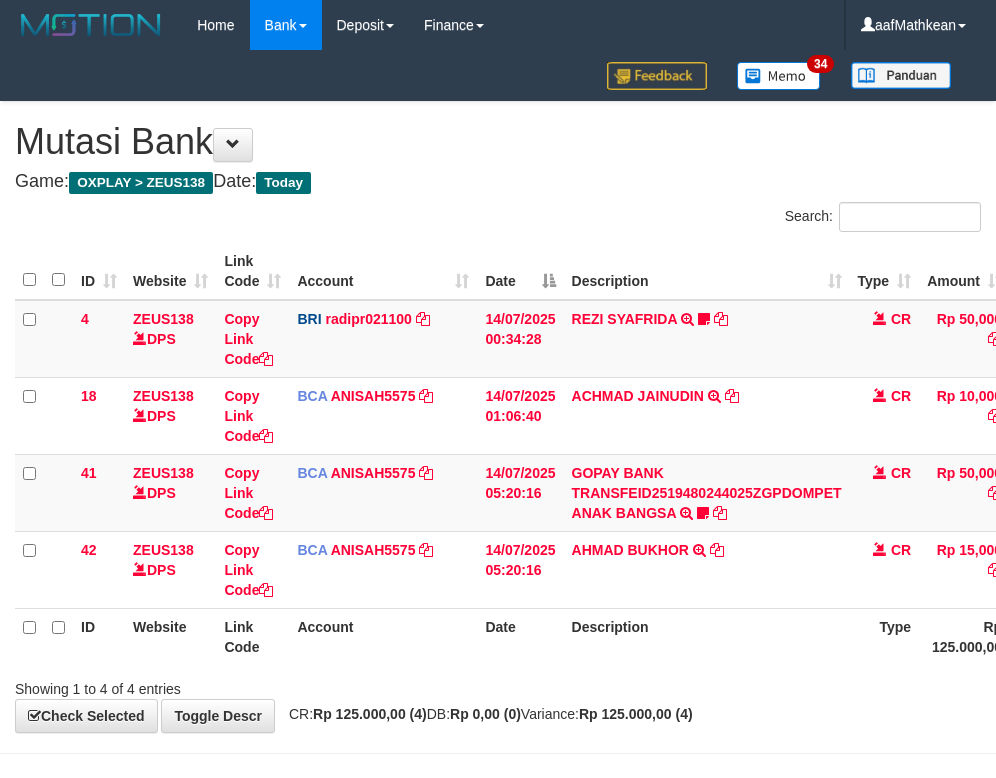 scroll, scrollTop: 0, scrollLeft: 38, axis: horizontal 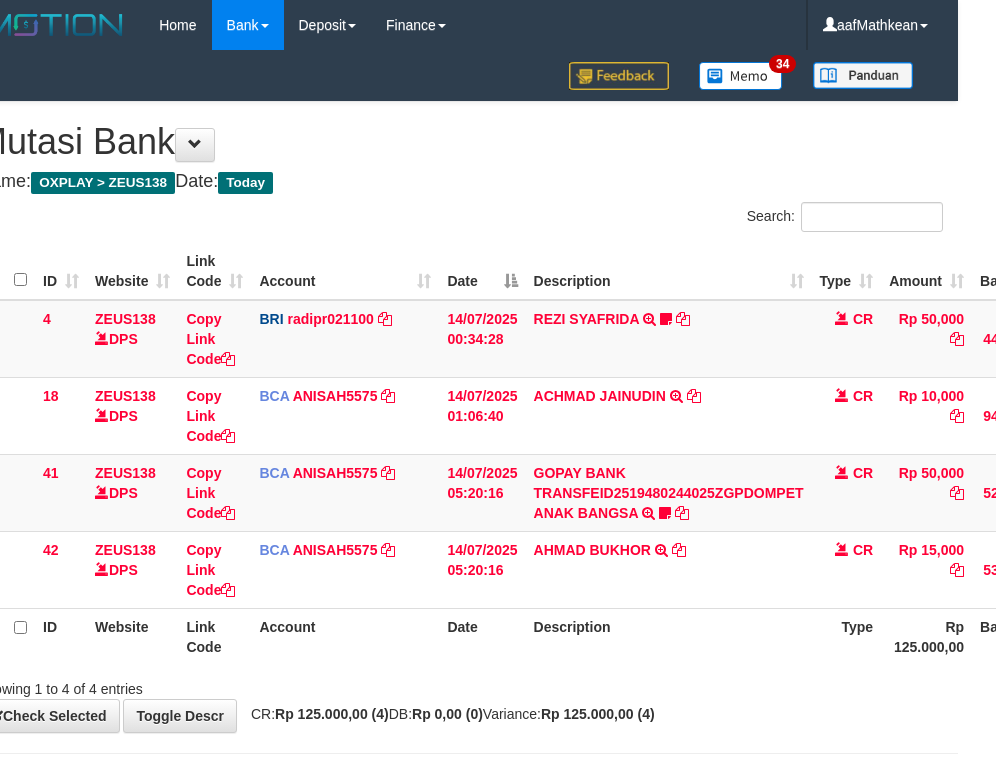 click on "Description" at bounding box center [669, 636] 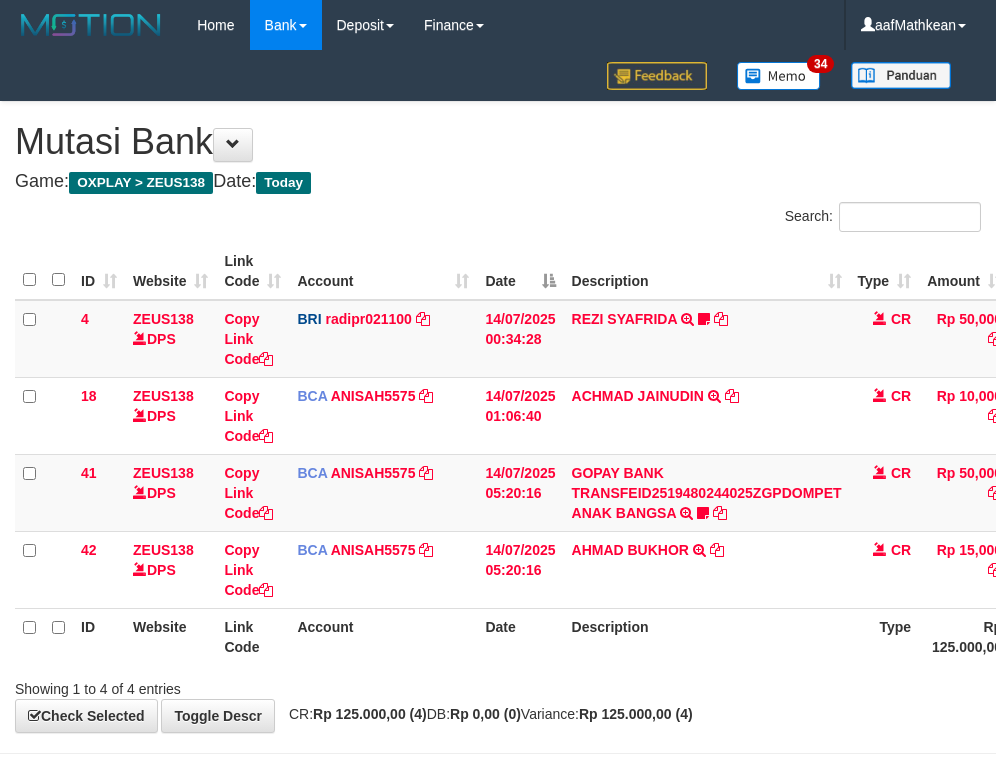 scroll, scrollTop: 0, scrollLeft: 38, axis: horizontal 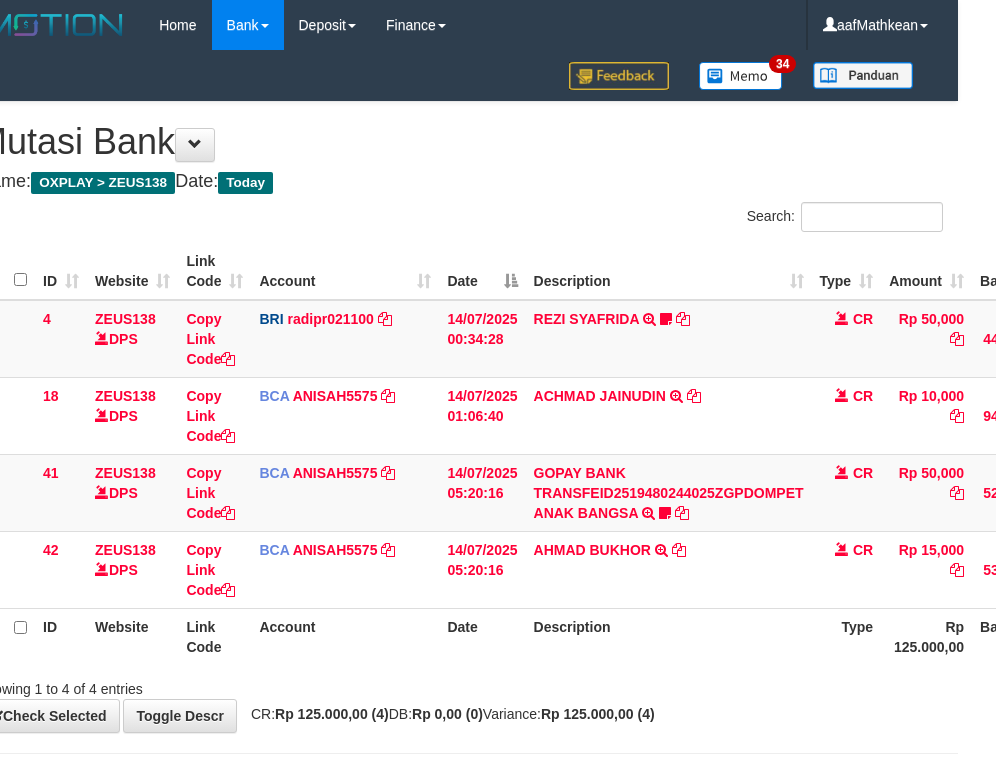 click on "Description" at bounding box center (669, 636) 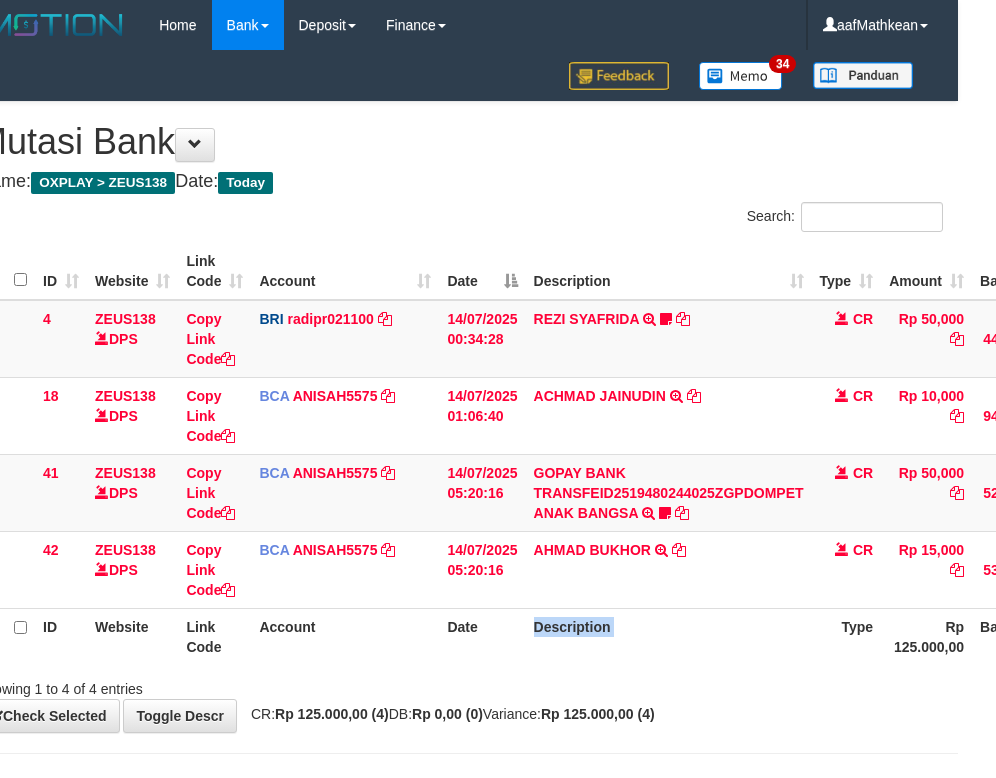 click on "Description" at bounding box center [669, 636] 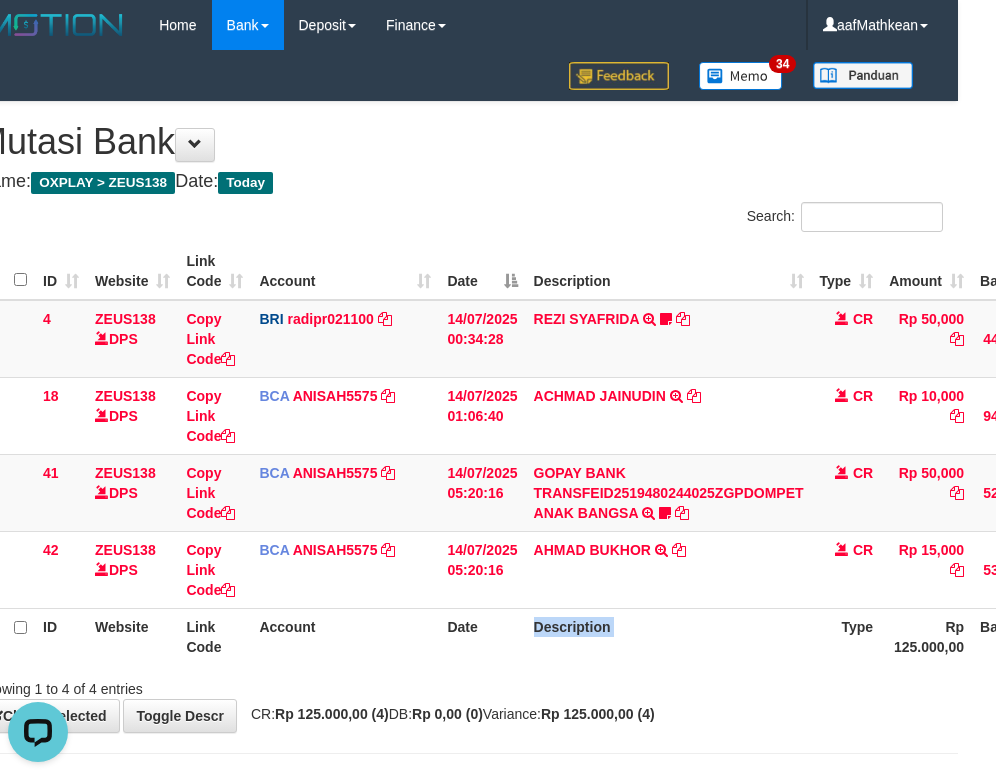 scroll, scrollTop: 0, scrollLeft: 0, axis: both 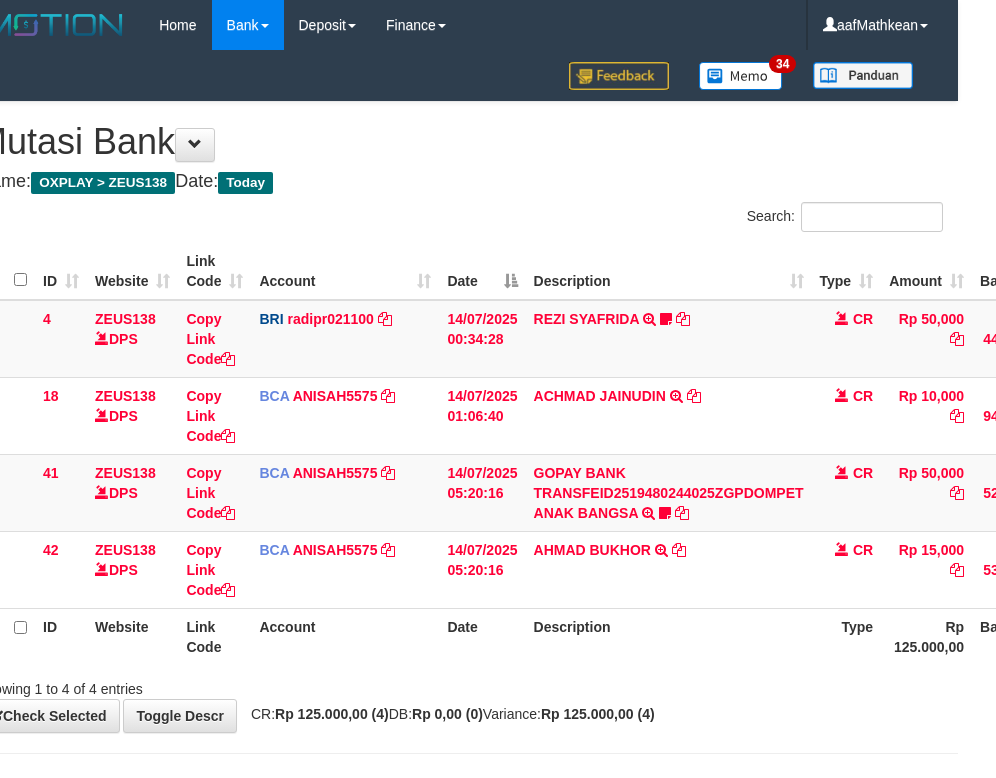 click on "Description" at bounding box center [669, 636] 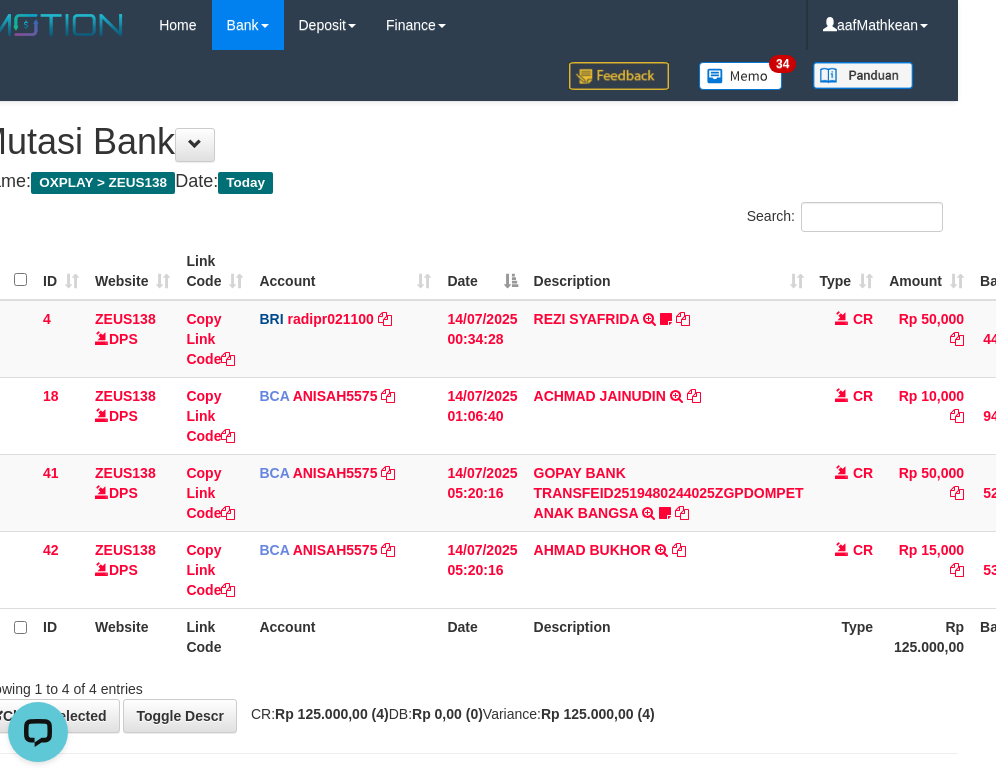 scroll, scrollTop: 0, scrollLeft: 0, axis: both 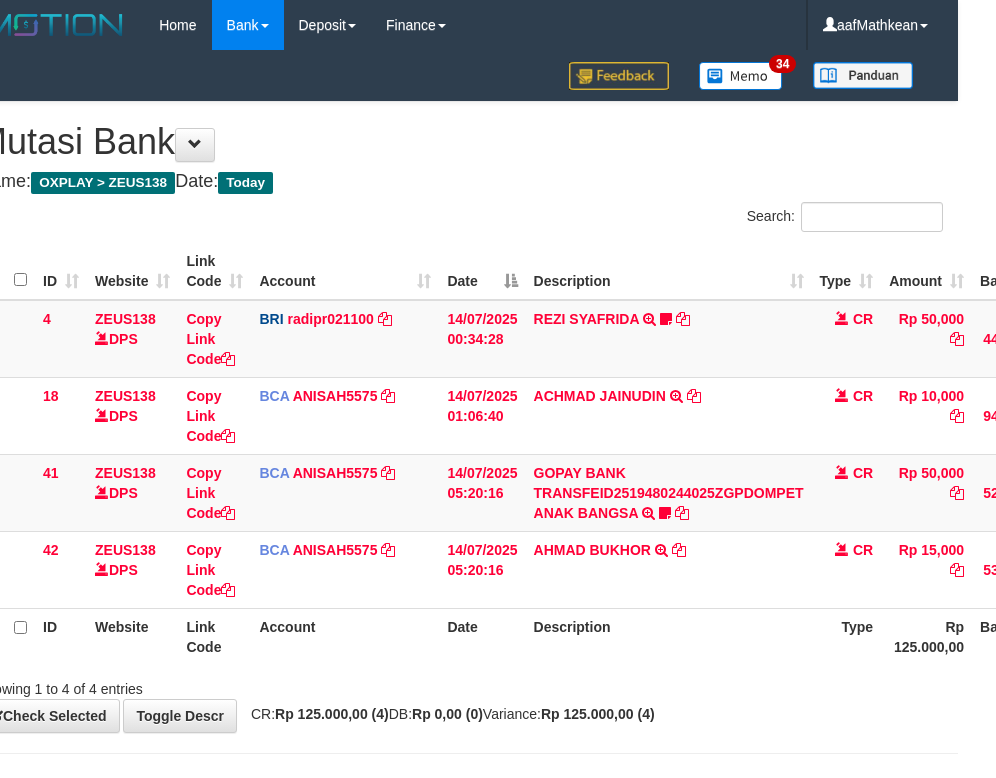 click on "Description" at bounding box center [669, 636] 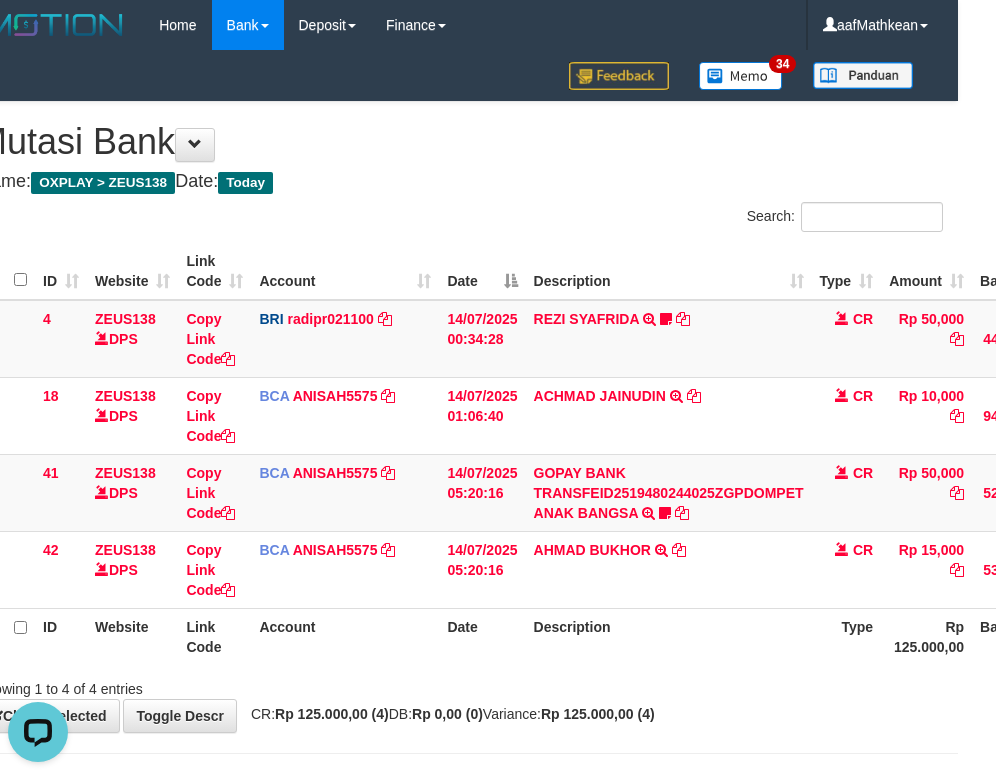 scroll, scrollTop: 0, scrollLeft: 0, axis: both 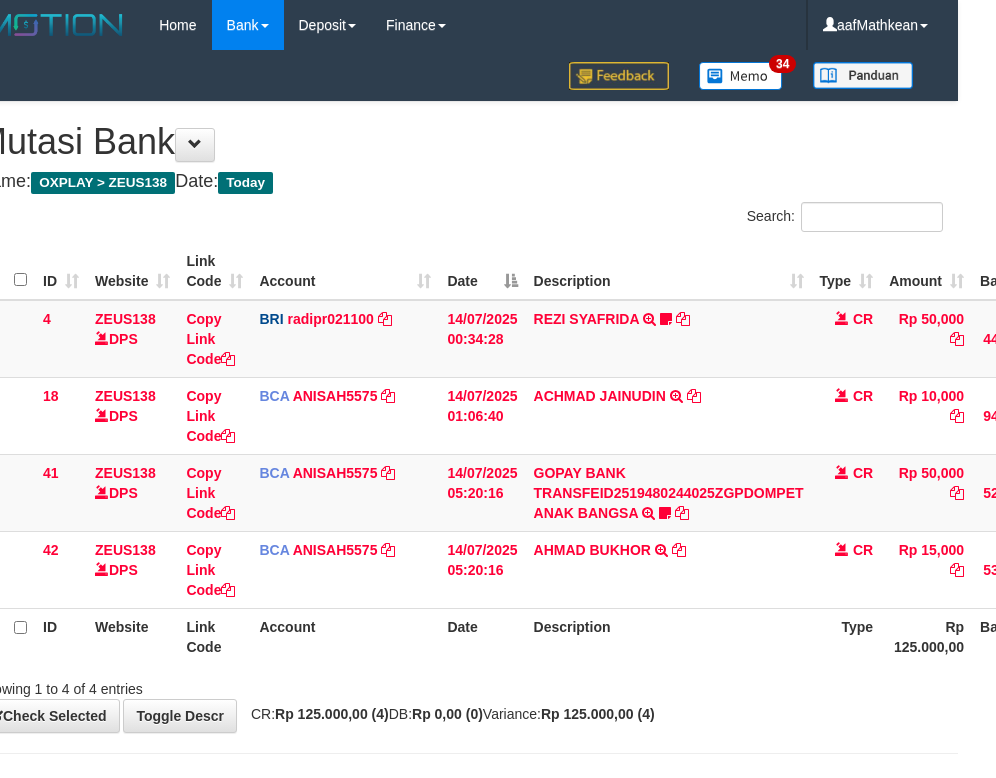 click on "Description" at bounding box center (669, 636) 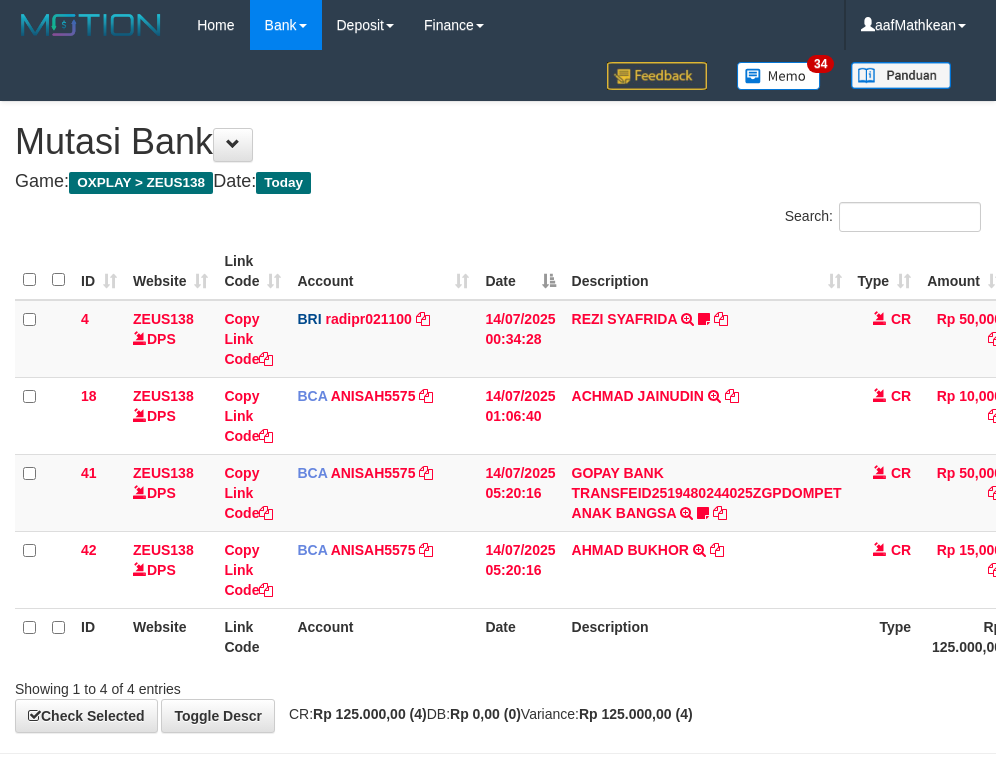 scroll, scrollTop: 0, scrollLeft: 38, axis: horizontal 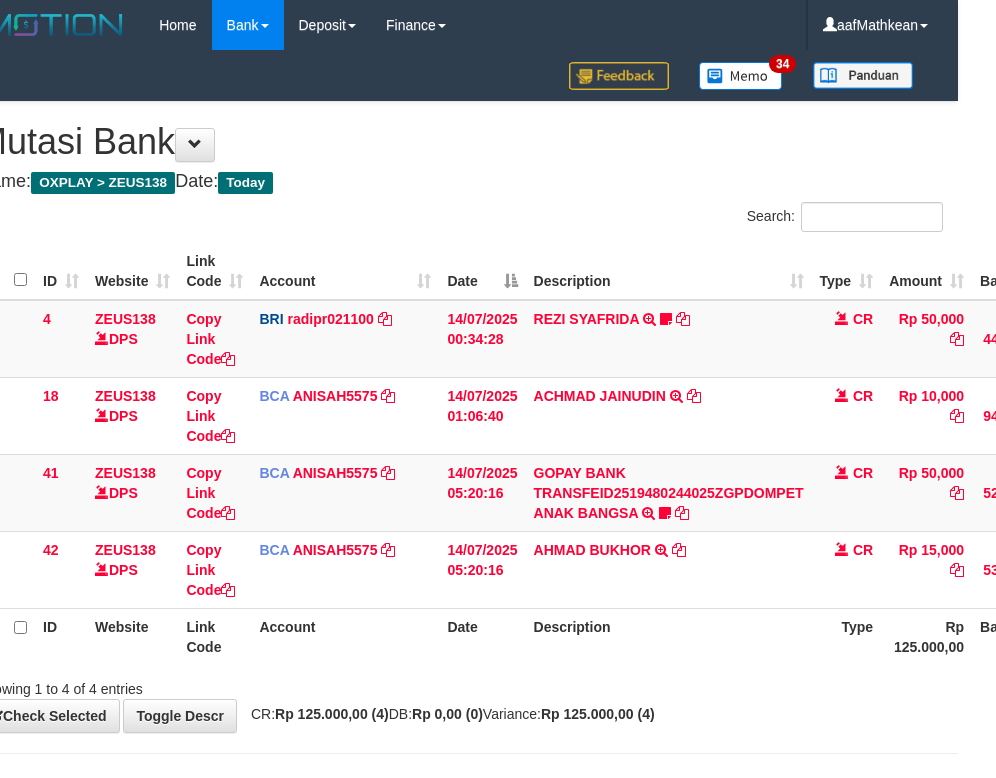 click on "Description" at bounding box center [669, 636] 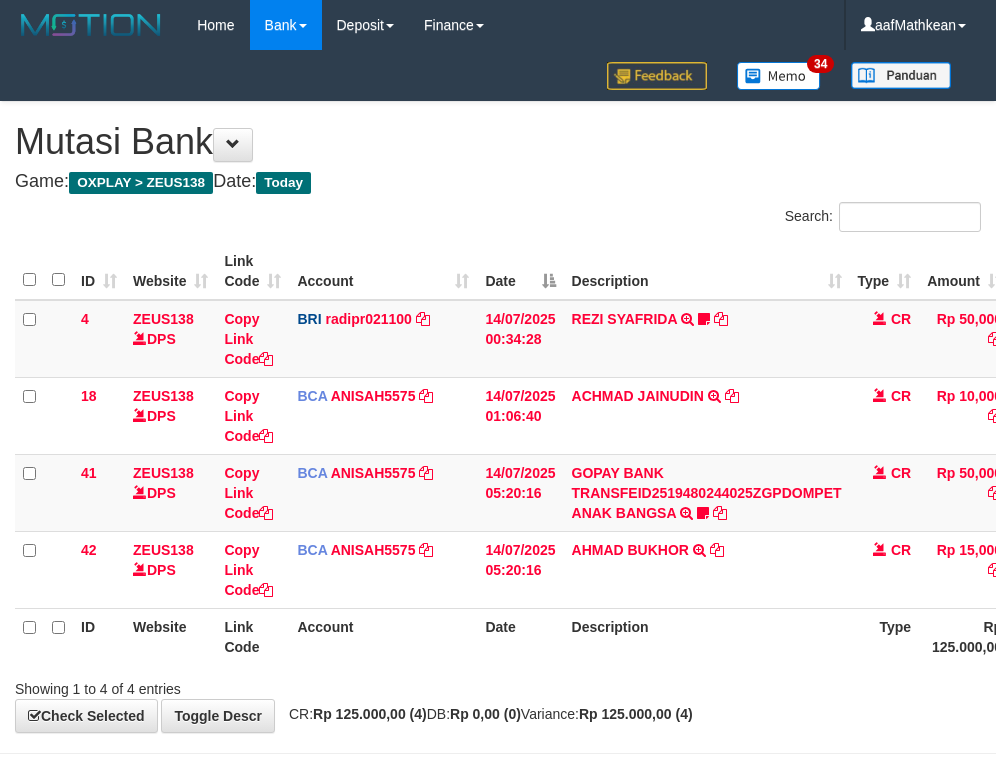 scroll, scrollTop: 0, scrollLeft: 38, axis: horizontal 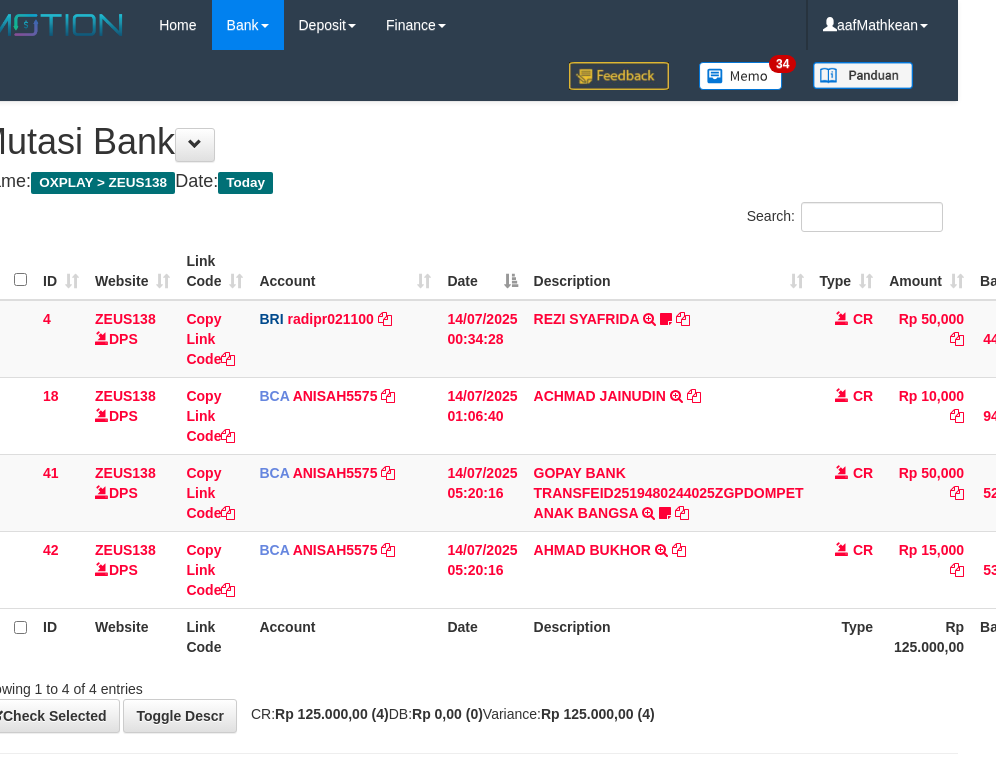 click on "Description" at bounding box center (669, 636) 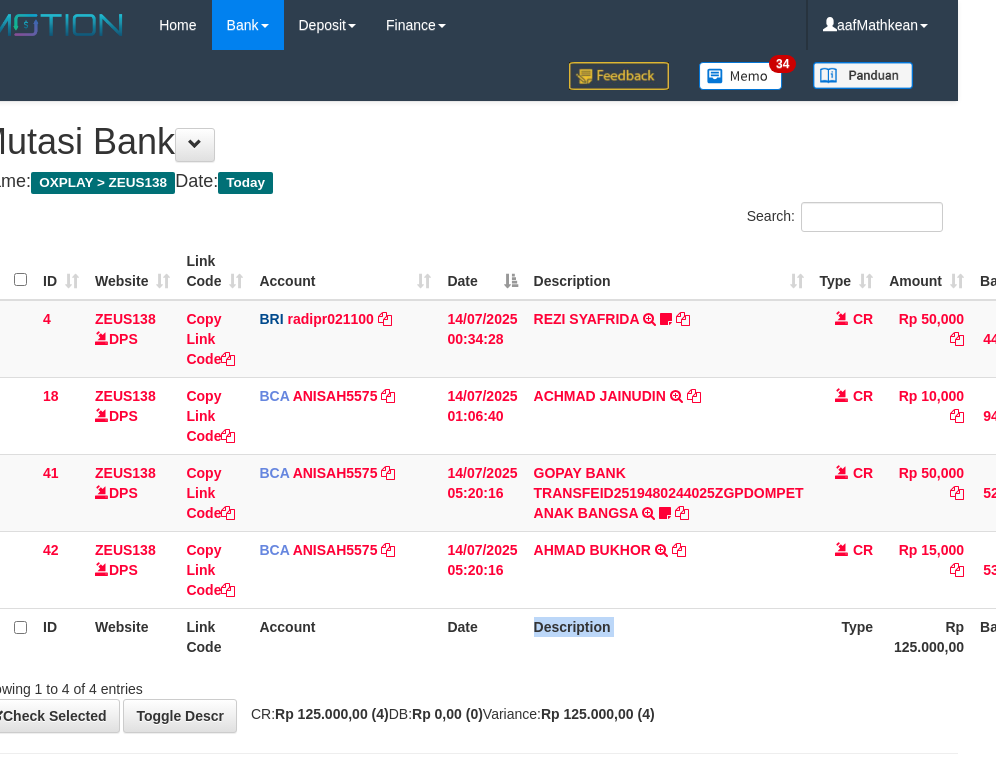 click on "Description" at bounding box center (669, 636) 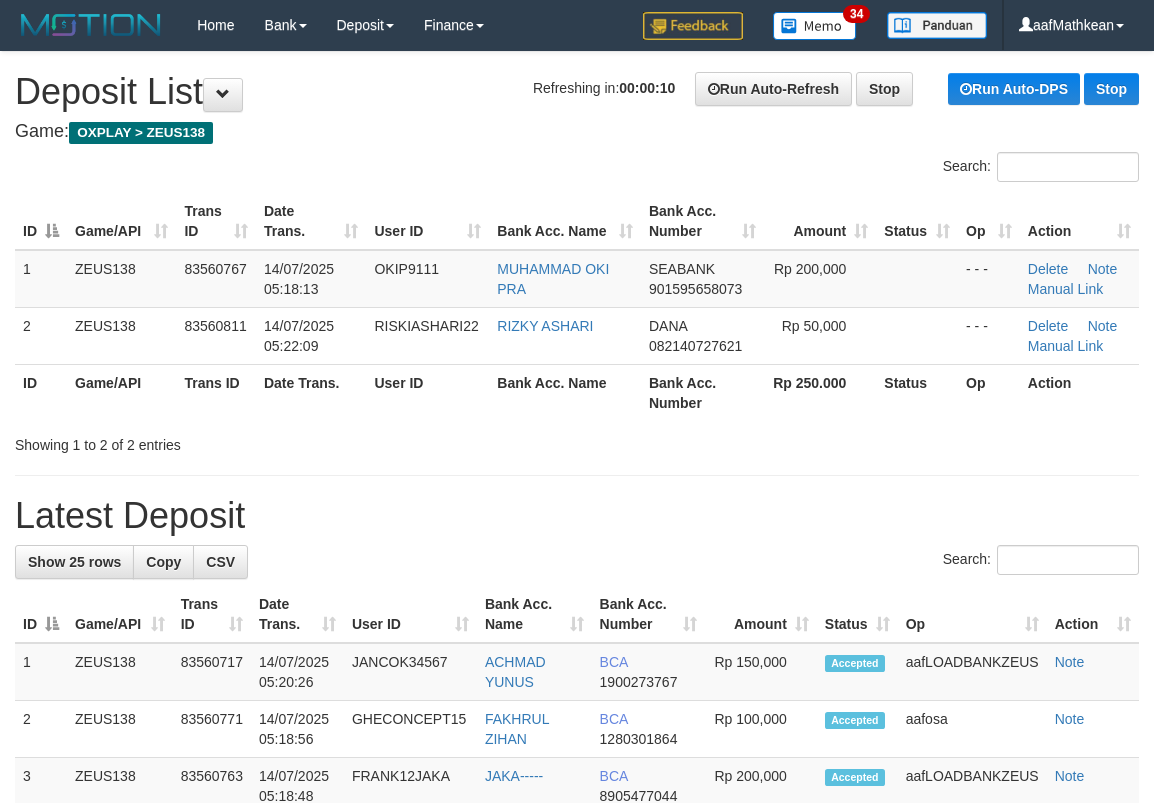 scroll, scrollTop: 0, scrollLeft: 0, axis: both 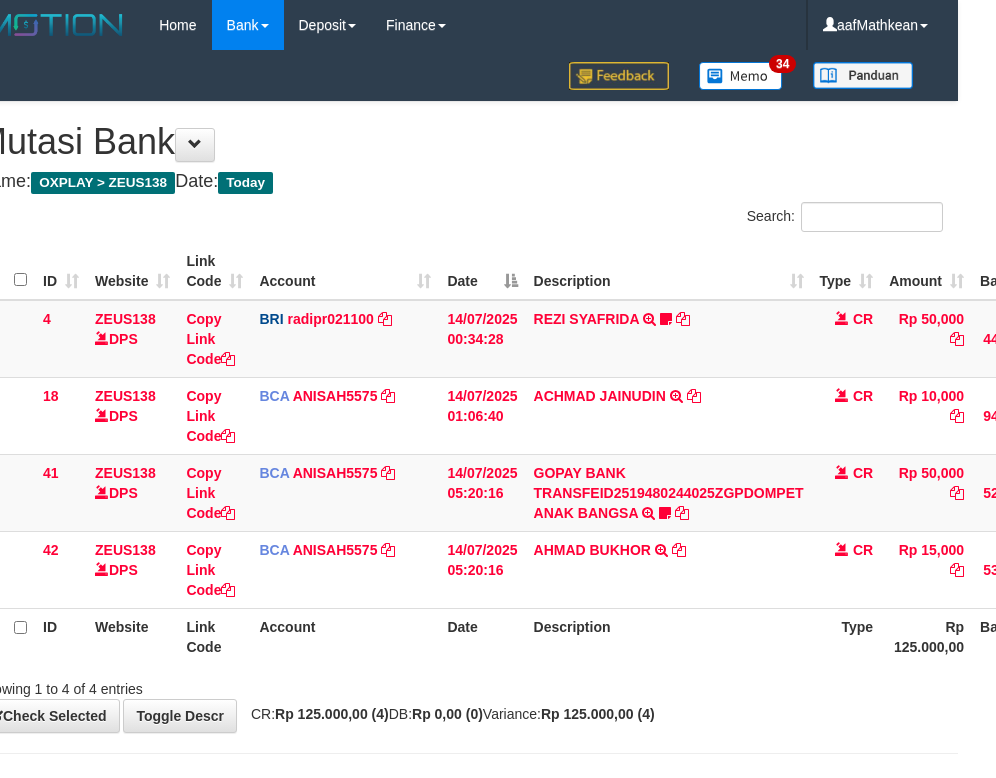 click on "Description" at bounding box center (669, 636) 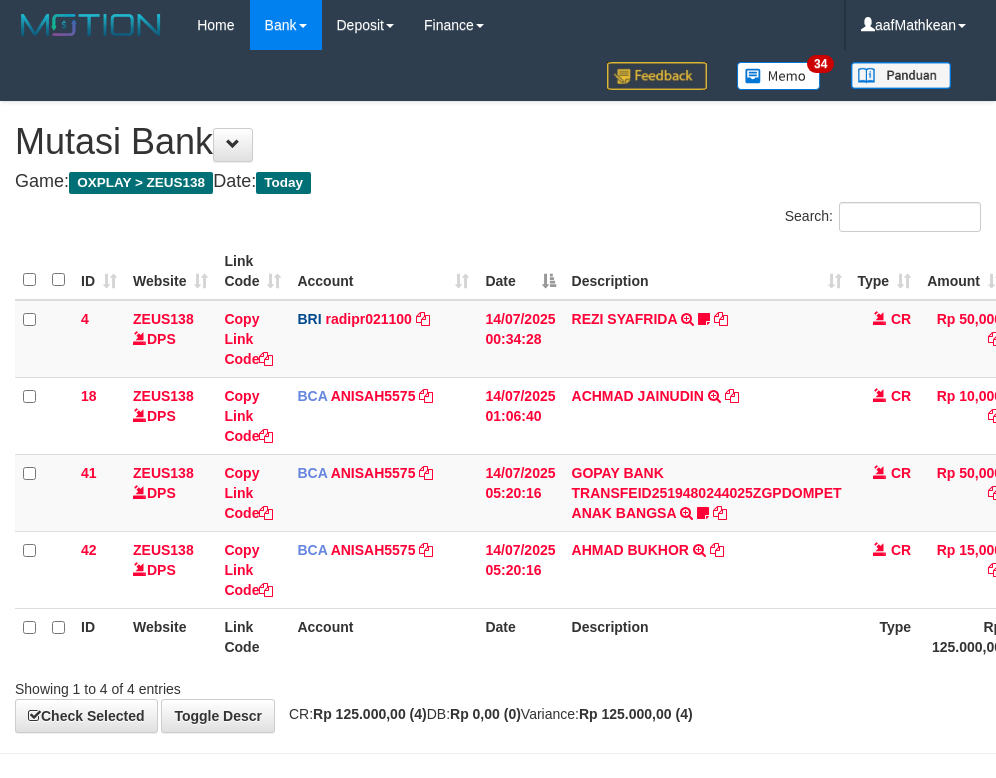 scroll, scrollTop: 0, scrollLeft: 38, axis: horizontal 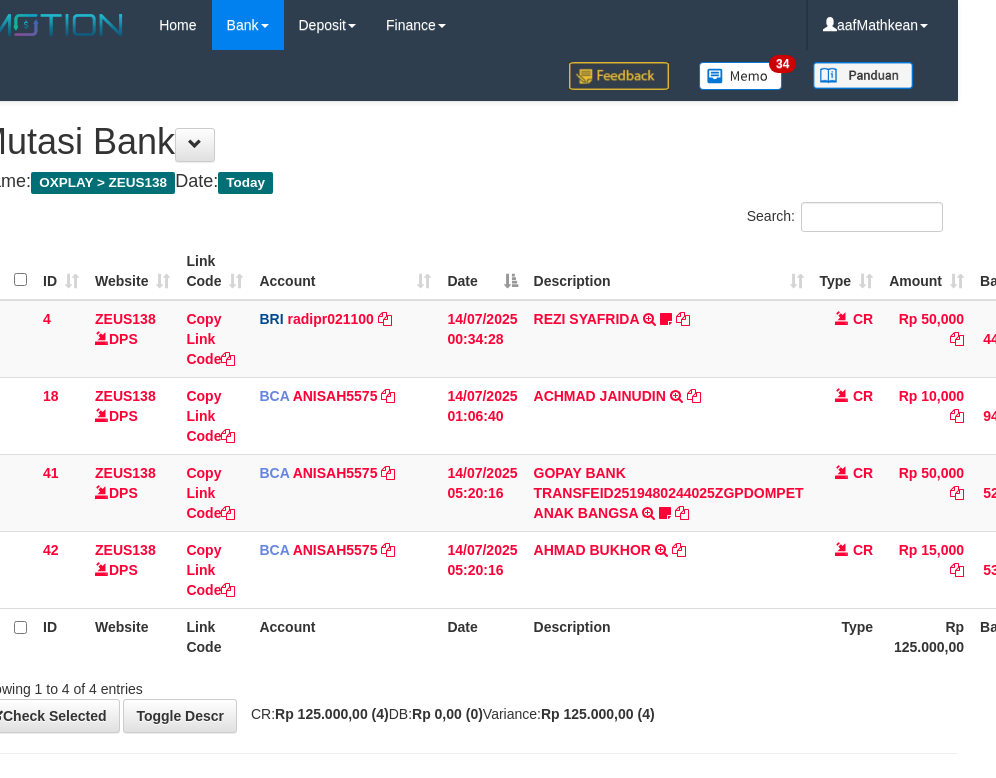 click on "AHMAD BUKHOR         TRSF E-BANKING CR 1407/FTSCY/WS95051
15000.002025071433769215 TRFDN-AHMAD BUKHORESPAY DEBIT INDONE" at bounding box center (669, 569) 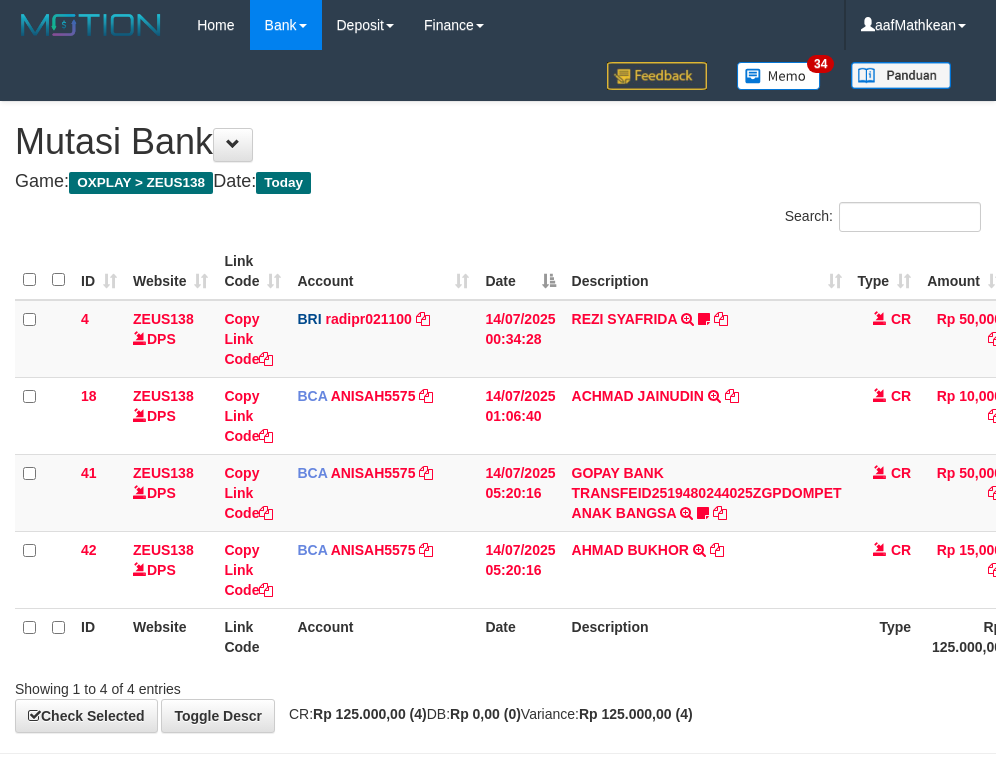 scroll, scrollTop: 0, scrollLeft: 38, axis: horizontal 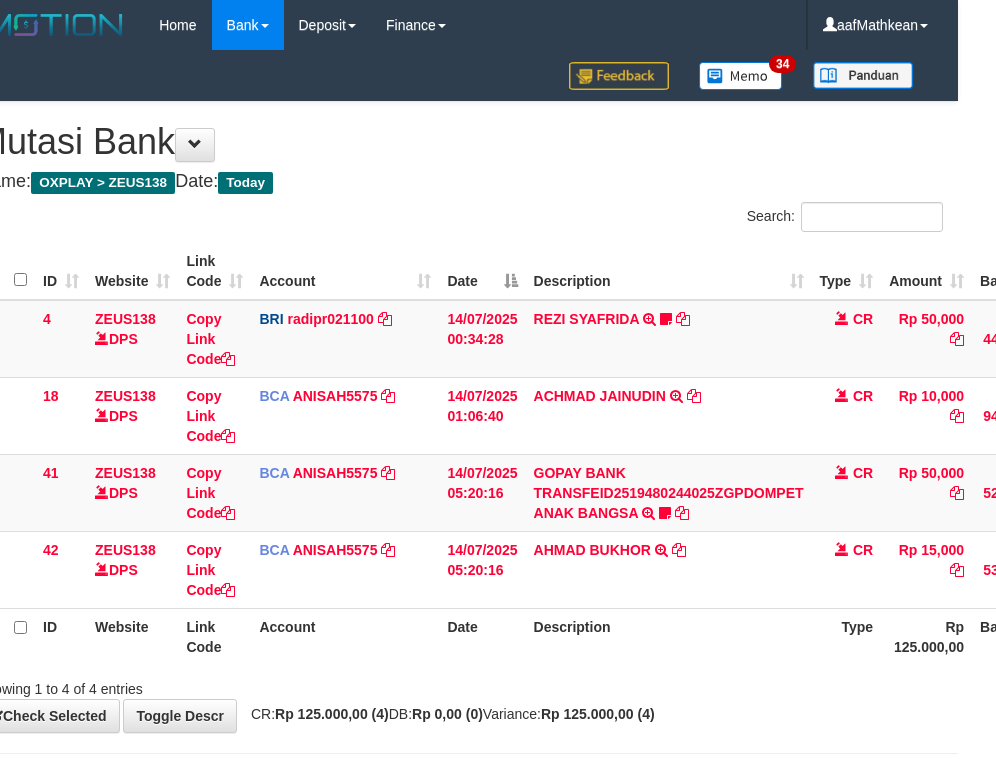 click on "AHMAD BUKHOR         TRSF E-BANKING CR 1407/FTSCY/WS95051
15000.002025071433769215 TRFDN-AHMAD BUKHORESPAY DEBIT INDONE" at bounding box center [669, 569] 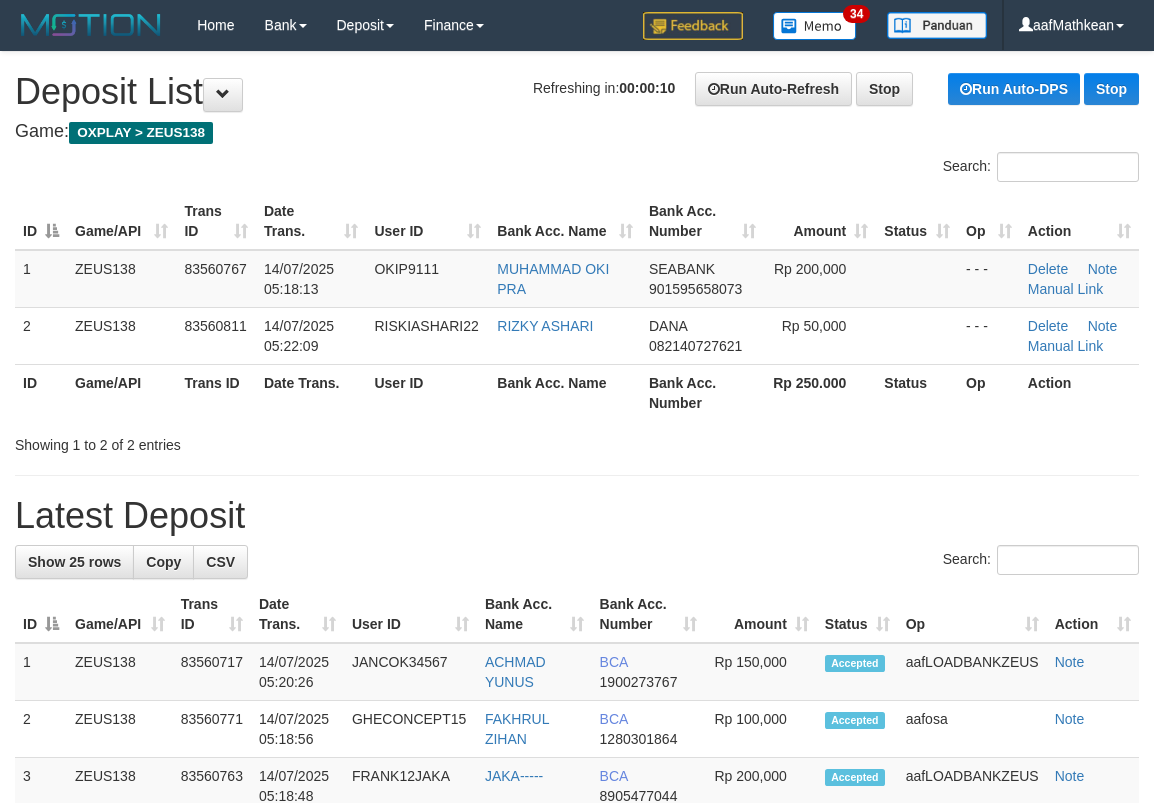 scroll, scrollTop: 0, scrollLeft: 0, axis: both 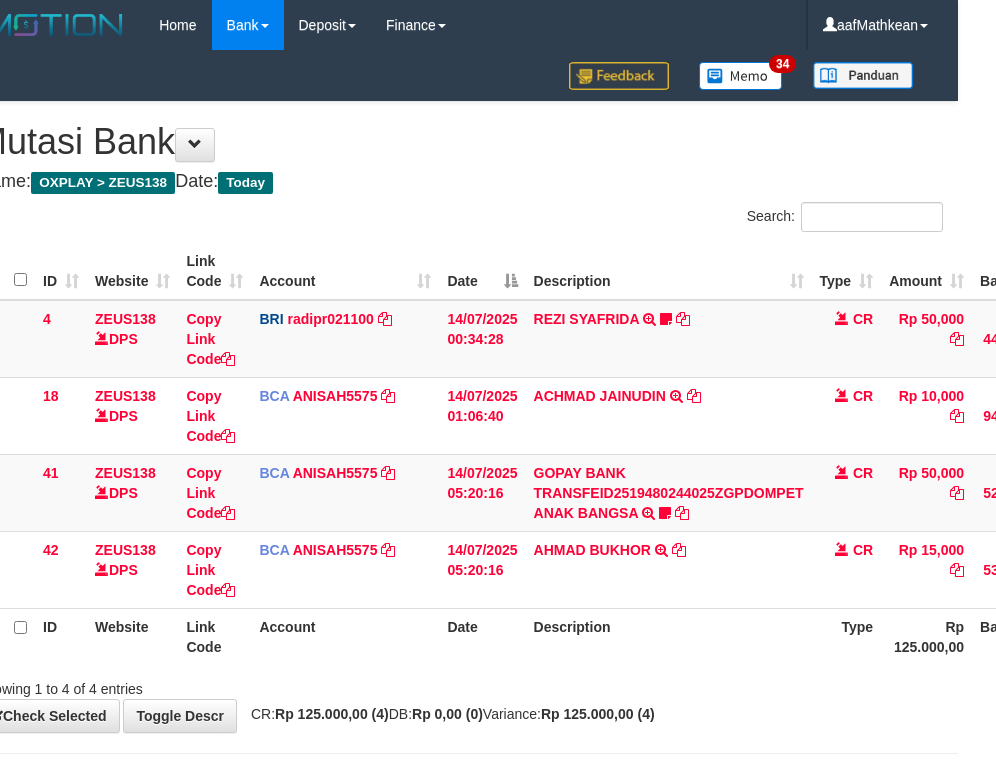 click on "AHMAD BUKHOR         TRSF E-BANKING CR 1407/FTSCY/WS95051
15000.002025071433769215 TRFDN-AHMAD BUKHORESPAY DEBIT INDONE" at bounding box center (669, 569) 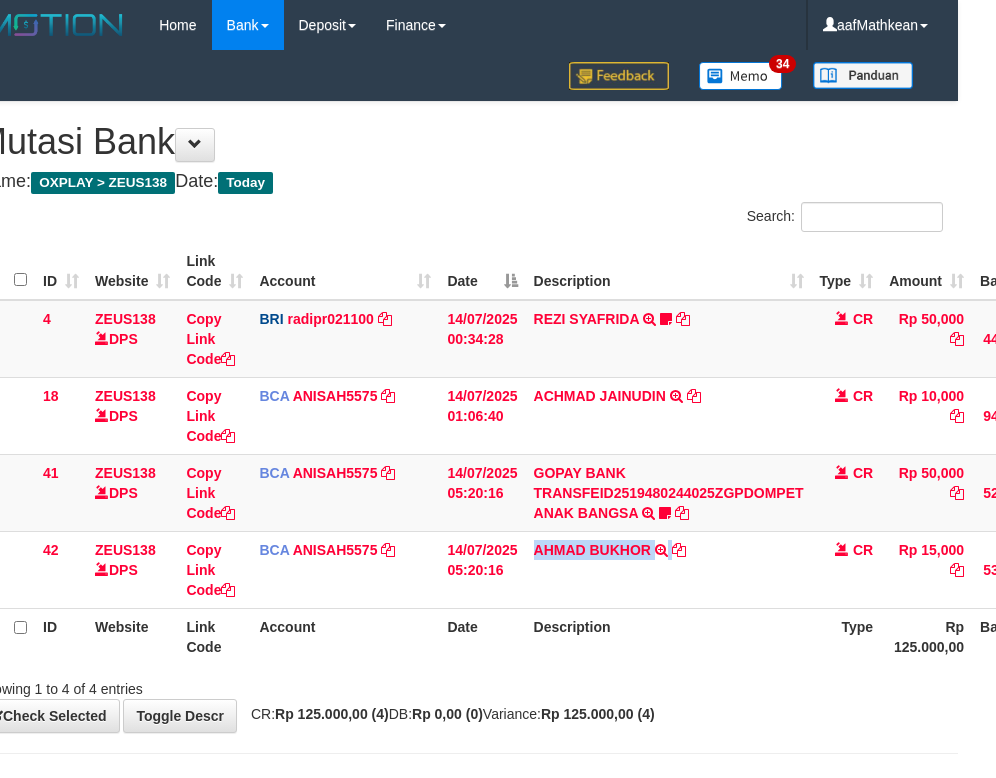 click on "AHMAD BUKHOR         TRSF E-BANKING CR 1407/FTSCY/WS95051
15000.002025071433769215 TRFDN-AHMAD BUKHORESPAY DEBIT INDONE" at bounding box center [669, 569] 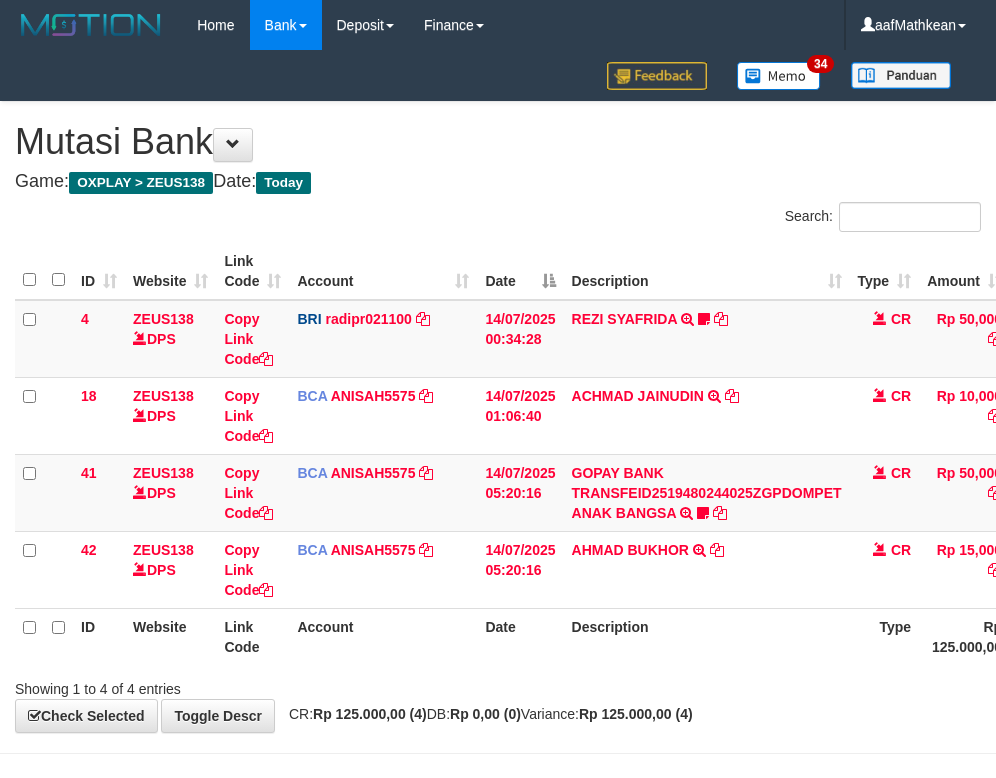 scroll, scrollTop: 0, scrollLeft: 38, axis: horizontal 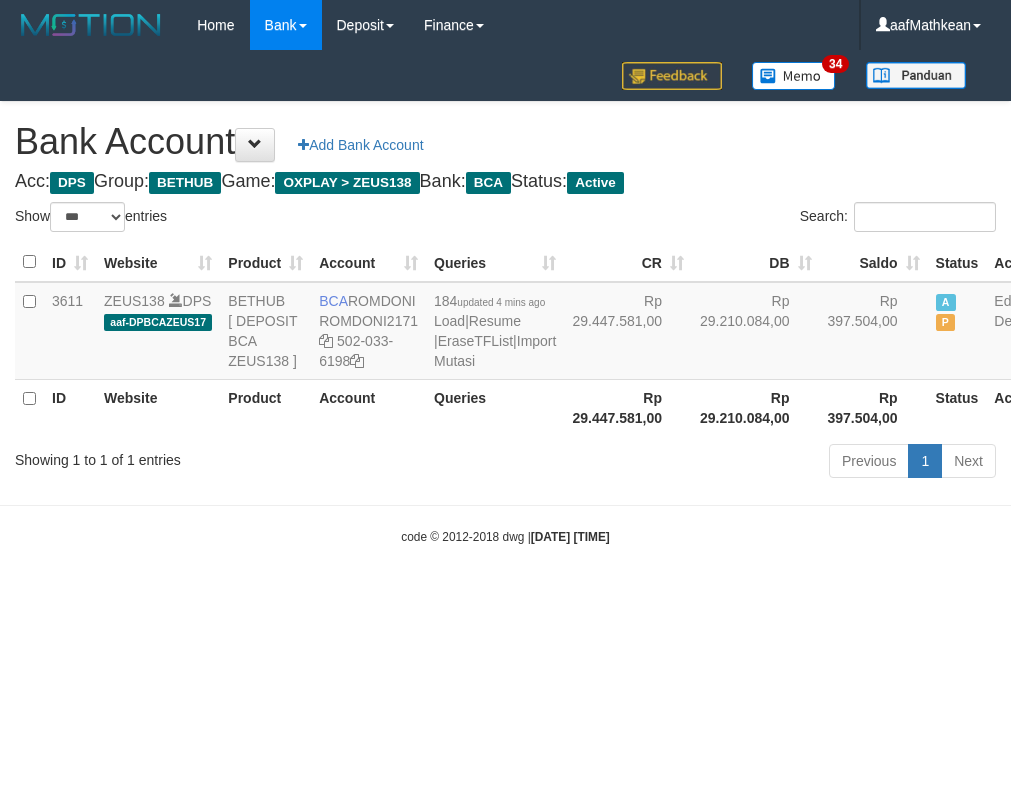 select on "***" 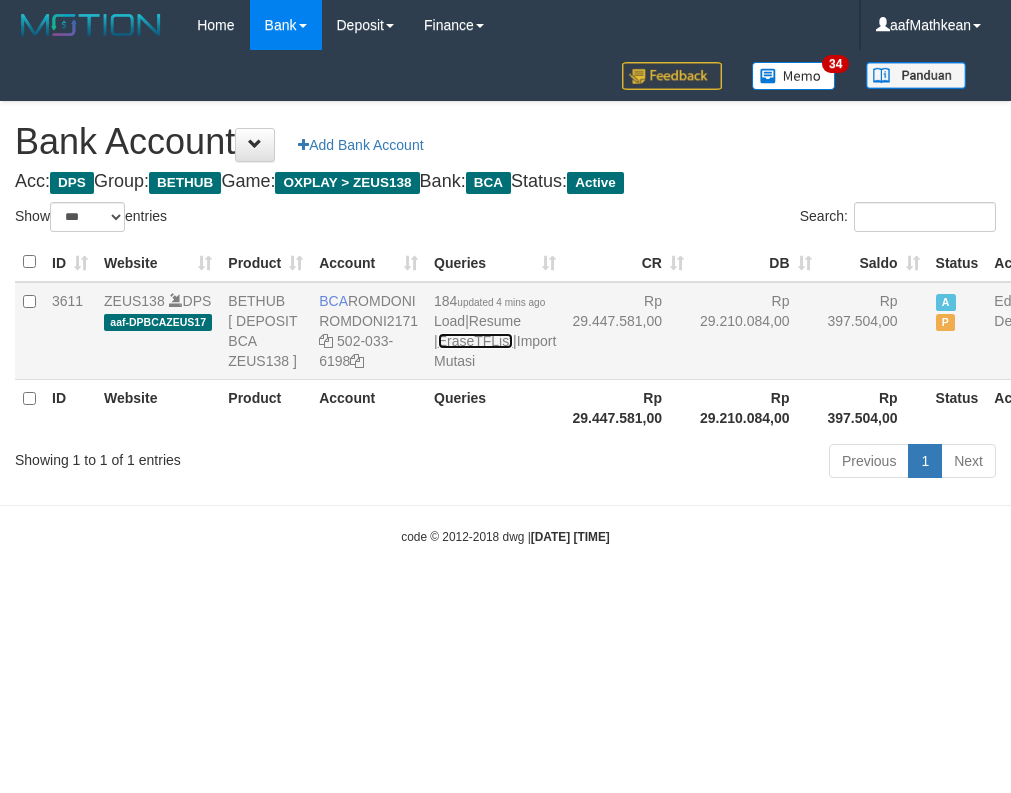 scroll, scrollTop: 0, scrollLeft: 0, axis: both 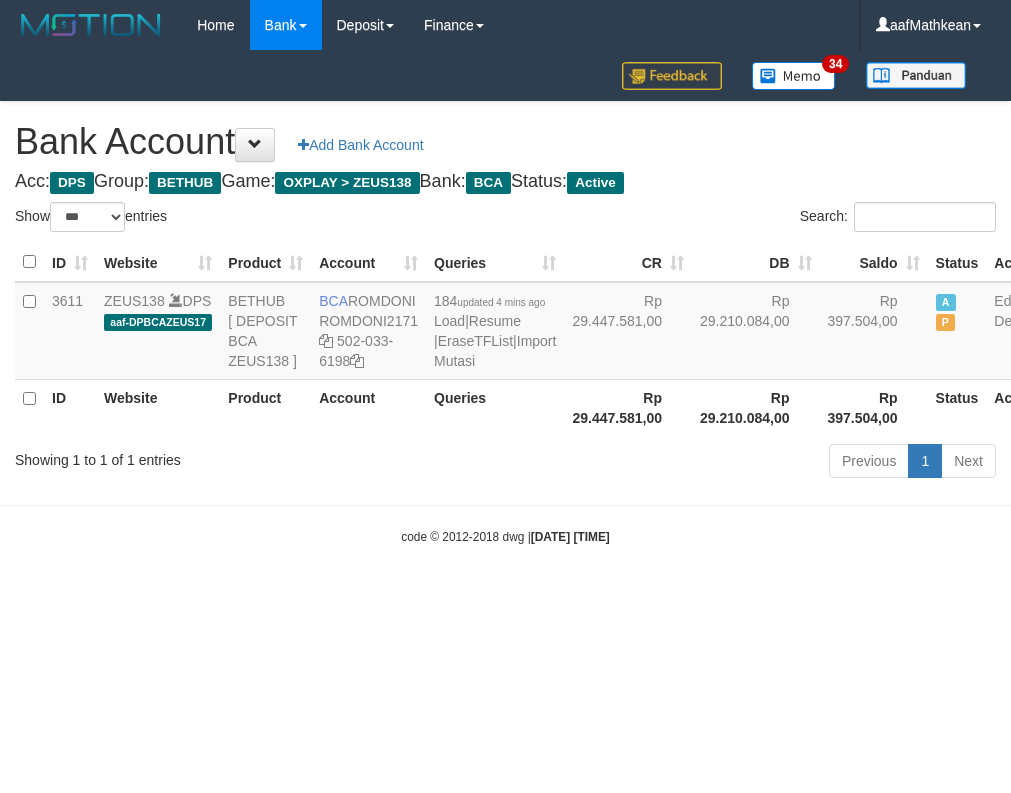 click on "Toggle navigation
Home
Bank
Account List
Load
By Website
Group
[OXPLAY]													ZEUS138
By Load Group (DPS)" at bounding box center (505, 298) 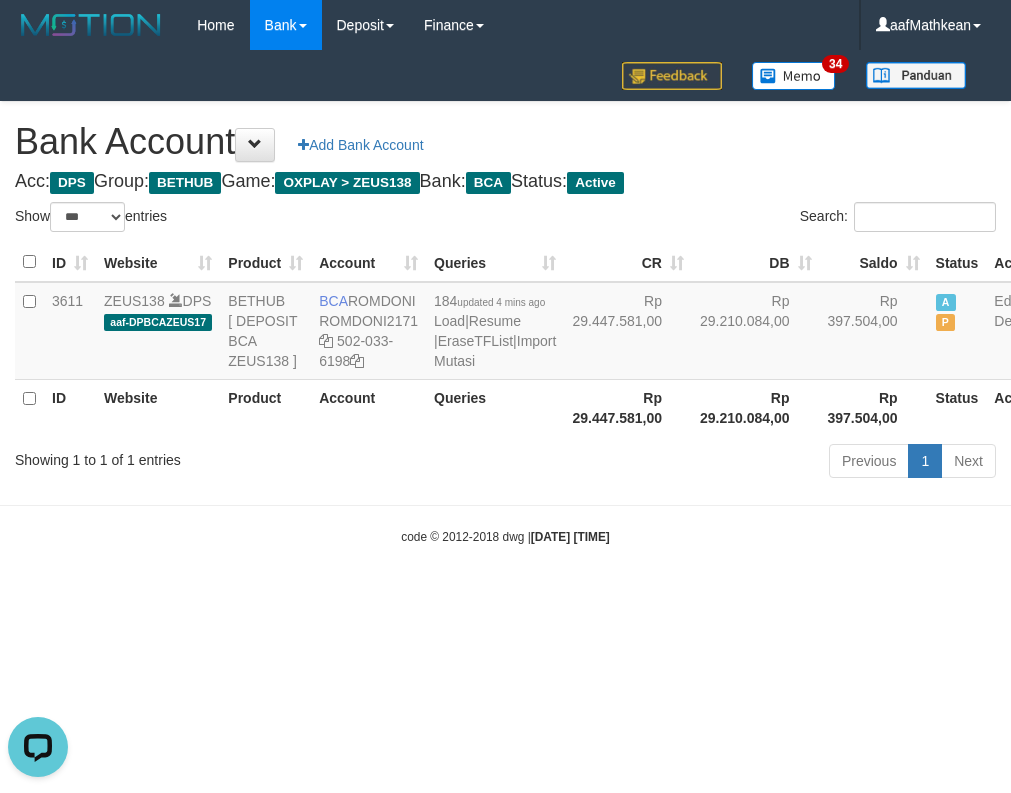 scroll, scrollTop: 0, scrollLeft: 0, axis: both 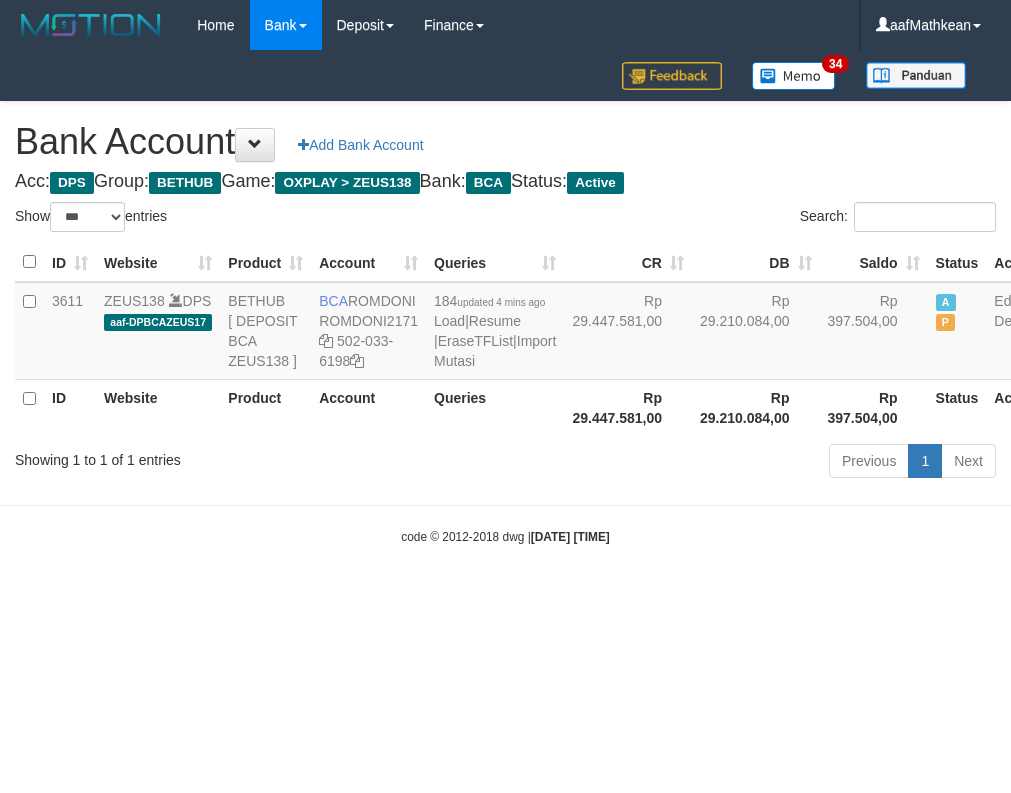 select on "***" 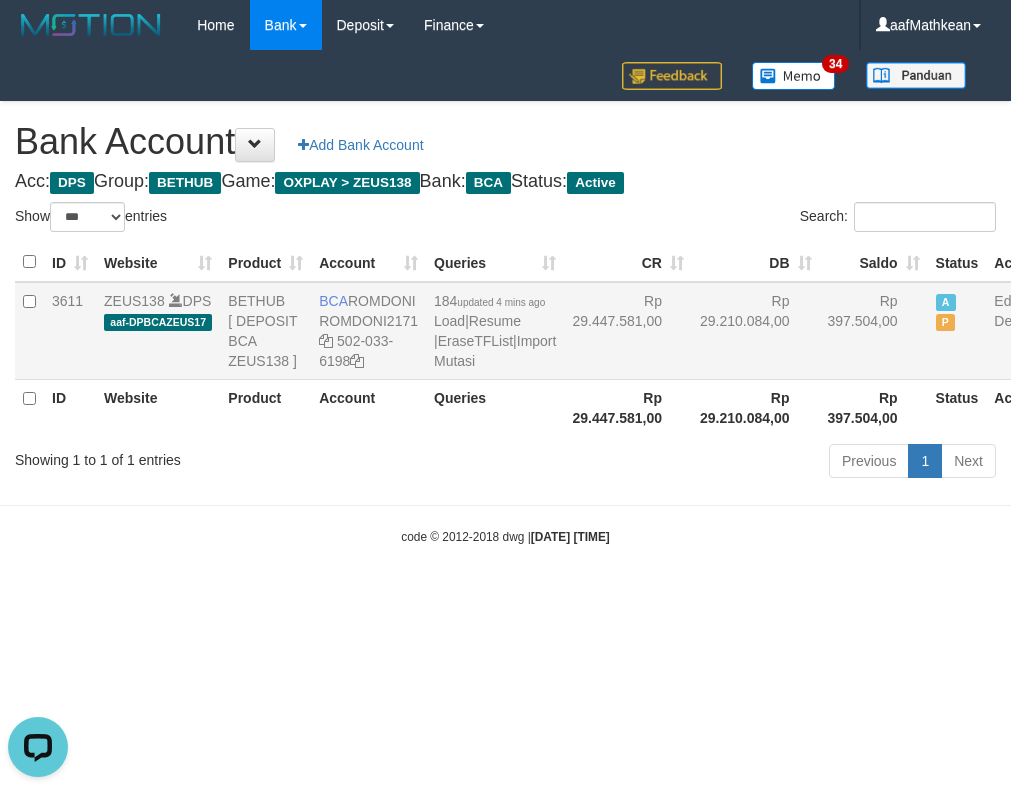 scroll, scrollTop: 0, scrollLeft: 0, axis: both 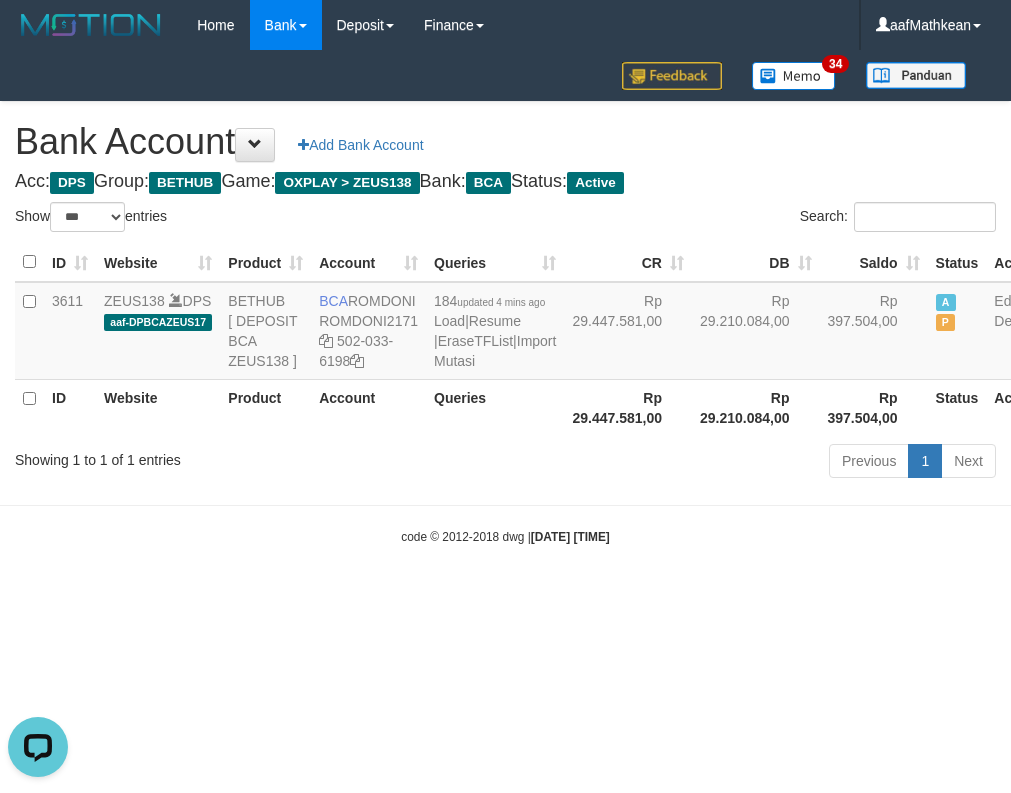 drag, startPoint x: 337, startPoint y: 613, endPoint x: 323, endPoint y: 606, distance: 15.652476 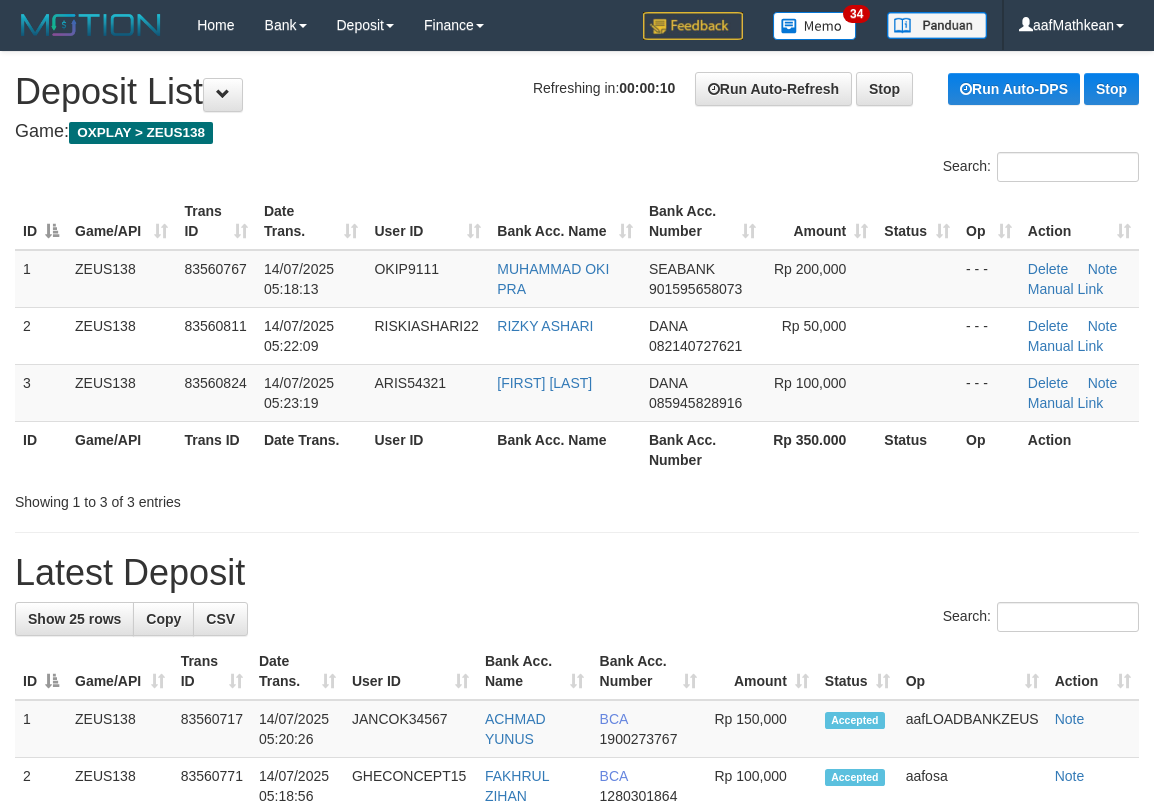 scroll, scrollTop: 0, scrollLeft: 0, axis: both 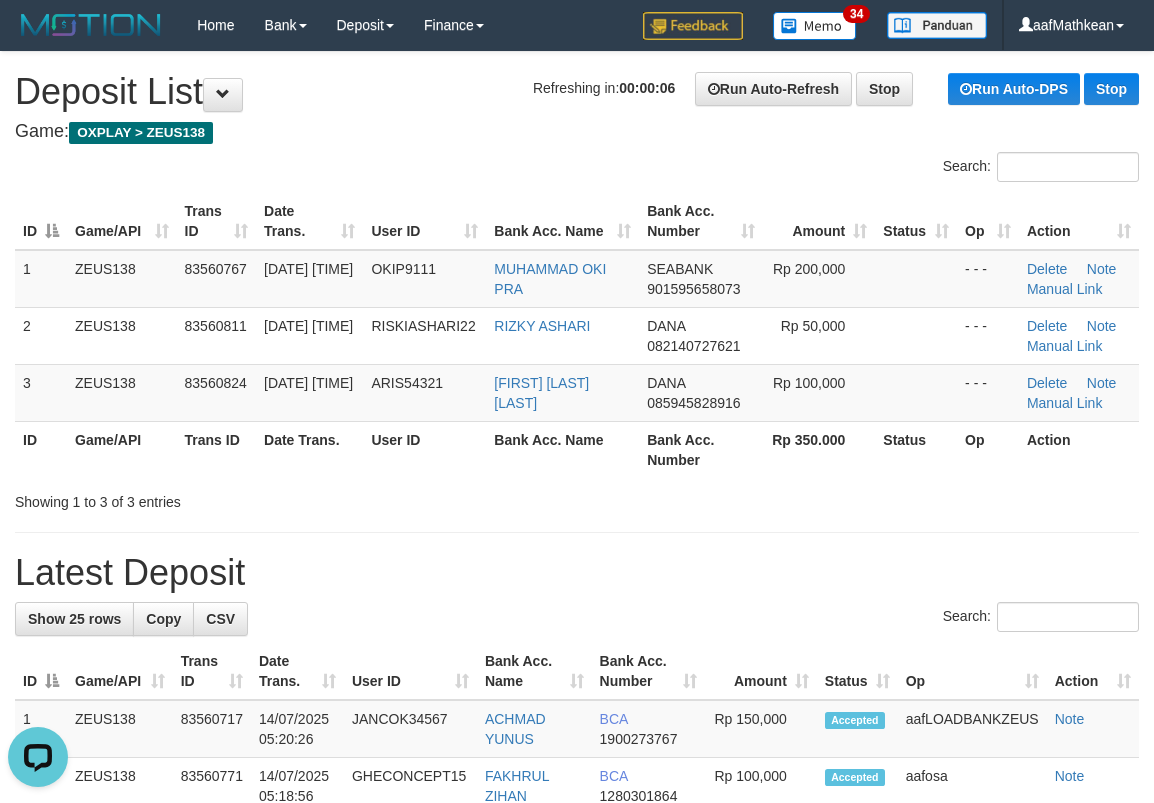 click on "ID Game/API Trans ID Date Trans. User ID Bank Acc. Name Bank Acc. Number Amount Status Op Action
1
ZEUS138
83560767
14/07/2025 05:18:13
OKIP9111
MUHAMMAD OKI PRA
SEABANK
901595658073
Rp 200,000
- - -
Delete
Note
Manual Link
2
ZEUS138
83560811
14/07/2025 05:22:09
RISKIASHARI22
RIZKY ASHARI
DANA
082140727621
Rp 50,000
- - -
Delete Note ID" 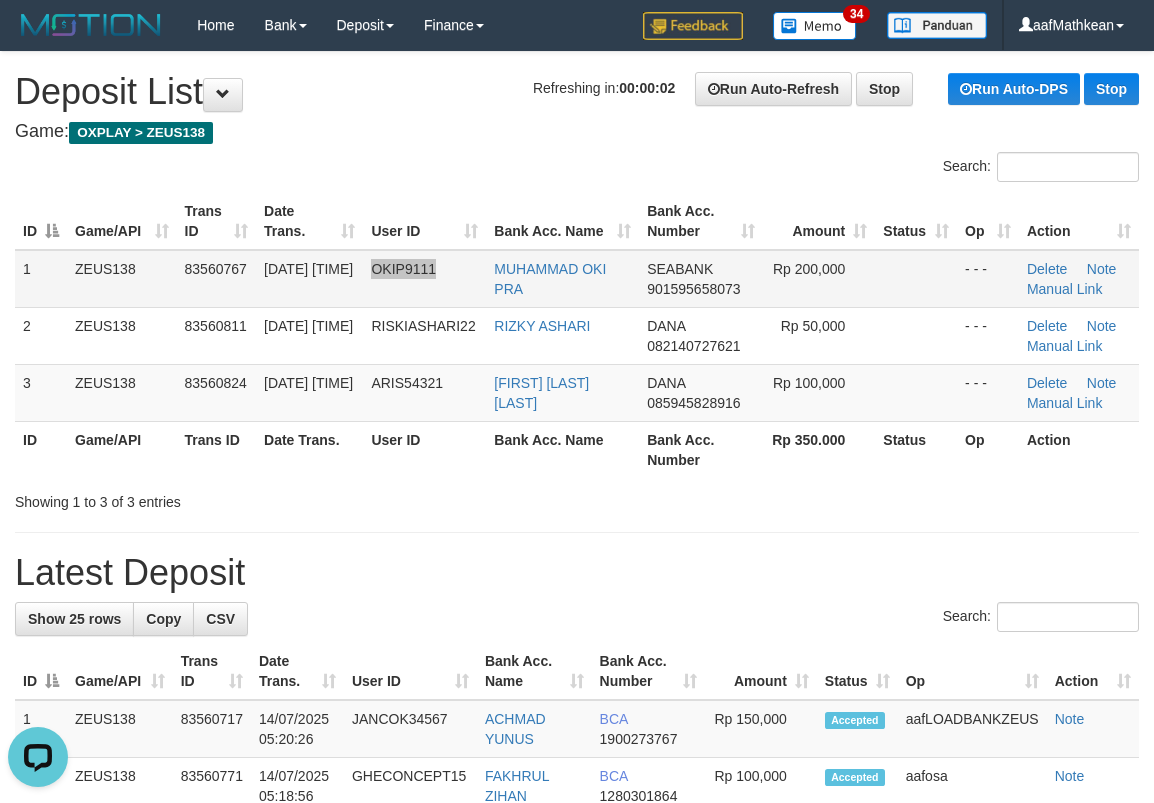click on "1
ZEUS138
83560767
14/07/2025 05:18:13
OKIP9111
MUHAMMAD OKI PRA
SEABANK
901595658073
Rp 200,000
- - -
Delete
Note
Manual Link" 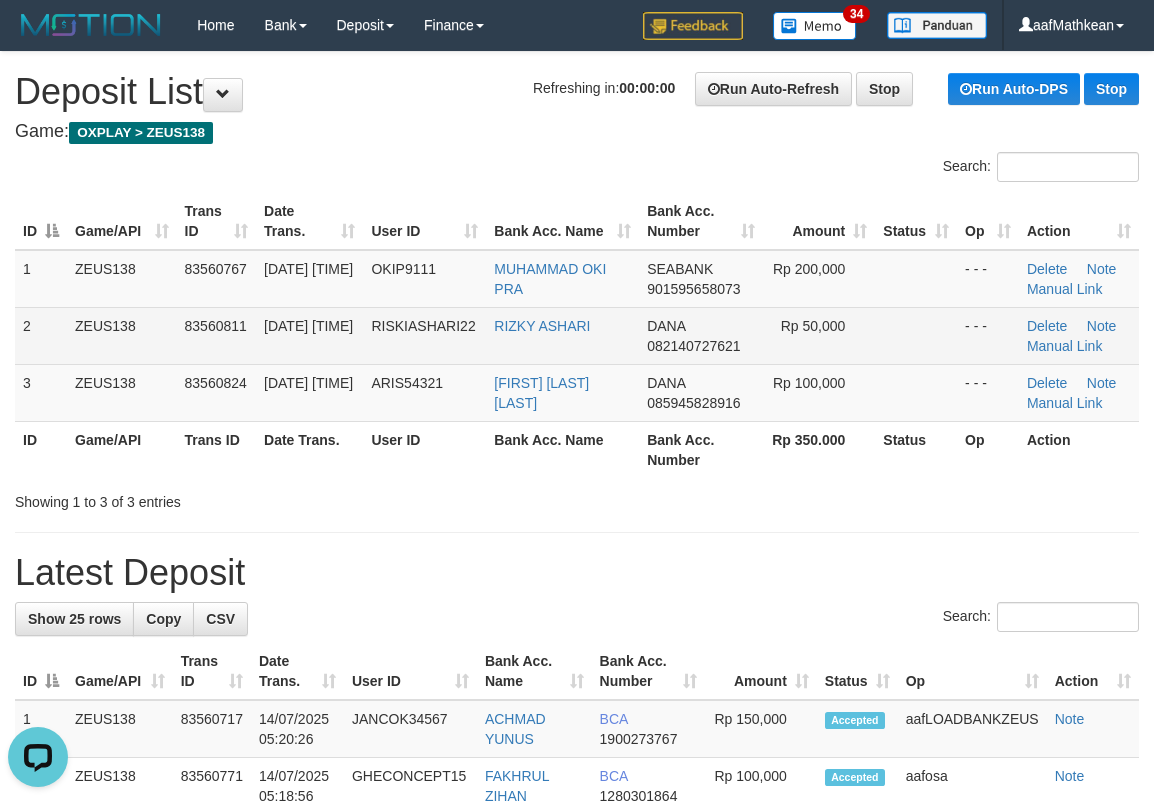 click on "14/07/2025 05:22:09" 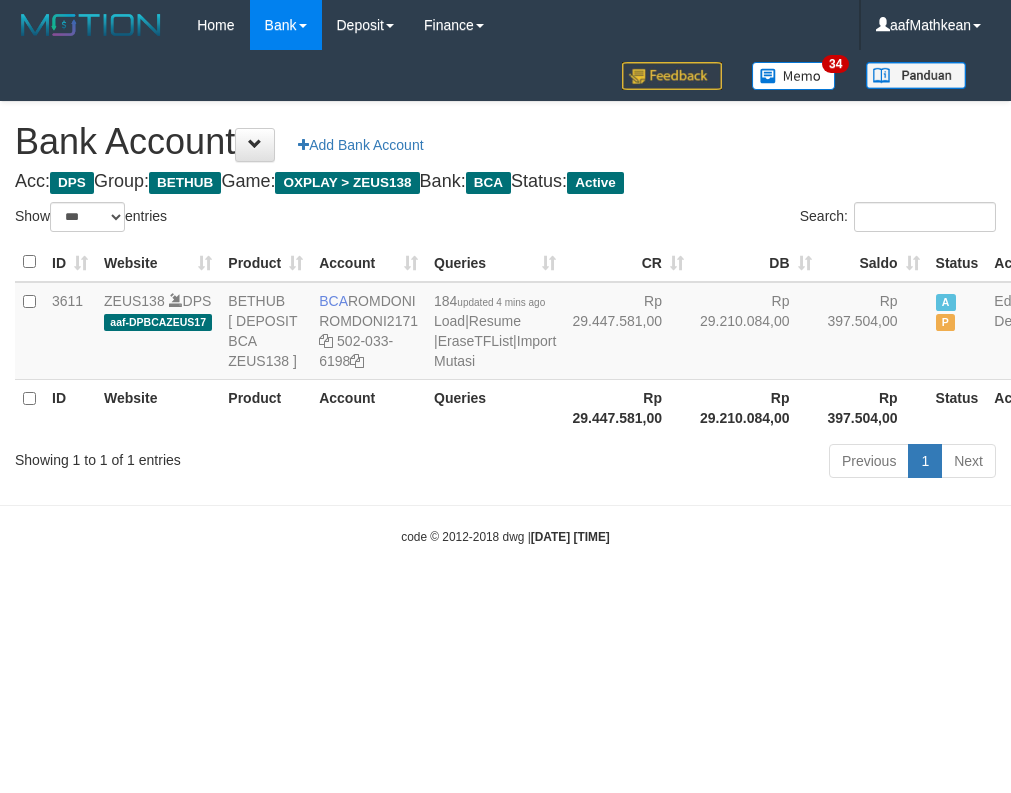 select on "***" 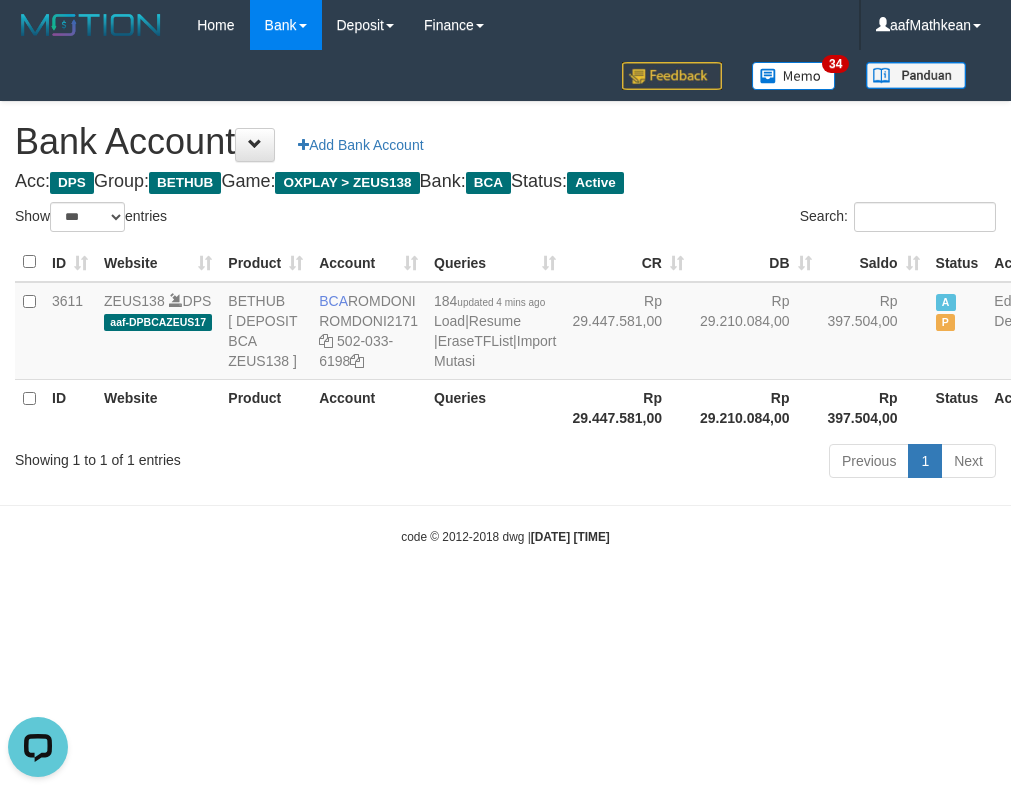 scroll, scrollTop: 0, scrollLeft: 0, axis: both 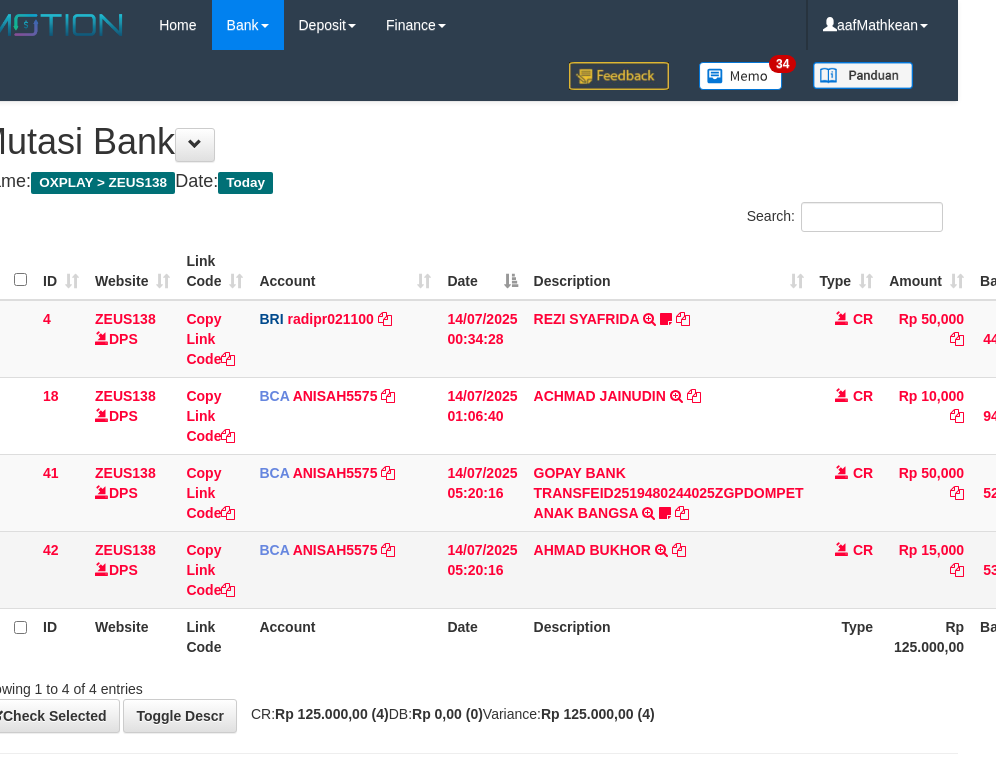 drag, startPoint x: 692, startPoint y: 578, endPoint x: 685, endPoint y: 564, distance: 15.652476 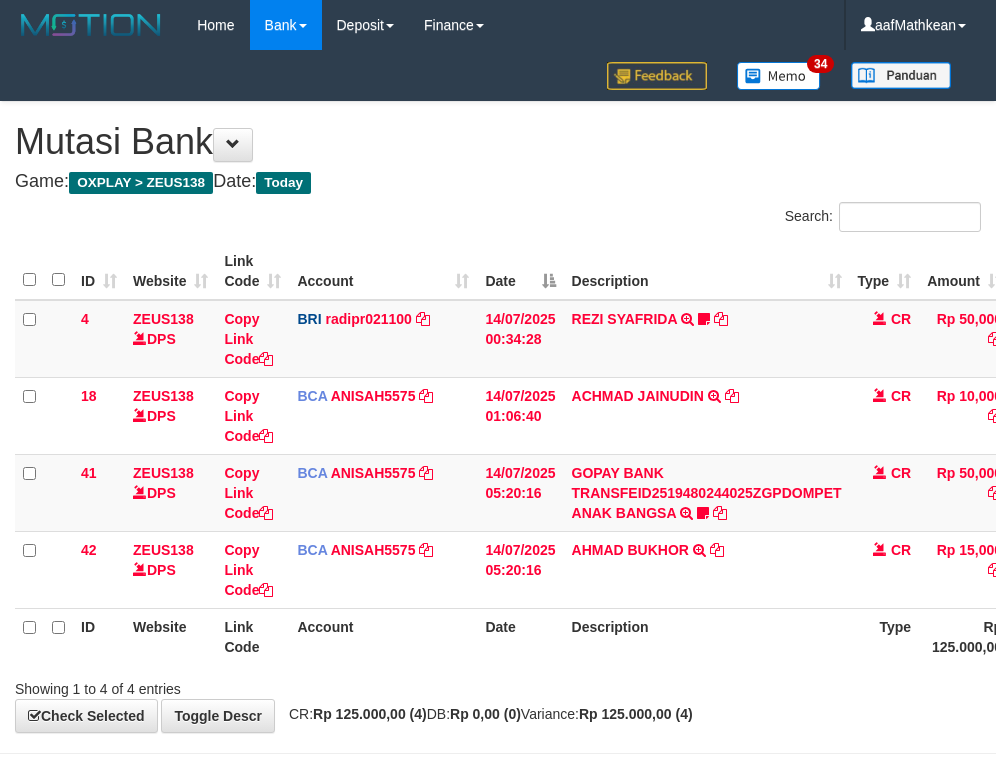 scroll, scrollTop: 0, scrollLeft: 38, axis: horizontal 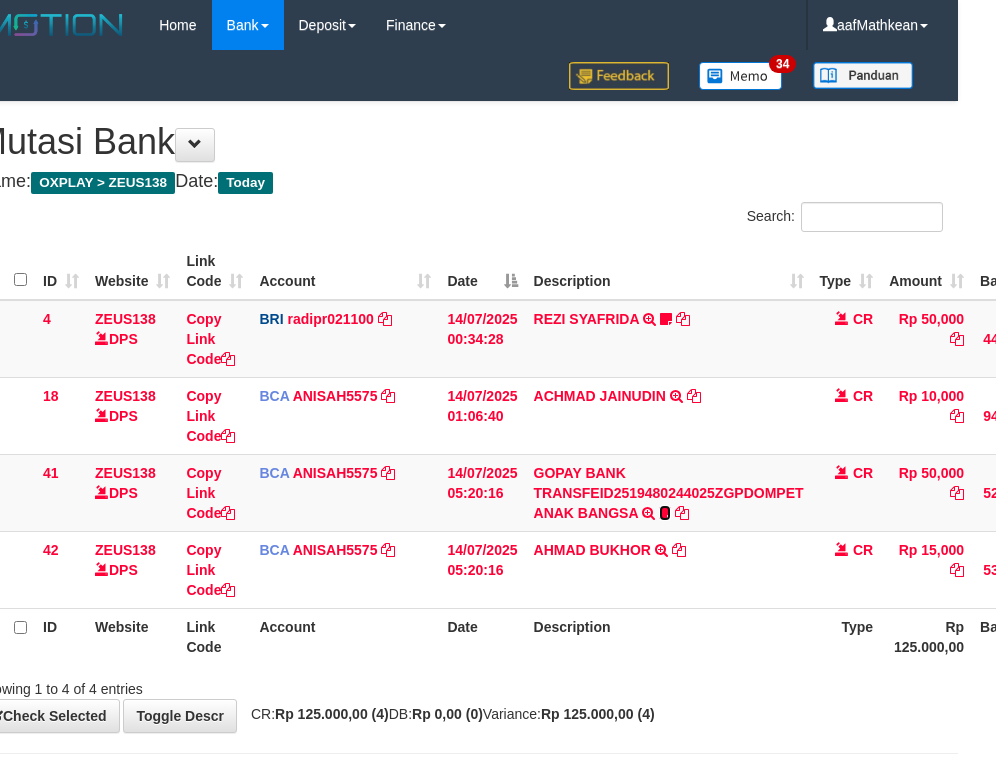click at bounding box center (665, 513) 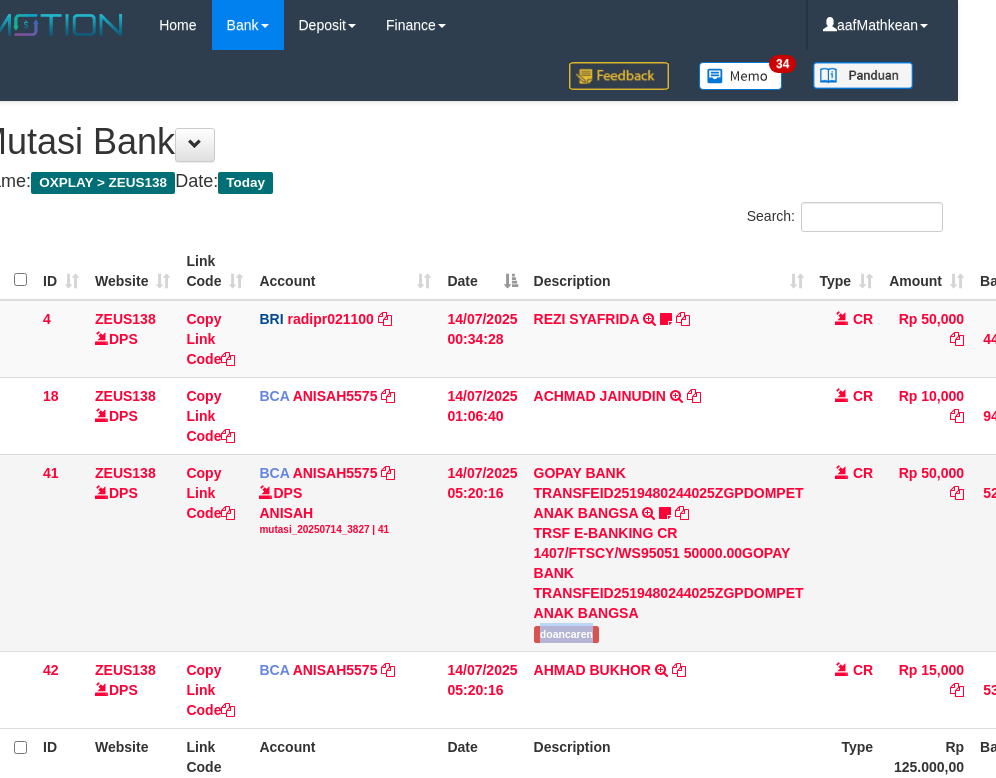 drag, startPoint x: 535, startPoint y: 632, endPoint x: 756, endPoint y: 527, distance: 244.6753 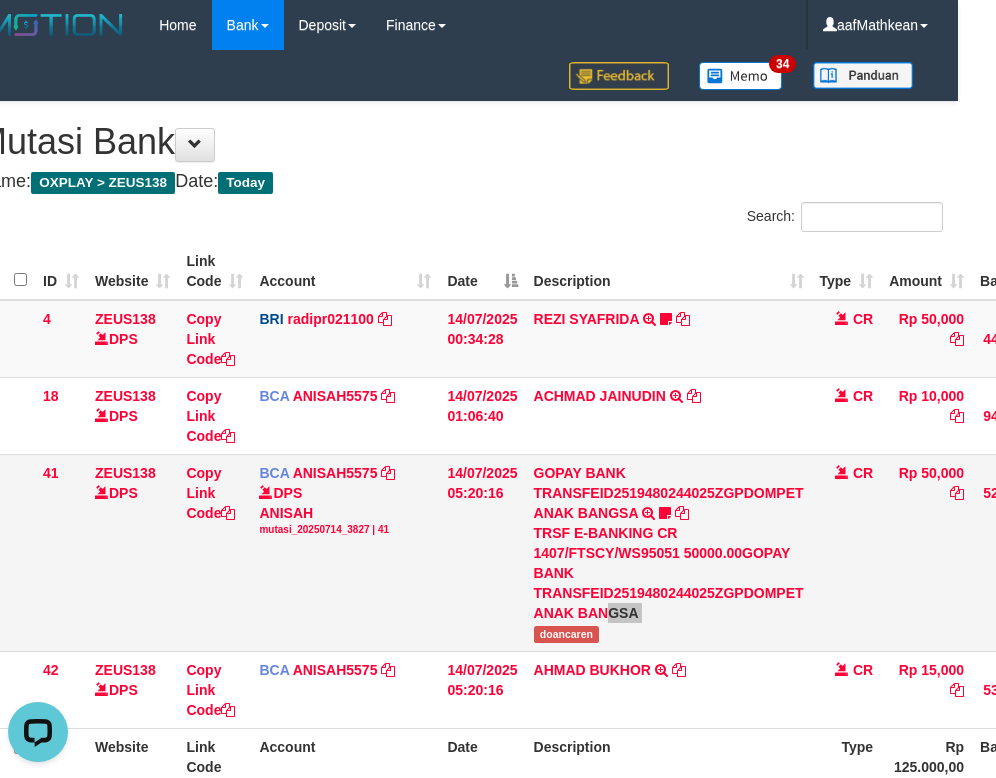 scroll, scrollTop: 0, scrollLeft: 0, axis: both 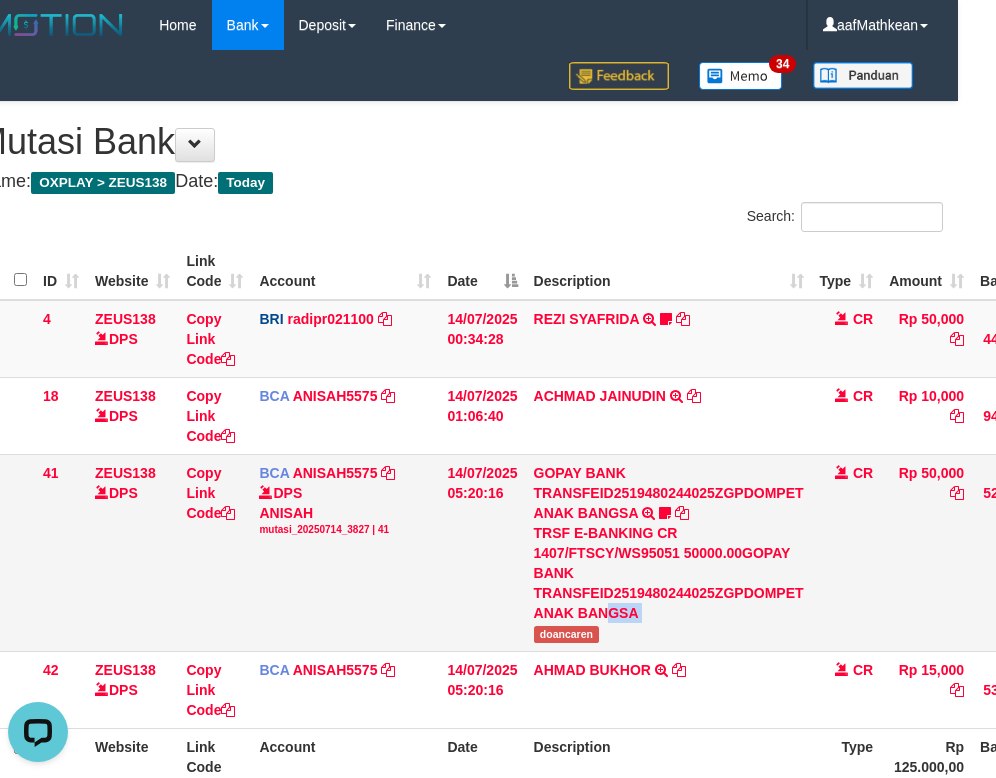 click on "TRSF E-BANKING CR 1407/FTSCY/WS95051
50000.00GOPAY BANK TRANSFEID2519480244025ZGPDOMPET ANAK BANGSA" at bounding box center (669, 573) 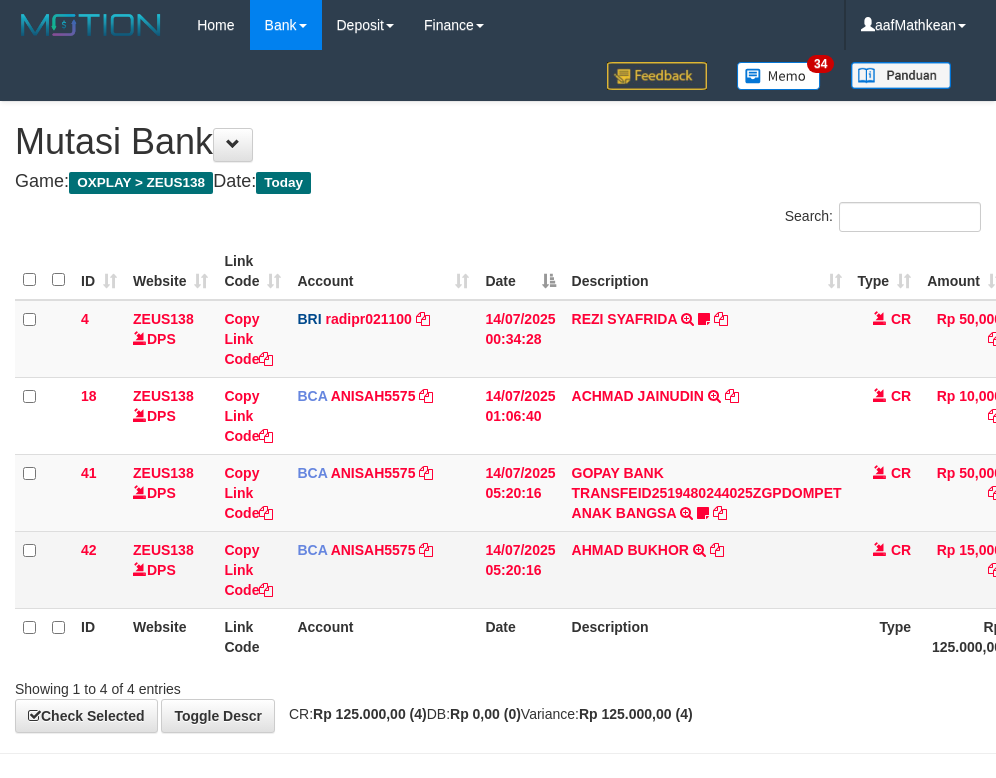 scroll, scrollTop: 0, scrollLeft: 38, axis: horizontal 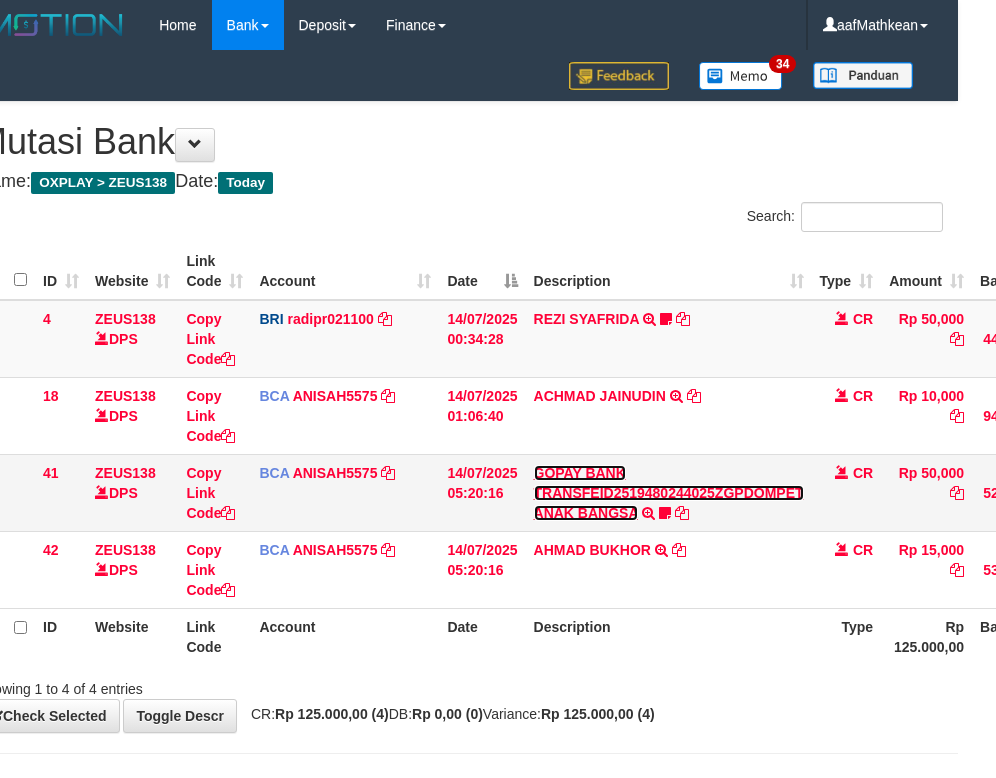 click on "GOPAY BANK TRANSFEID2519480244025ZGPDOMPET ANAK BANGSA" at bounding box center (669, 493) 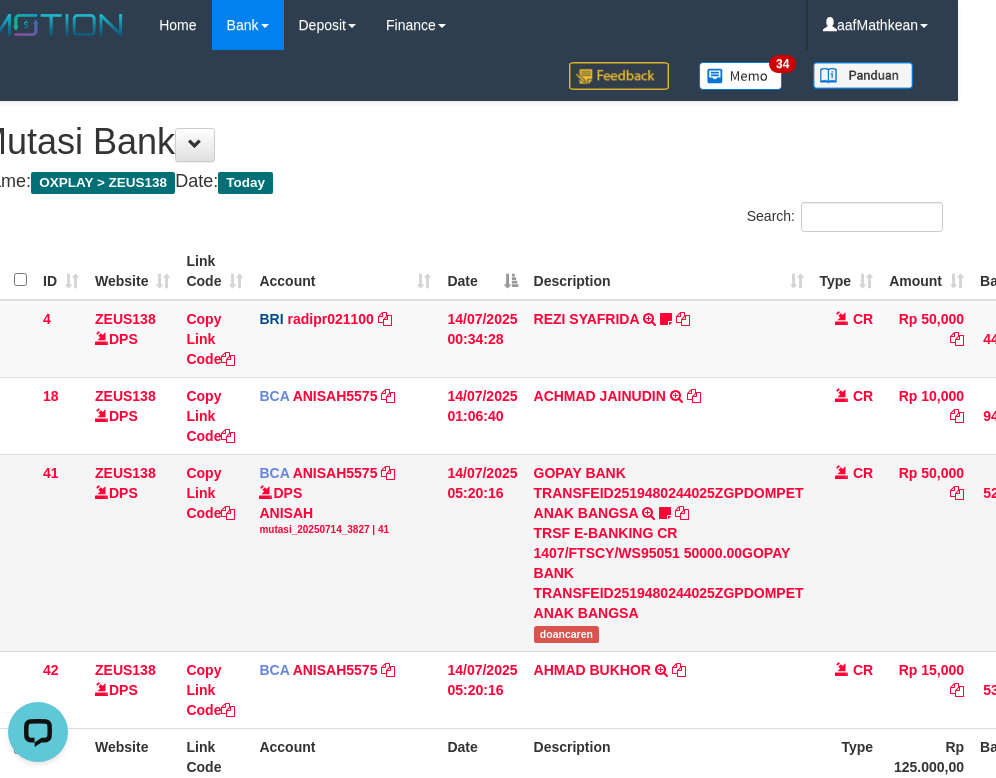 scroll, scrollTop: 0, scrollLeft: 0, axis: both 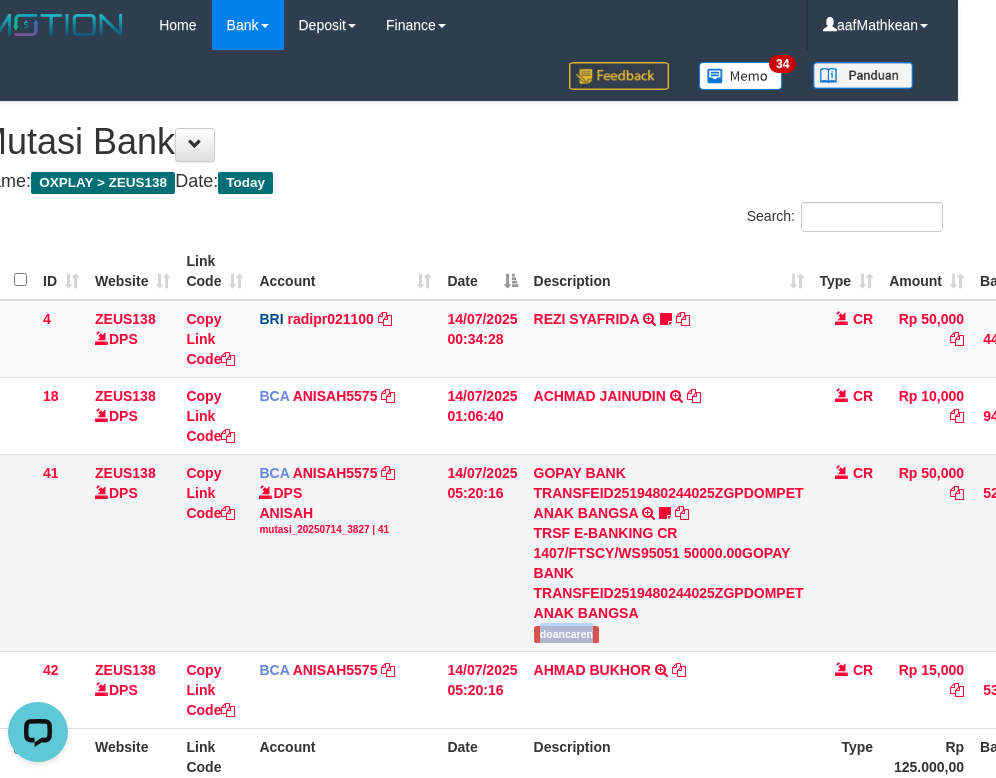 drag, startPoint x: 538, startPoint y: 637, endPoint x: 1001, endPoint y: 483, distance: 487.93954 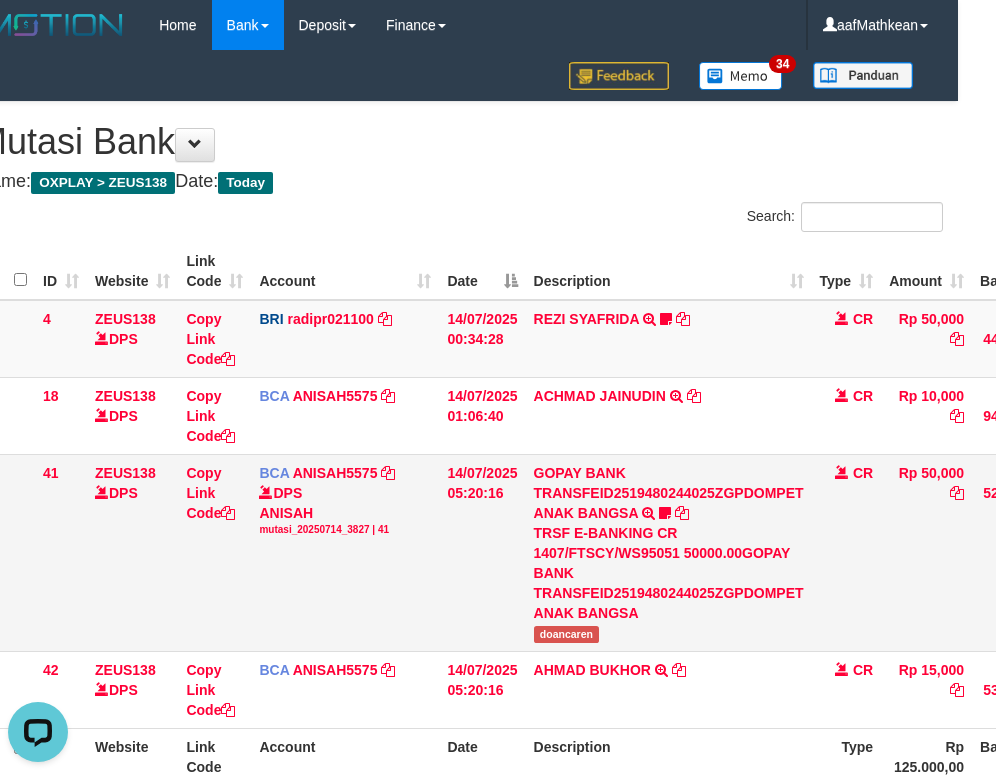 click on "TRSF E-BANKING CR 1407/FTSCY/WS95051
50000.00GOPAY BANK TRANSFEID2519480244025ZGPDOMPET ANAK BANGSA" at bounding box center [669, 573] 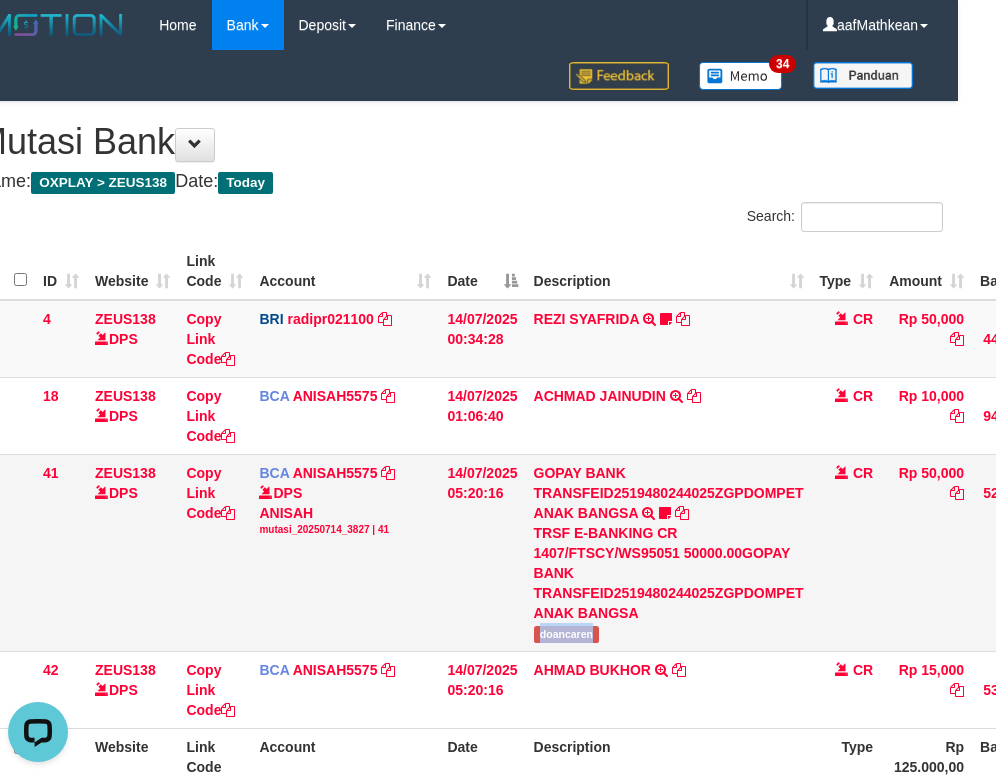 click on "GOPAY BANK TRANSFEID2519480244025ZGPDOMPET ANAK BANGSA            TRSF E-BANKING CR 1407/FTSCY/WS95051
50000.00GOPAY BANK TRANSFEID2519480244025ZGPDOMPET ANAK BANGSA    doancaren" at bounding box center (669, 552) 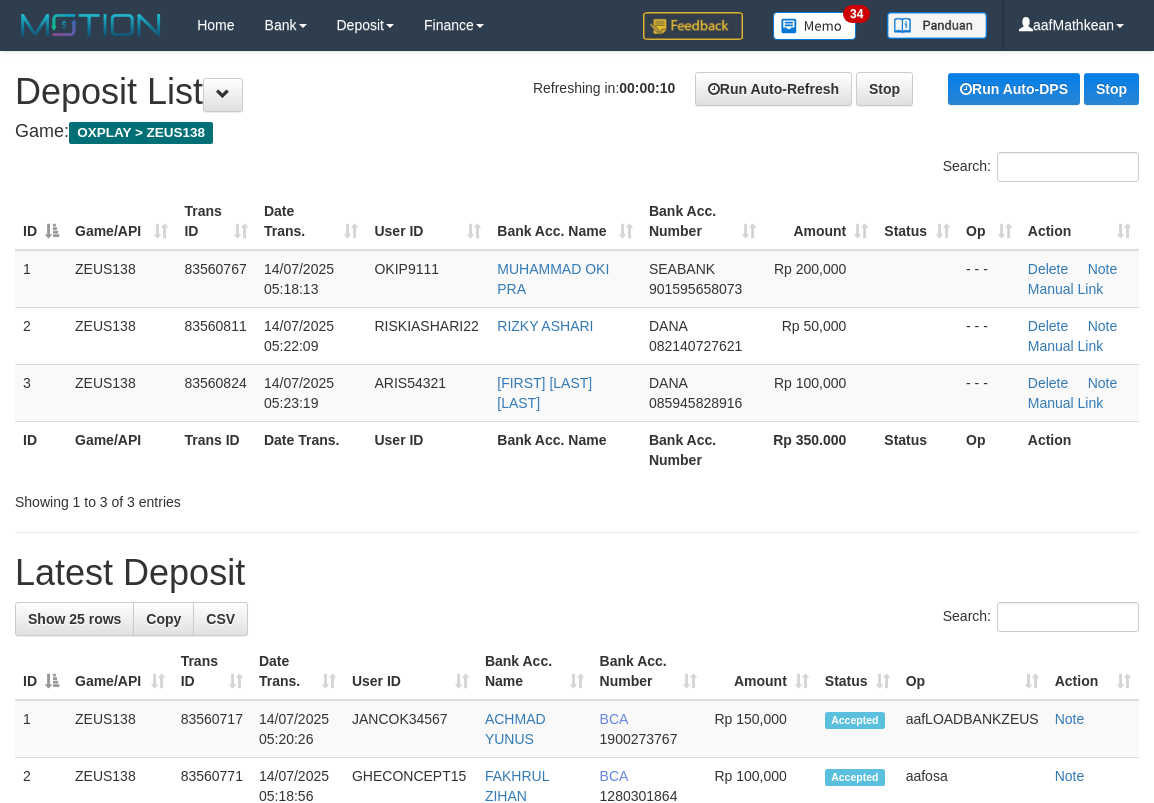 scroll, scrollTop: 0, scrollLeft: 0, axis: both 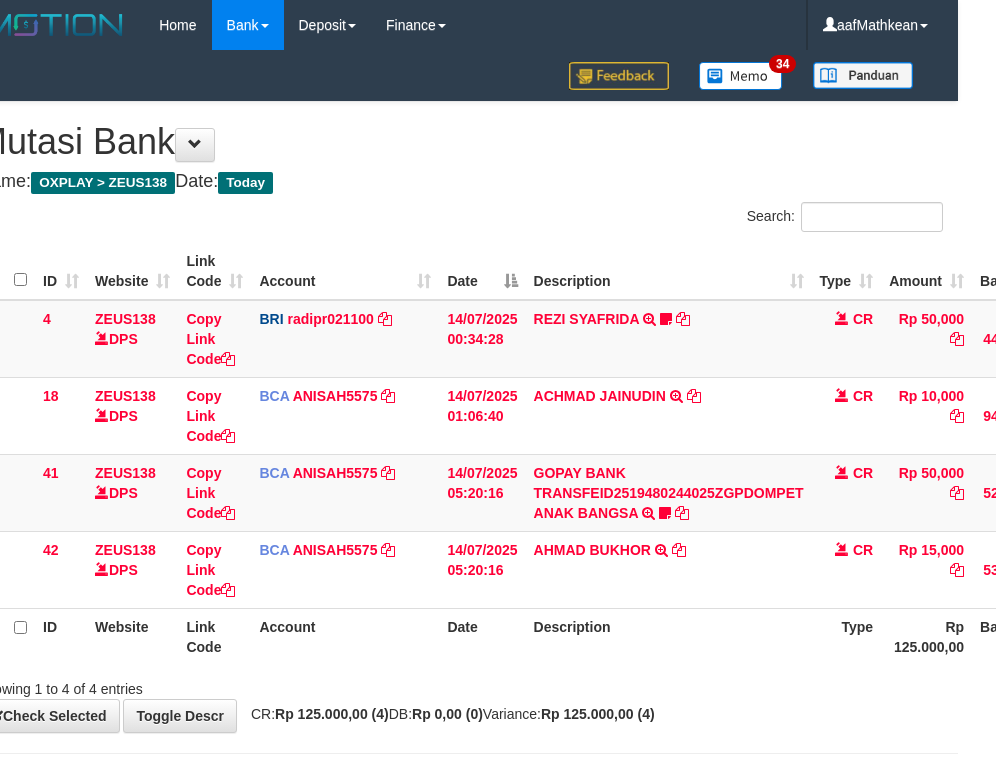 click on "AHMAD BUKHOR         TRSF E-BANKING CR 1407/FTSCY/WS95051
15000.002025071433769215 TRFDN-AHMAD BUKHORESPAY DEBIT INDONE" at bounding box center [669, 569] 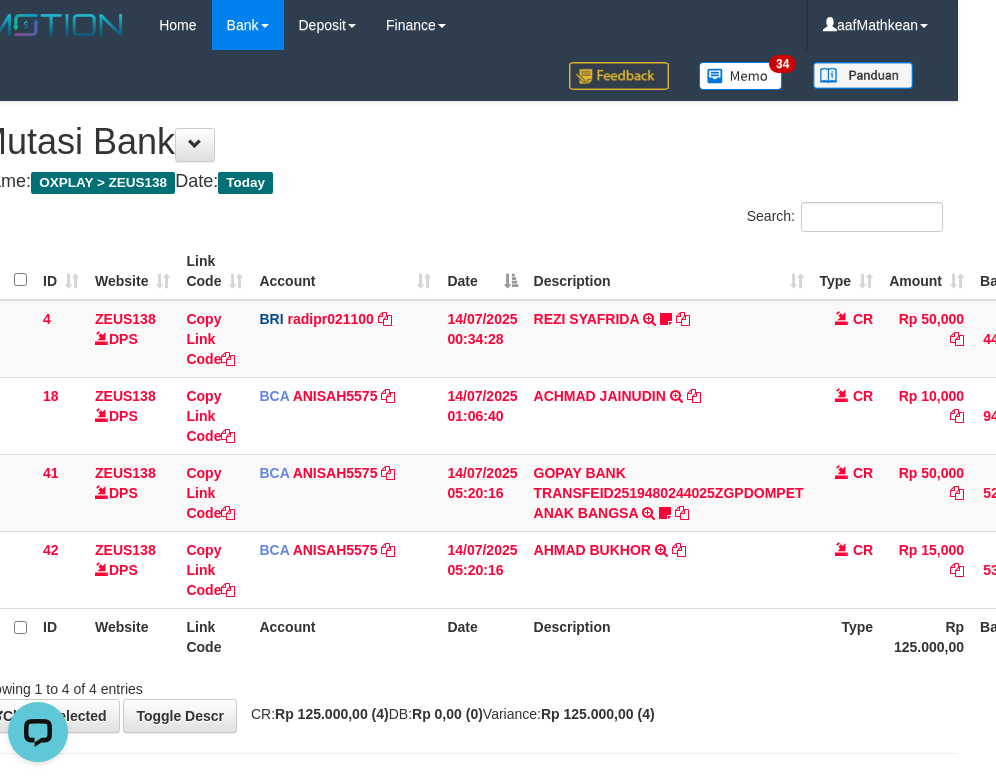 scroll, scrollTop: 0, scrollLeft: 0, axis: both 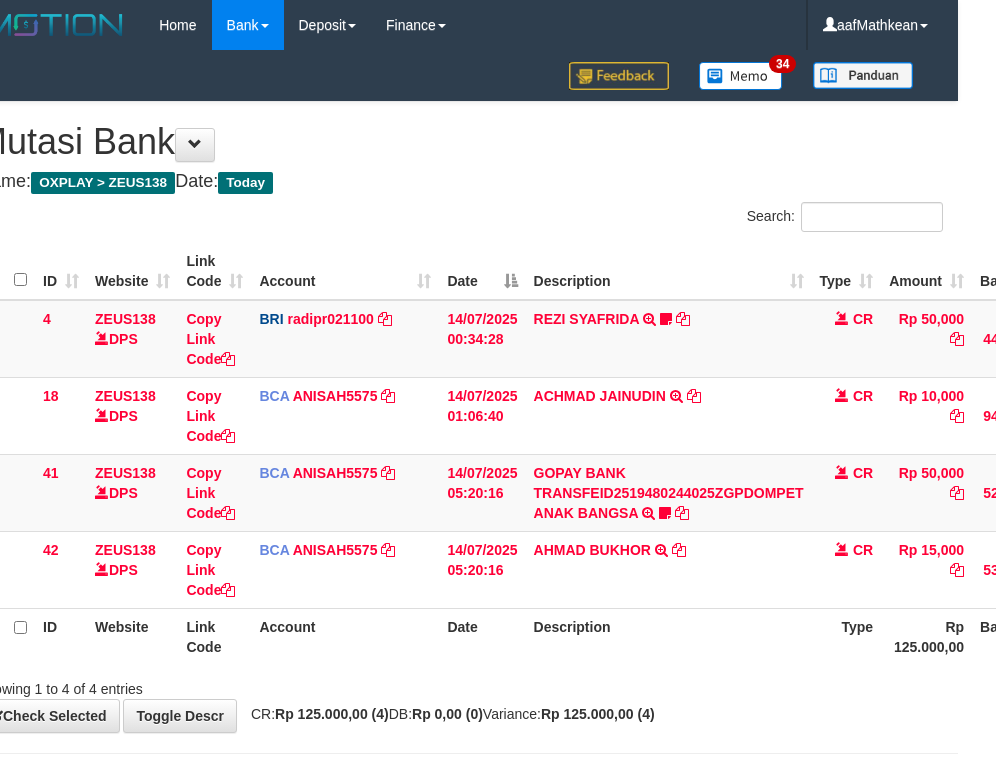 click on "AHMAD BUKHOR         TRSF E-BANKING CR 1407/FTSCY/WS95051
15000.002025071433769215 TRFDN-AHMAD BUKHORESPAY DEBIT INDONE" at bounding box center (669, 569) 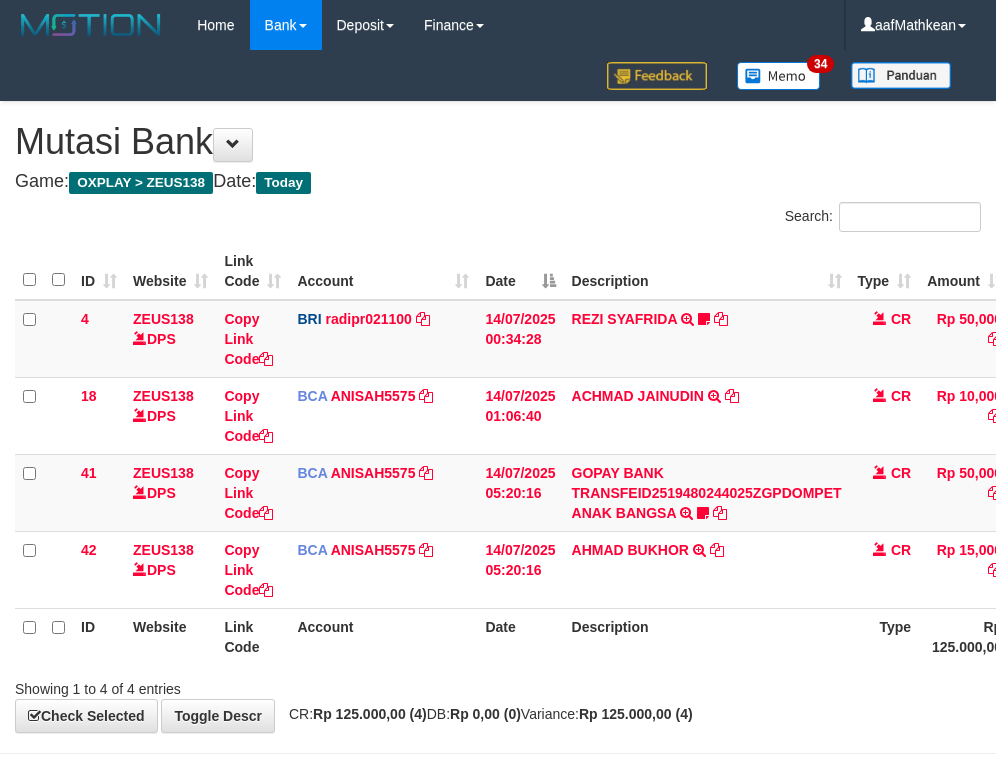 scroll, scrollTop: 0, scrollLeft: 38, axis: horizontal 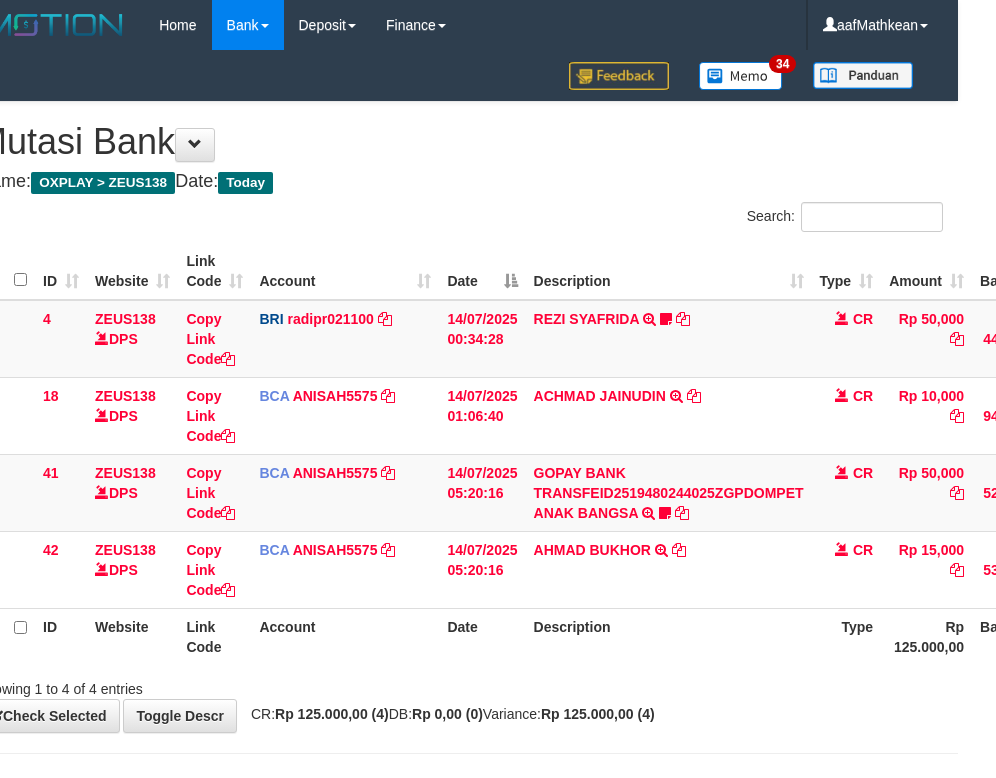 click on "AHMAD BUKHOR         TRSF E-BANKING CR 1407/FTSCY/WS95051
15000.002025071433769215 TRFDN-AHMAD BUKHORESPAY DEBIT INDONE" at bounding box center [669, 569] 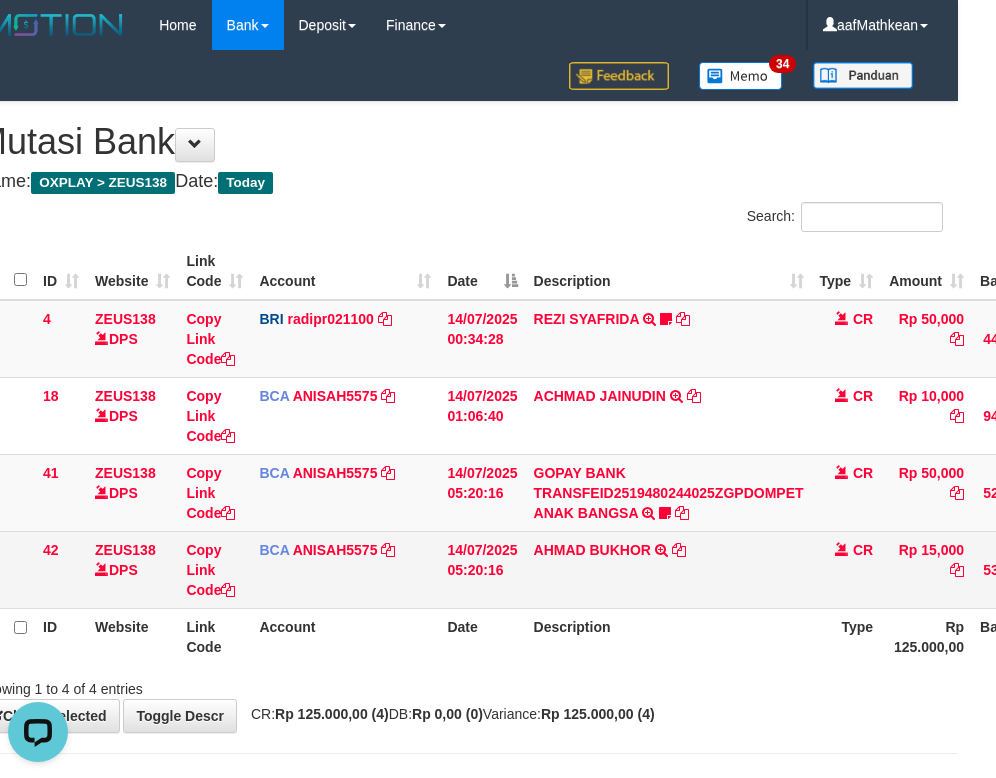 scroll, scrollTop: 0, scrollLeft: 0, axis: both 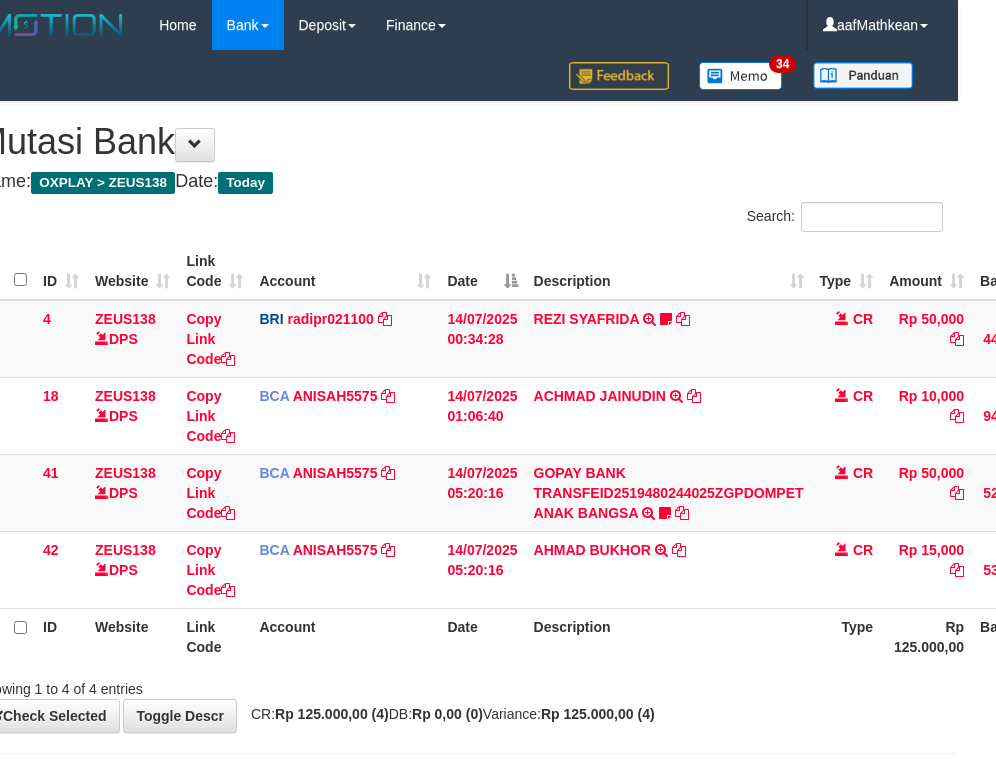 drag, startPoint x: 735, startPoint y: 583, endPoint x: 945, endPoint y: 696, distance: 238.47221 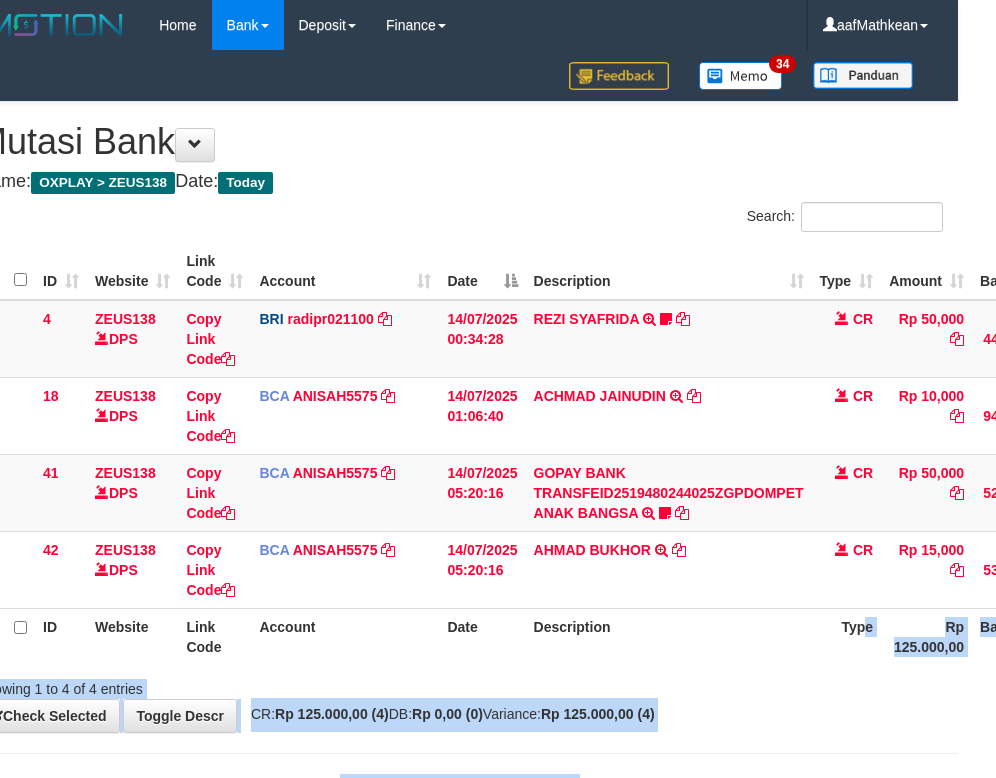 scroll, scrollTop: 0, scrollLeft: 108, axis: horizontal 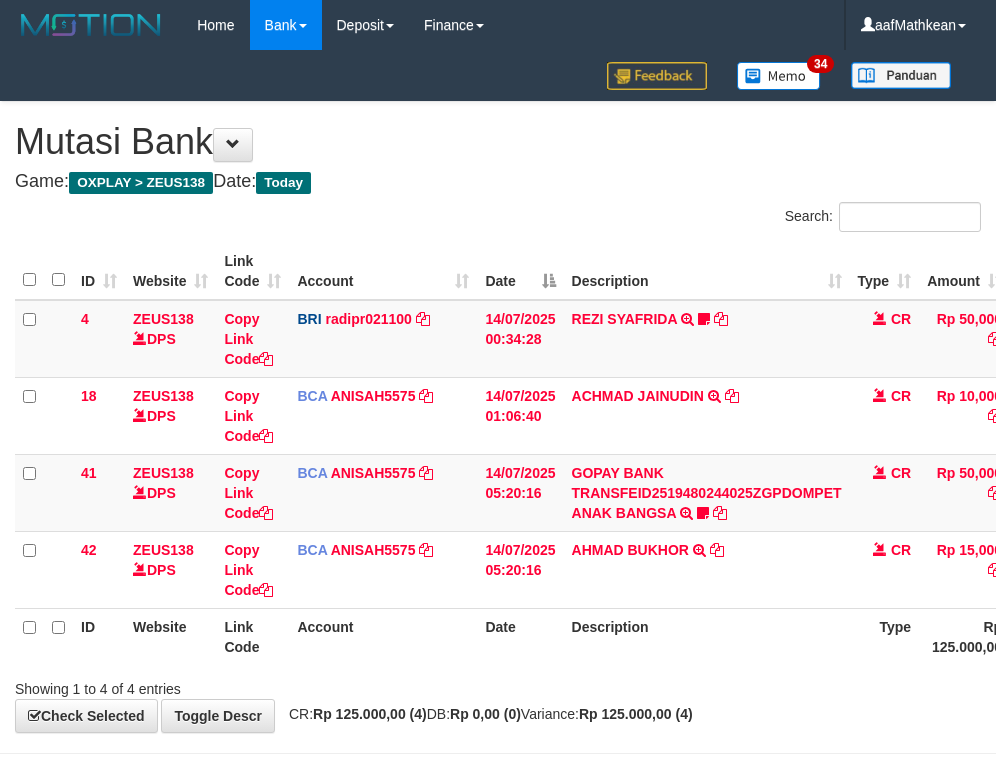 click on "AHMAD BUKHOR         TRSF E-BANKING CR 1407/FTSCY/WS95051
15000.002025071433769215 TRFDN-AHMAD BUKHORESPAY DEBIT INDONE" at bounding box center (707, 569) 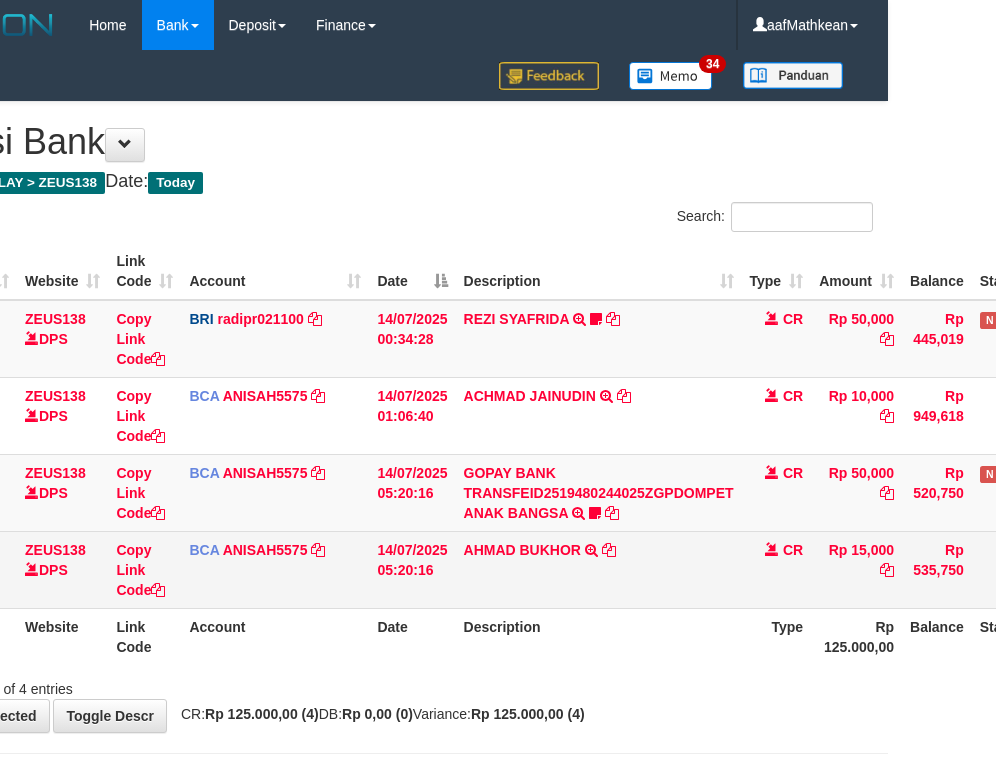 click on "AHMAD BUKHOR         TRSF E-BANKING CR 1407/FTSCY/WS95051
15000.002025071433769215 TRFDN-AHMAD BUKHORESPAY DEBIT INDONE" at bounding box center [599, 569] 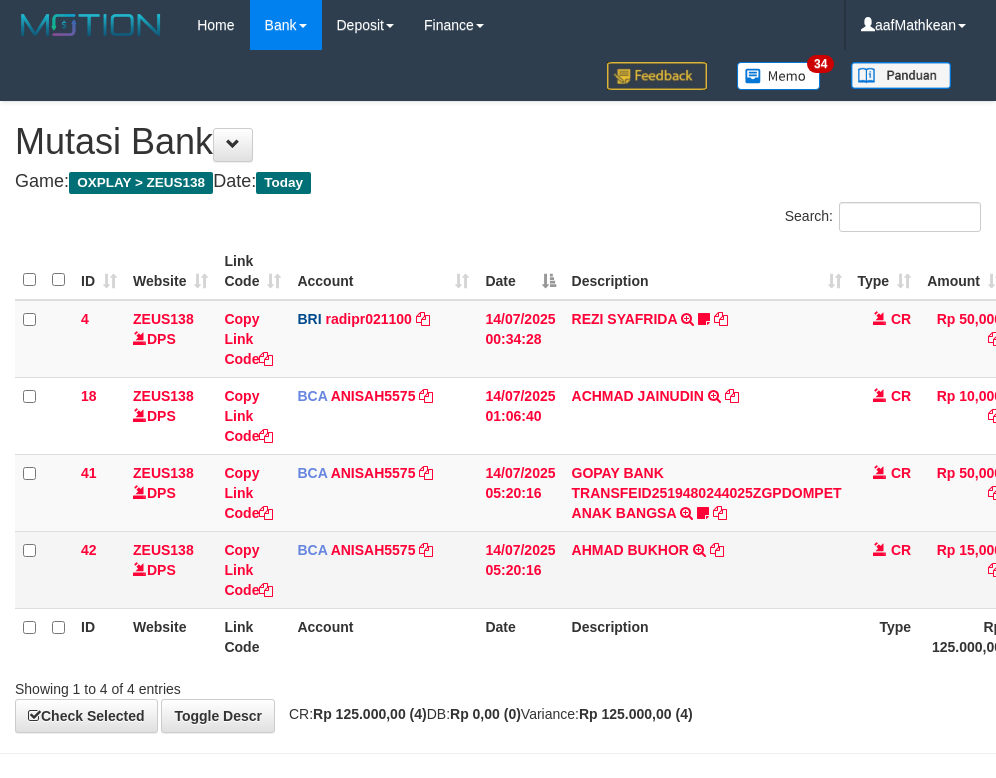 scroll, scrollTop: 0, scrollLeft: 108, axis: horizontal 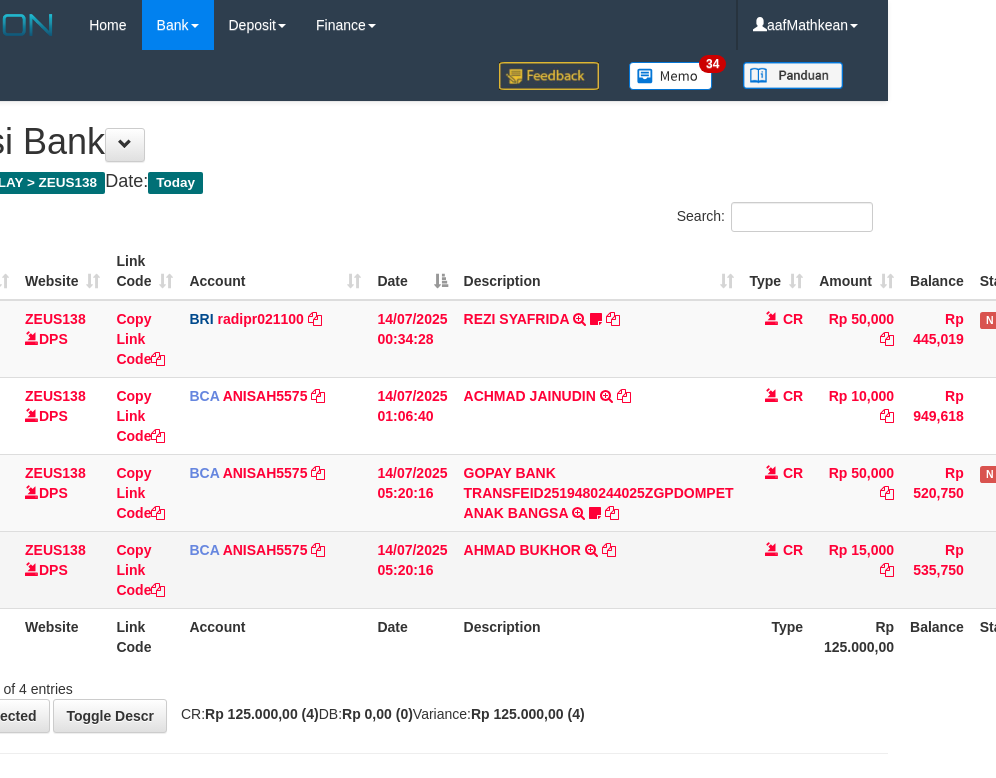 click on "AHMAD BUKHOR         TRSF E-BANKING CR 1407/FTSCY/WS95051
15000.002025071433769215 TRFDN-AHMAD BUKHORESPAY DEBIT INDONE" at bounding box center (599, 569) 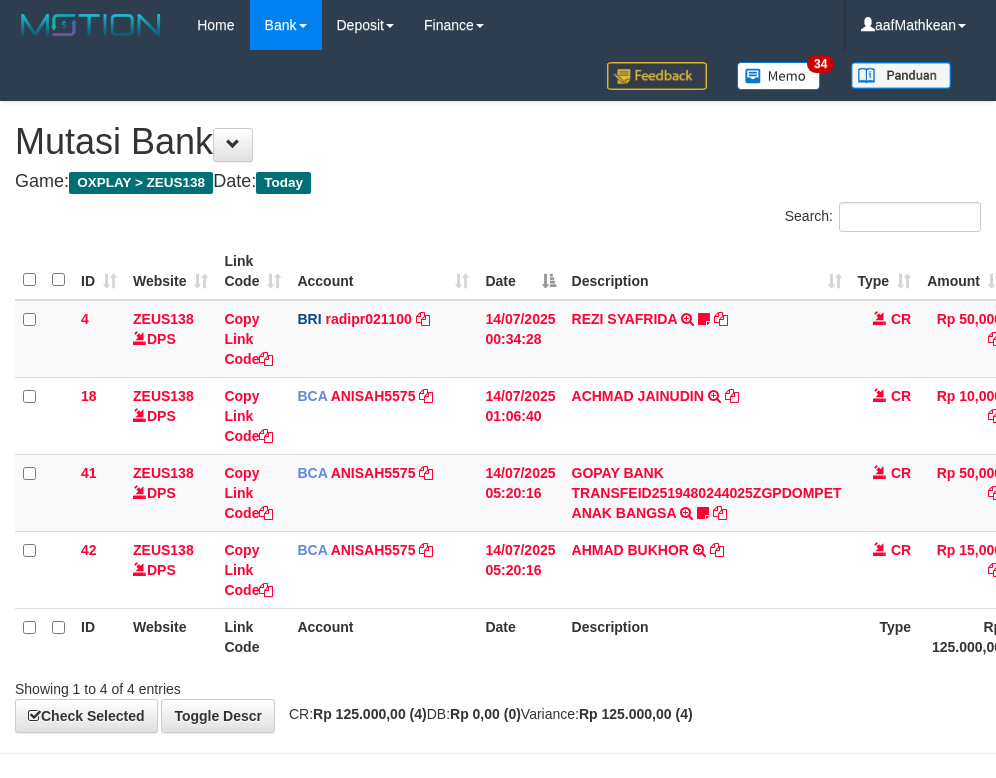 scroll, scrollTop: 0, scrollLeft: 108, axis: horizontal 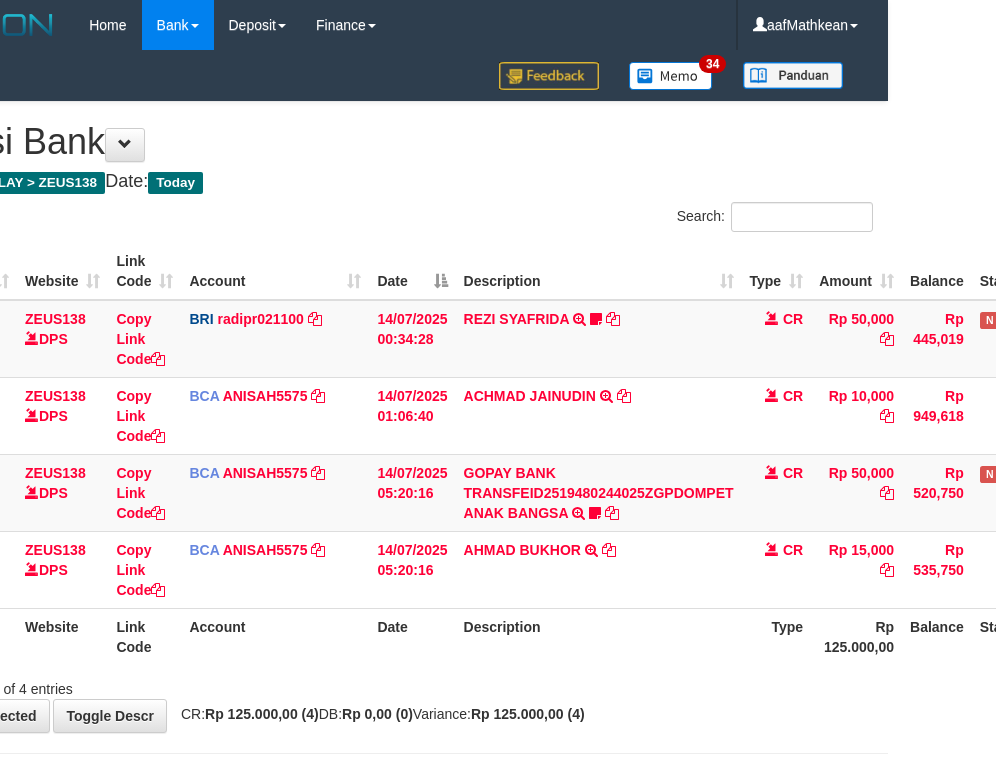 click on "AHMAD BUKHOR         TRSF E-BANKING CR 1407/FTSCY/WS95051
15000.002025071433769215 TRFDN-AHMAD BUKHORESPAY DEBIT INDONE" at bounding box center [599, 569] 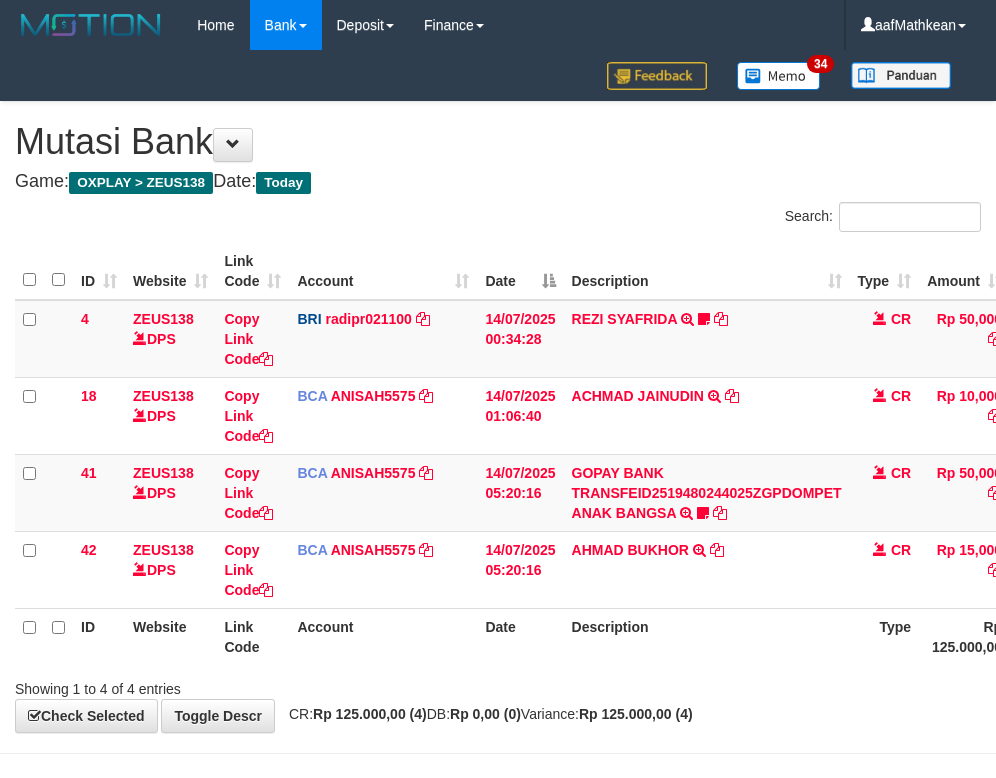 scroll, scrollTop: 0, scrollLeft: 108, axis: horizontal 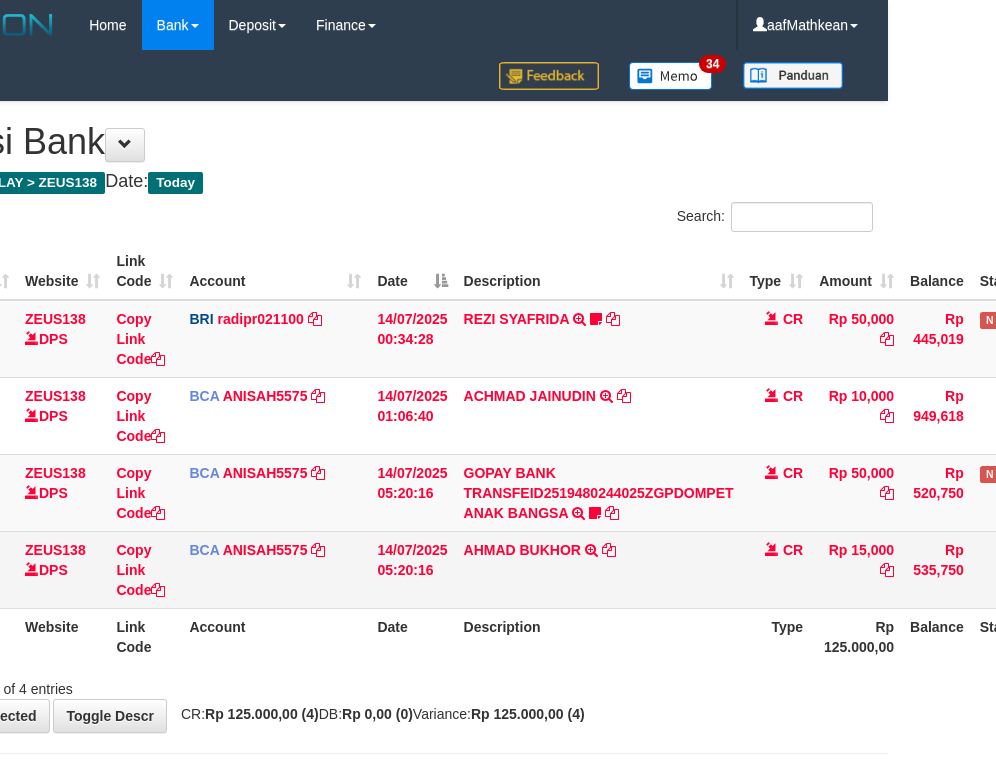 click on "AHMAD BUKHOR         TRSF E-BANKING CR 1407/FTSCY/WS95051
15000.002025071433769215 TRFDN-AHMAD BUKHORESPAY DEBIT INDONE" at bounding box center (599, 569) 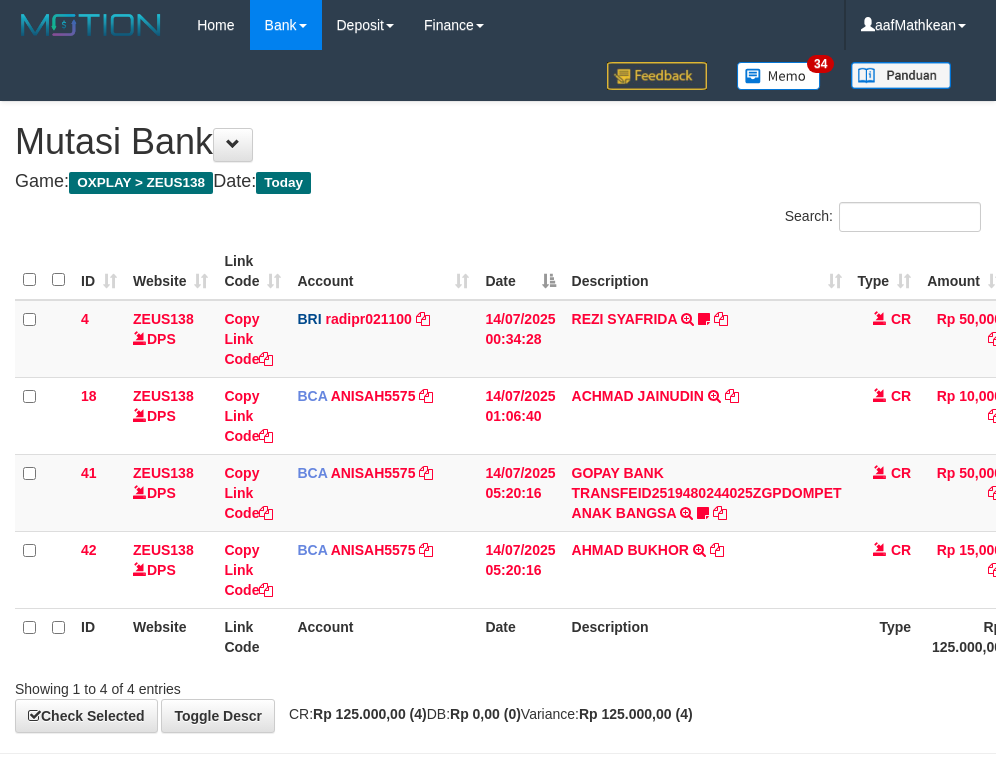 scroll, scrollTop: 0, scrollLeft: 108, axis: horizontal 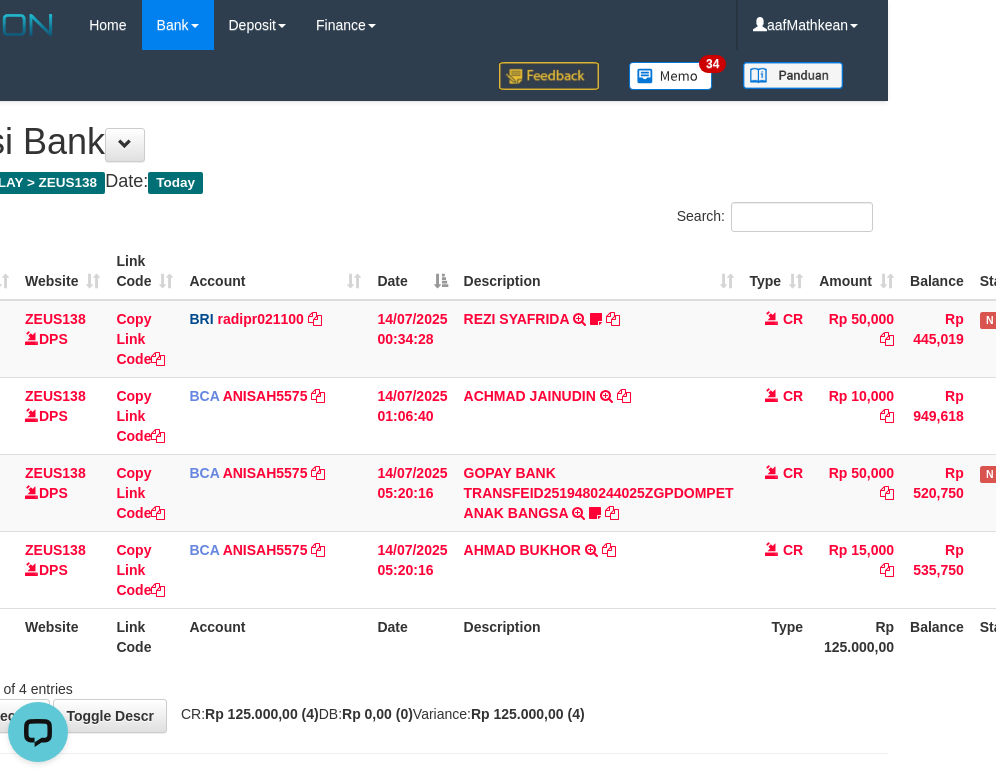 drag, startPoint x: 377, startPoint y: 628, endPoint x: 385, endPoint y: 682, distance: 54.589375 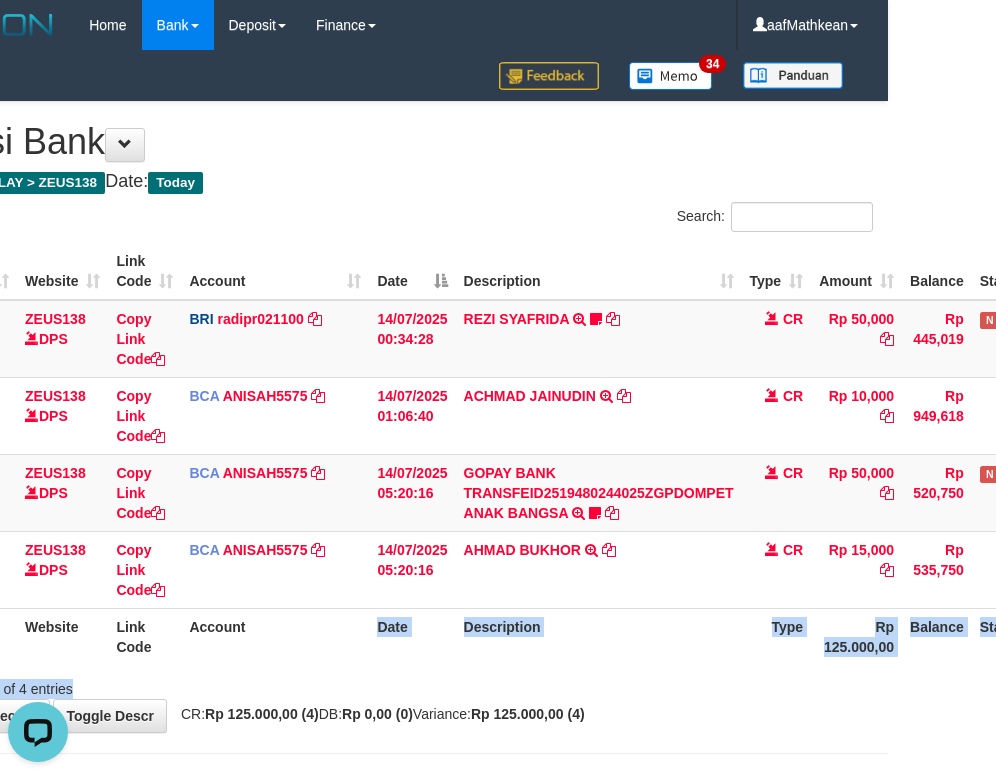 click on "ID Website Link Code Account Date Description Type Amount Balance Status Action
4
ZEUS138    DPS
Copy Link Code
BRI
radipr021100
DPS
REYNALDI ADI PRATAMA
mutasi_20250714_3774 | 4
mutasi_20250714_3774 | 4
14/07/2025 00:34:28
REZI SYAFRIDA            TRANSFER NBMB REZI SYAFRIDA TO REYNALDI ADI PRATAMA    808801023311535
CR
Rp 50,000
Rp 445,019
N
Note
Check
18
ZEUS138    DPS
Copy Link Code
BCA
ANISAH5575
DPS" at bounding box center (390, 454) 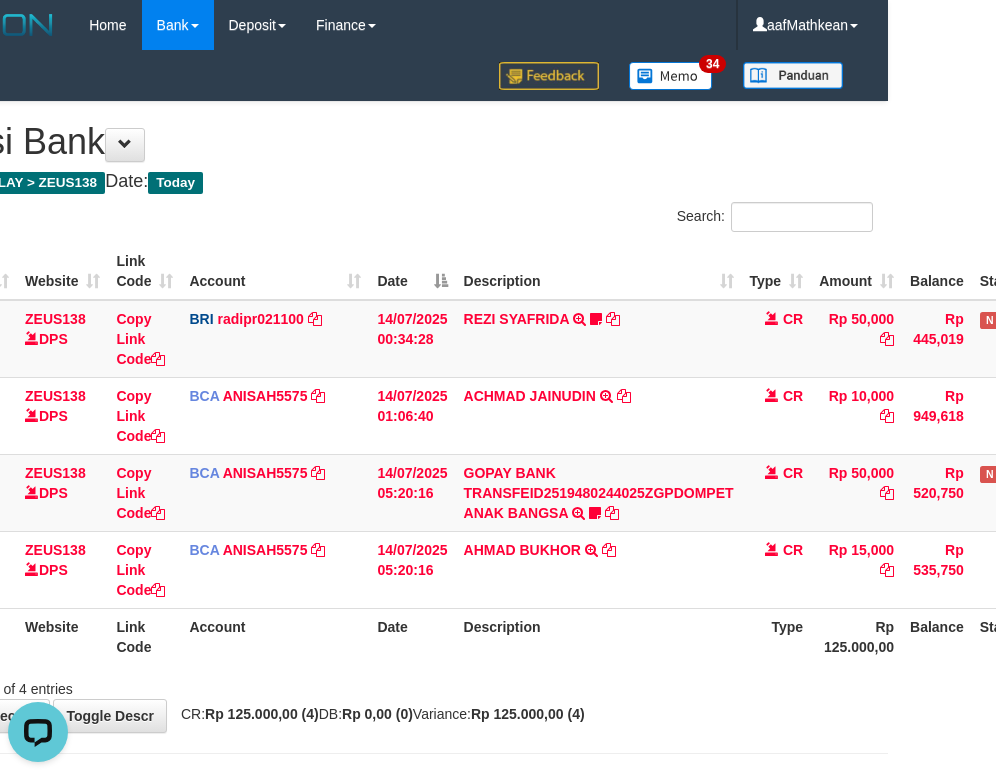 click on "Description" at bounding box center [599, 636] 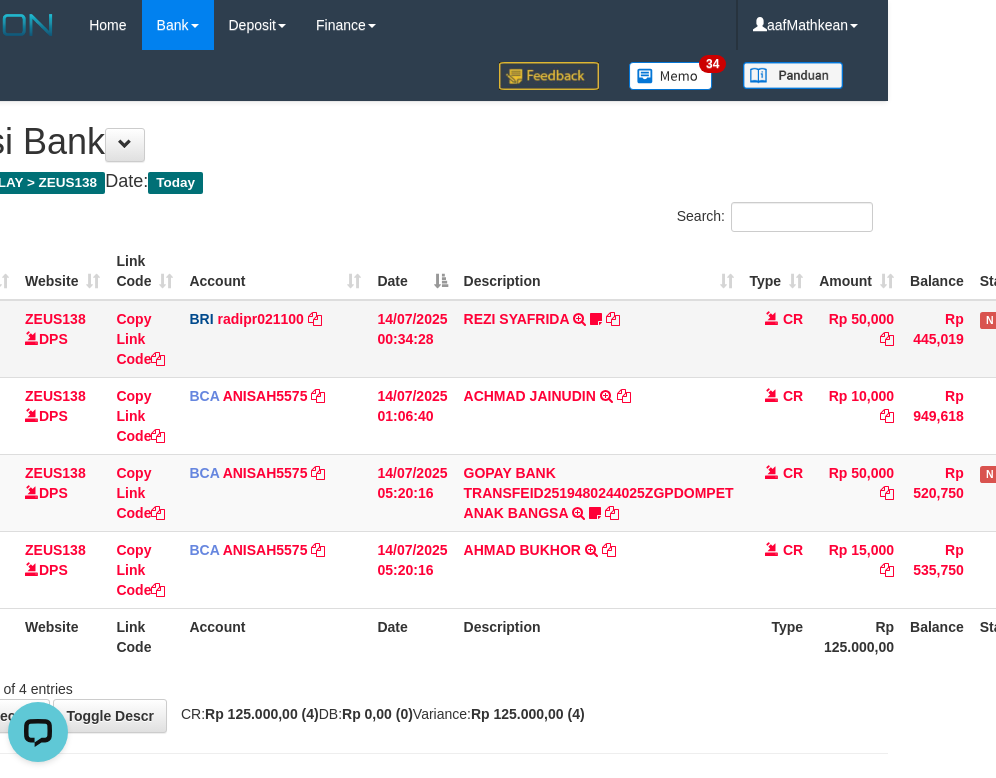 drag, startPoint x: 604, startPoint y: 672, endPoint x: 347, endPoint y: 348, distance: 413.5517 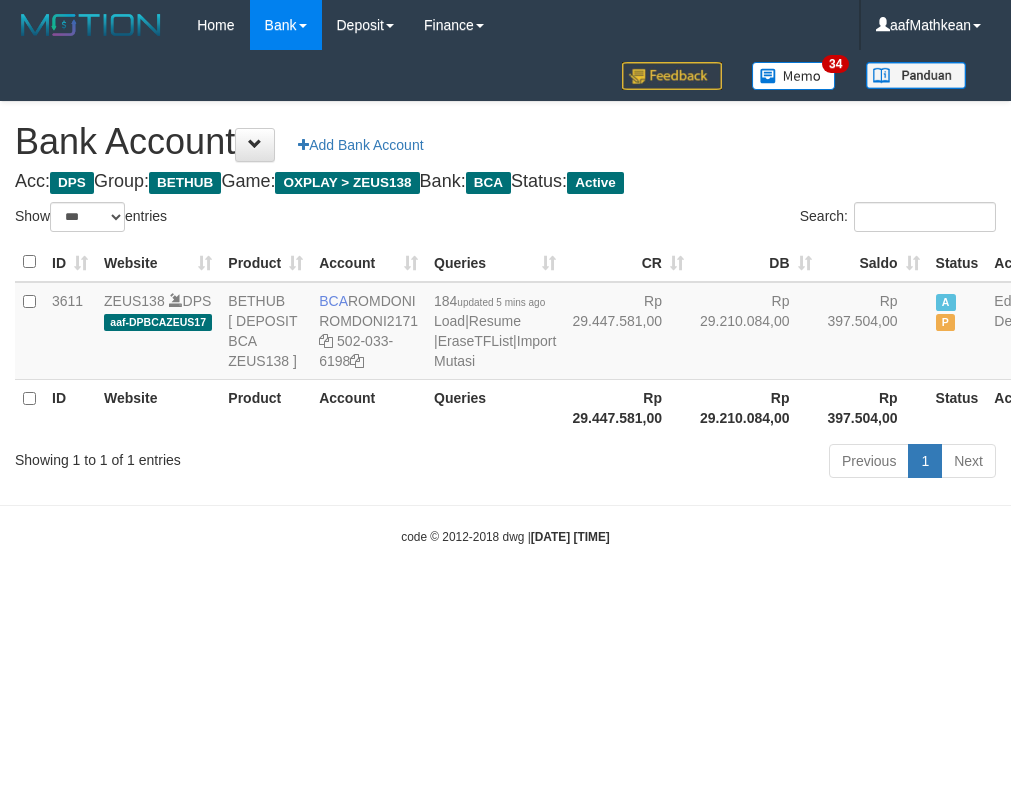select on "***" 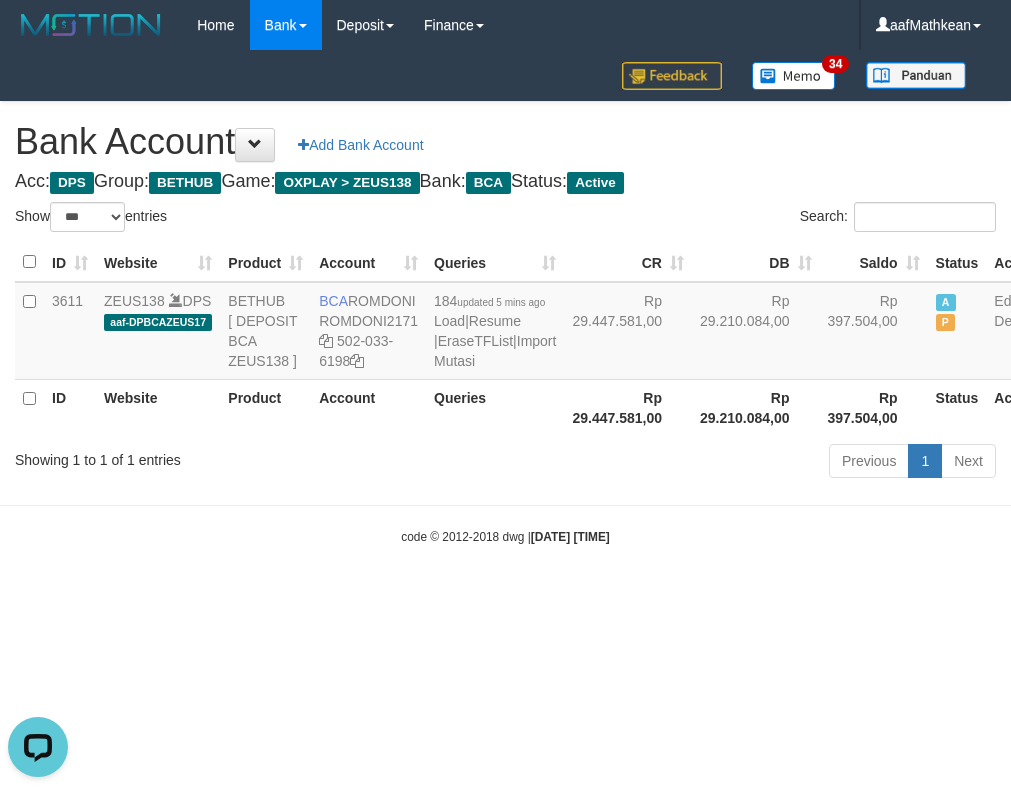 scroll, scrollTop: 0, scrollLeft: 0, axis: both 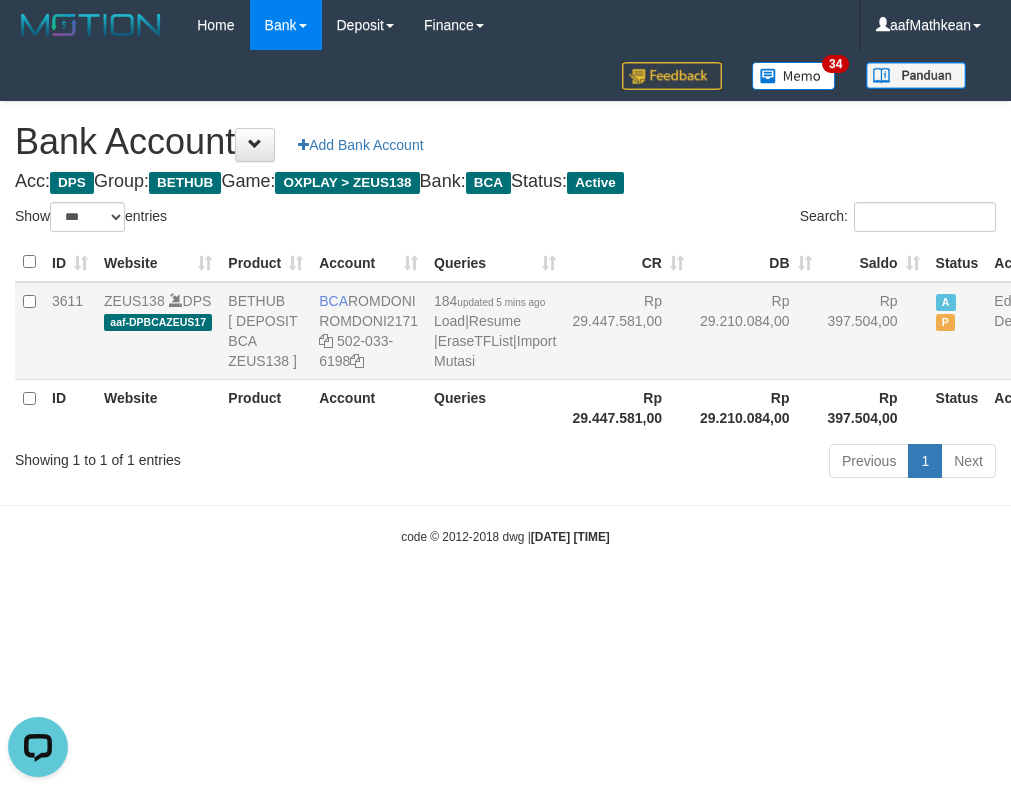 click on "BCA
ROMDONI
ROMDONI2171
502-033-6198" at bounding box center [368, 331] 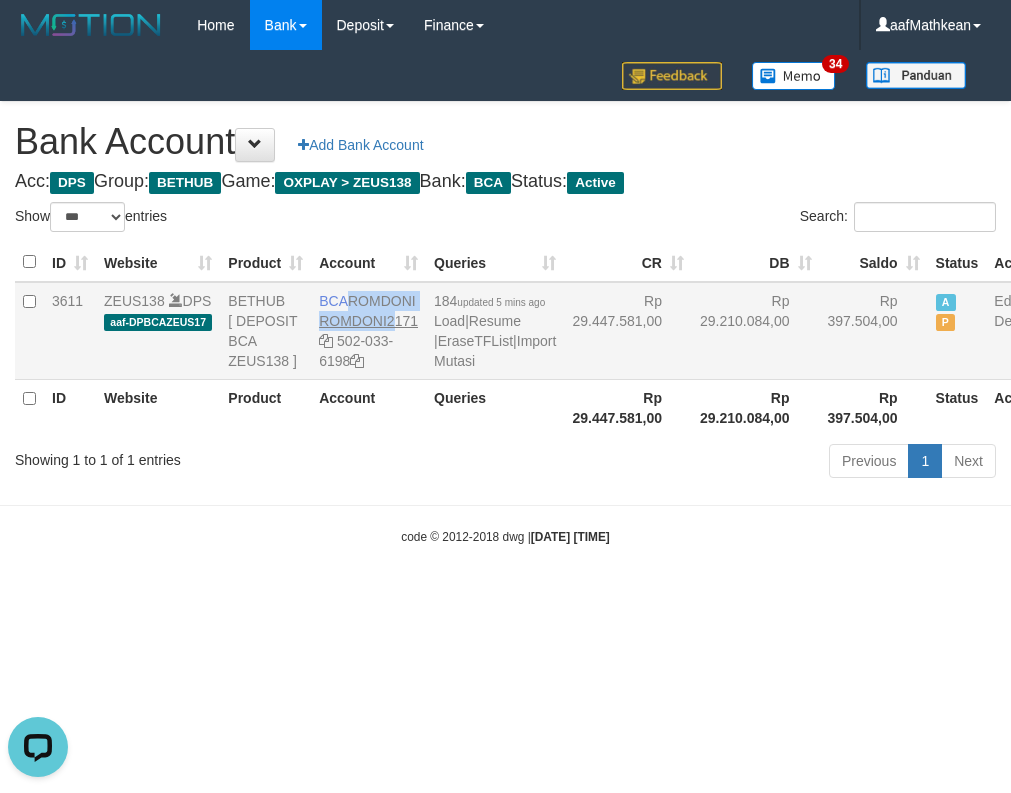 click on "BCA
ROMDONI
ROMDONI2171
502-033-6198" at bounding box center (368, 331) 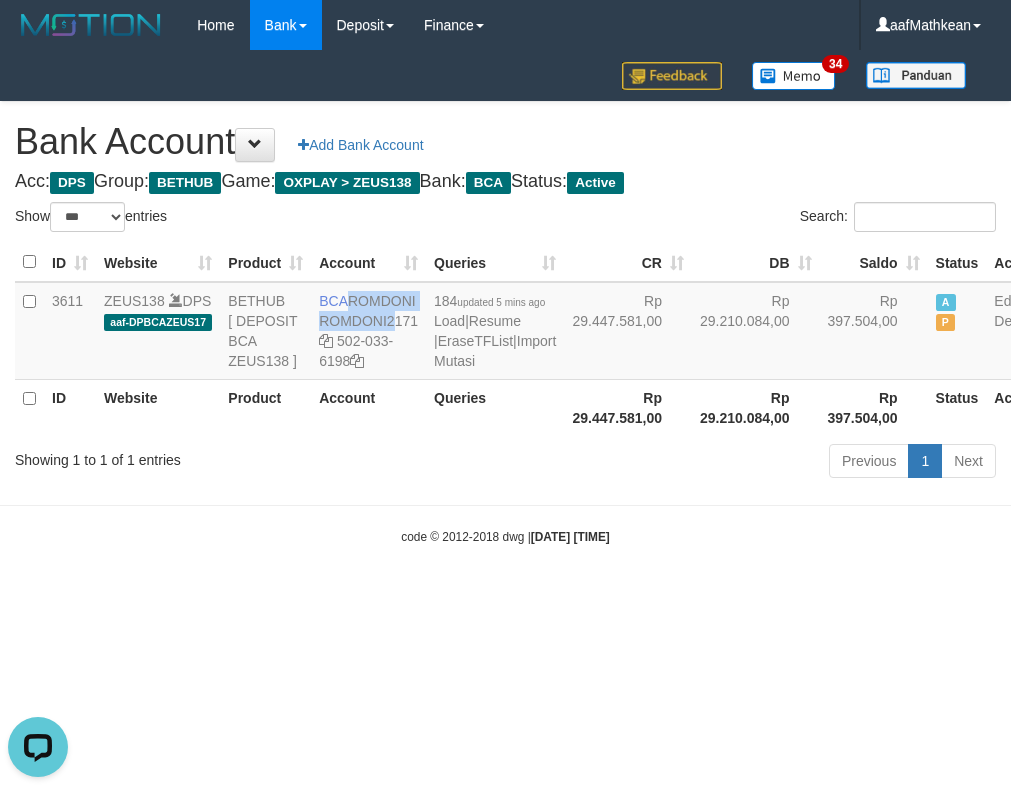 click on "Toggle navigation
Home
Bank
Account List
Load
By Website
Group
[OXPLAY]													ZEUS138
By Load Group (DPS)" at bounding box center (505, 298) 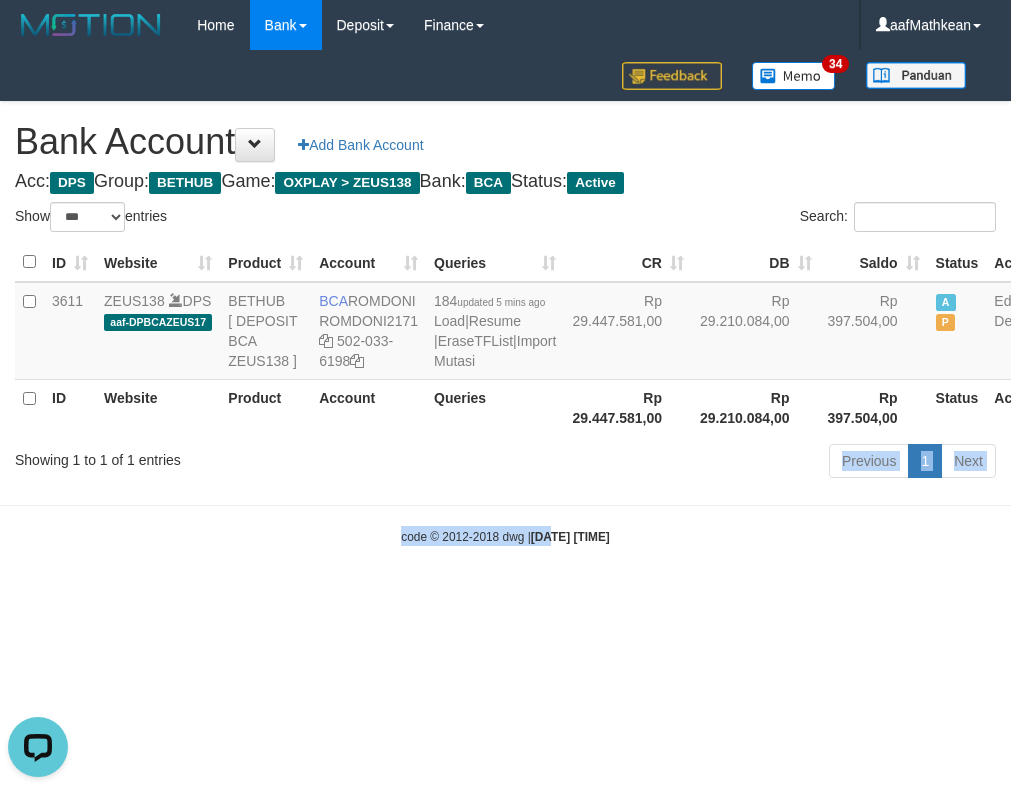 click on "Toggle navigation
Home
Bank
Account List
Load
By Website
Group
[OXPLAY]													ZEUS138
By Load Group (DPS)" at bounding box center (505, 298) 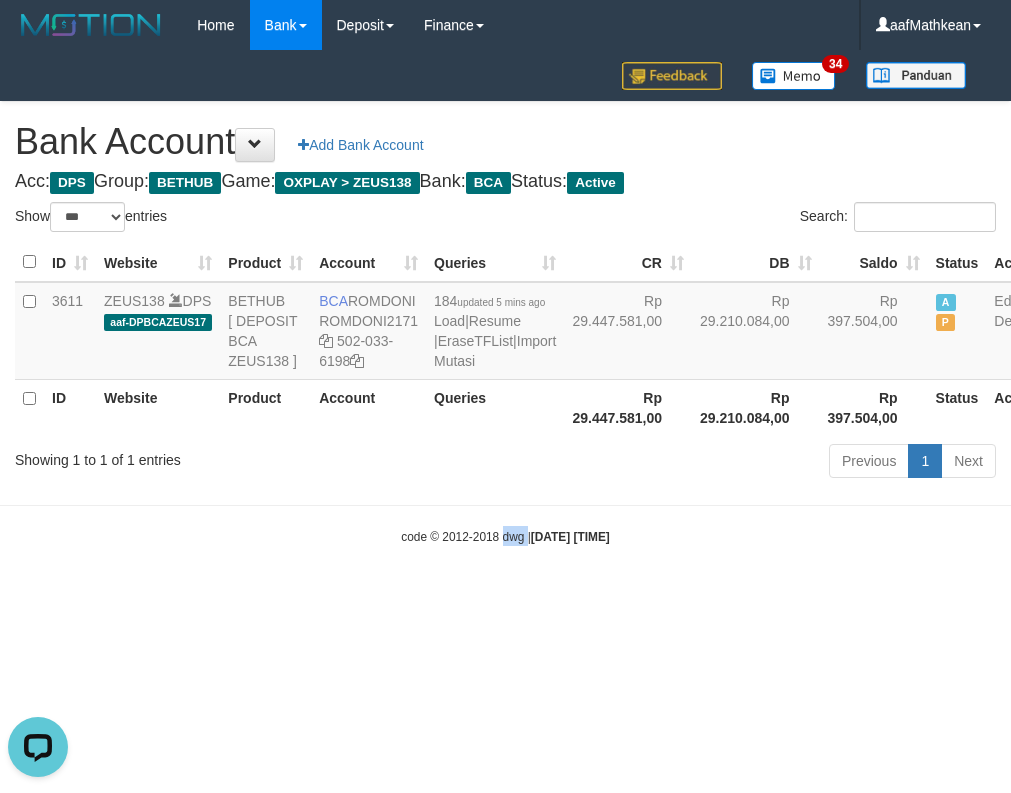 drag, startPoint x: 502, startPoint y: 631, endPoint x: 494, endPoint y: 617, distance: 16.124516 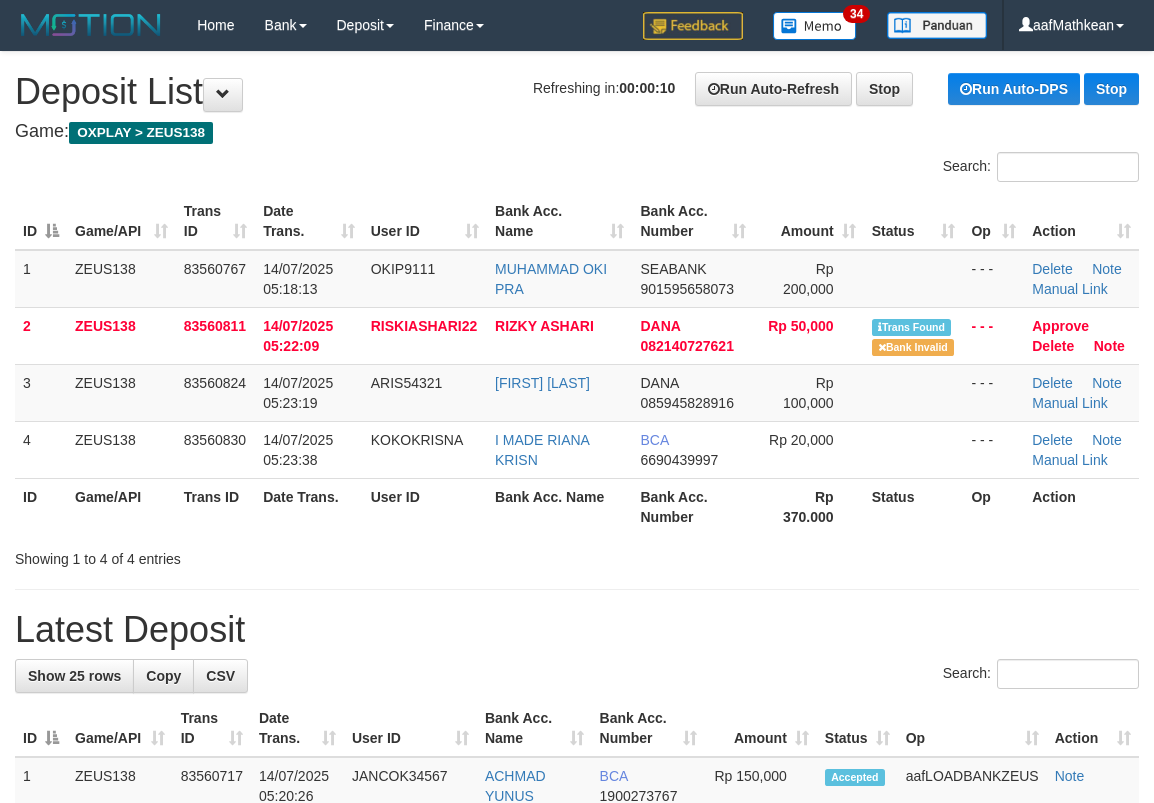 scroll, scrollTop: 0, scrollLeft: 0, axis: both 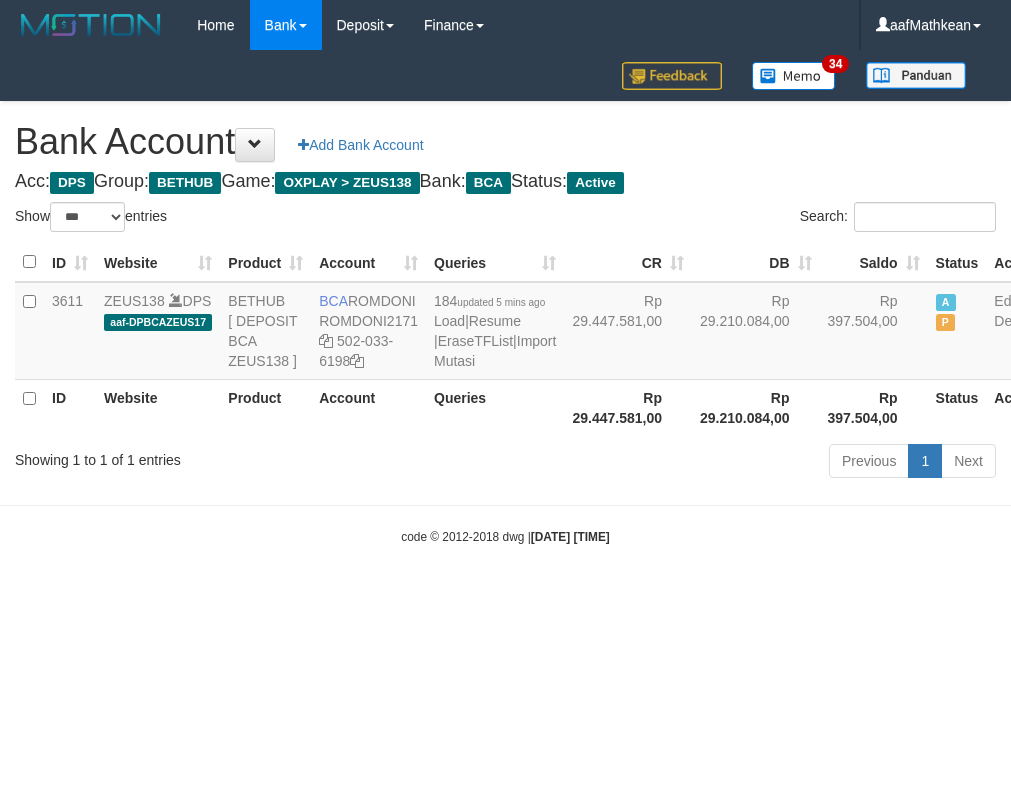select on "***" 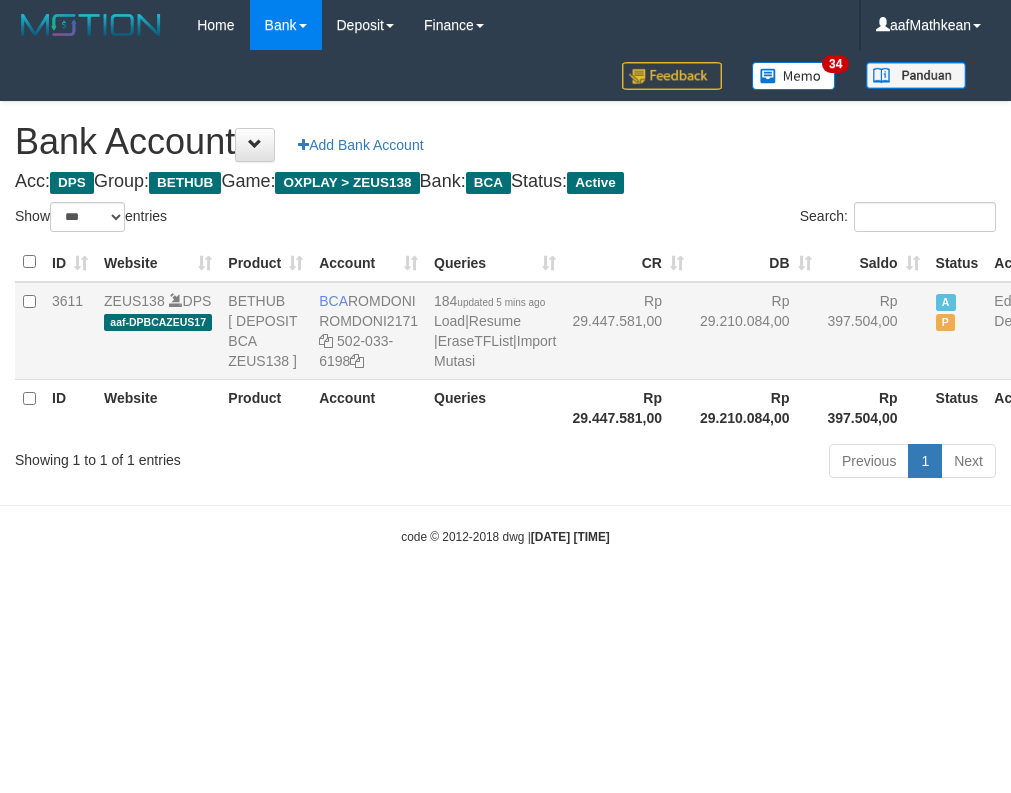 scroll, scrollTop: 0, scrollLeft: 0, axis: both 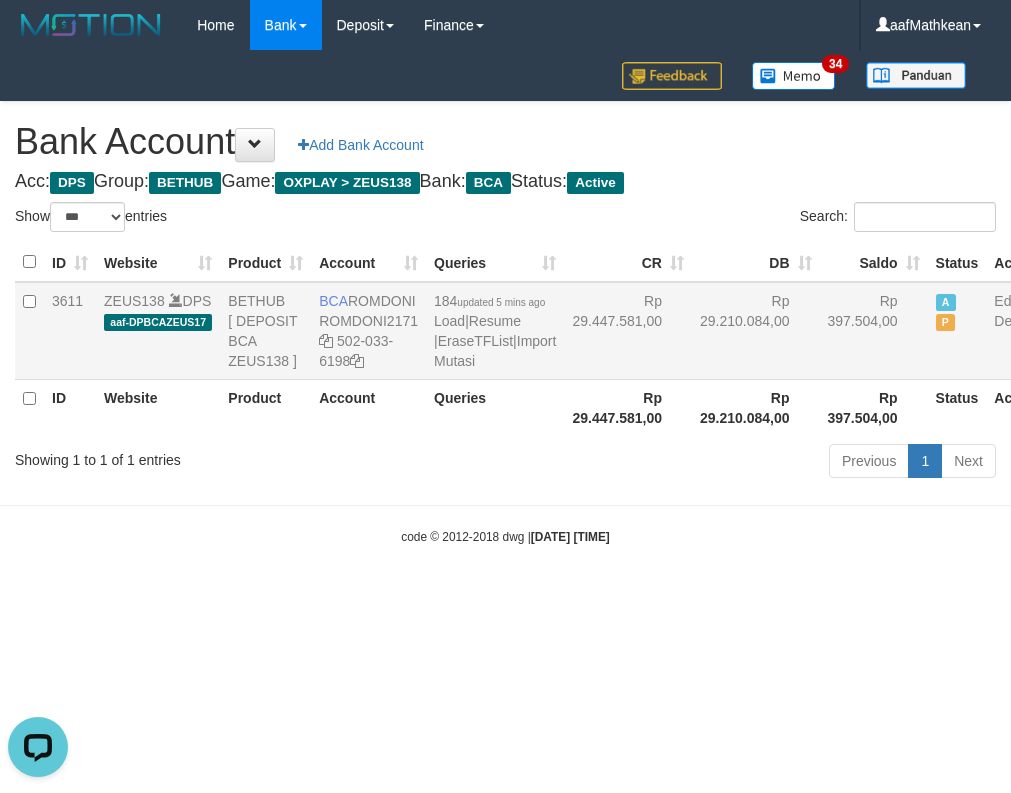 click on "BCA
ROMDONI
ROMDONI2171
502-033-6198" at bounding box center (368, 331) 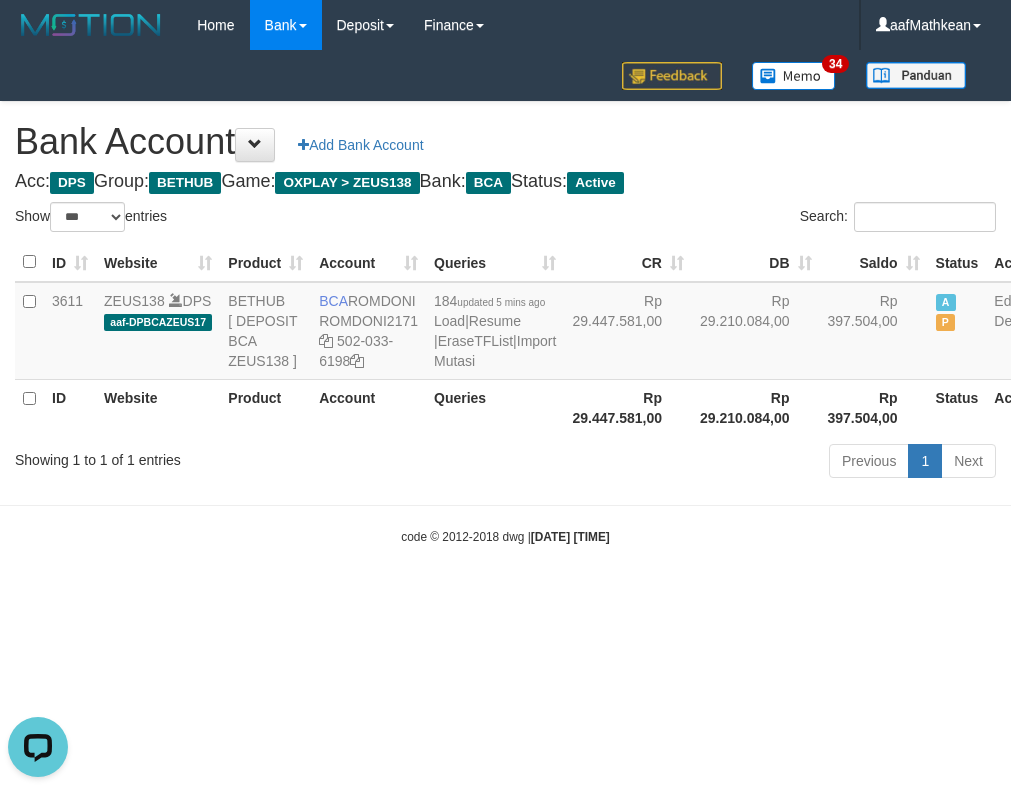 click on "ID Website Product Account Queries CR DB Saldo Status Action
3611
ZEUS138
DPS
aaf-DPBCAZEUS17
BETHUB
[ DEPOSIT BCA ZEUS138 ]
BCA
ROMDONI
ROMDONI2171
502-033-6198
184  updated 5 mins ago
Load
|
Resume
|
EraseTFList
|
Import Mutasi
Rp 29.447.581,00
Rp 29.210.084,00
Rp 397.504,00
A
P
Edit
Delete
ID Website Product Account Queries Rp 29.447.581,00 Rp 29.210.084,00 Rp 397.504,00 Status" at bounding box center [530, 339] 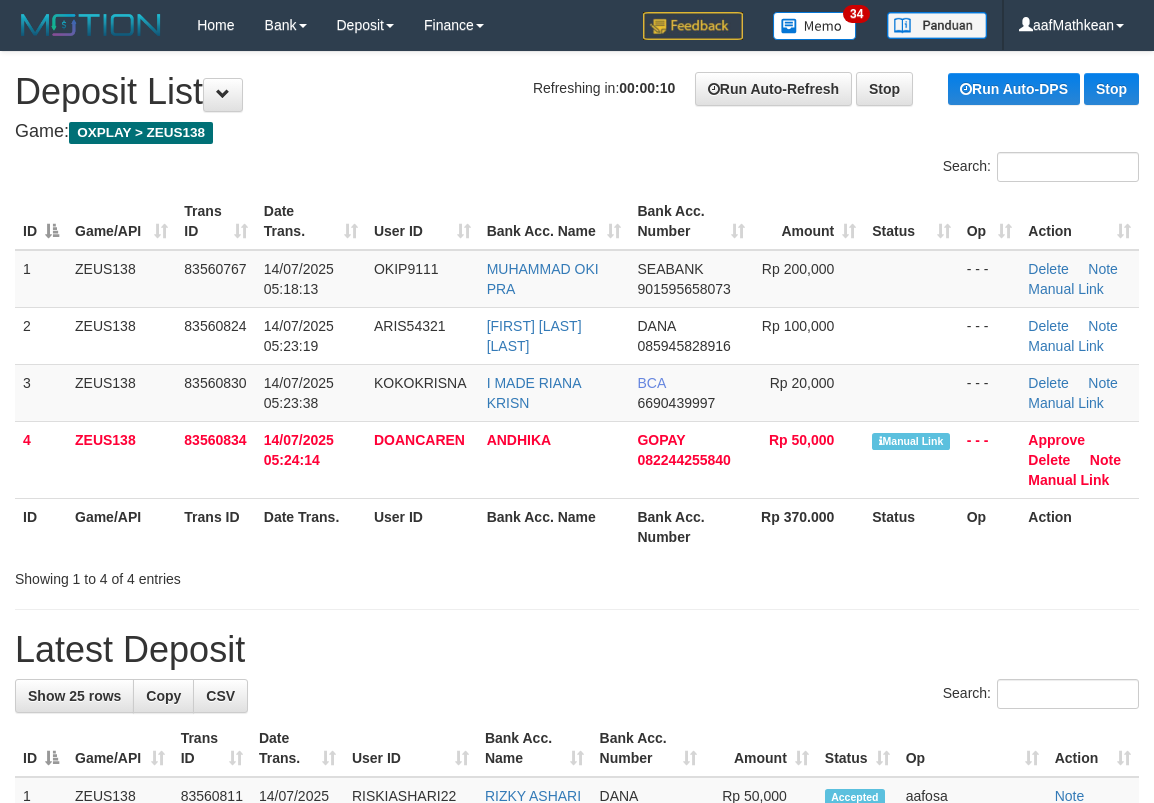 scroll, scrollTop: 0, scrollLeft: 0, axis: both 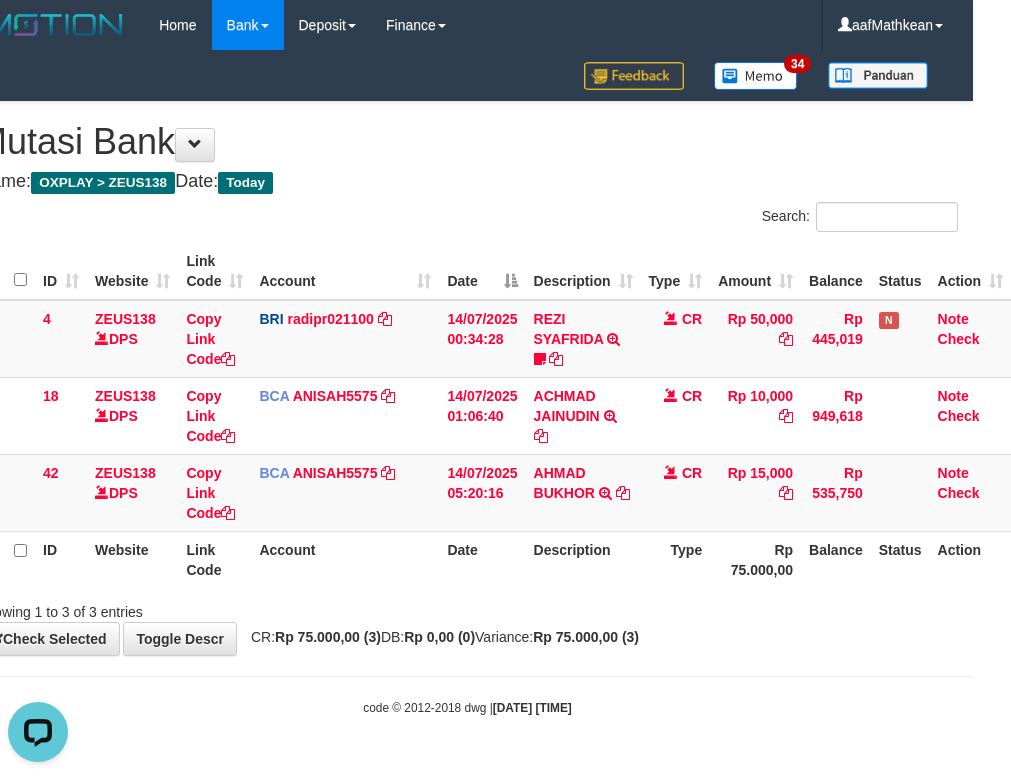 click on "Showing 1 to 3 of 3 entries" at bounding box center (467, 608) 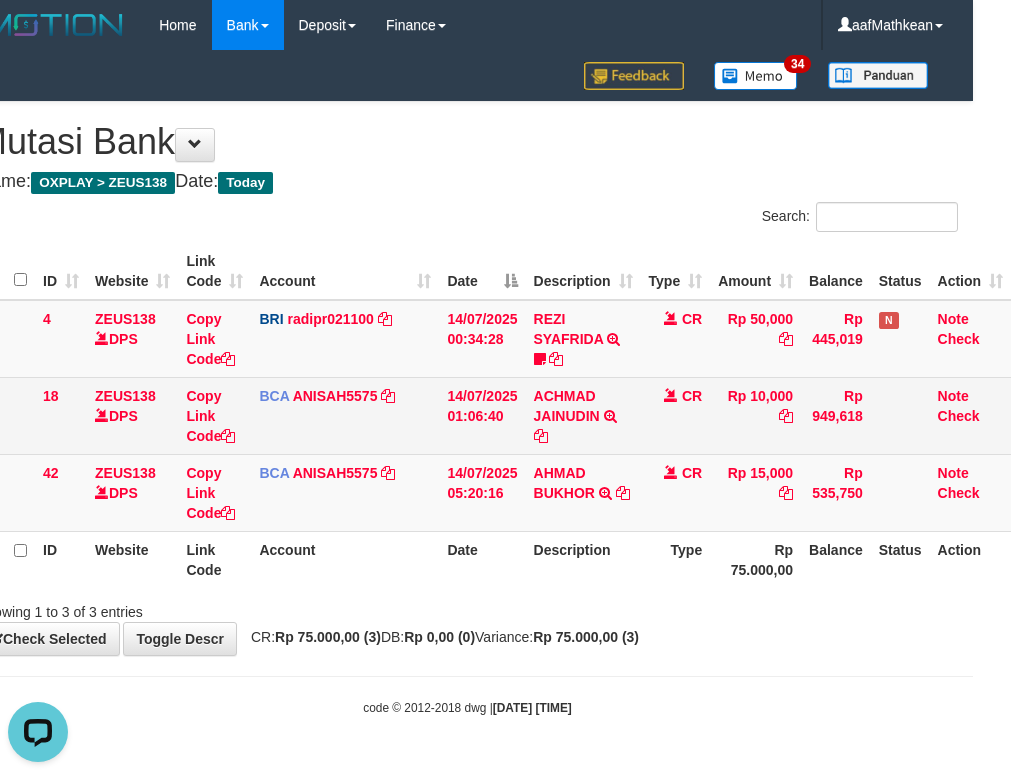 click on "BCA
ANISAH5575
DPS
ANISAH
mutasi_20250714_3827 | 18
mutasi_20250714_3827 | 18" at bounding box center (345, 415) 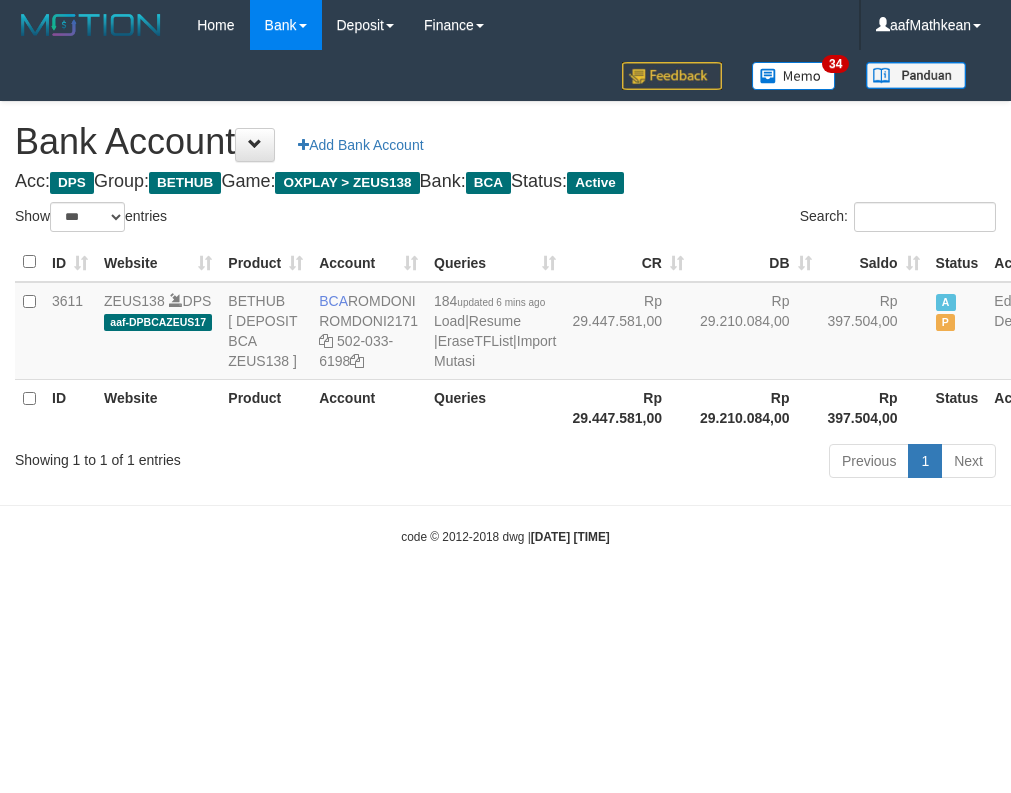 select on "***" 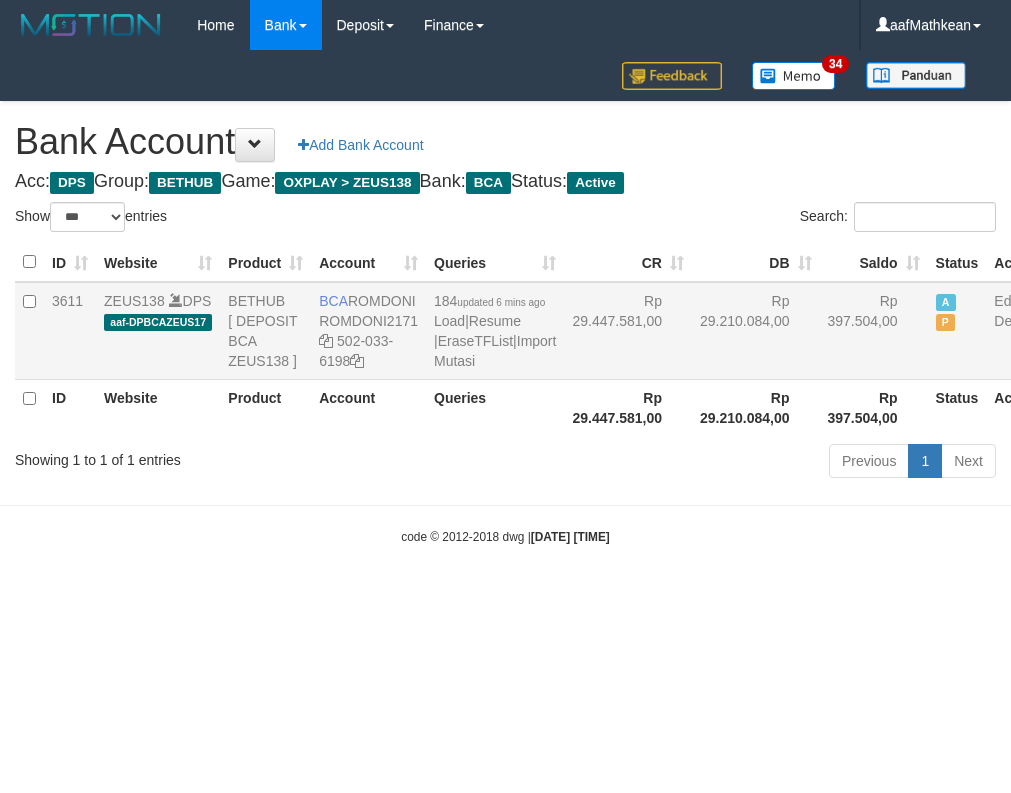 scroll, scrollTop: 0, scrollLeft: 0, axis: both 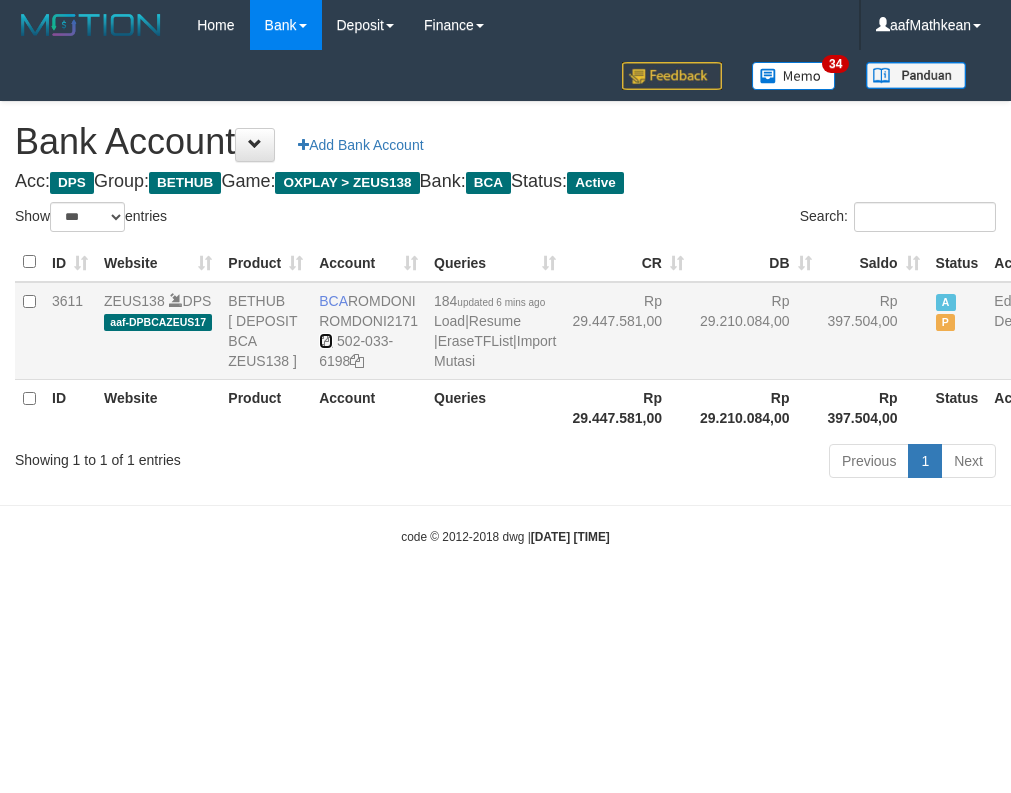 click at bounding box center [326, 341] 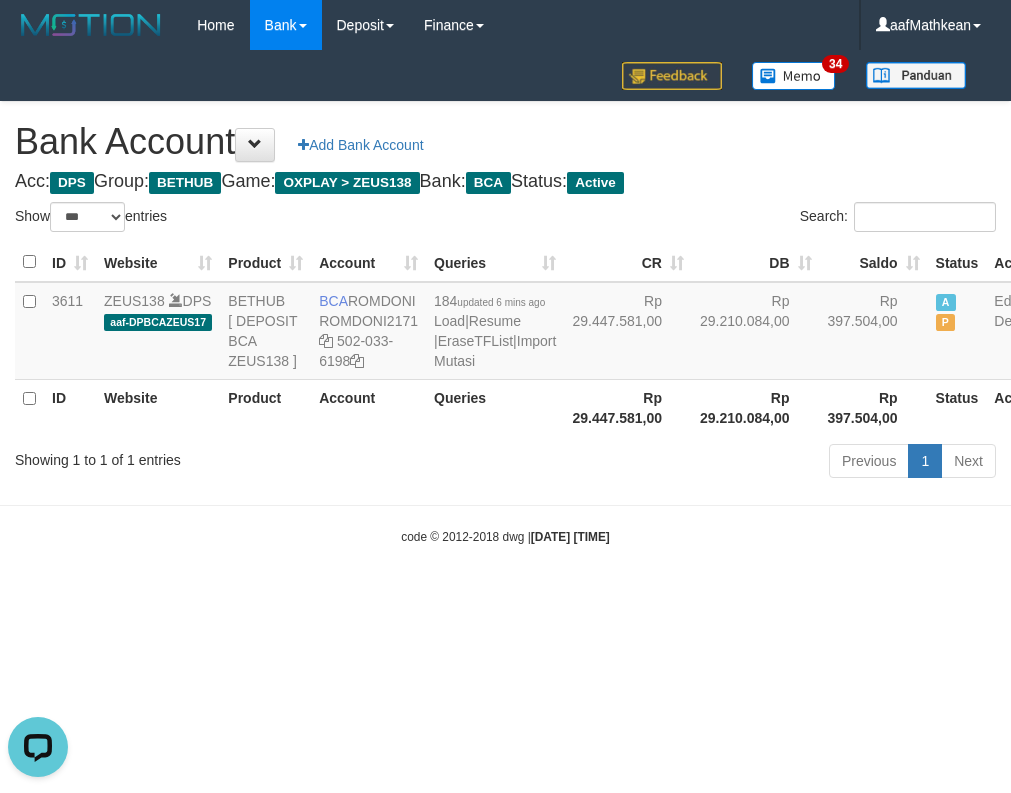 scroll, scrollTop: 0, scrollLeft: 0, axis: both 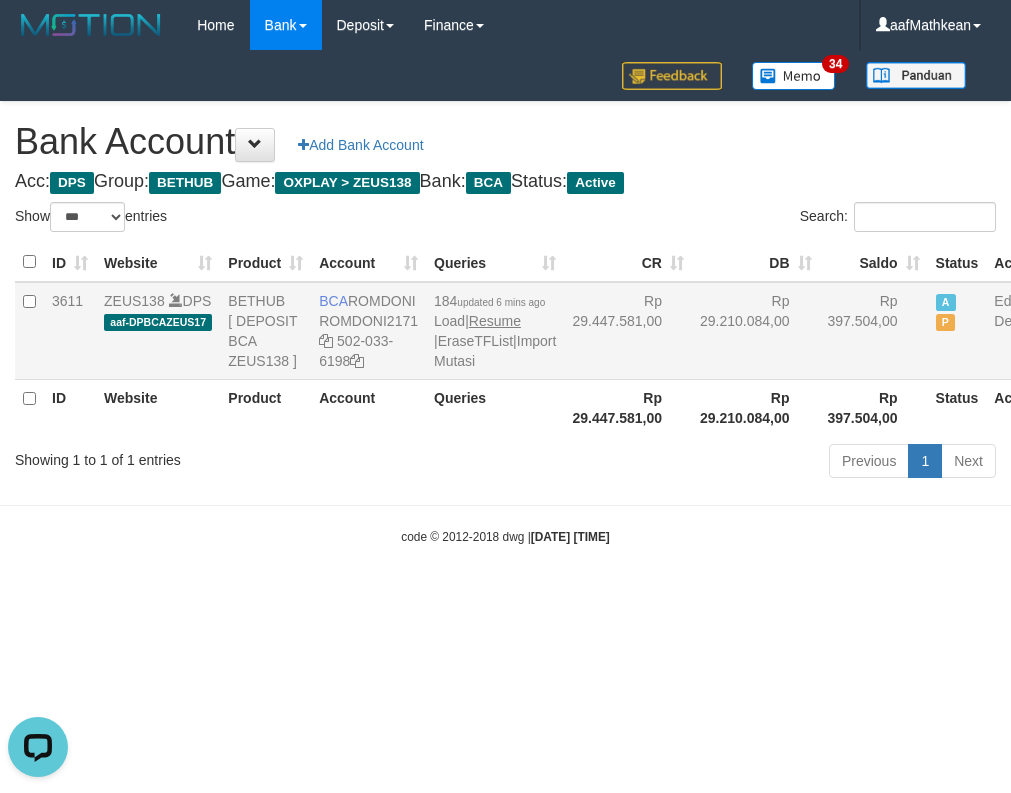 click on "3611
ZEUS138
DPS
aaf-DPBCAZEUS17
BETHUB
[ DEPOSIT BCA ZEUS138 ]
BCA
ROMDONI
ROMDONI2171
502-033-6198
184  updated 6 mins ago
Load
|
Resume
|
EraseTFList
|
Import Mutasi
Rp 29.447.581,00
Rp 29.210.084,00
Rp 397.504,00
A
P
Edit
Delete" at bounding box center [530, 331] 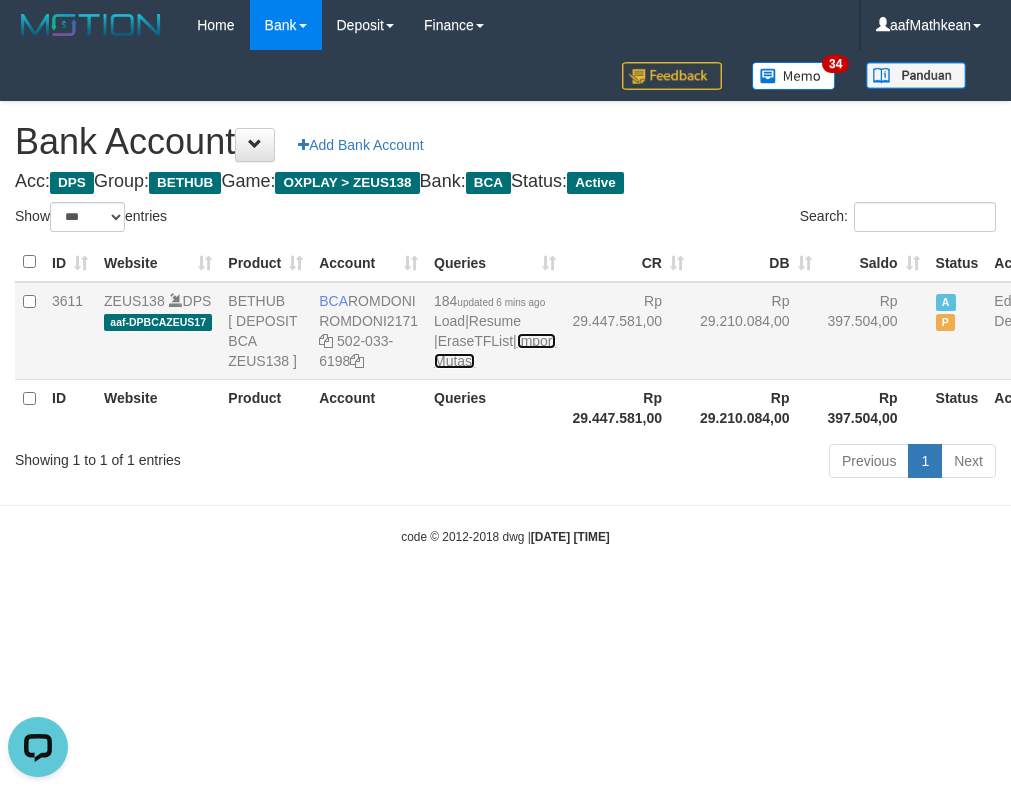 click on "Import Mutasi" at bounding box center [495, 351] 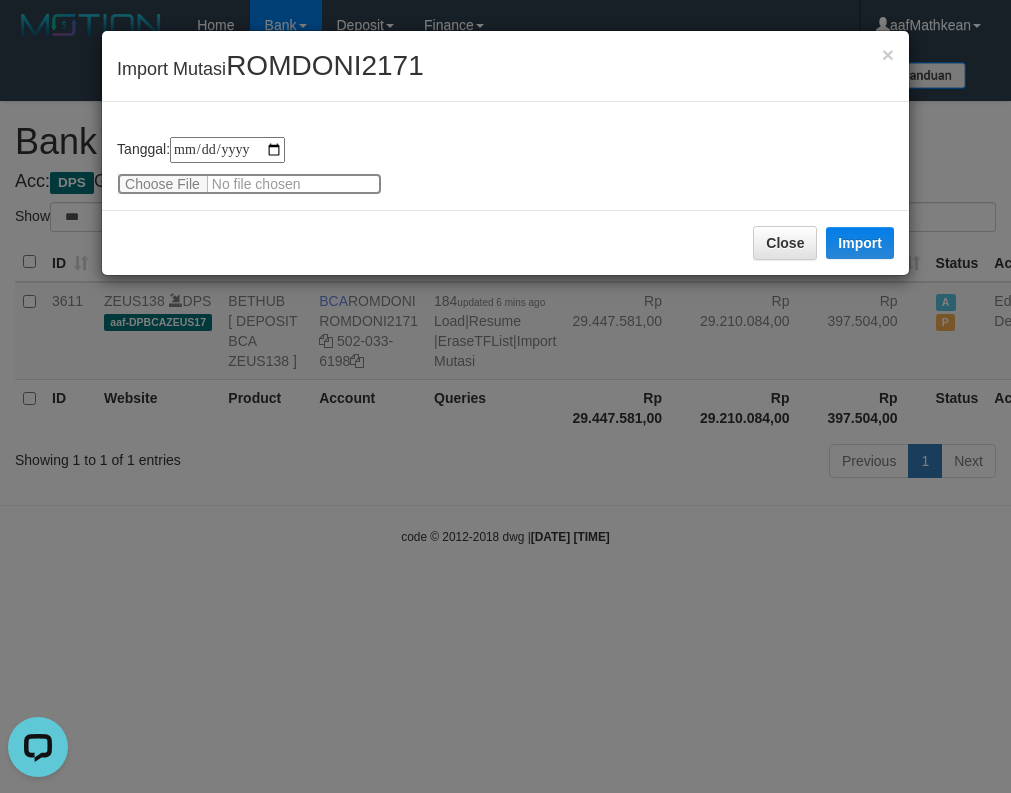 click at bounding box center (249, 184) 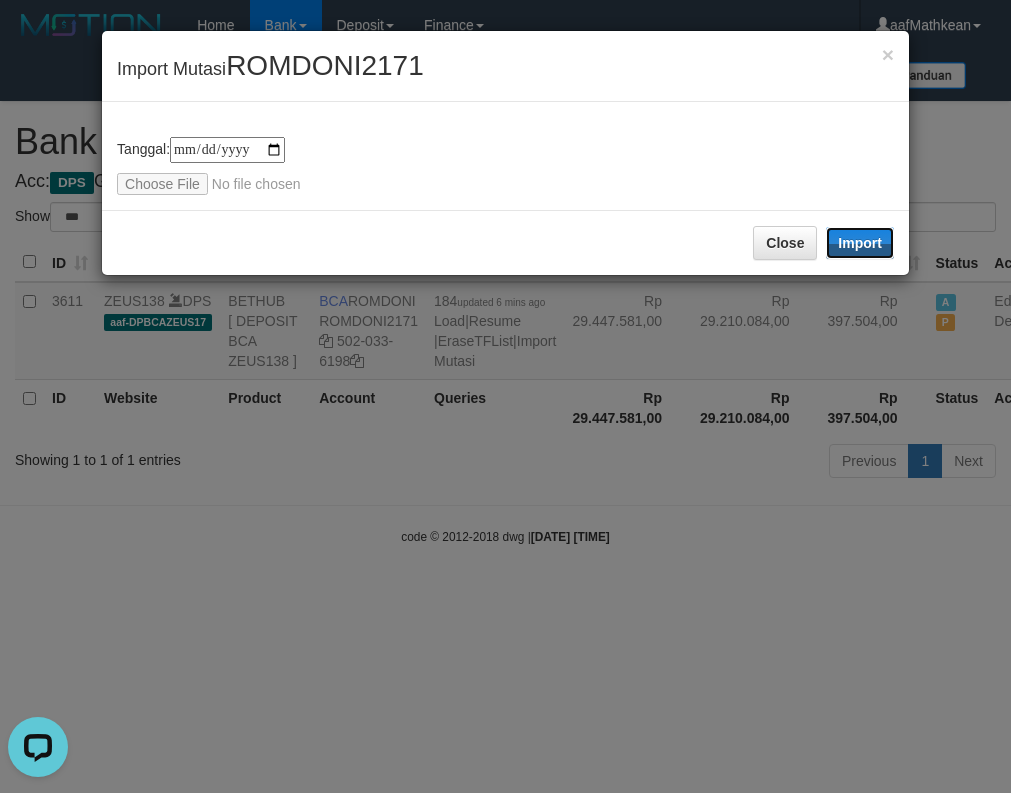 drag, startPoint x: 853, startPoint y: 256, endPoint x: 193, endPoint y: 0, distance: 707.9096 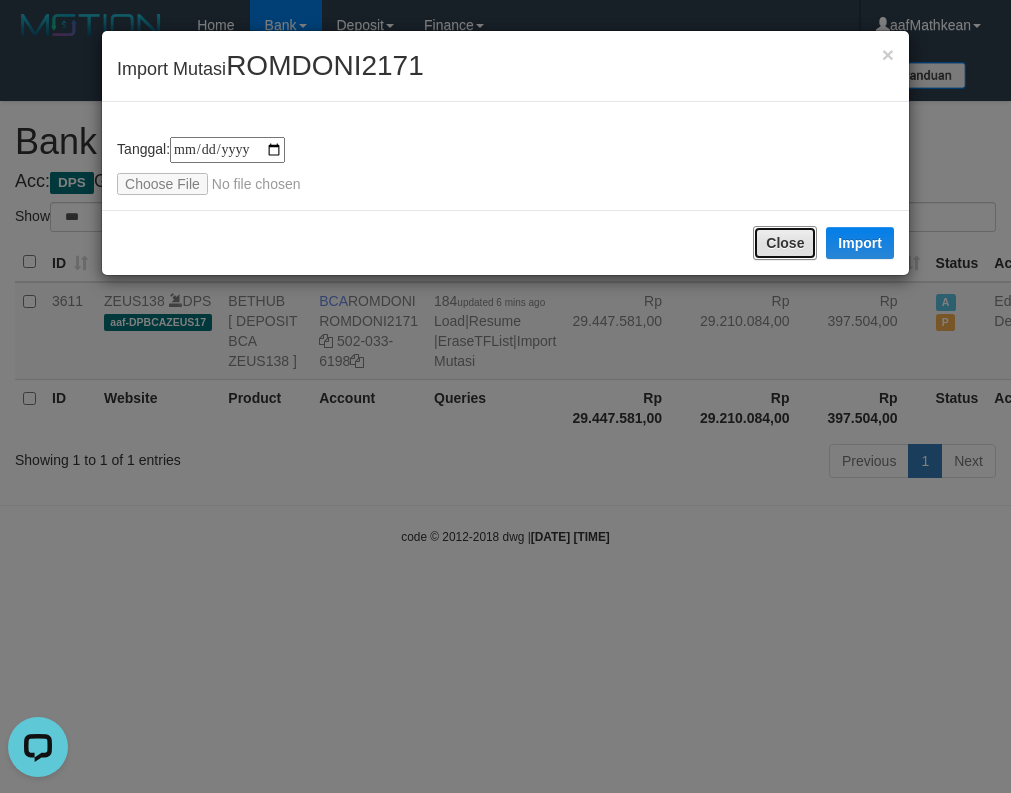 click on "Close" at bounding box center (785, 243) 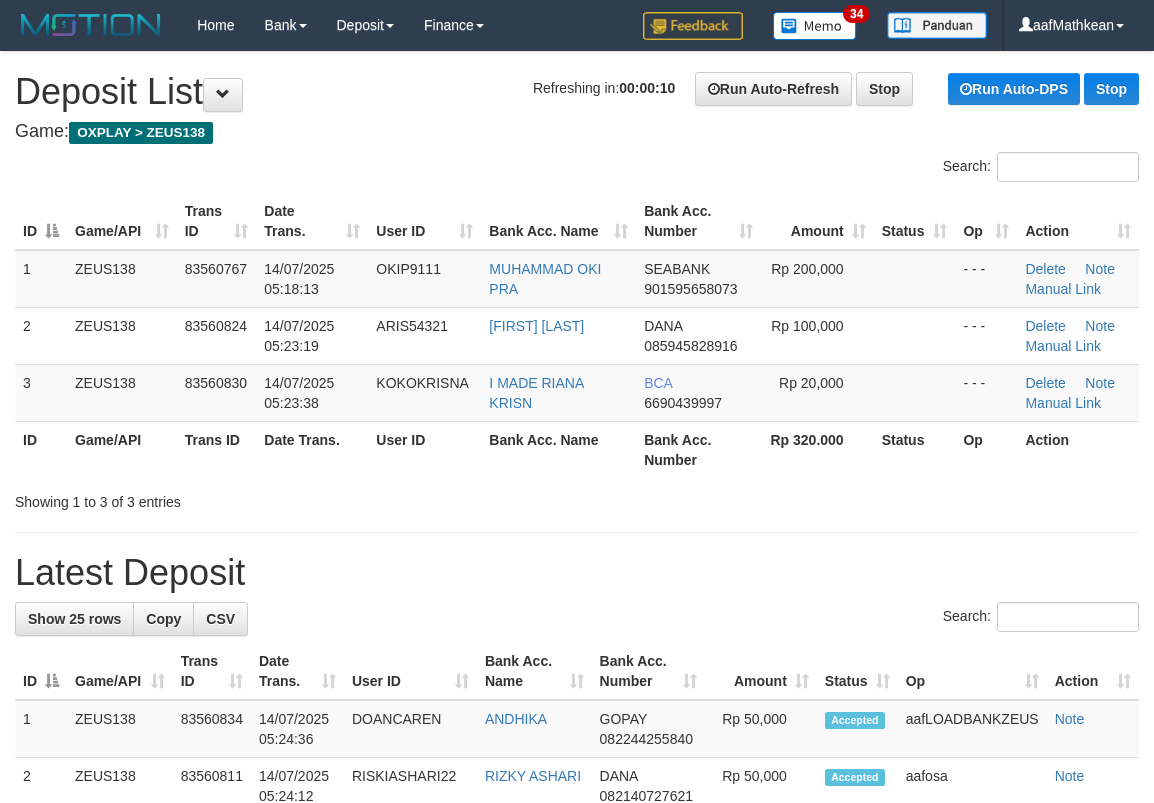 scroll, scrollTop: 0, scrollLeft: 0, axis: both 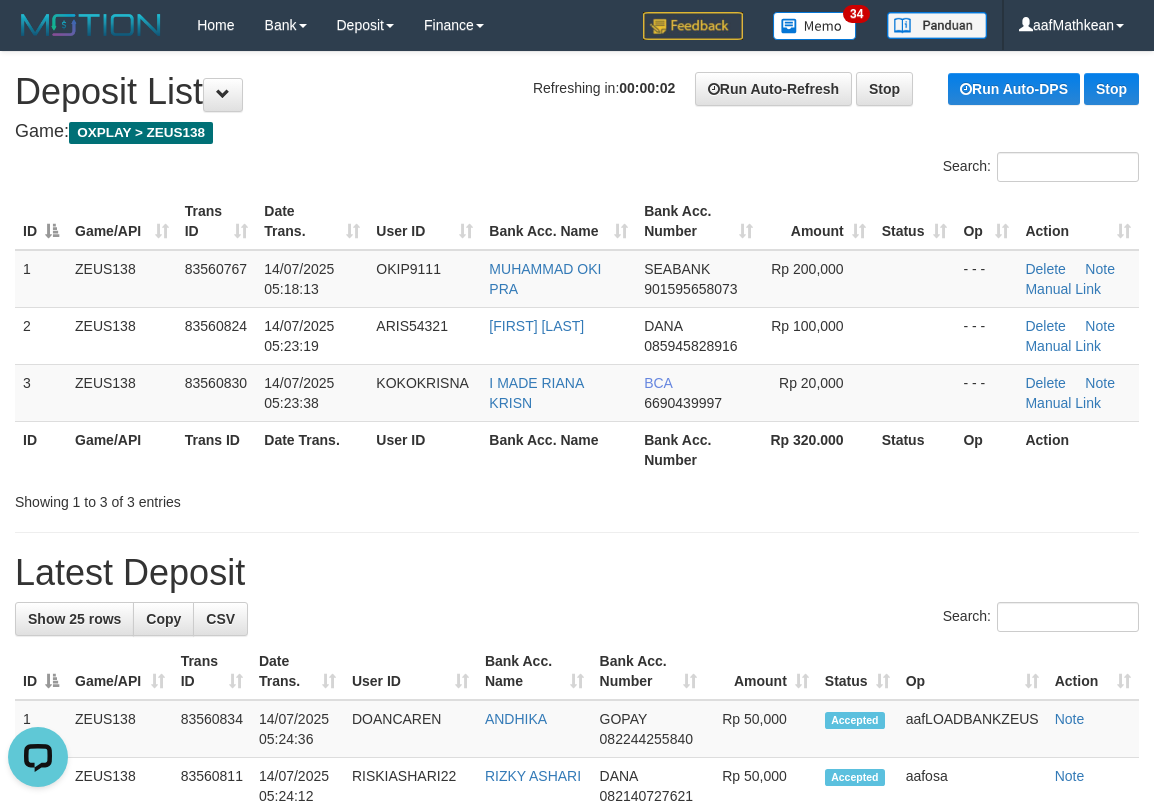 click on "Search:" at bounding box center (577, 169) 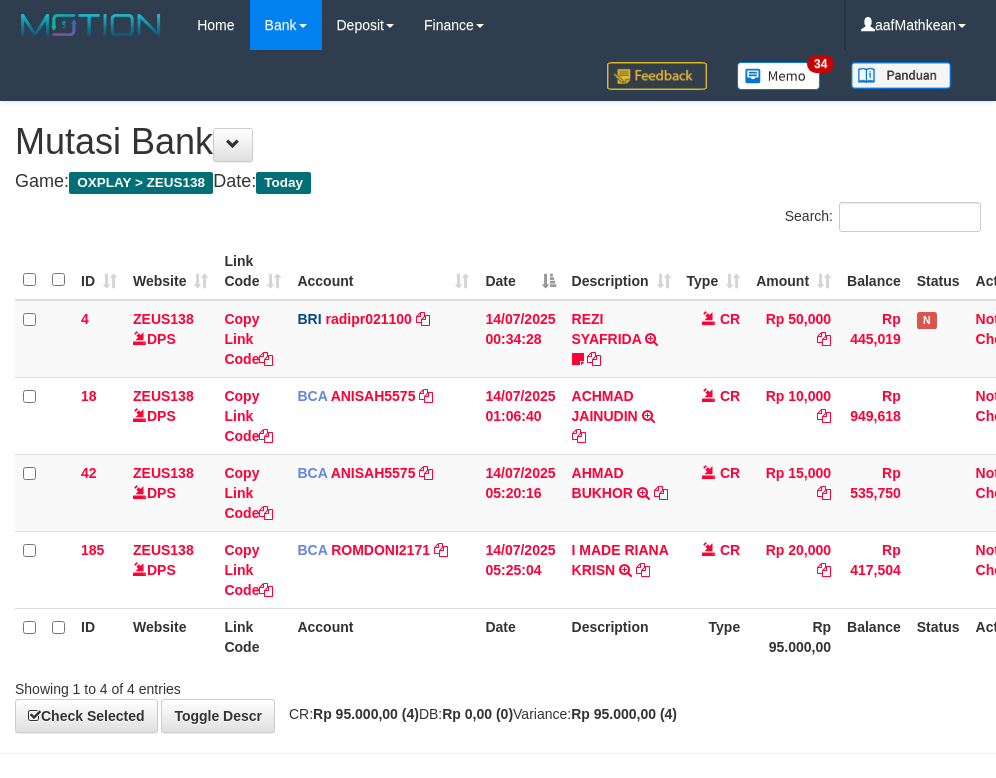 scroll, scrollTop: 0, scrollLeft: 38, axis: horizontal 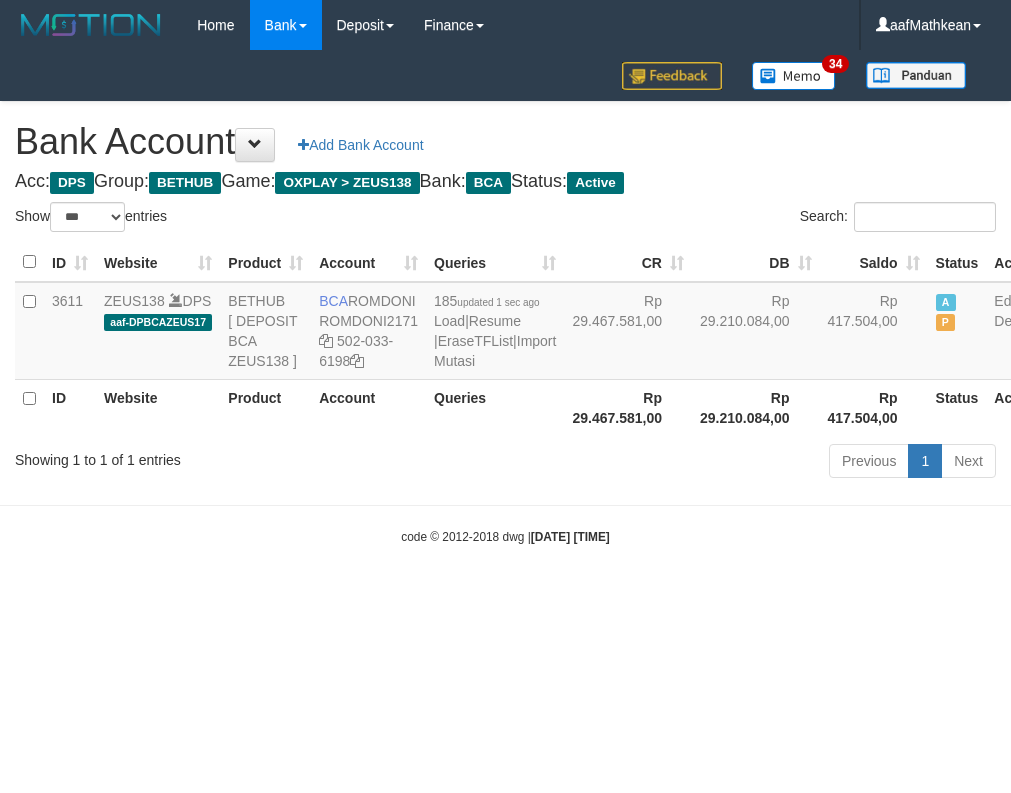 select on "***" 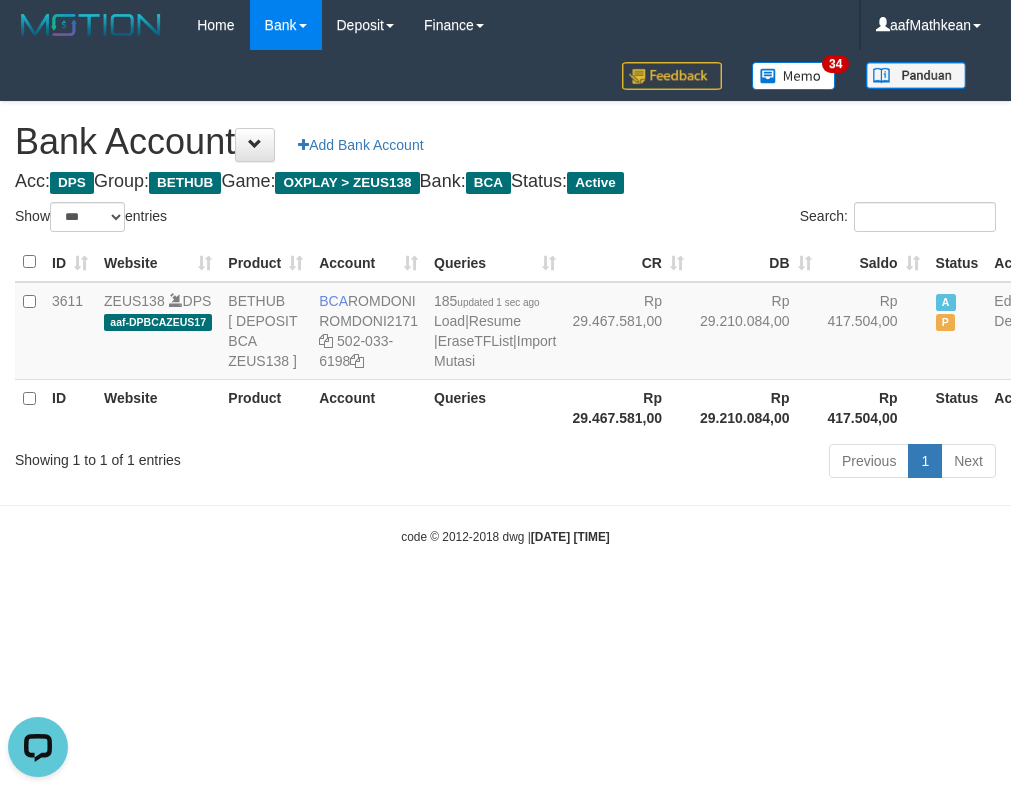 scroll, scrollTop: 0, scrollLeft: 0, axis: both 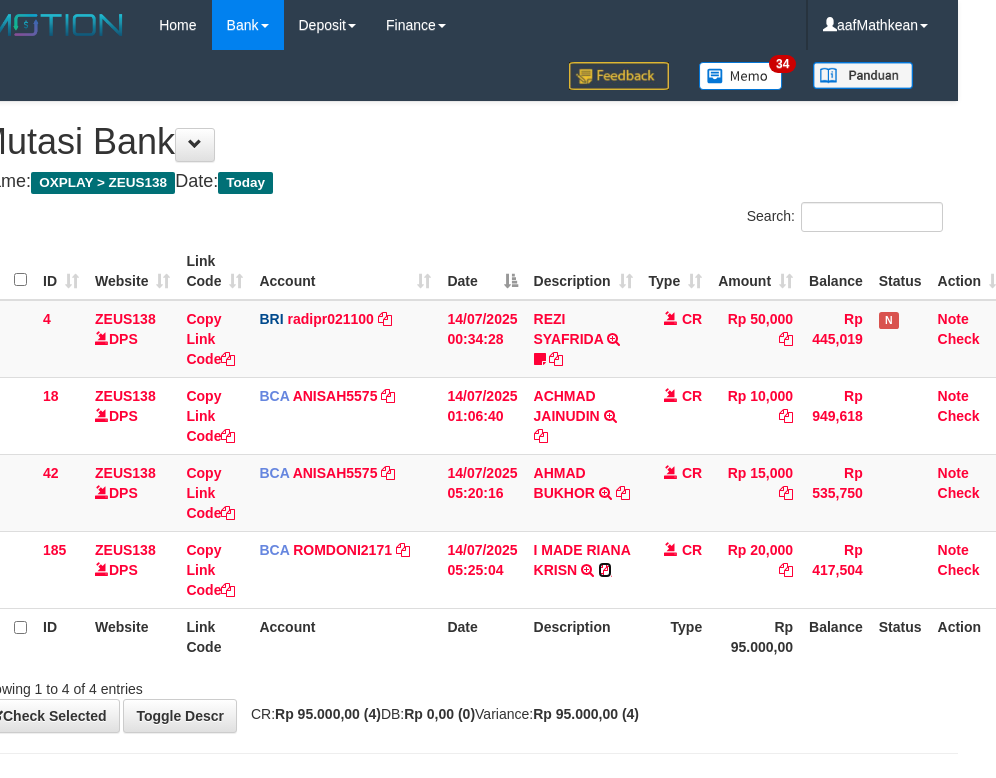click at bounding box center (605, 570) 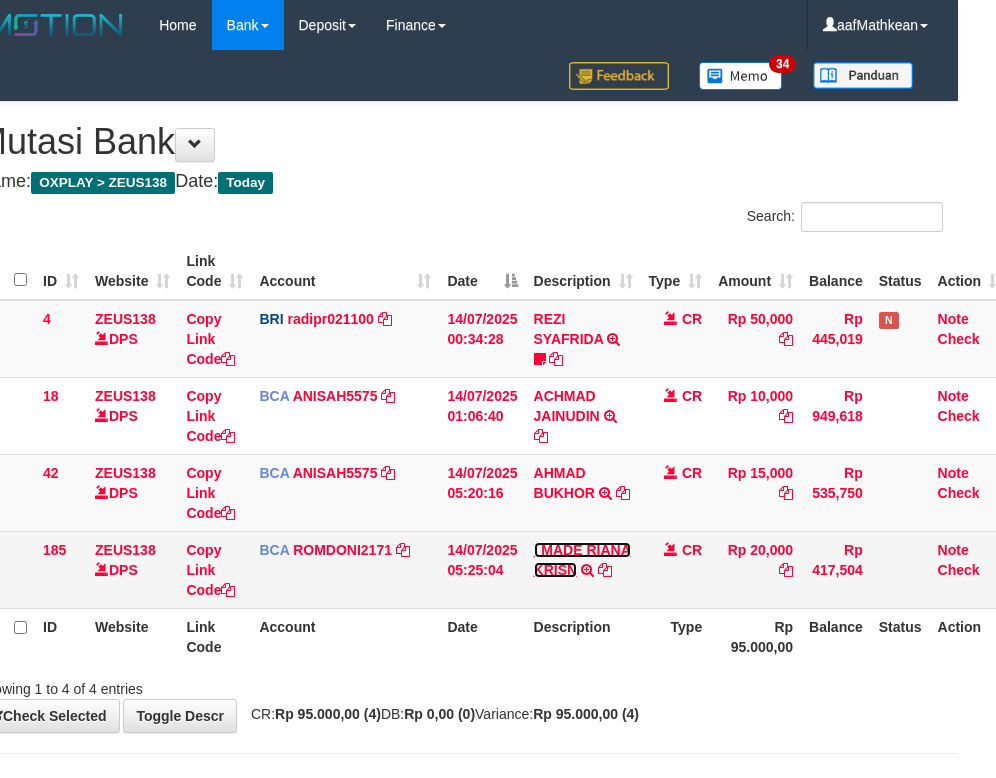 click on "I MADE RIANA KRISN" at bounding box center (582, 560) 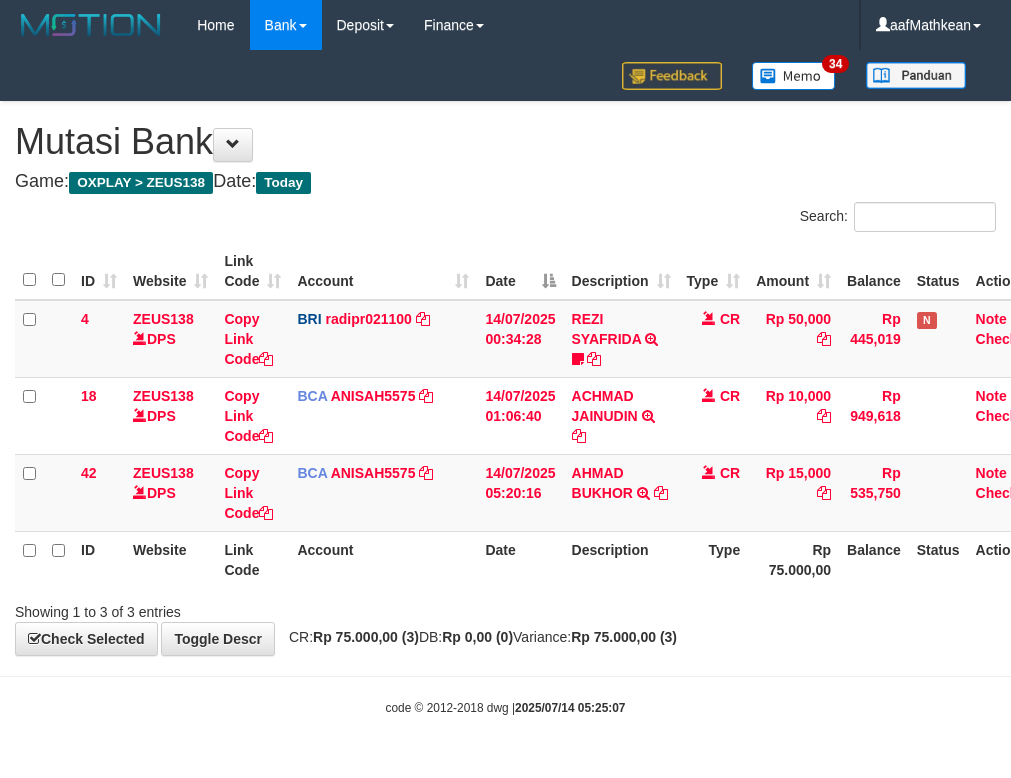 click on "Description" at bounding box center (621, 559) 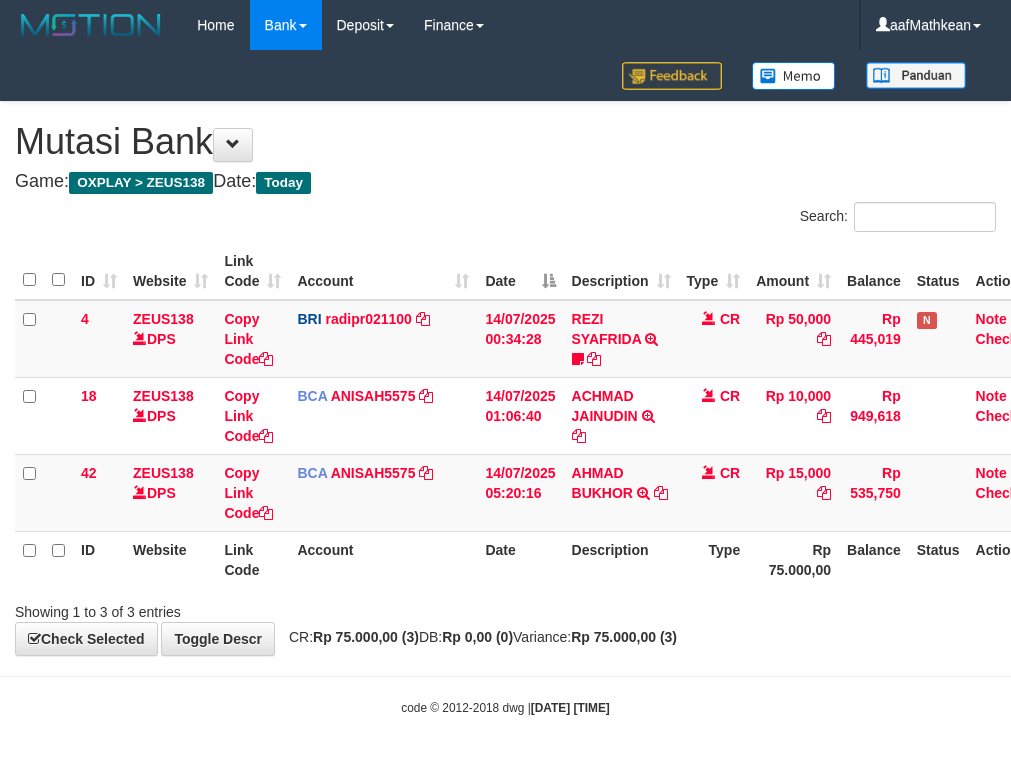 scroll, scrollTop: 0, scrollLeft: 38, axis: horizontal 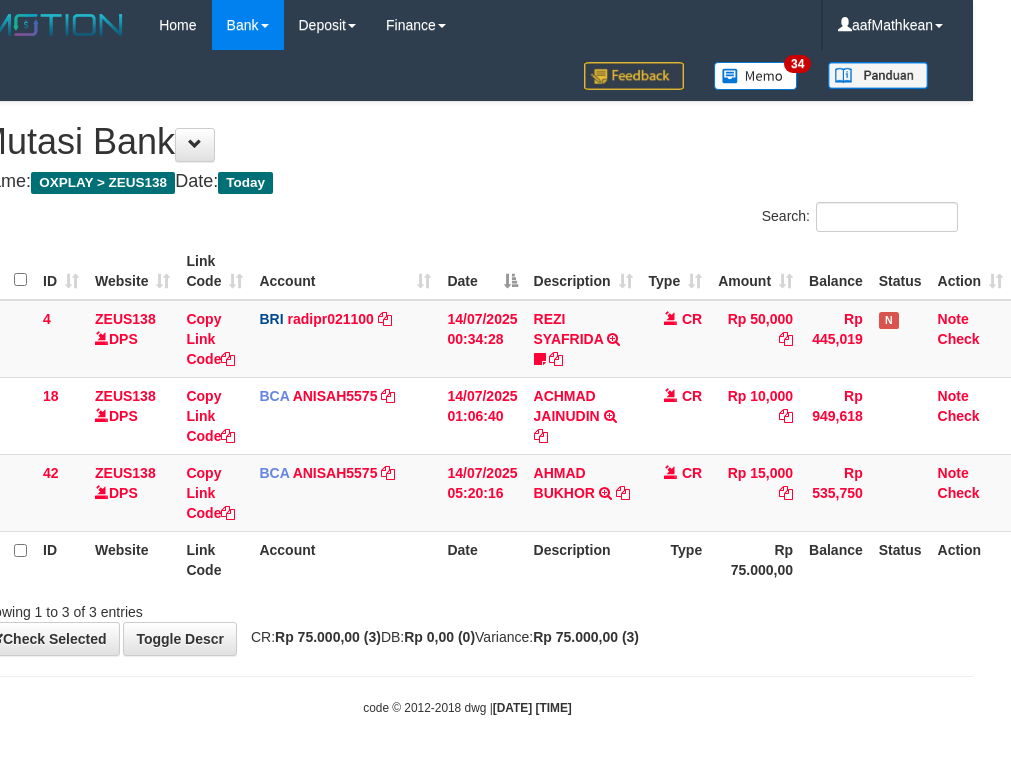 drag, startPoint x: 634, startPoint y: 529, endPoint x: 631, endPoint y: 554, distance: 25.179358 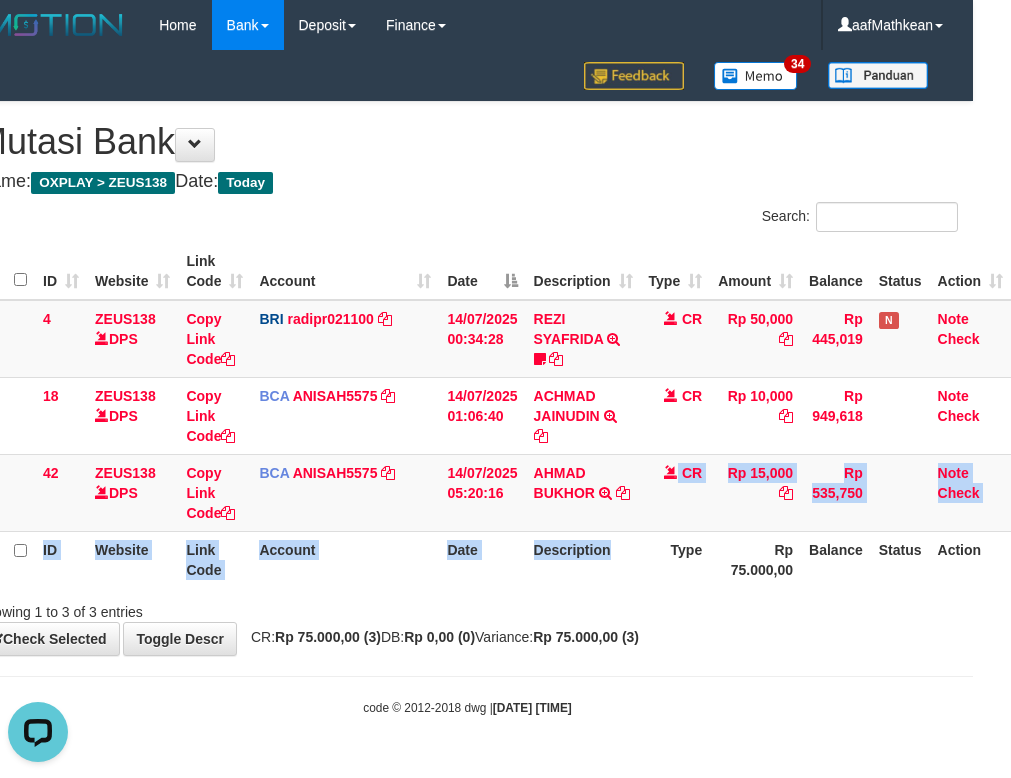 scroll, scrollTop: 0, scrollLeft: 0, axis: both 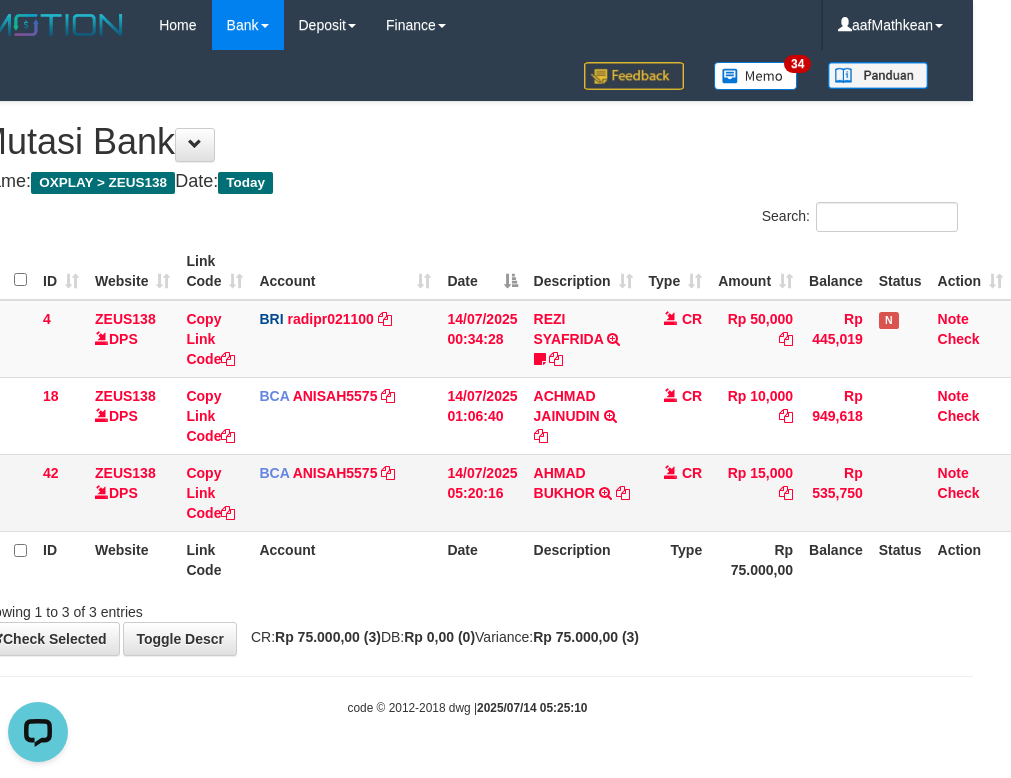 click on "4
ZEUS138    DPS
Copy Link Code
BRI
radipr021100
DPS
REYNALDI ADI PRATAMA
mutasi_20250714_3774 | 4
mutasi_20250714_3774 | 4
14/07/2025 00:34:28
REZI SYAFRIDA            TRANSFER NBMB REZI SYAFRIDA TO REYNALDI ADI PRATAMA    808801023311535
CR
Rp 50,000
Rp 445,019
N
Note
Check
18
ZEUS138    DPS
Copy Link Code
BCA
ANISAH5575
DPS
ANISAH
mutasi_20250714_3827 | 18
mutasi_20250714_3827 | 18" at bounding box center [494, 416] 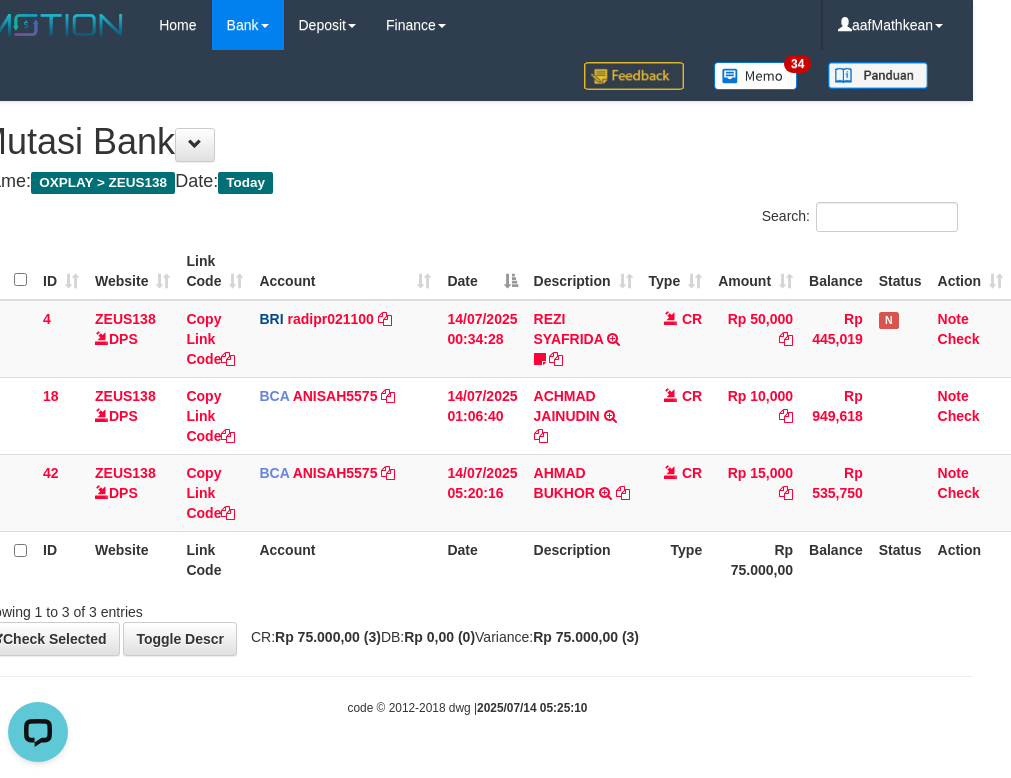 click on "Showing 1 to 3 of 3 entries" at bounding box center (467, 608) 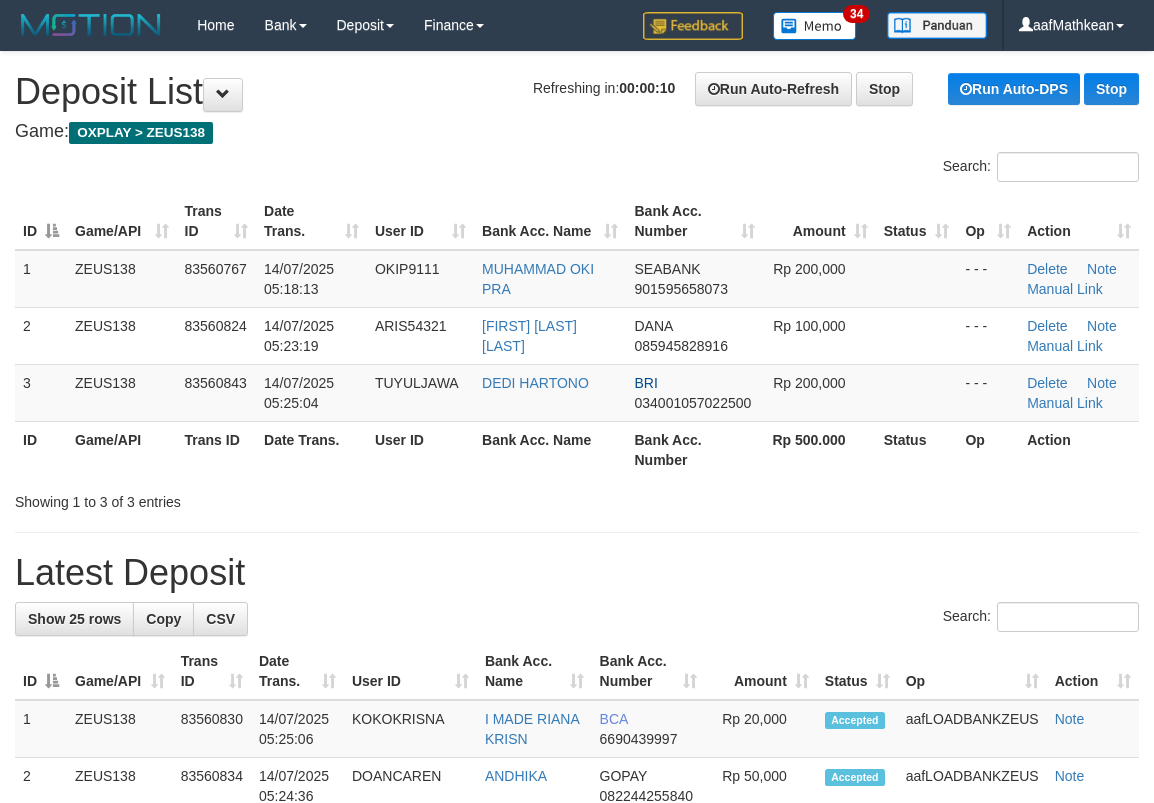 scroll, scrollTop: 0, scrollLeft: 0, axis: both 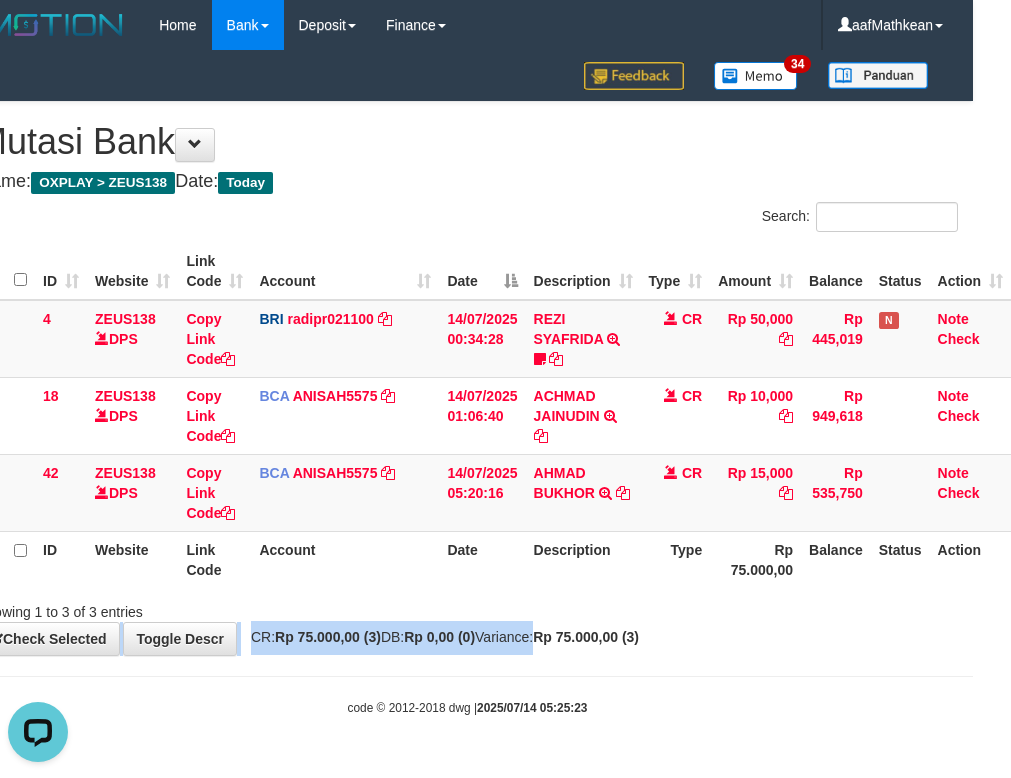 click on "Toggle navigation
Home
Bank
Account List
Load
By Website
Group
[OXPLAY]													ZEUS138
By Load Group (DPS)" at bounding box center (467, 383) 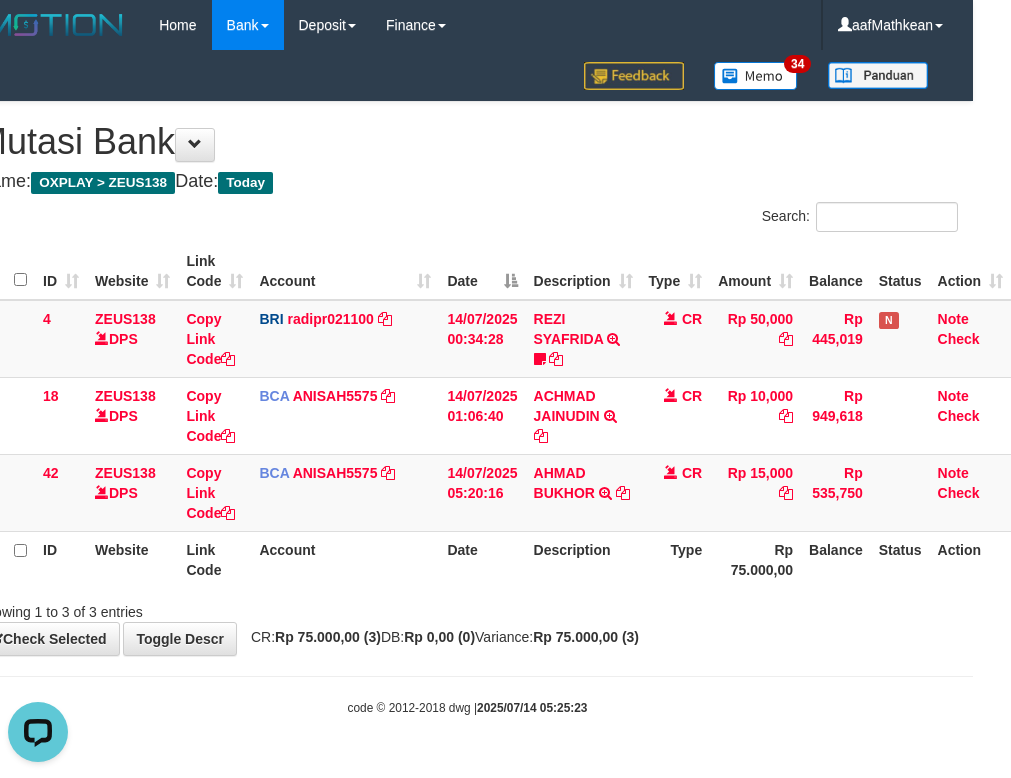 click on "code © 2012-2018 dwg |  [DATE] [TIME]" at bounding box center [467, 707] 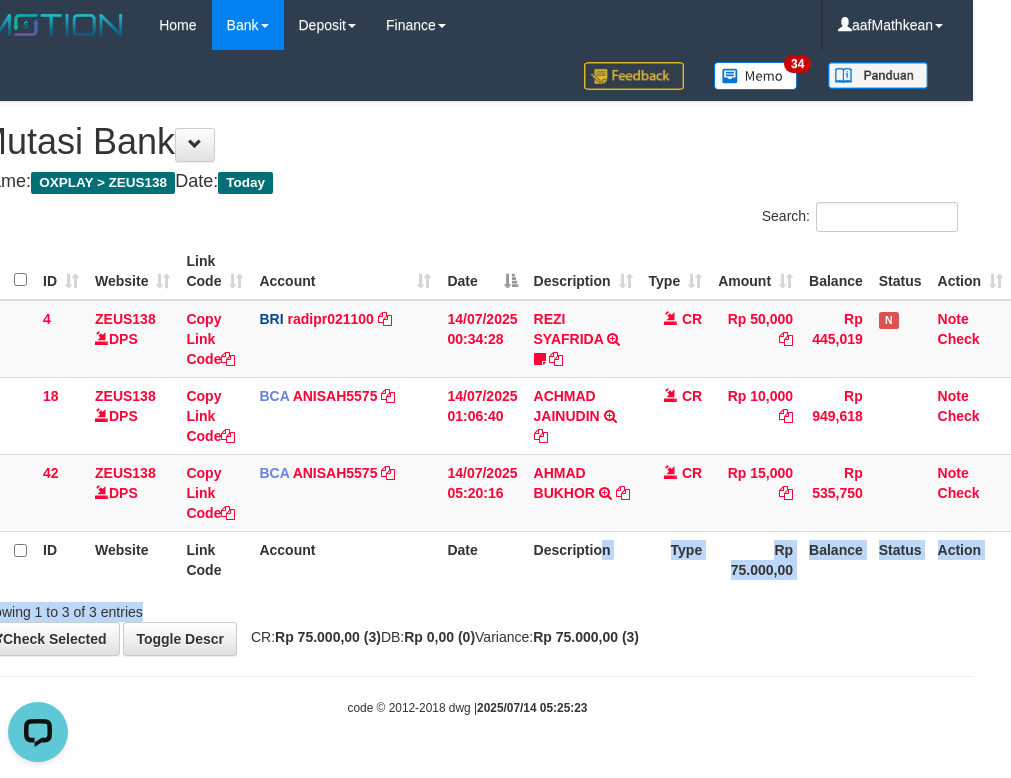 click on "Search:
ID Website Link Code Account Date Description Type Amount Balance Status Action
4
ZEUS138    DPS
Copy Link Code
BRI
radipr021100
DPS
REYNALDI ADI PRATAMA
mutasi_20250714_3774 | 4
mutasi_20250714_3774 | 4
14/07/2025 00:34:28
REZI SYAFRIDA            TRANSFER NBMB REZI SYAFRIDA TO REYNALDI ADI PRATAMA    808801023311535
CR
Rp 50,000
Rp 445,019
N
Note
Check
18
ZEUS138    DPS
Copy Link Code
BCA
ANISAH5575
DPS" at bounding box center (467, 412) 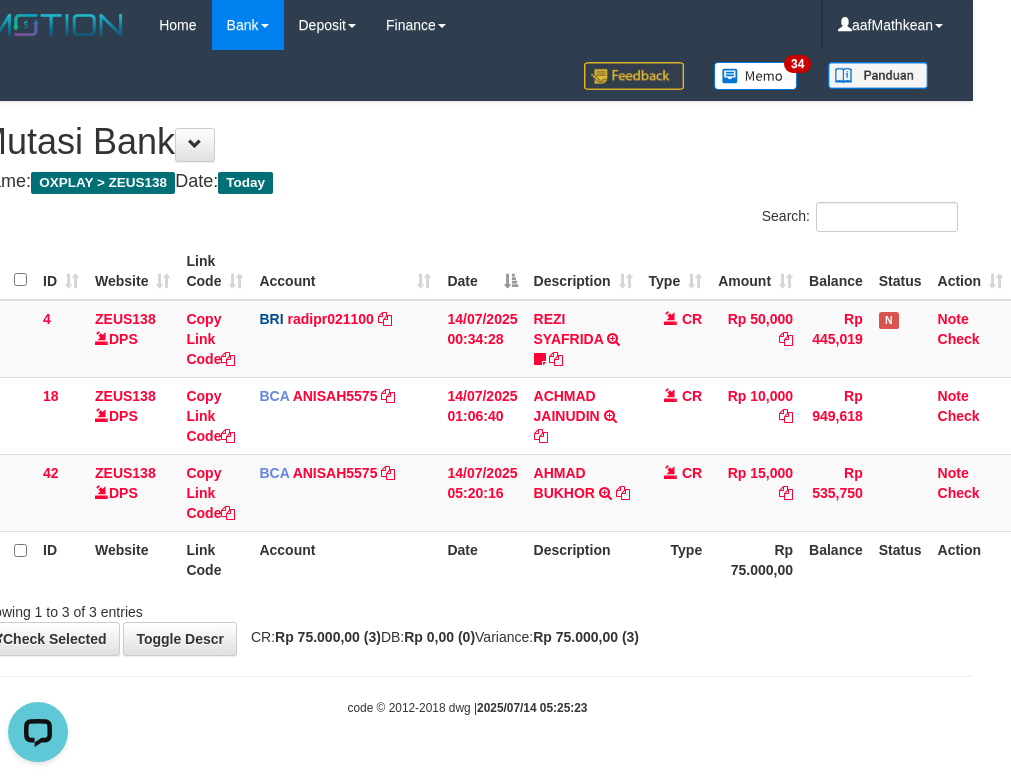 click on "**********" at bounding box center (467, 378) 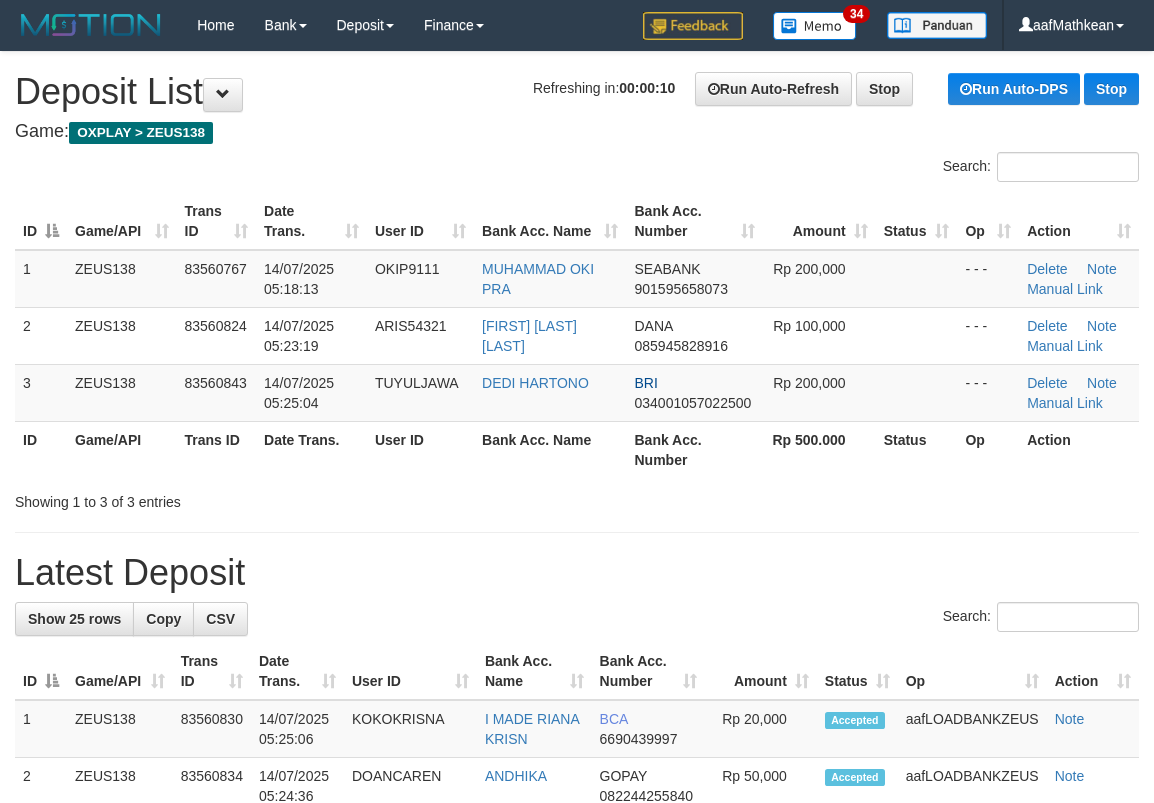 scroll, scrollTop: 0, scrollLeft: 0, axis: both 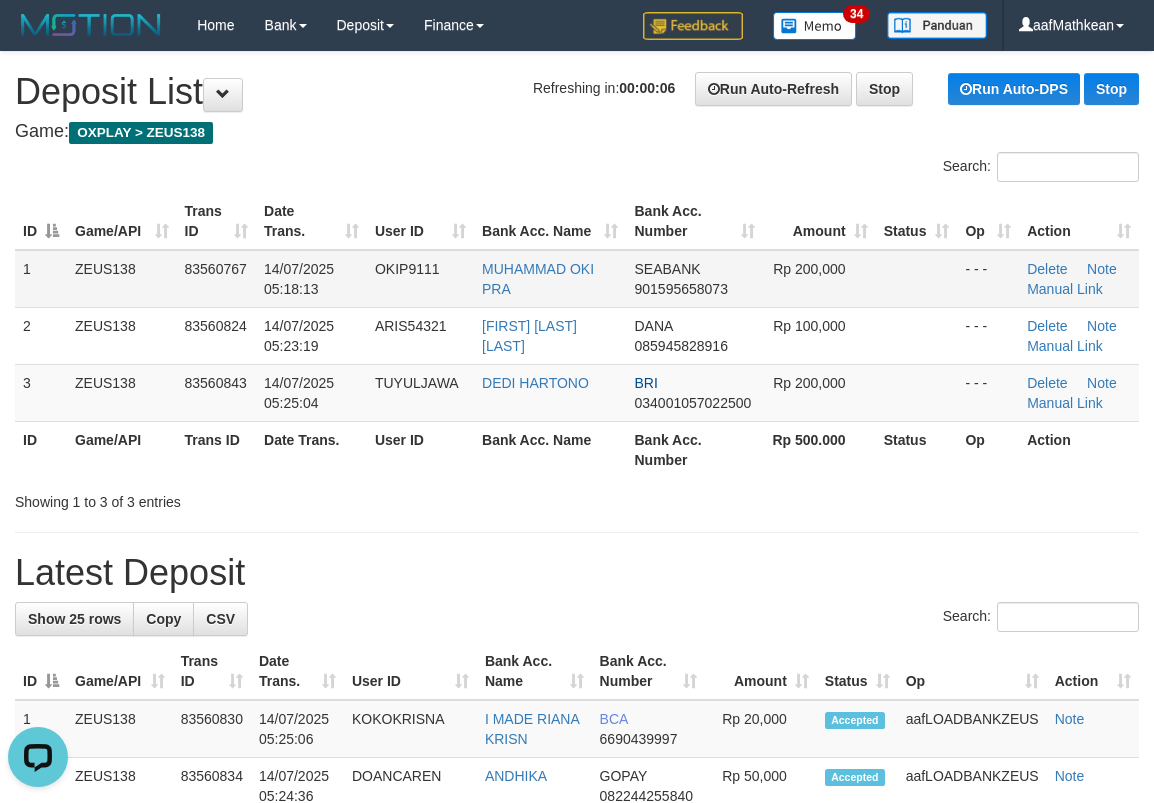 click on "SEABANK
901595658073" at bounding box center (694, 279) 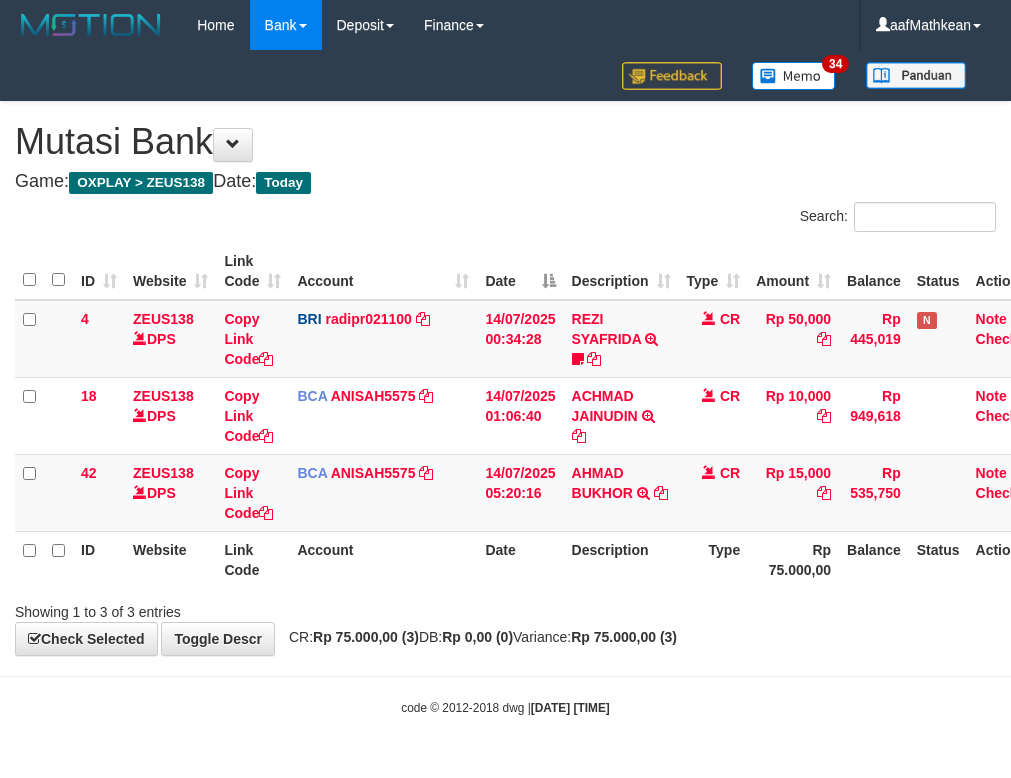 scroll, scrollTop: 0, scrollLeft: 38, axis: horizontal 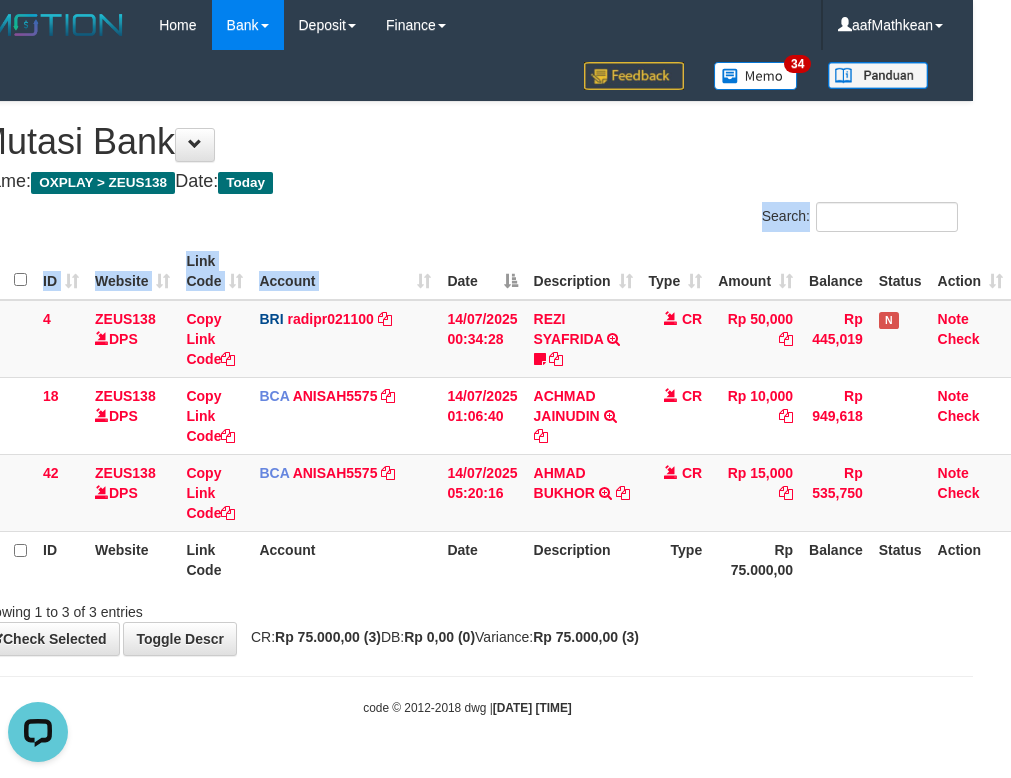 drag, startPoint x: 419, startPoint y: 217, endPoint x: 461, endPoint y: 295, distance: 88.588936 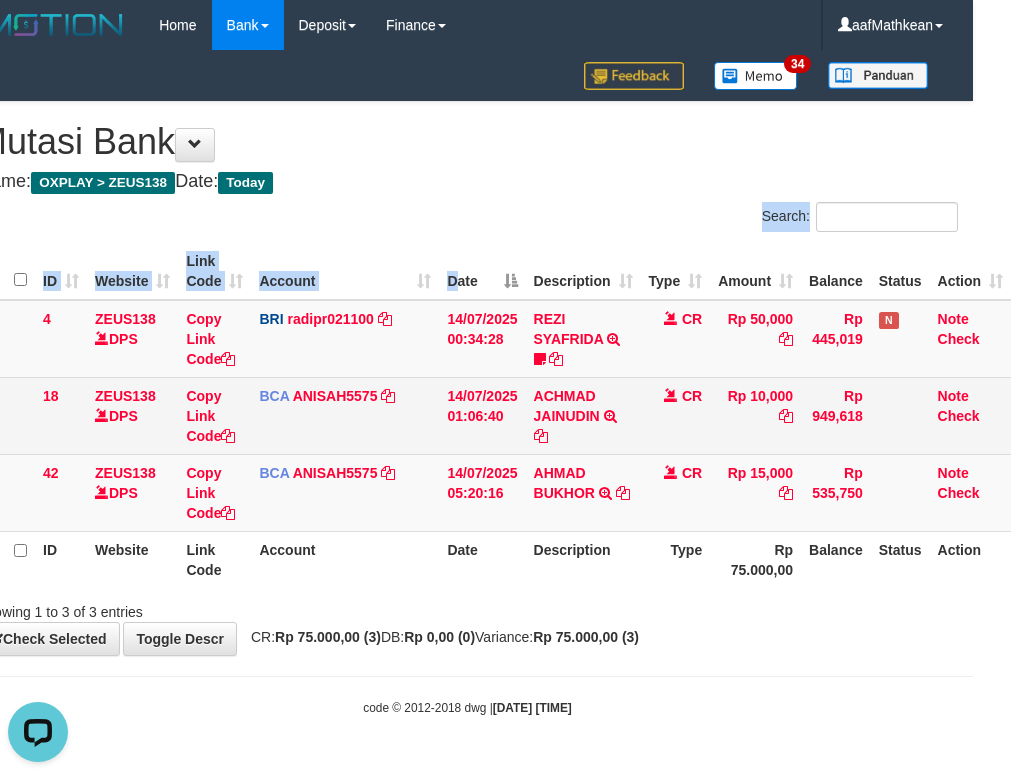drag, startPoint x: 493, startPoint y: 383, endPoint x: 481, endPoint y: 448, distance: 66.09841 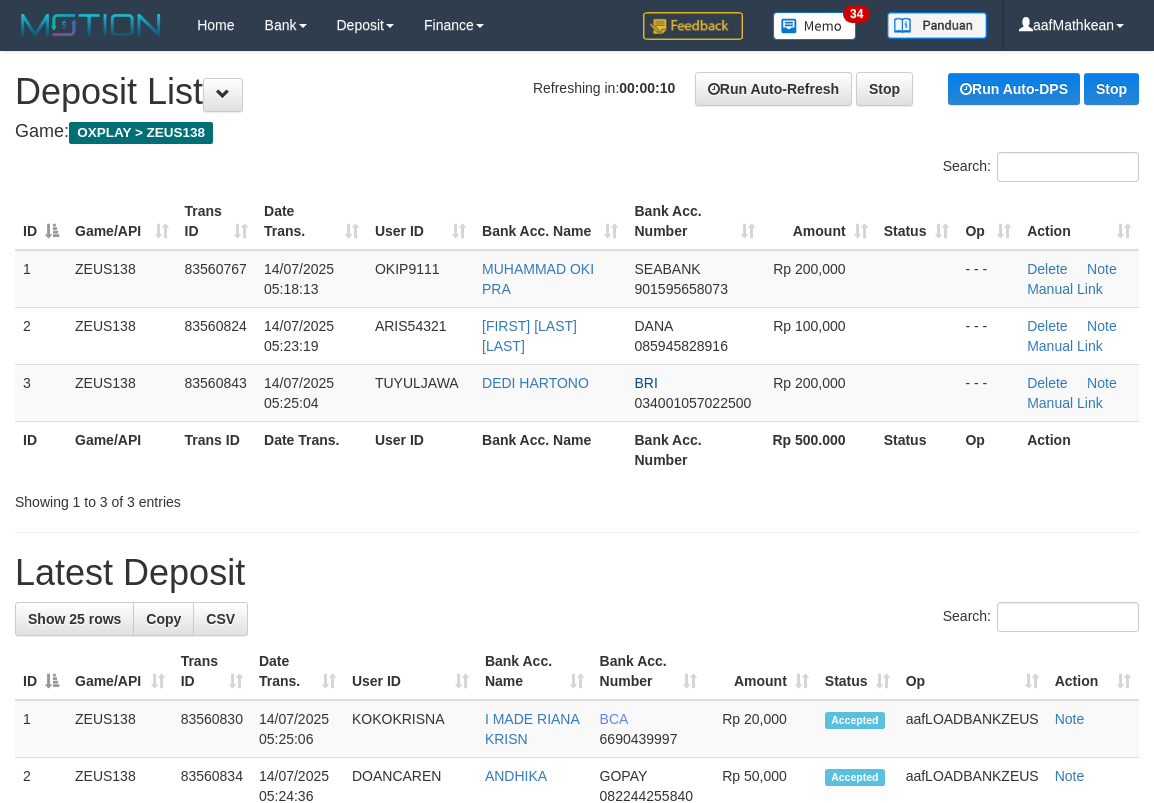 scroll, scrollTop: 0, scrollLeft: 0, axis: both 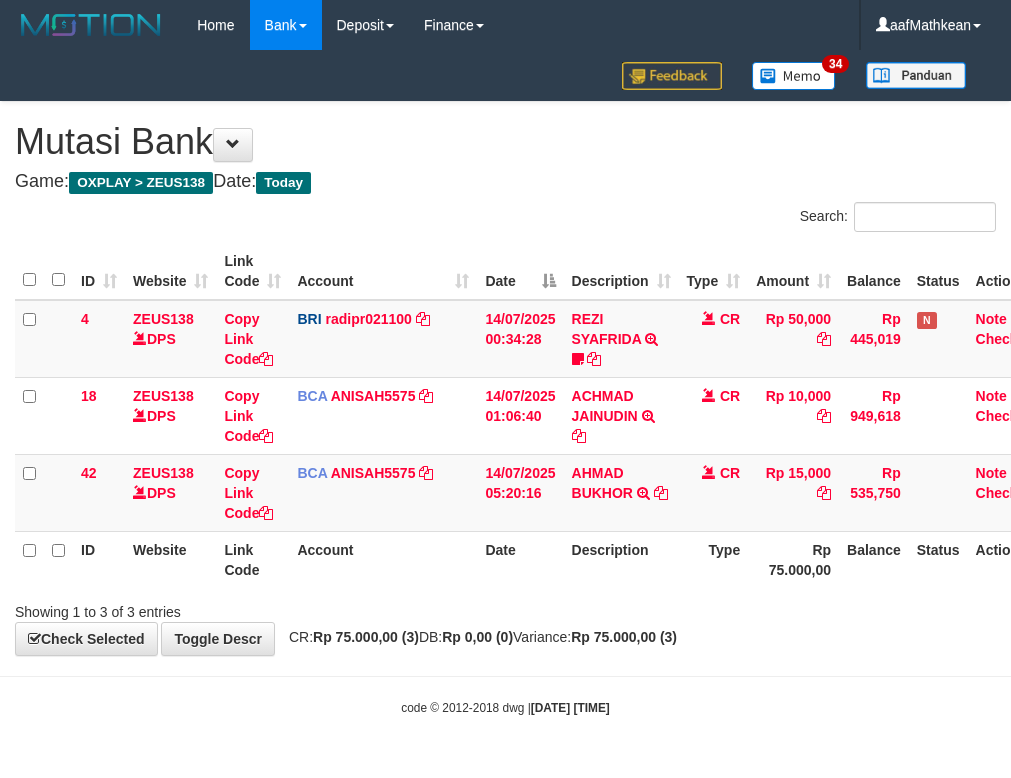 click on "Description" at bounding box center (621, 559) 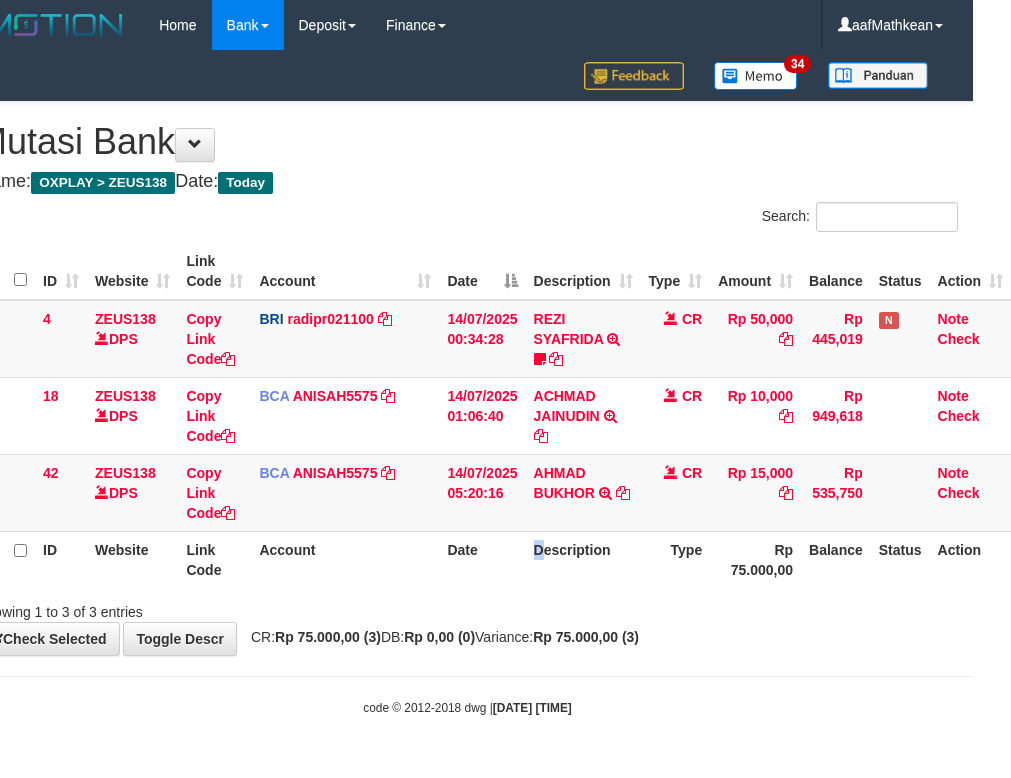 click on "Description" at bounding box center (583, 559) 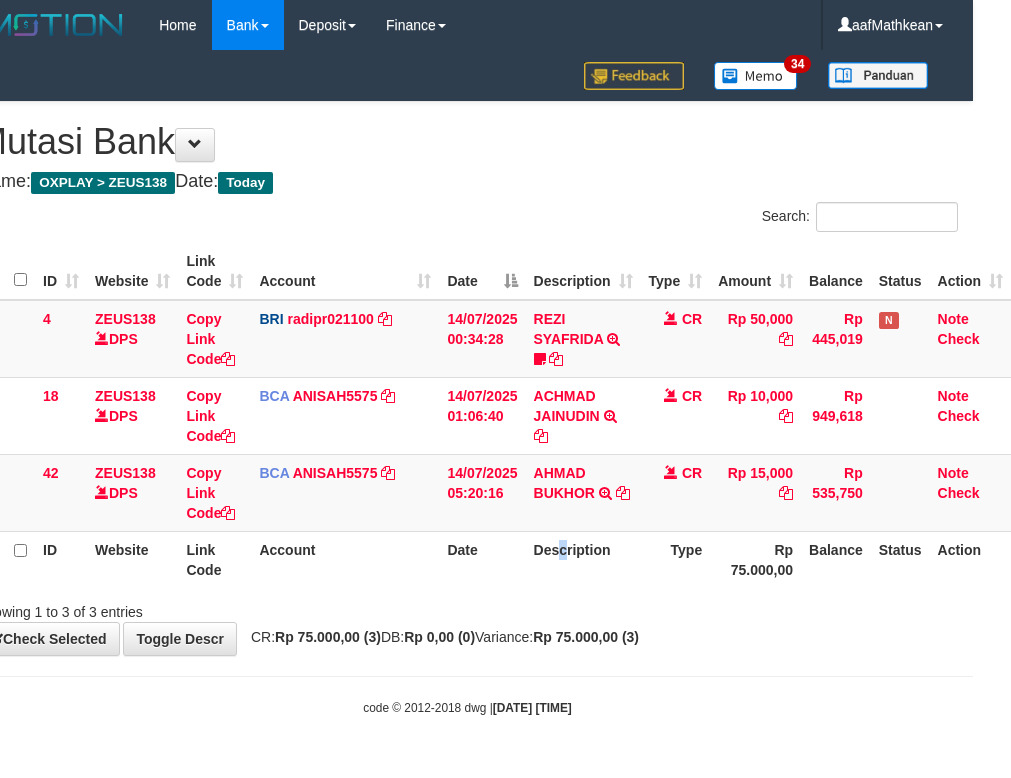 drag, startPoint x: 556, startPoint y: 552, endPoint x: 565, endPoint y: 569, distance: 19.235384 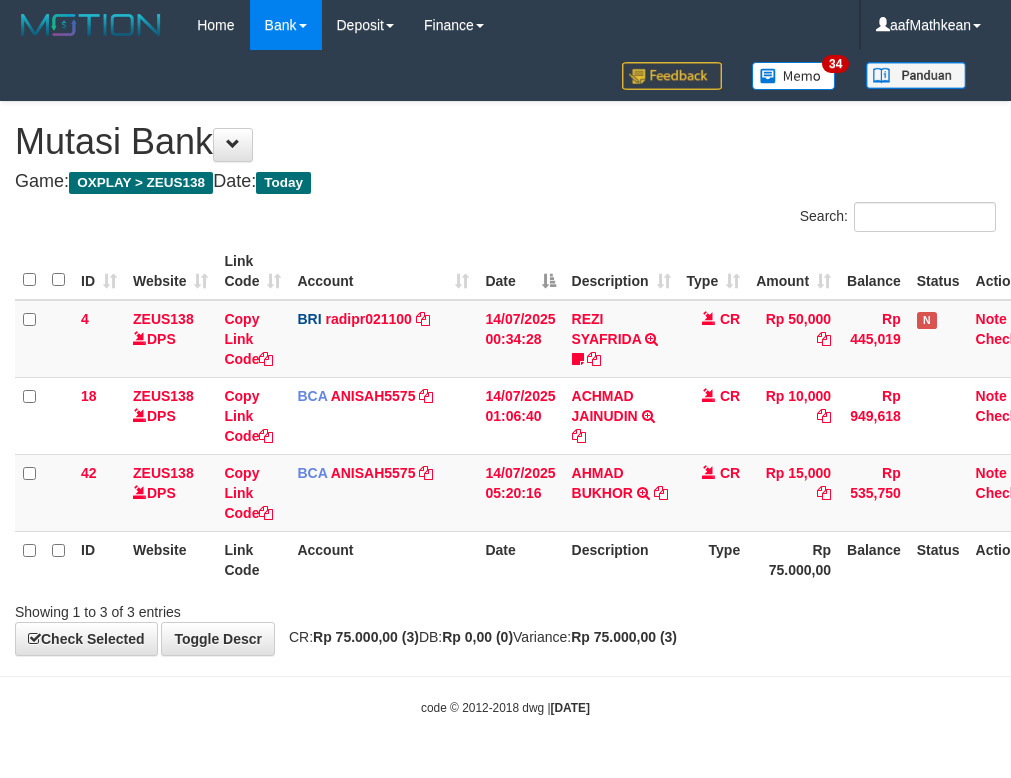 scroll, scrollTop: 0, scrollLeft: 38, axis: horizontal 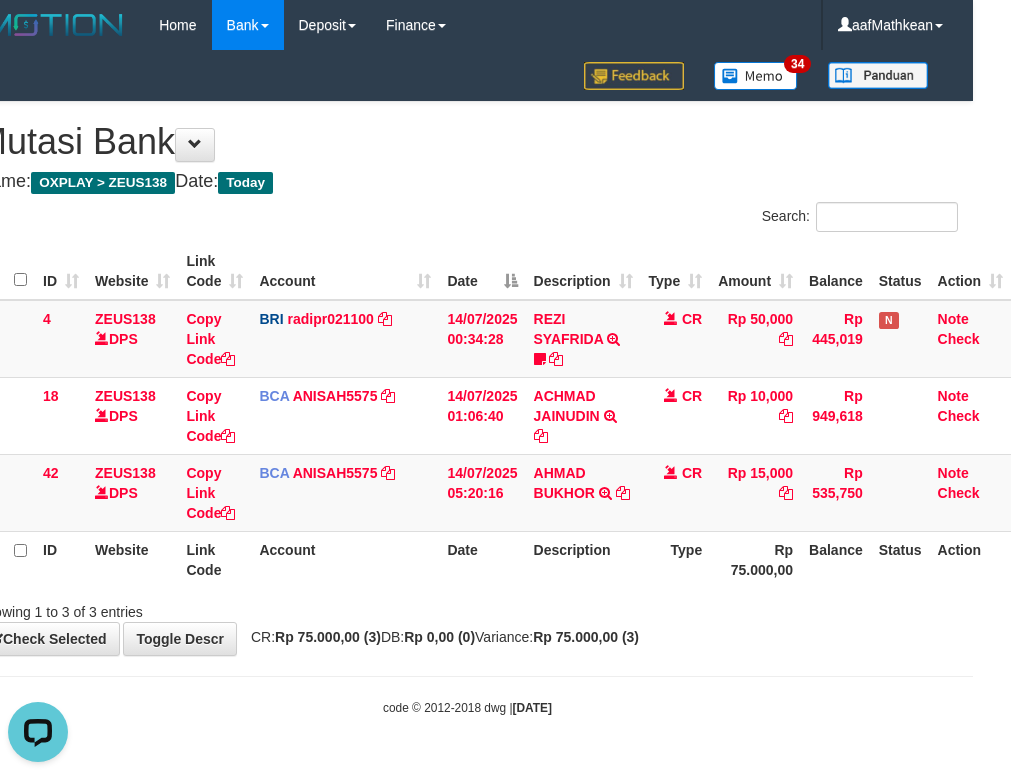 click on "Search:" at bounding box center (467, 219) 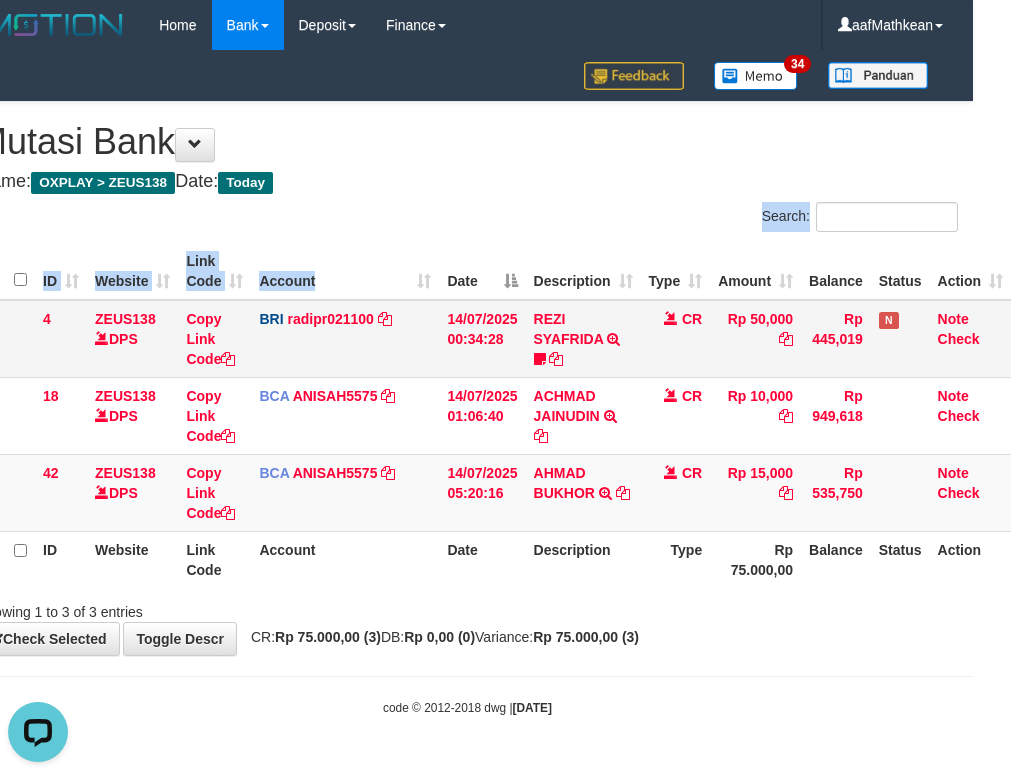 click on "Search:
ID Website Link Code Account Date Description Type Amount Balance Status Action
4
ZEUS138    DPS
Copy Link Code
BRI
ANISAH5575
DPS
[FIRST] [LAST]
mutasi_[DATE] | 4
mutasi_[DATE] | 4
[DATE] [TIME]
[FIRST] [LAST]            TRANSFER NBMB [FIRST] [LAST] TO [FIRST] [LAST]    [ACCOUNT_NUMBER]
CR
Rp 50,000
Rp 445,019
N
Note
Check
18
ZEUS138    DPS
Copy Link Code
BCA
ANISAH5575
DPS" at bounding box center [467, 412] 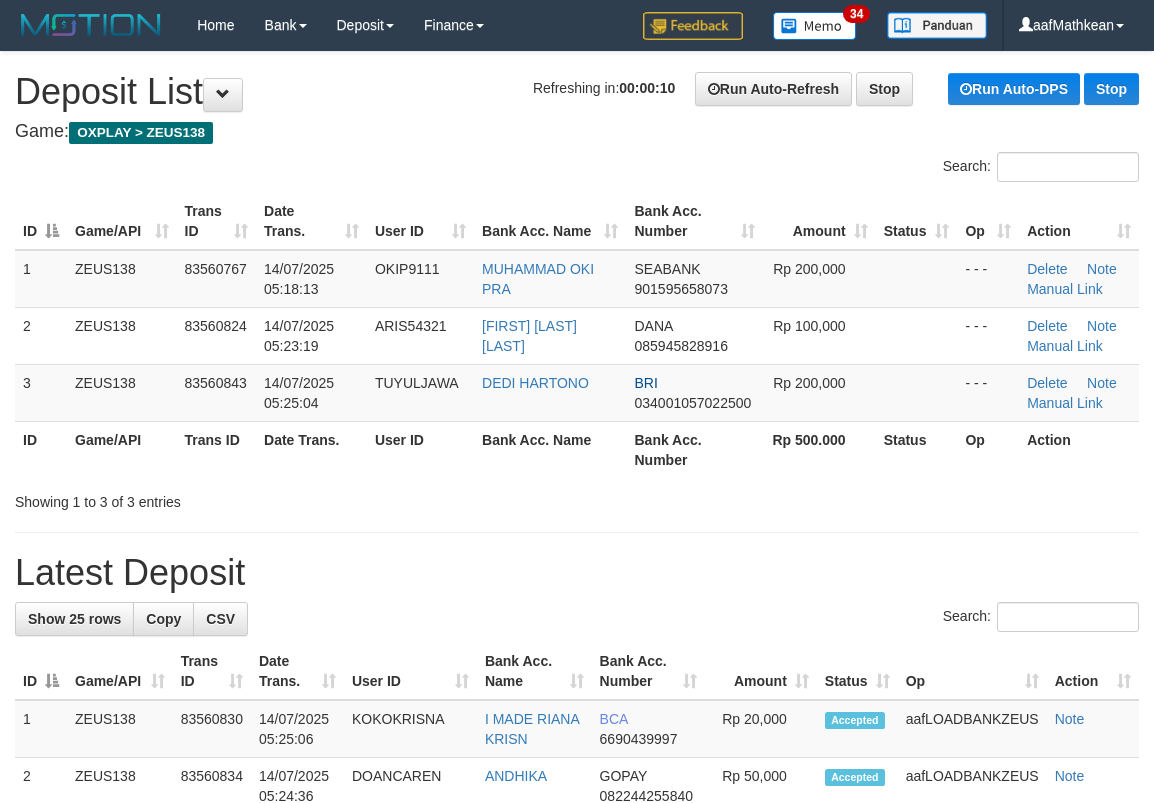 scroll, scrollTop: 0, scrollLeft: 0, axis: both 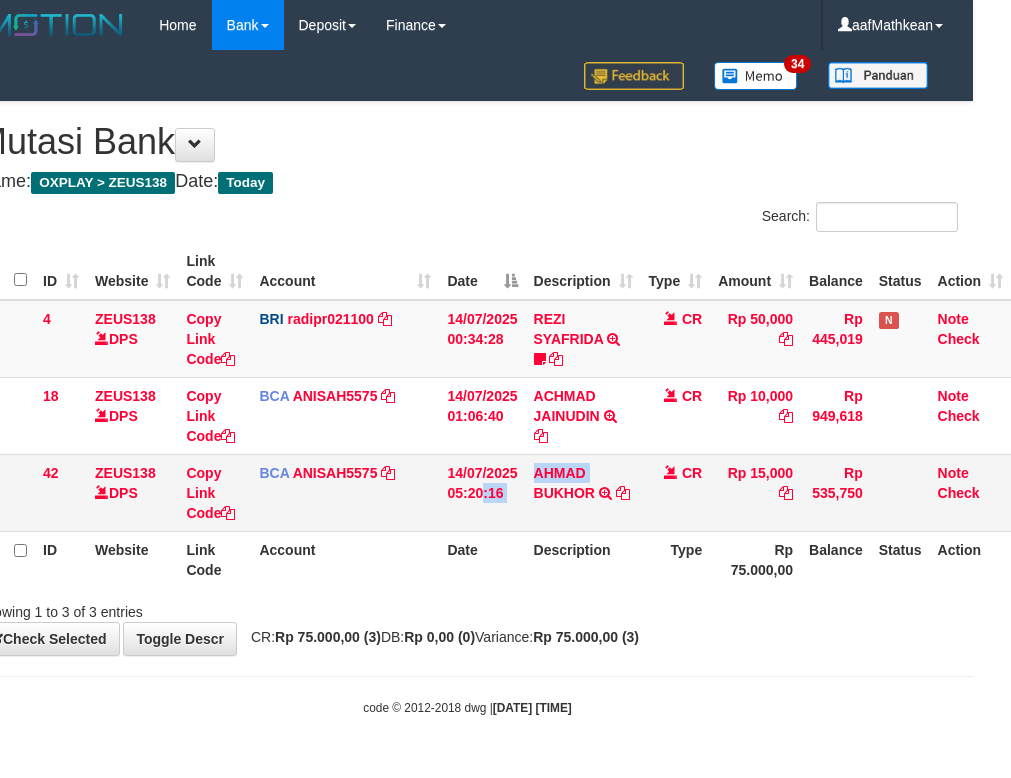 click on "14/07/2025 05:20:16" at bounding box center [482, 492] 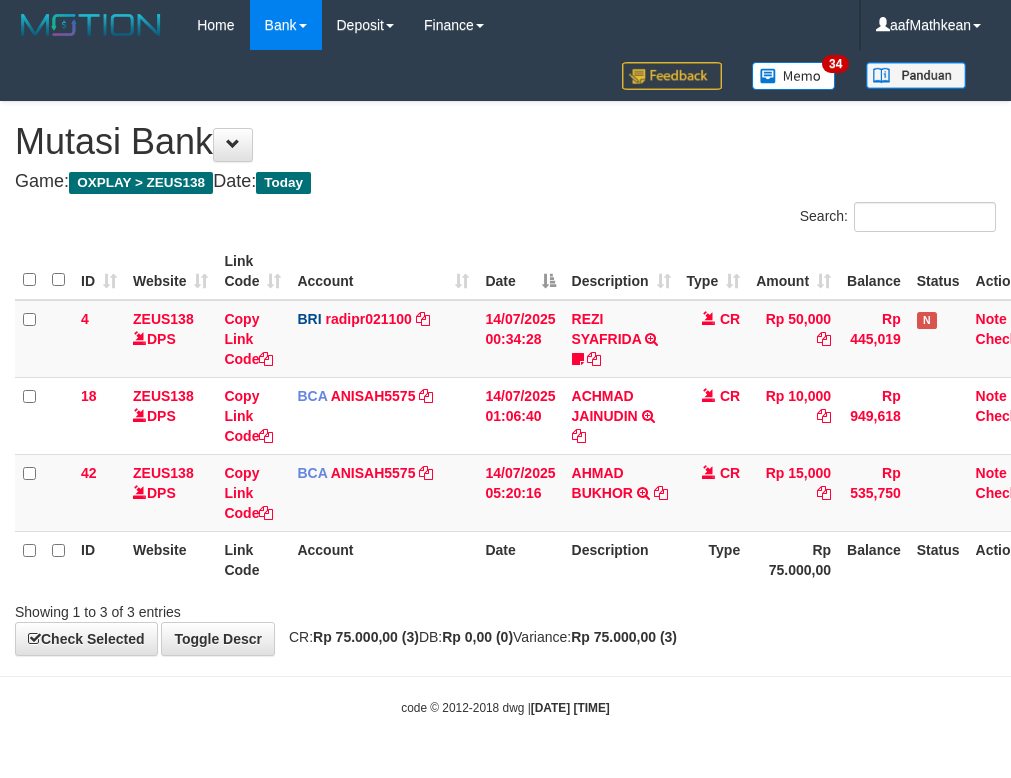 scroll, scrollTop: 0, scrollLeft: 38, axis: horizontal 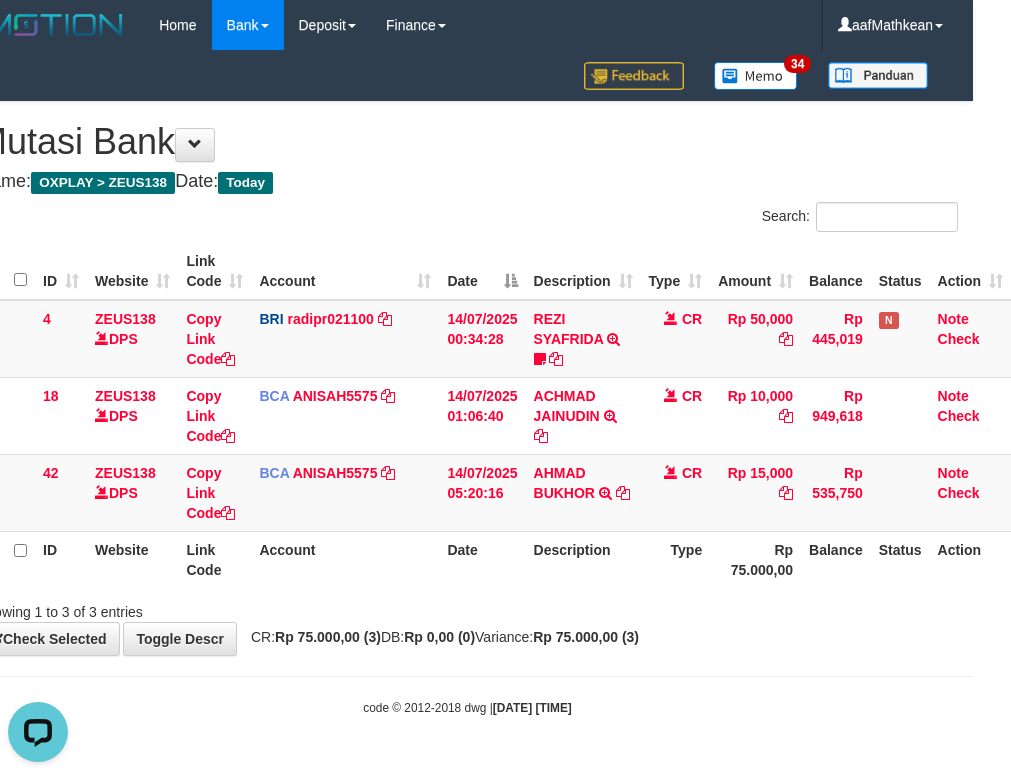 click on "Showing 1 to 3 of 3 entries" at bounding box center [172, 608] 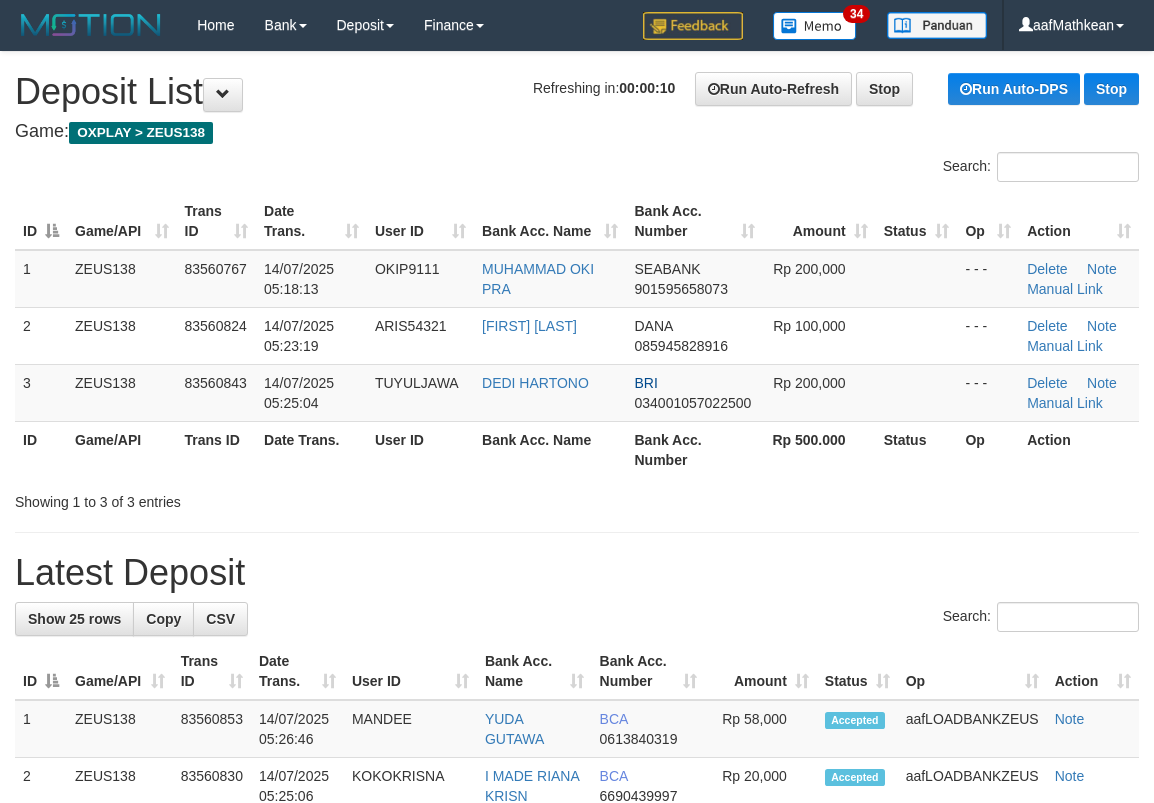 scroll, scrollTop: 0, scrollLeft: 0, axis: both 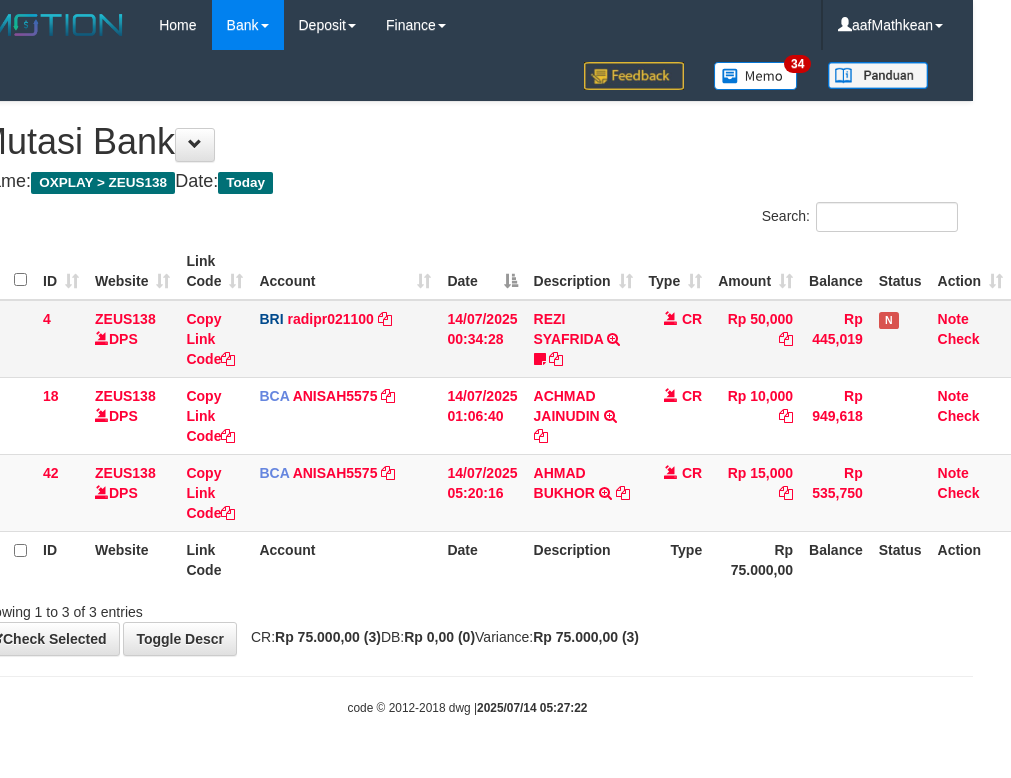 click on "Search:
ID Website Link Code Account Date Description Type Amount Balance Status Action
4
ZEUS138    DPS
Copy Link Code
BRI
radipr021100
DPS
[FIRST] [LAST]
mutasi_20250714_3774 | 4
mutasi_20250714_3774 | 4
14/07/2025 00:34:28
[FIRST] [LAST]            TRANSFER NBMB [FIRST] [LAST] TO [FIRST] [LAST]    [PHONE]
CR
Rp 50,000
Rp 445,019
N
Note
Check
18
ZEUS138    DPS
Copy Link Code
BCA
ANISAH5575
DPS" at bounding box center [467, 412] 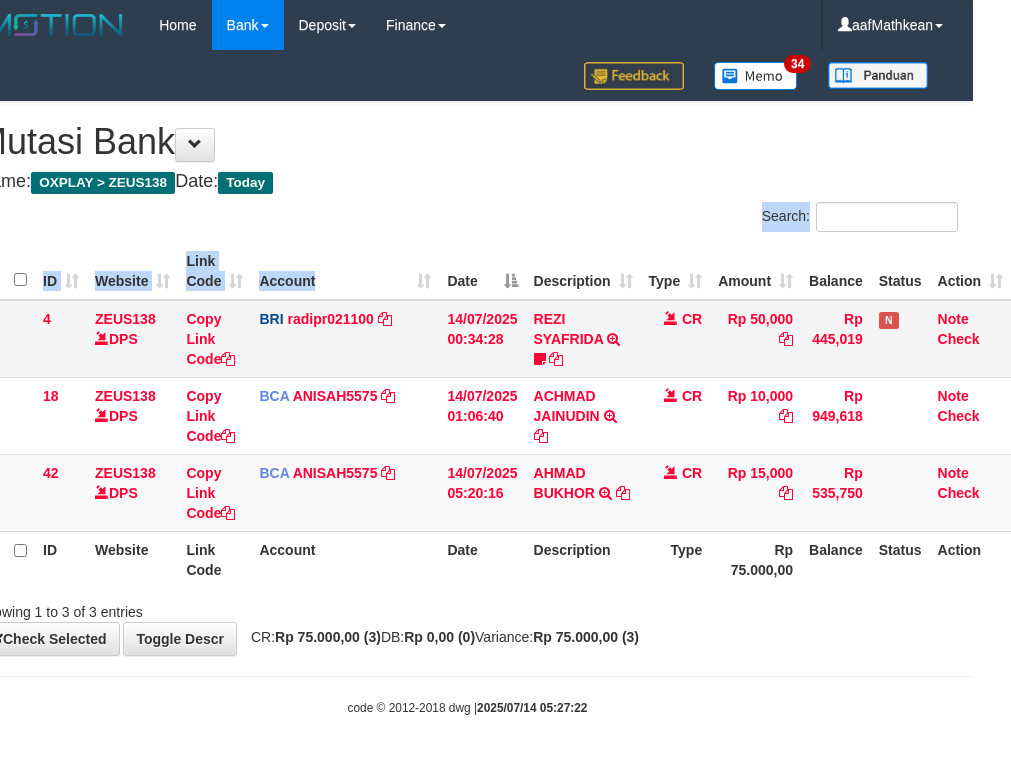 click on "14/07/2025 00:34:28" at bounding box center [482, 339] 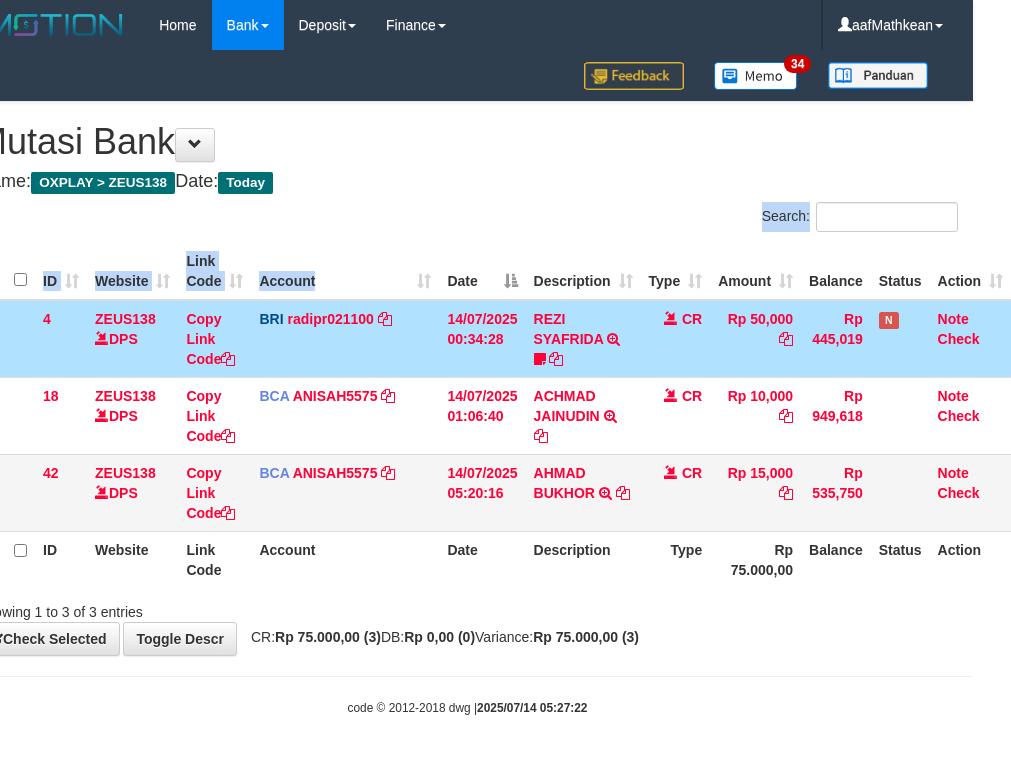 drag, startPoint x: 504, startPoint y: 453, endPoint x: 514, endPoint y: 510, distance: 57.870544 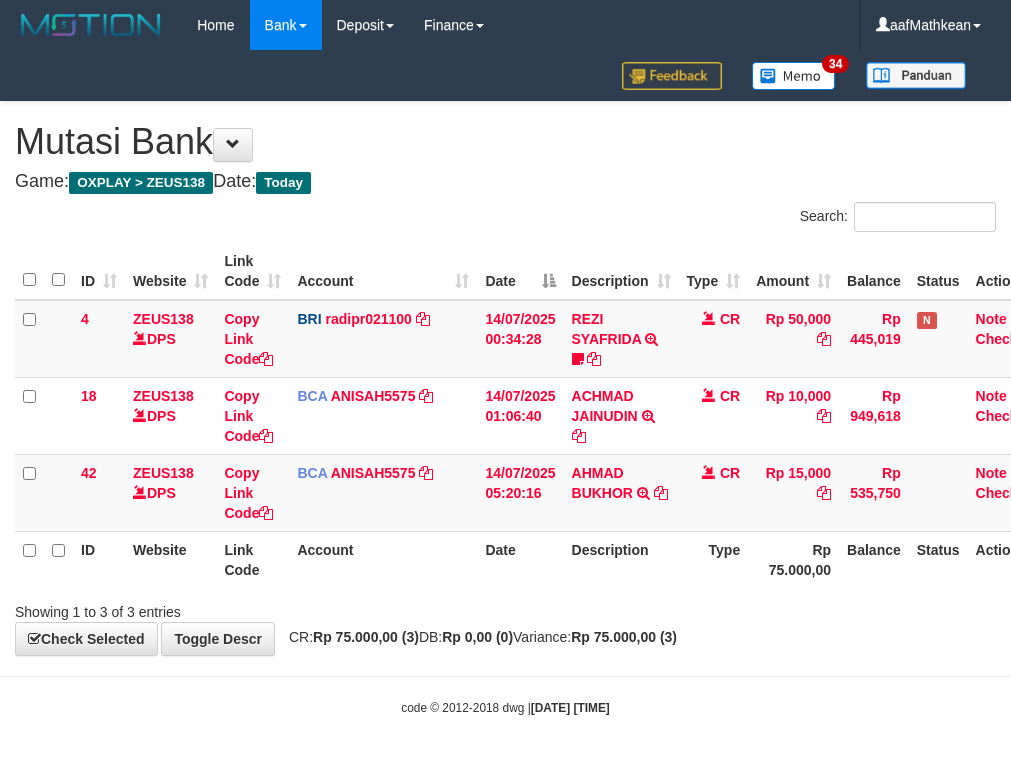scroll, scrollTop: 0, scrollLeft: 38, axis: horizontal 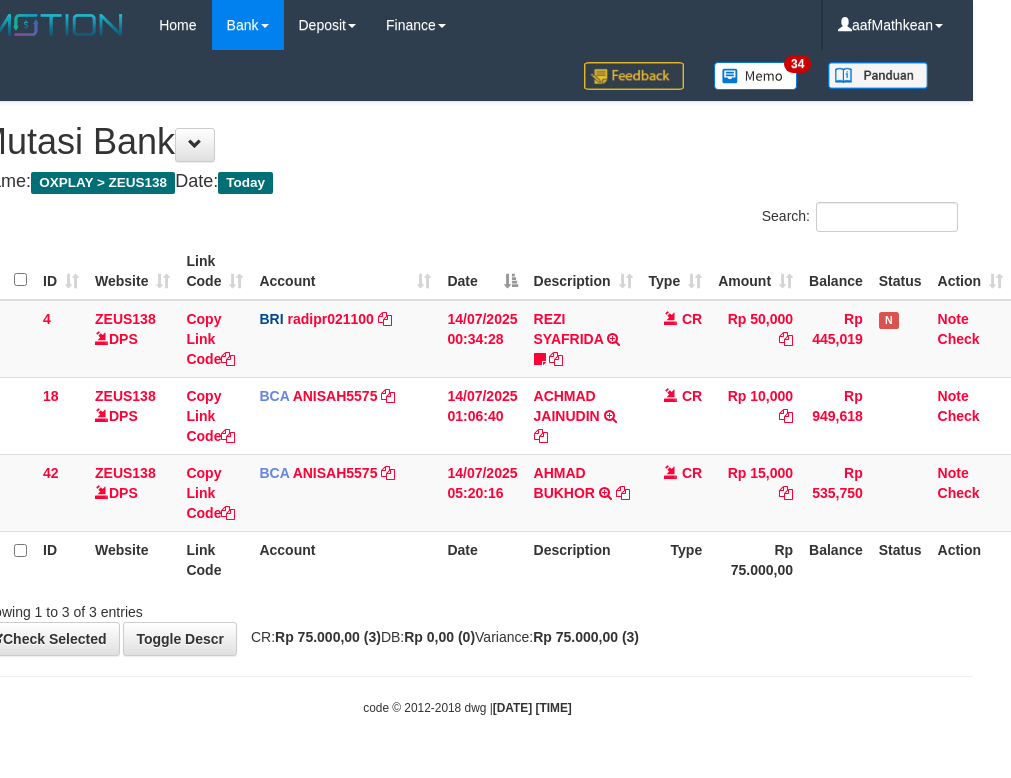 click on "ID Website Link Code Account Date Description Type Amount Balance Status Action
4
ZEUS138    DPS
Copy Link Code
BRI
radipr021100
DPS
[FIRST] [LAST]
mutasi_[DATE]_[NUMBER] | 4
mutasi_[DATE]_[NUMBER] | 4
[DATE] [TIME]
[NAME]            TRANSFER NBMB [NAME] TO [NAME]    [ACCOUNT_NUMBER]
CR
Rp 50,000
Rp 445,019
N
Note
Check
18
ZEUS138    DPS
Copy Link Code
BCA
ANISAH5575
DPS" at bounding box center (467, 415) 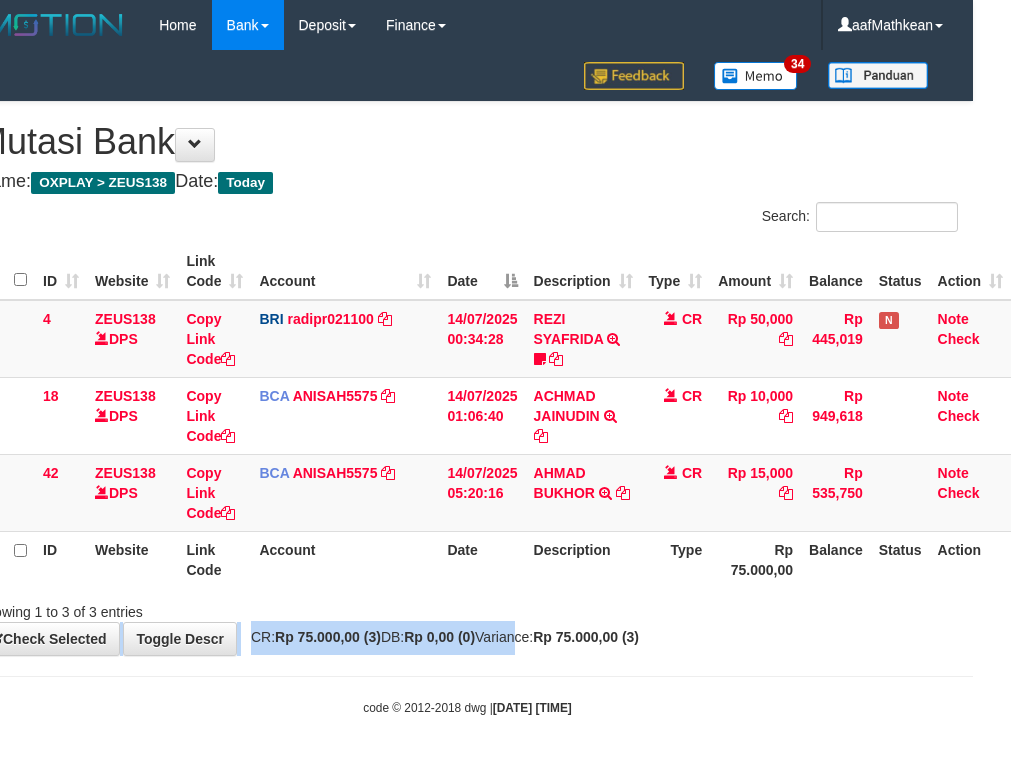 drag, startPoint x: 528, startPoint y: 619, endPoint x: 578, endPoint y: 634, distance: 52.201534 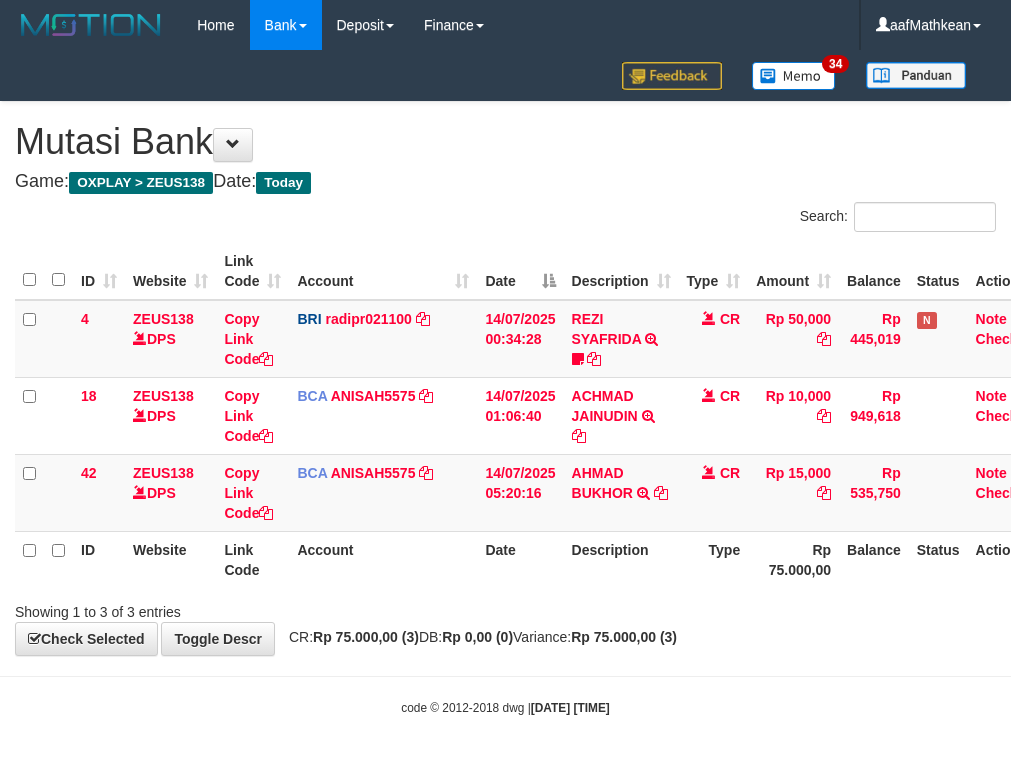 scroll, scrollTop: 0, scrollLeft: 38, axis: horizontal 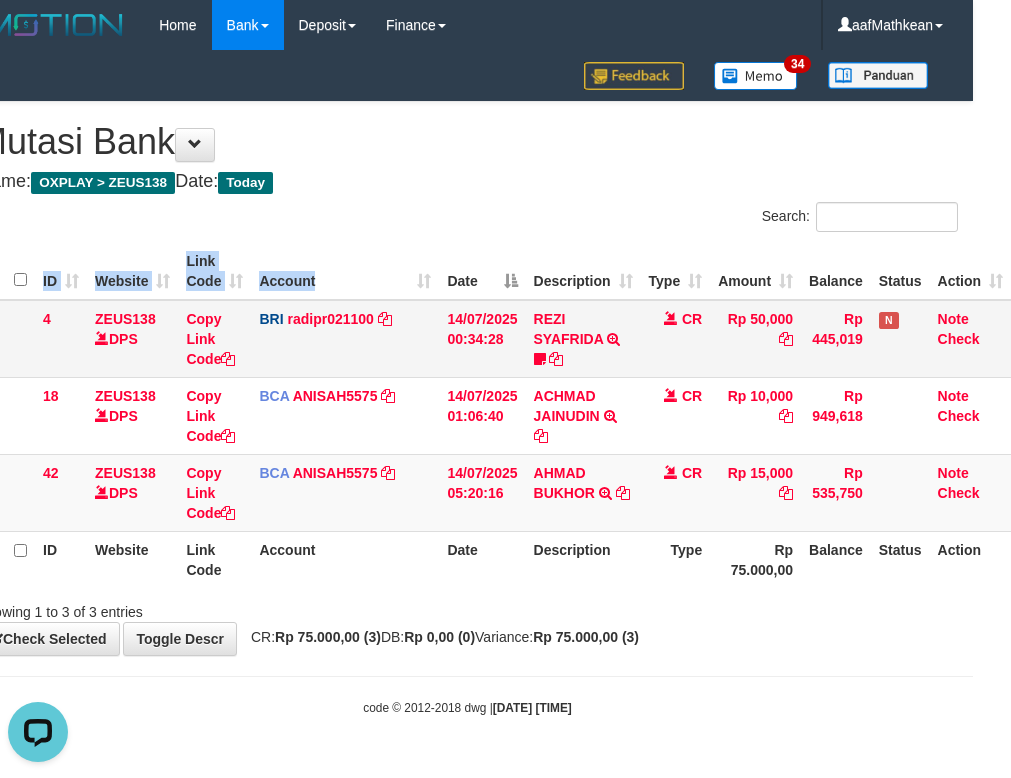 drag, startPoint x: 396, startPoint y: 236, endPoint x: 432, endPoint y: 323, distance: 94.15413 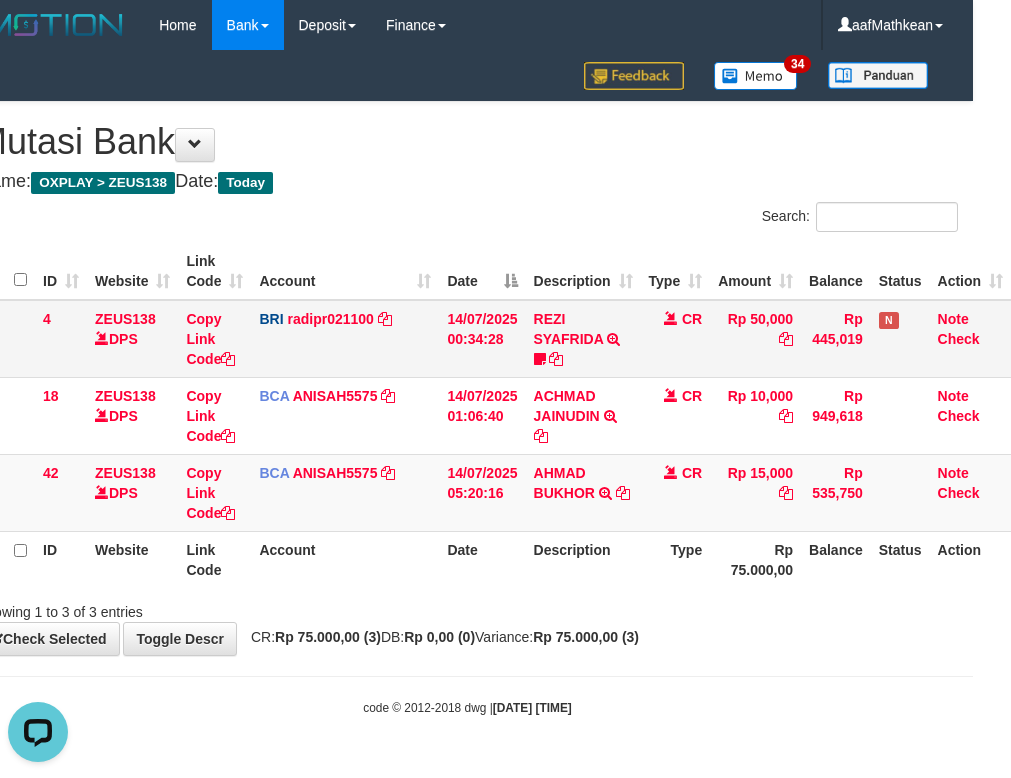 click on "14/07/2025 00:34:28" at bounding box center (482, 339) 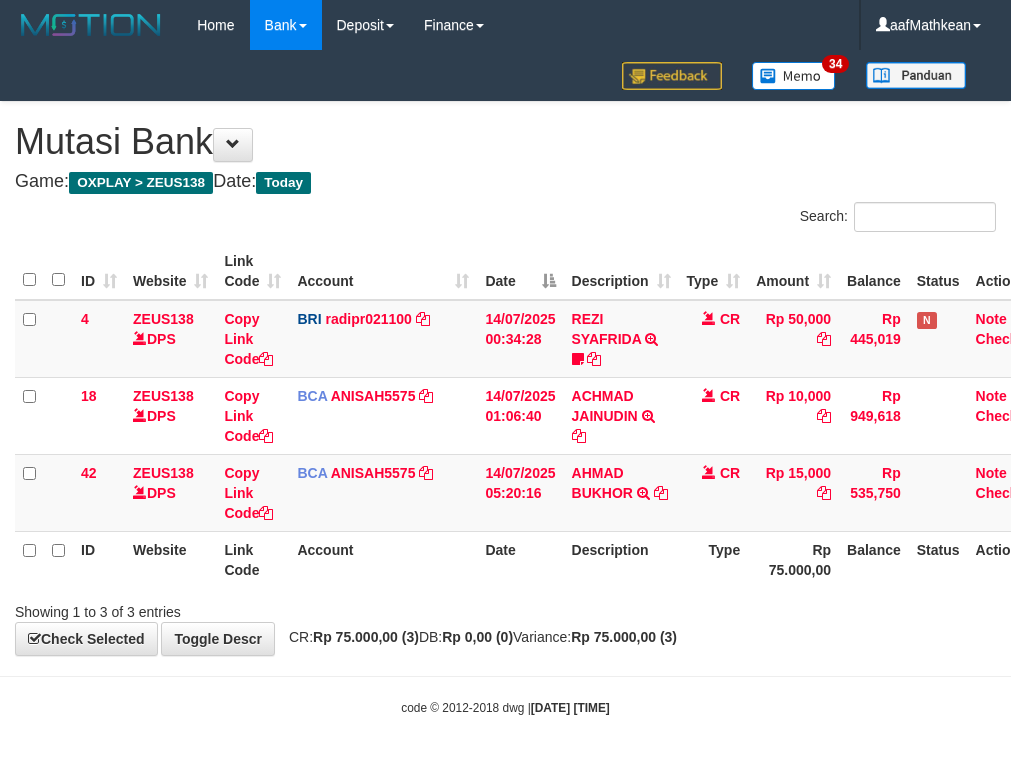 scroll, scrollTop: 0, scrollLeft: 38, axis: horizontal 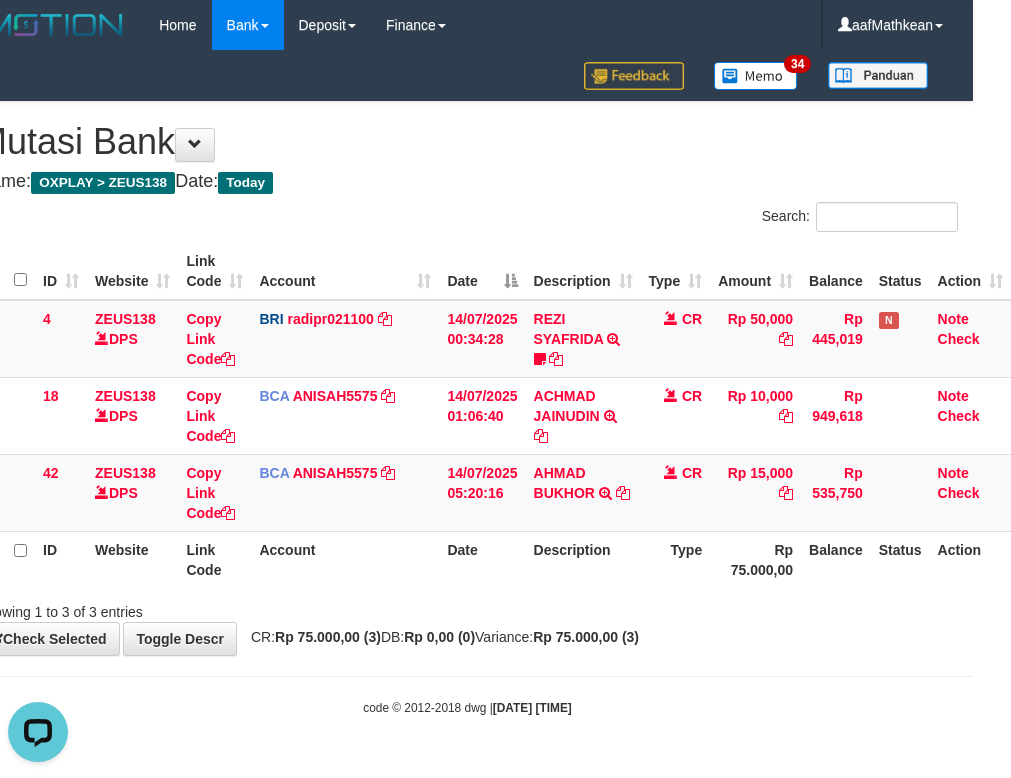 click on "**********" at bounding box center [467, 378] 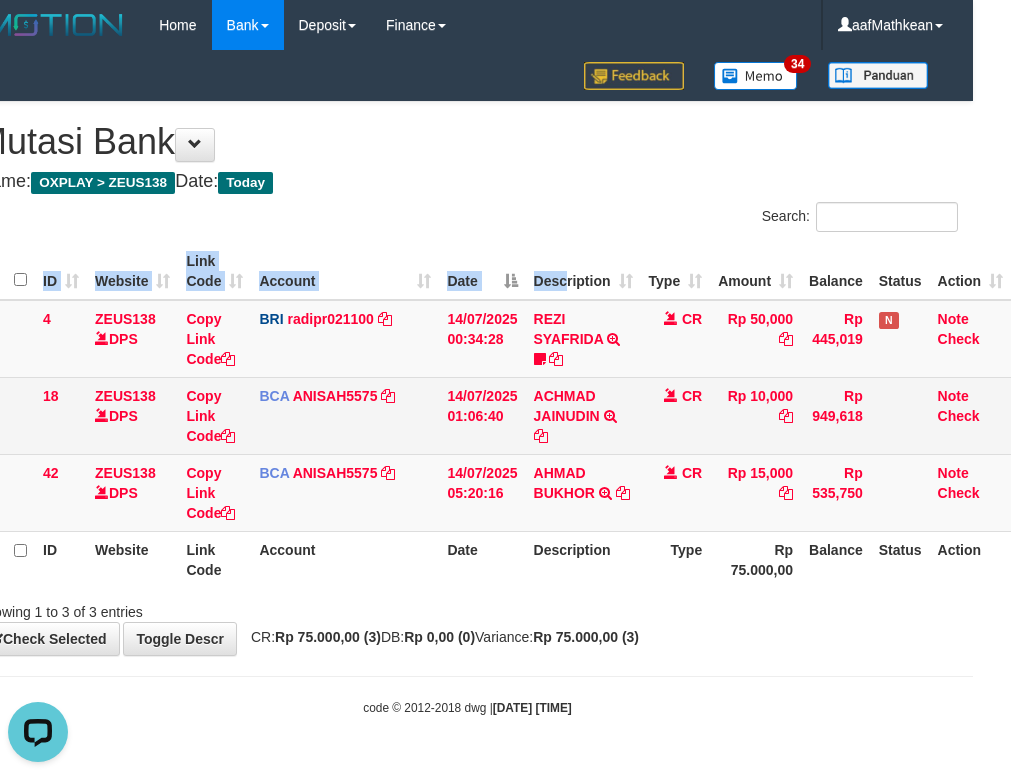 drag, startPoint x: 565, startPoint y: 298, endPoint x: 602, endPoint y: 406, distance: 114.16216 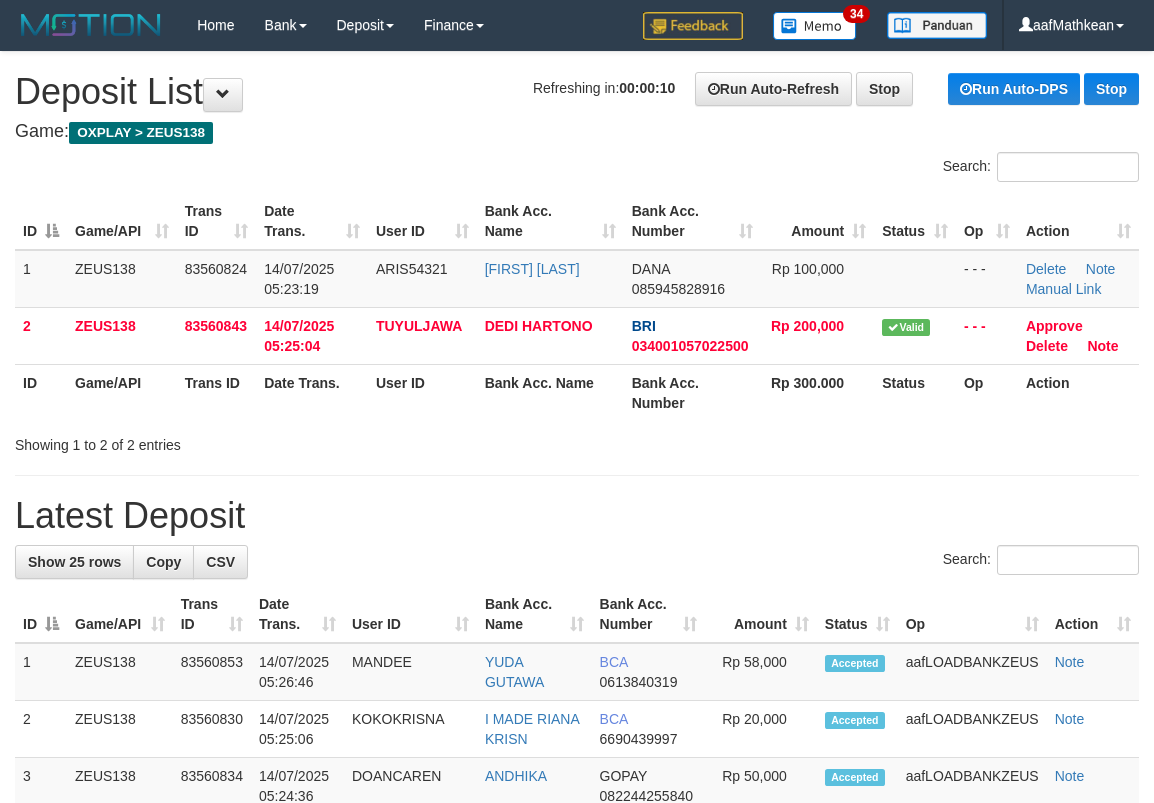 scroll, scrollTop: 0, scrollLeft: 0, axis: both 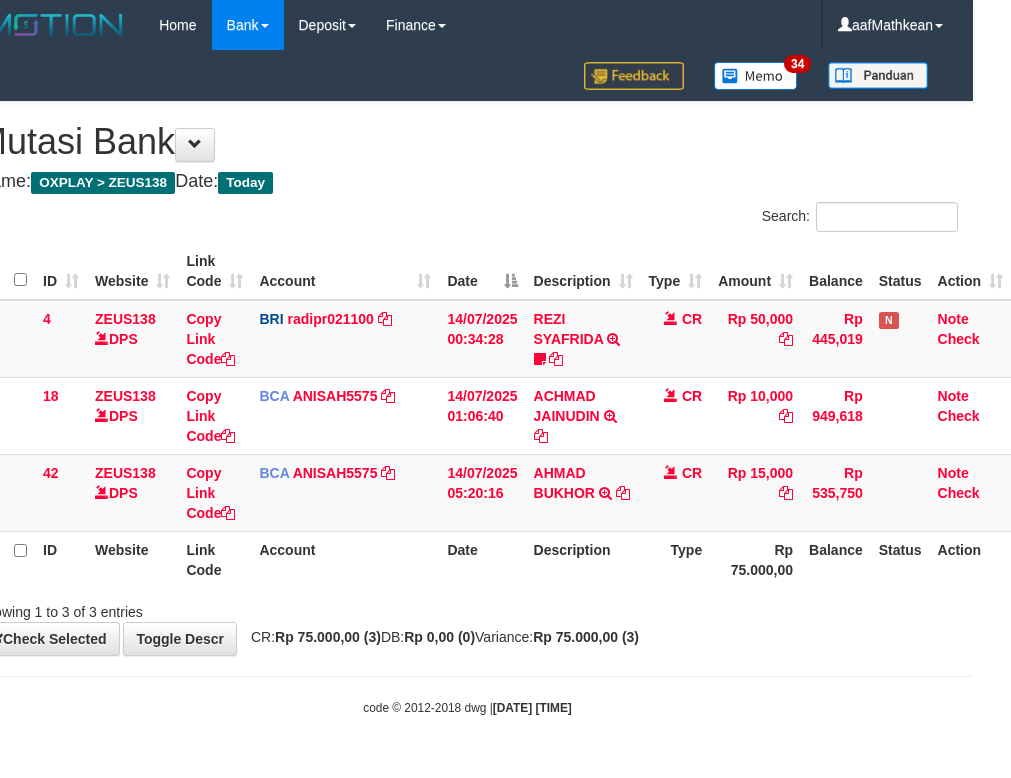 drag, startPoint x: 503, startPoint y: 532, endPoint x: 494, endPoint y: 538, distance: 10.816654 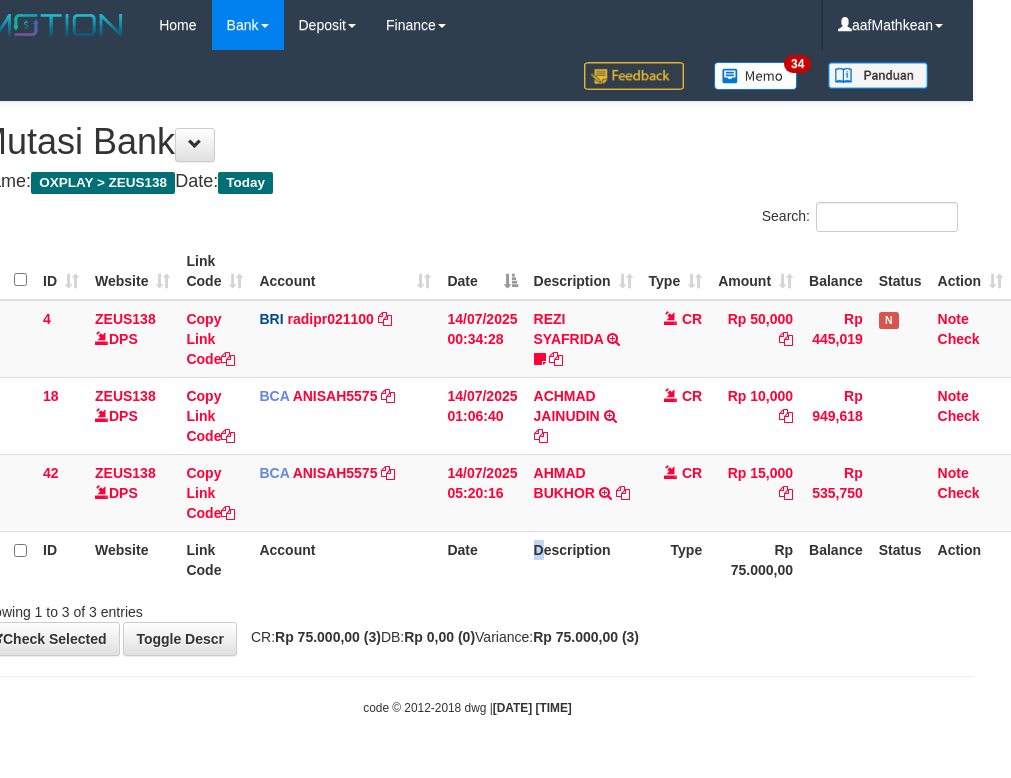 drag, startPoint x: 540, startPoint y: 565, endPoint x: 713, endPoint y: 620, distance: 181.53236 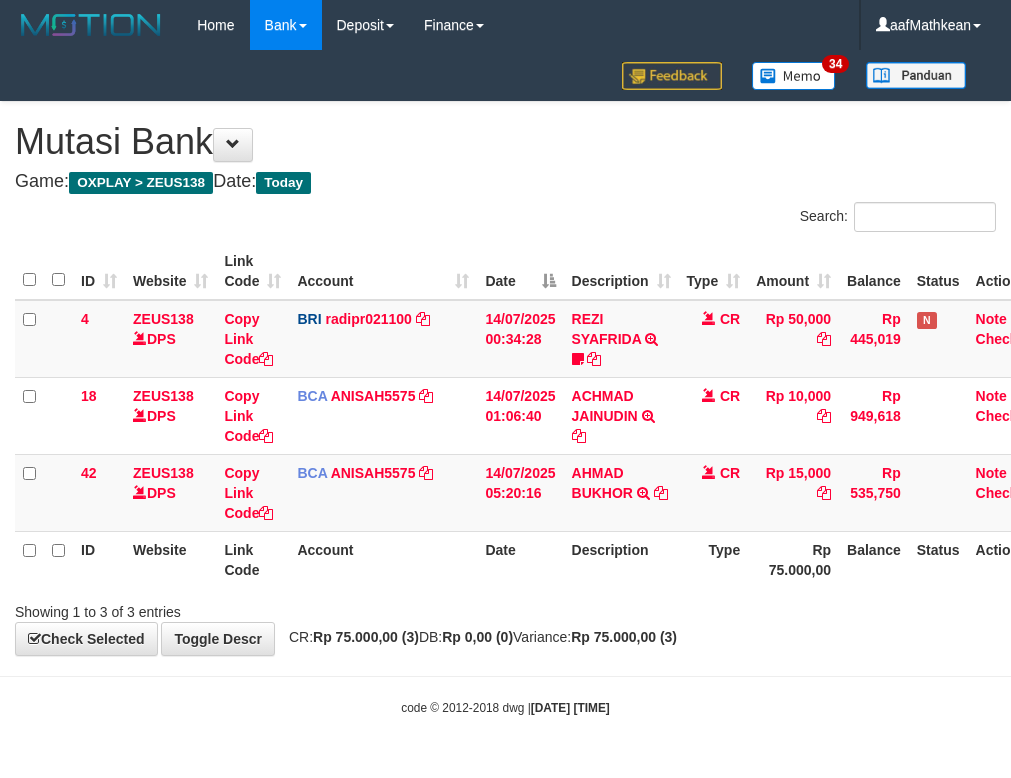 scroll, scrollTop: 0, scrollLeft: 38, axis: horizontal 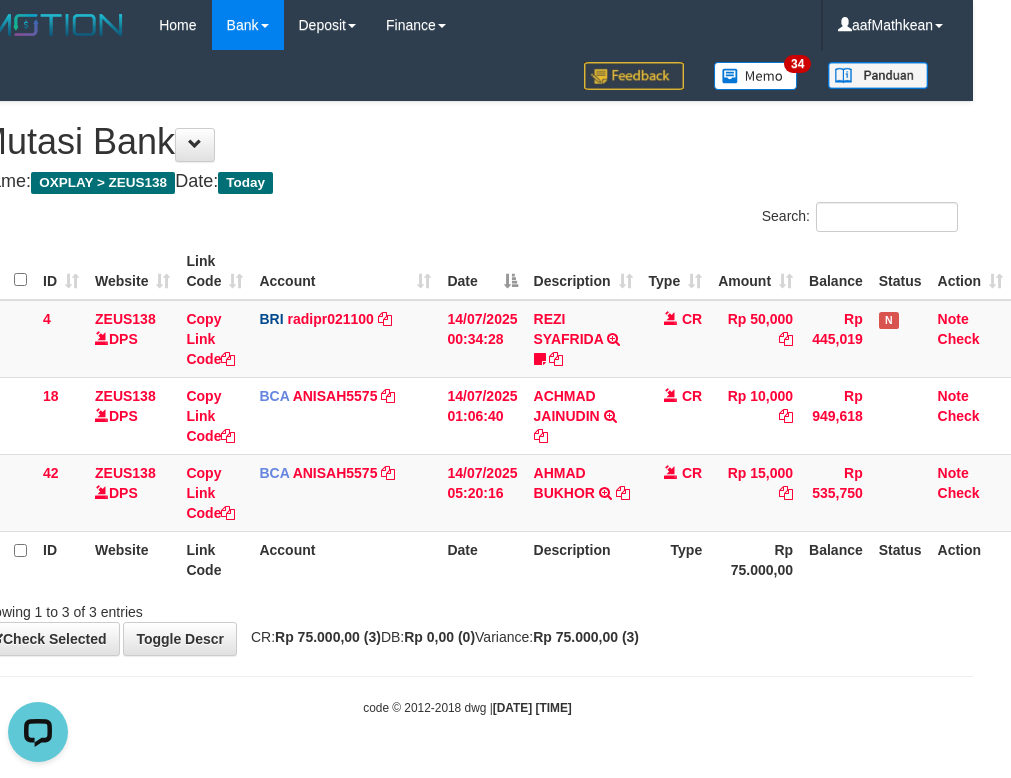 click on "**********" at bounding box center (467, 378) 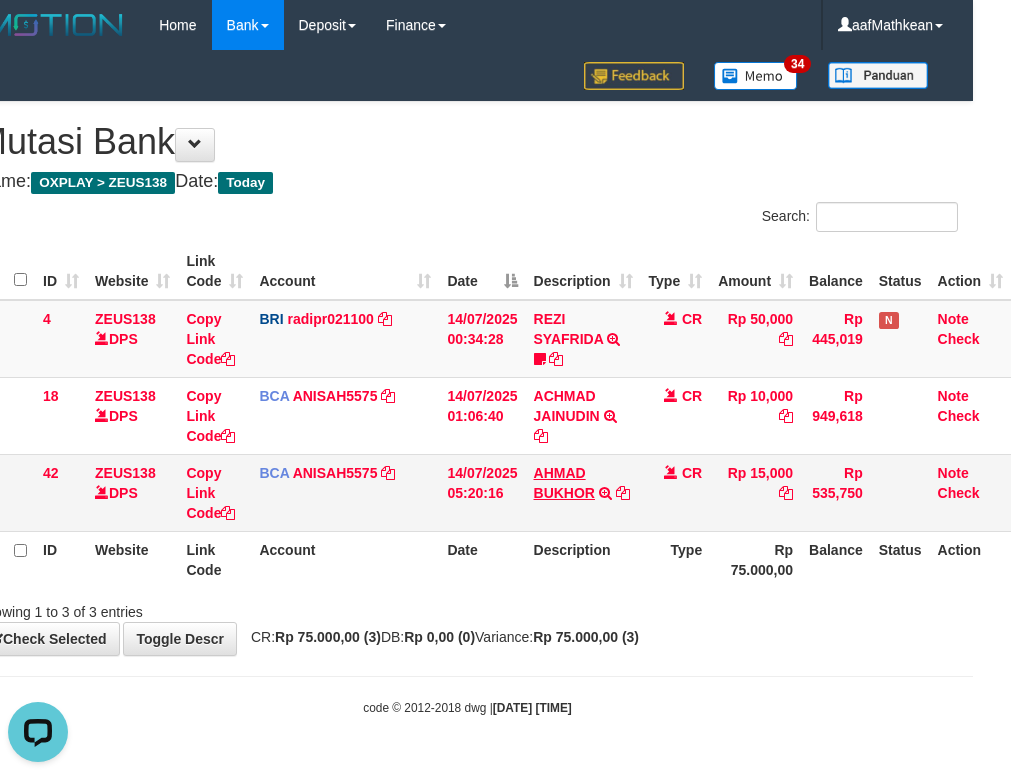 drag, startPoint x: 807, startPoint y: 654, endPoint x: 541, endPoint y: 493, distance: 310.92926 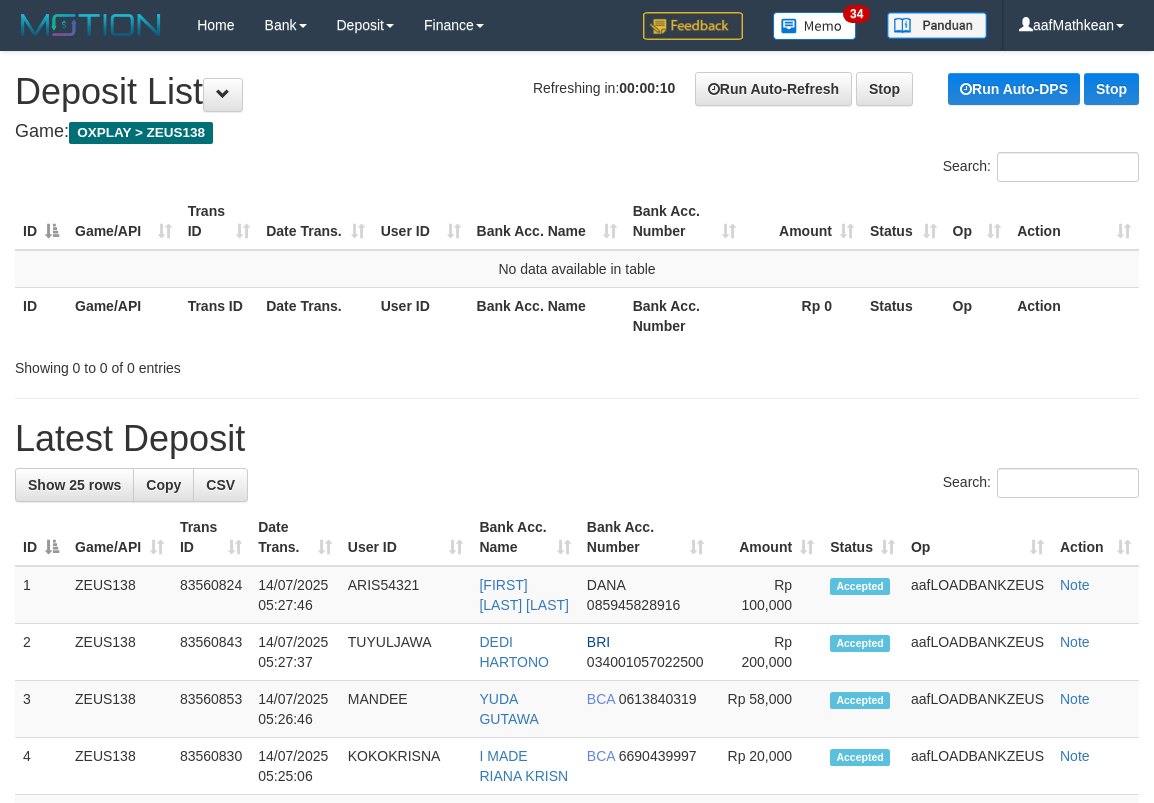 scroll, scrollTop: 0, scrollLeft: 0, axis: both 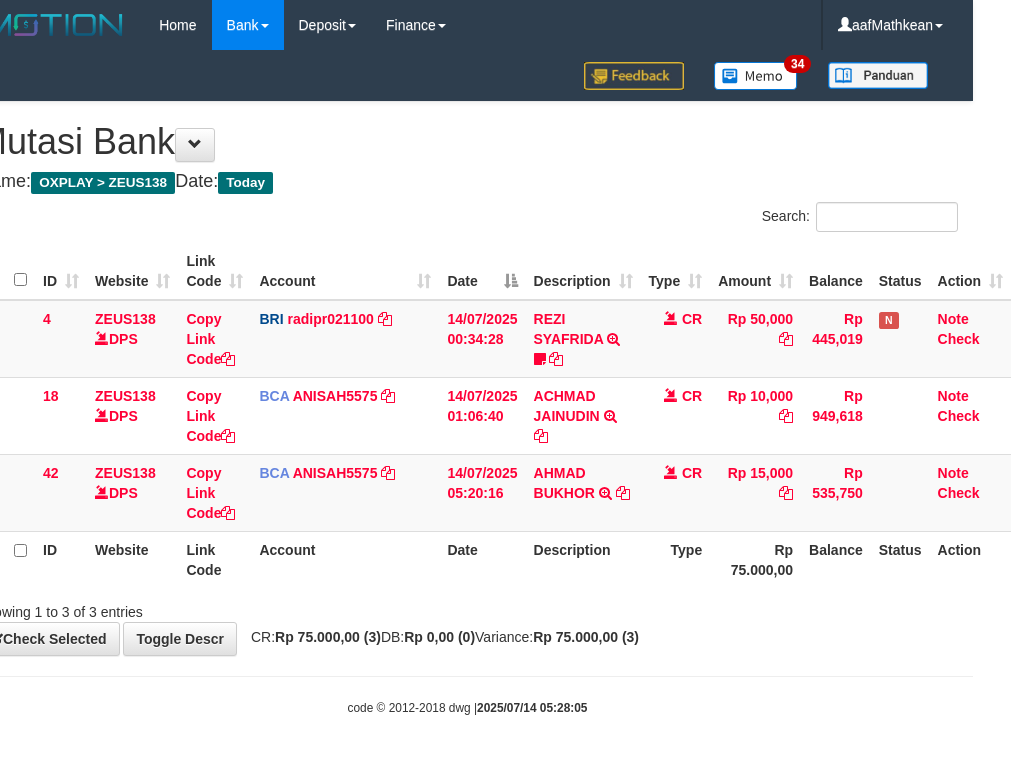 click on "Description" at bounding box center [583, 559] 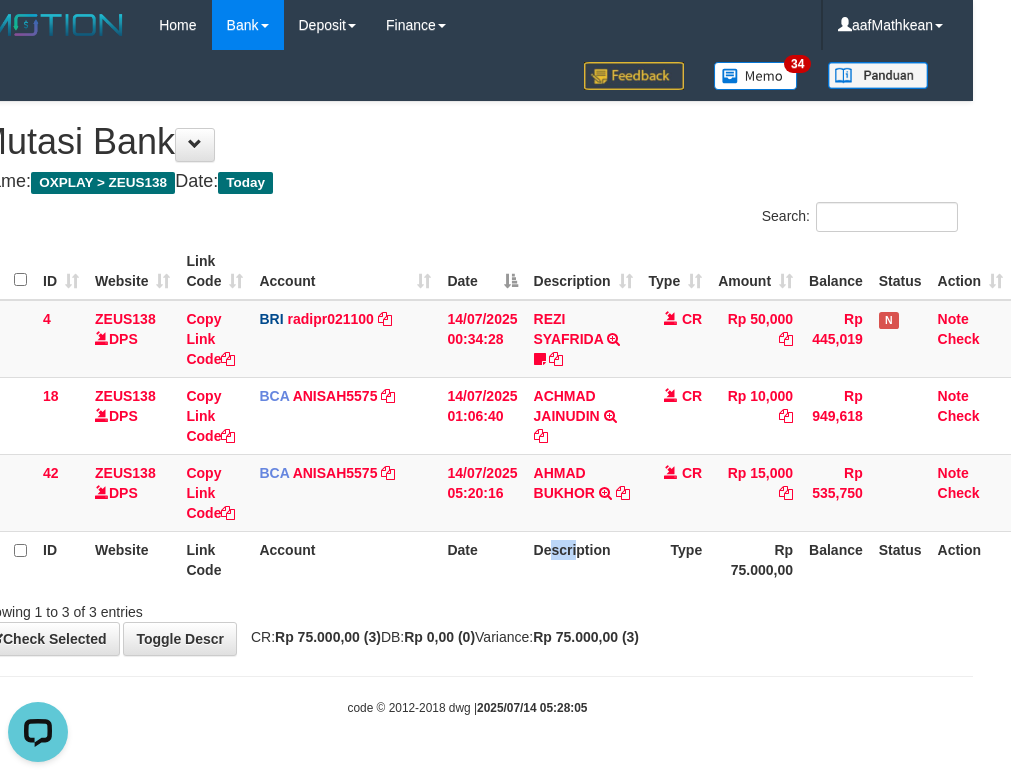 scroll, scrollTop: 0, scrollLeft: 0, axis: both 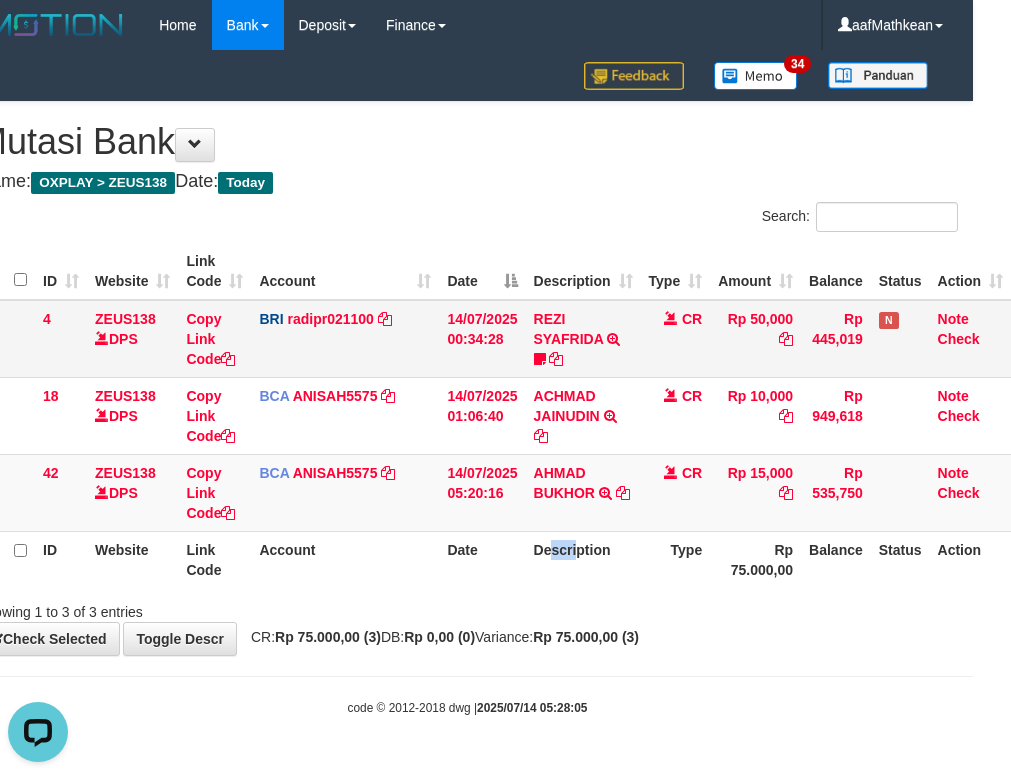 click on "4
ZEUS138    DPS
Copy Link Code
BRI
radipr021100
DPS
REYNALDI ADI PRATAMA
mutasi_20250714_3774 | 4
mutasi_20250714_3774 | 4
14/07/2025 00:34:28
REZI SYAFRIDA            TRANSFER NBMB REZI SYAFRIDA TO REYNALDI ADI PRATAMA    808801023311535
CR
Rp 50,000
Rp 445,019
N
Note
Check
18
ZEUS138    DPS
Copy Link Code
BCA
ANISAH5575
DPS
ANISAH
mutasi_20250714_3827 | 18
mutasi_20250714_3827 | 18" at bounding box center [494, 416] 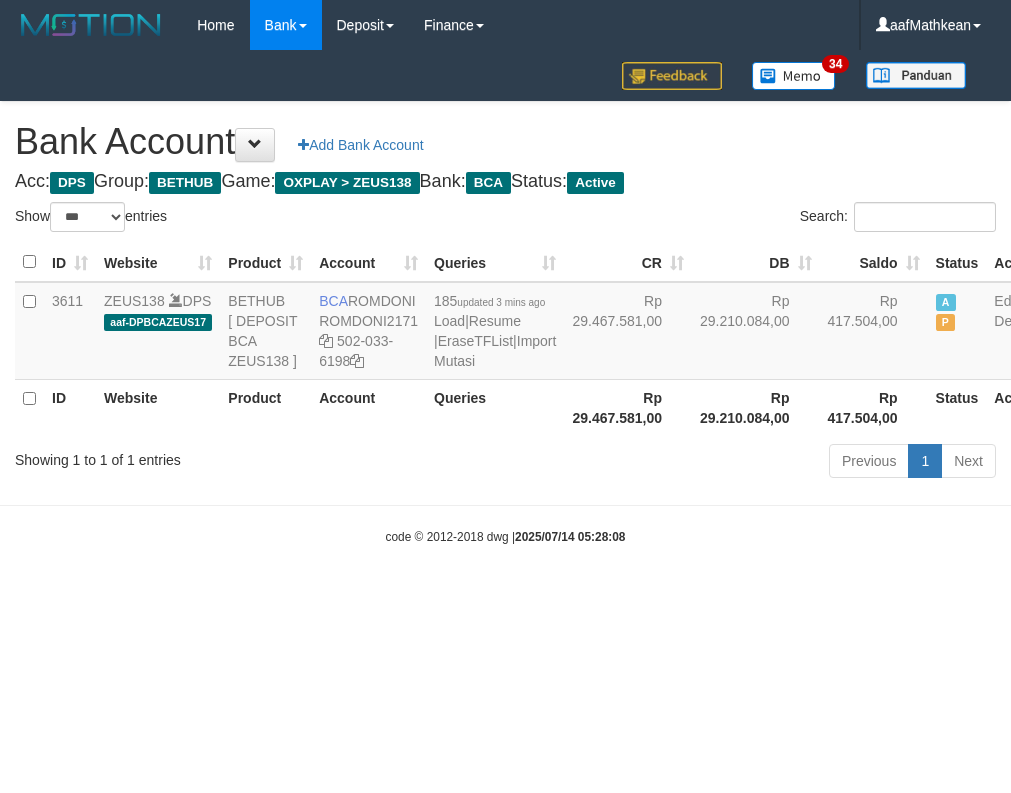 select on "***" 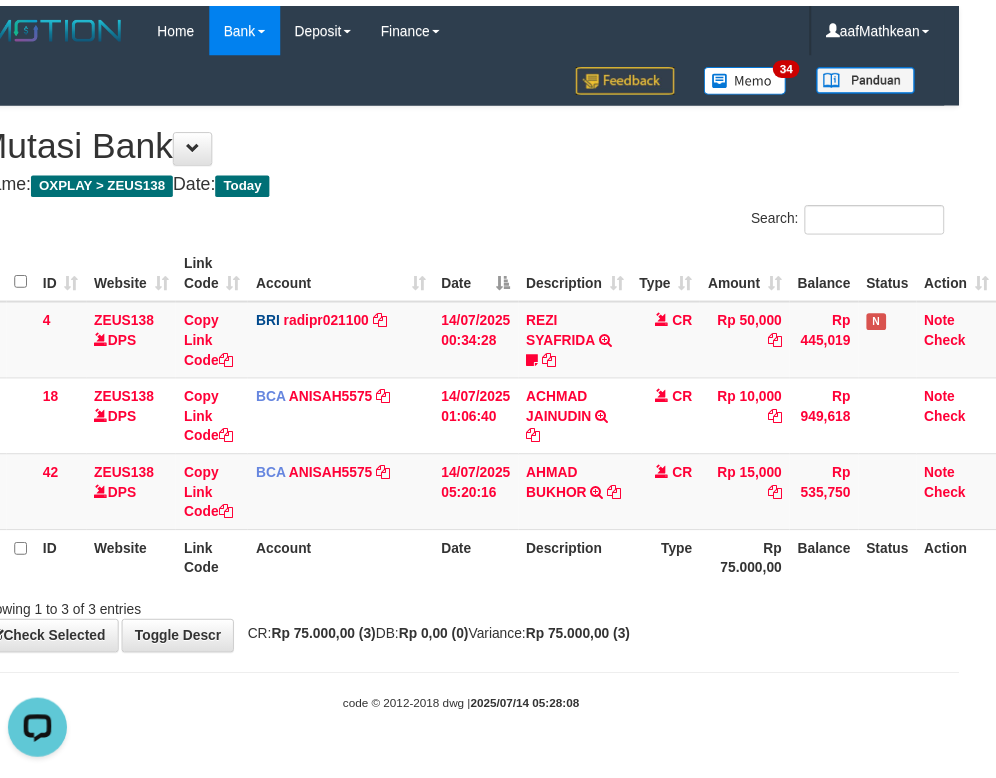 scroll, scrollTop: 0, scrollLeft: 0, axis: both 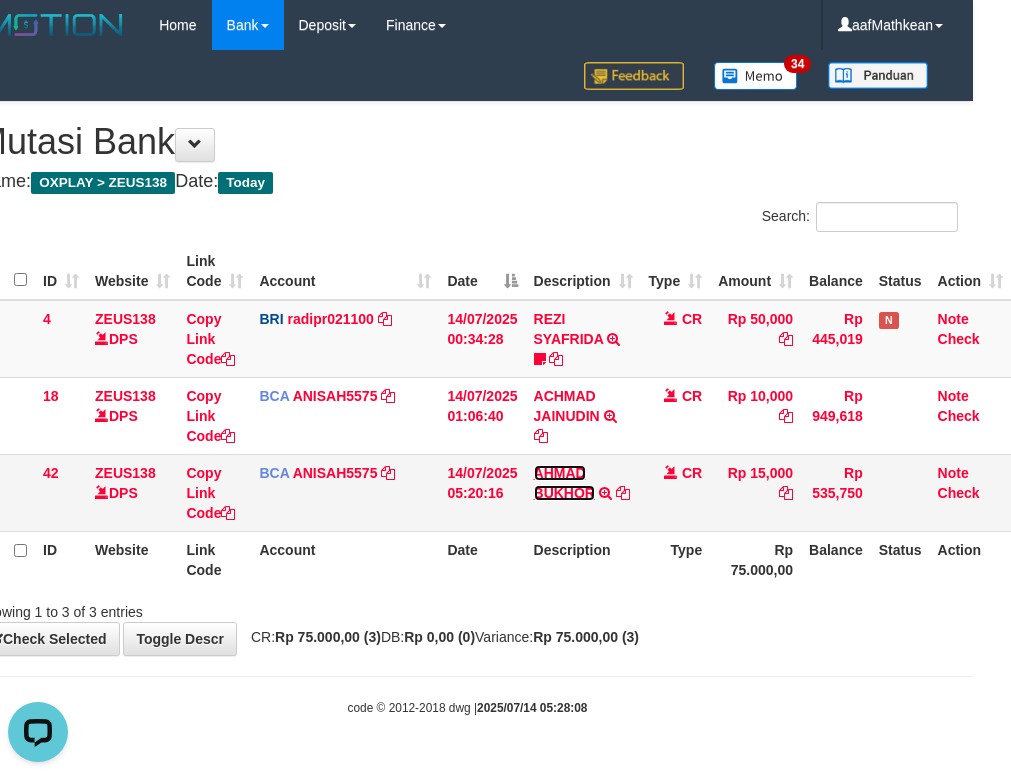 click on "AHMAD BUKHOR" at bounding box center [564, 483] 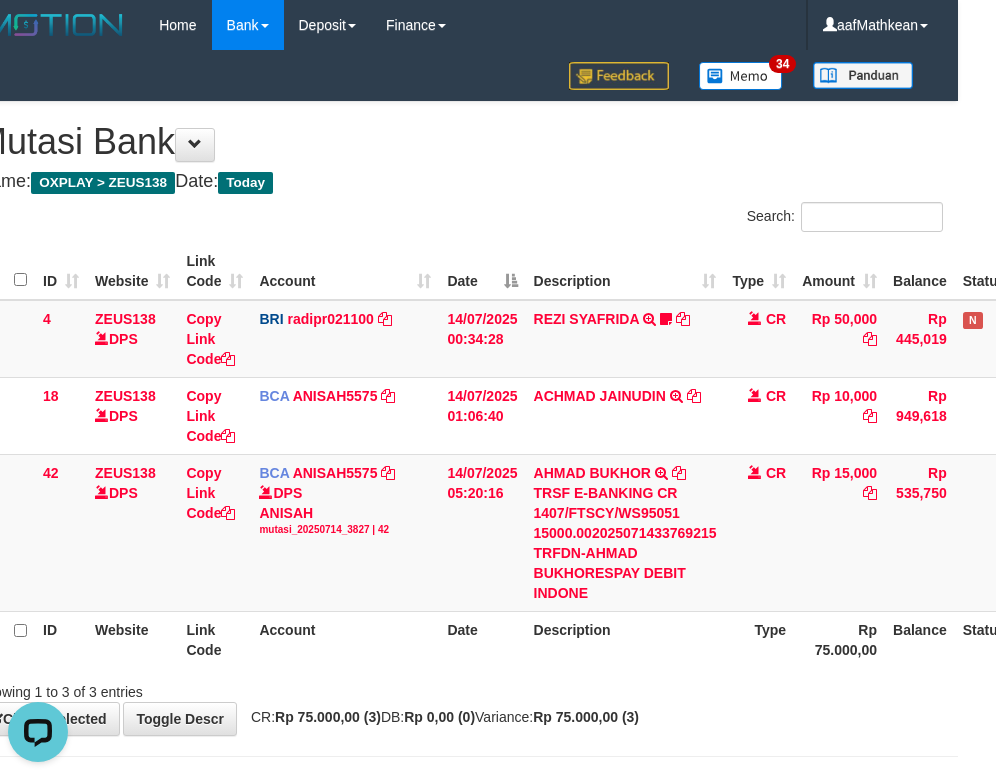 click on "Description" at bounding box center (625, 639) 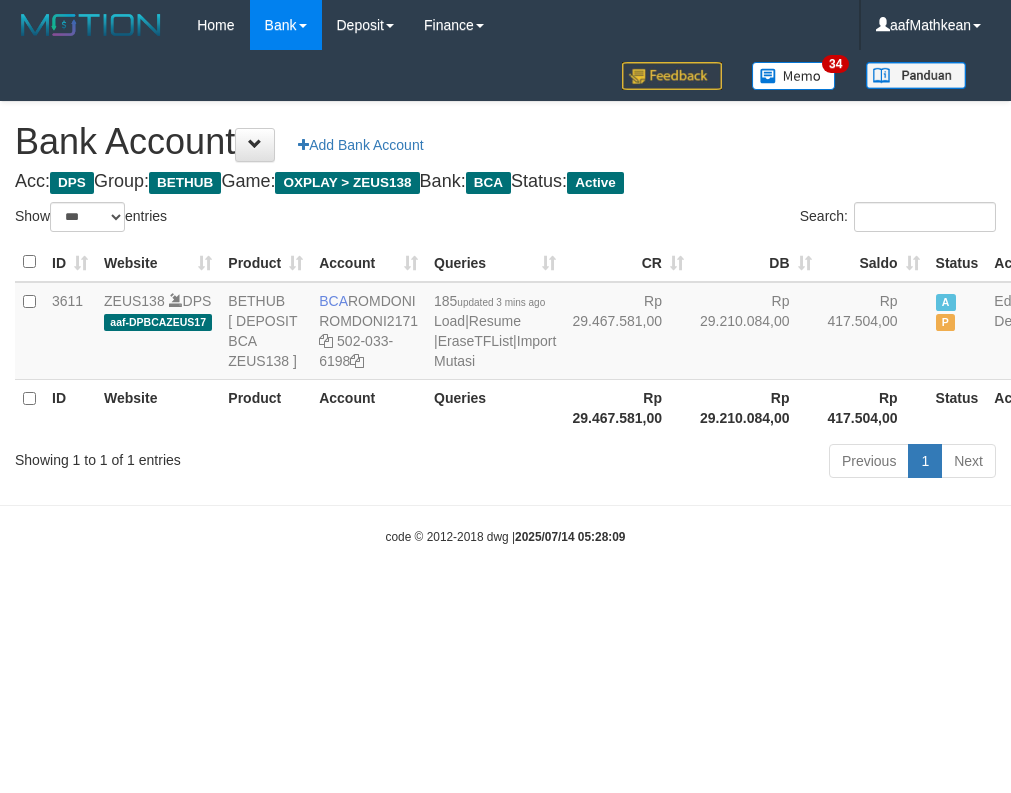 select on "***" 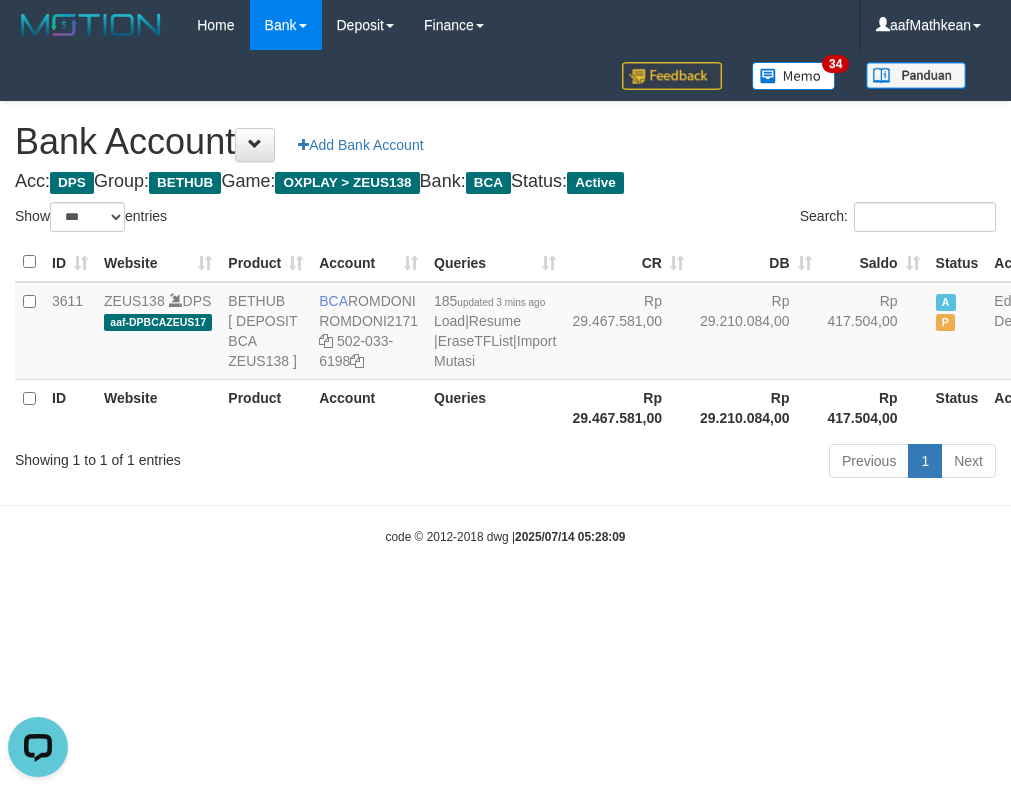 scroll, scrollTop: 0, scrollLeft: 0, axis: both 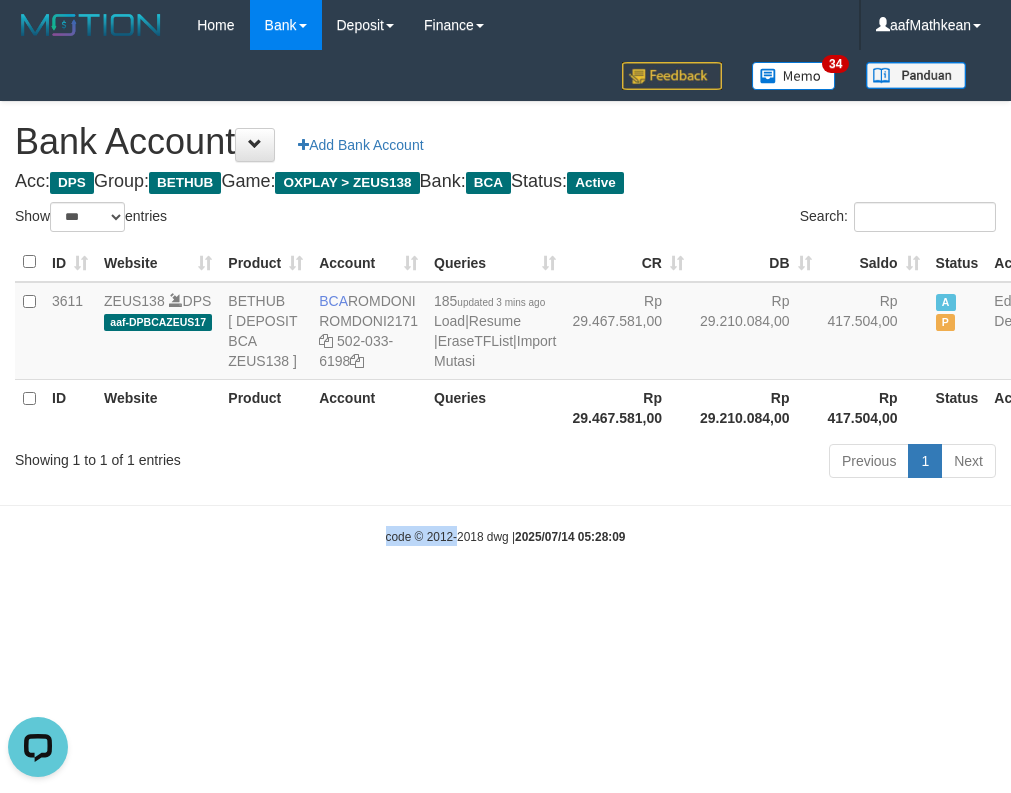 click on "Toggle navigation
Home
Bank
Account List
Load
By Website
Group
[OXPLAY]													ZEUS138
By Load Group (DPS)" at bounding box center [505, 298] 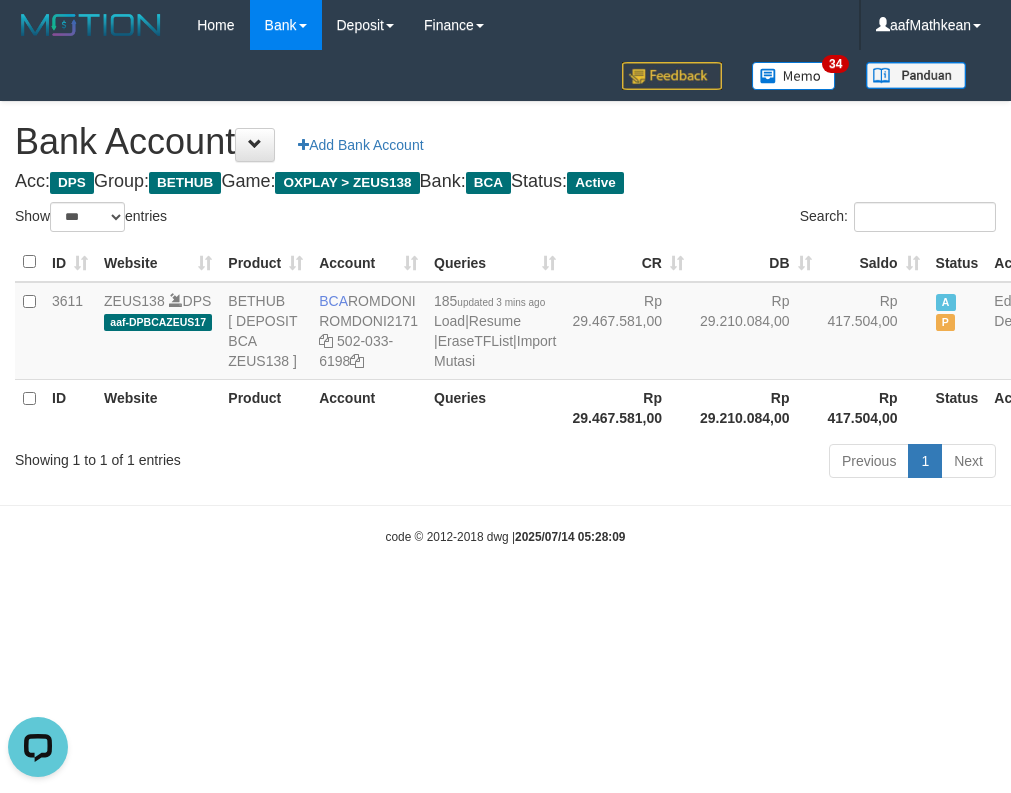 click on "Toggle navigation
Home
Bank
Account List
Load
By Website
Group
[OXPLAY]													ZEUS138
By Load Group (DPS)" at bounding box center (505, 298) 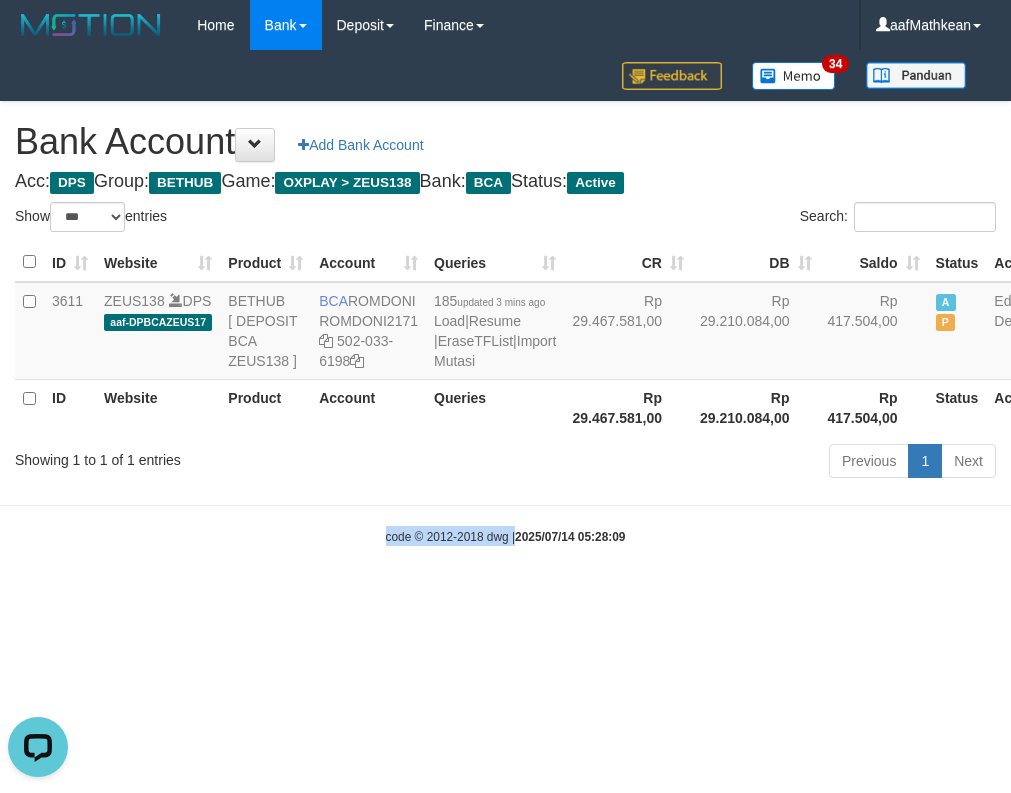 click on "Toggle navigation
Home
Bank
Account List
Load
By Website
Group
[OXPLAY]													ZEUS138
By Load Group (DPS)" at bounding box center (505, 298) 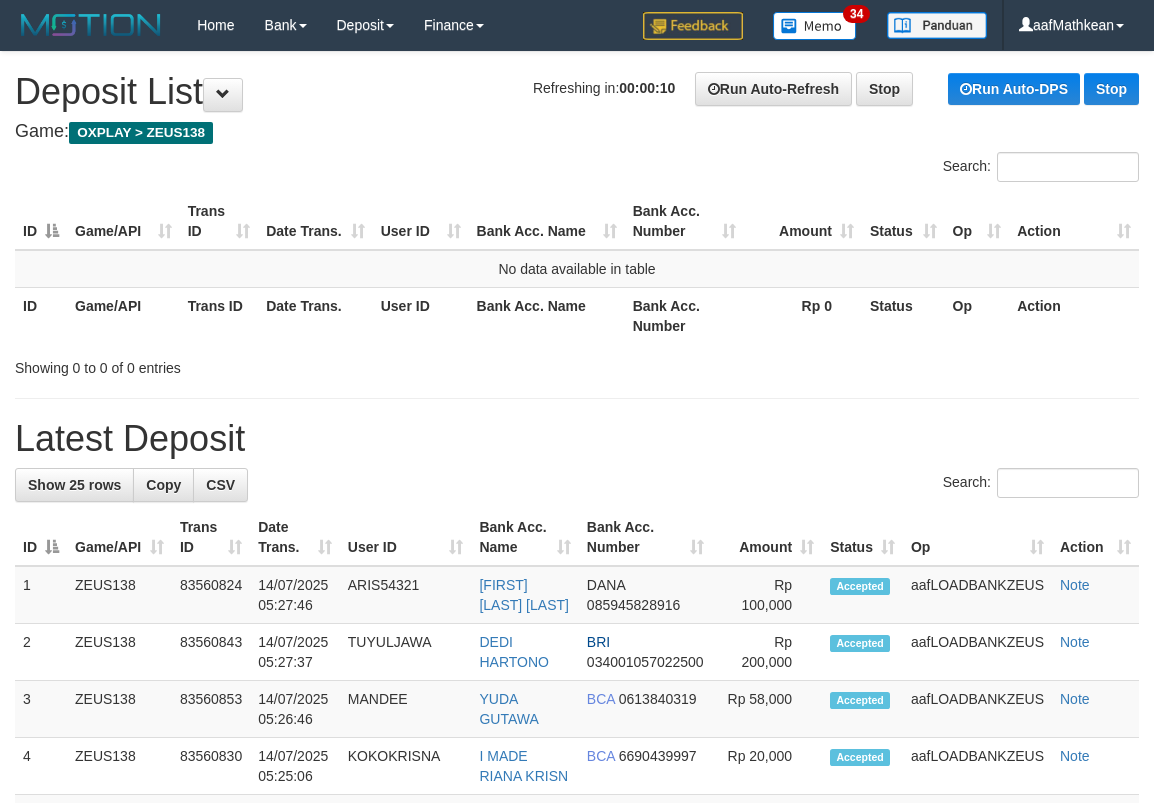 scroll, scrollTop: 0, scrollLeft: 0, axis: both 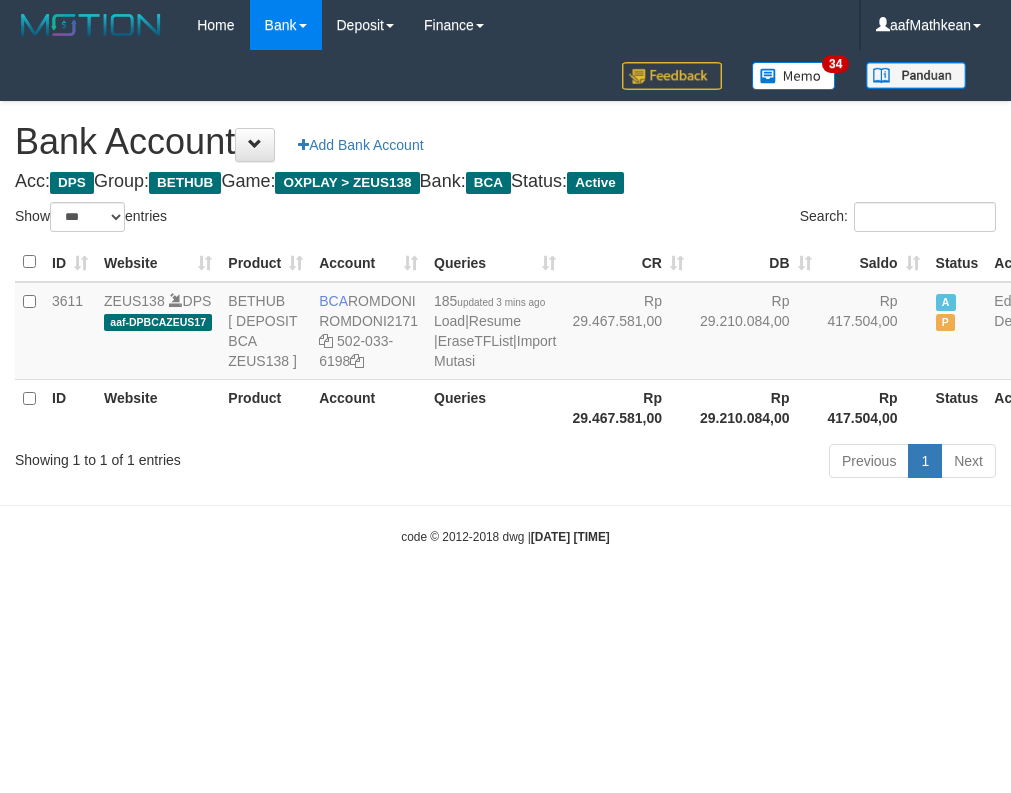 select on "***" 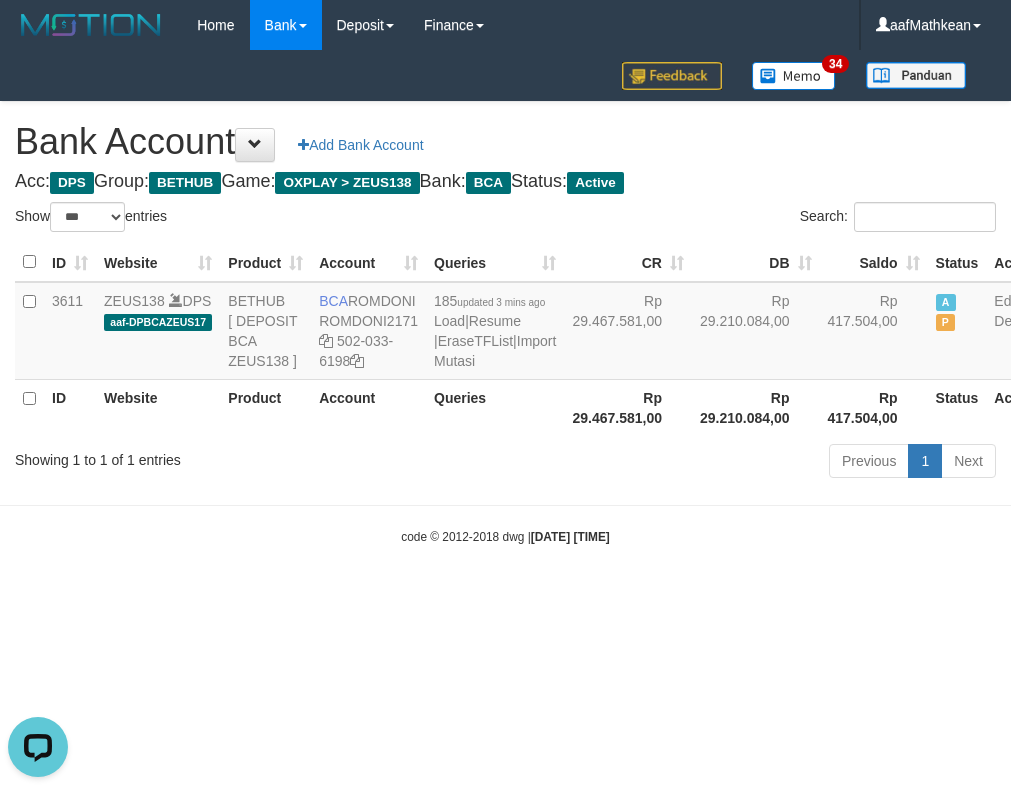 scroll, scrollTop: 0, scrollLeft: 0, axis: both 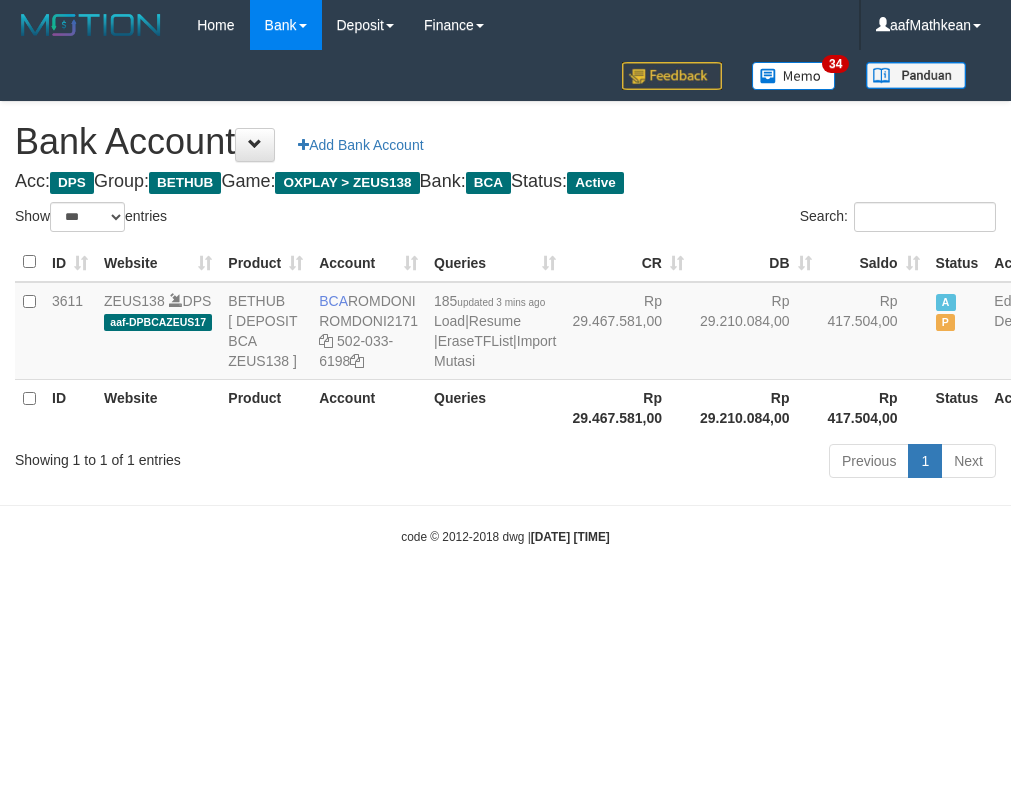 select on "***" 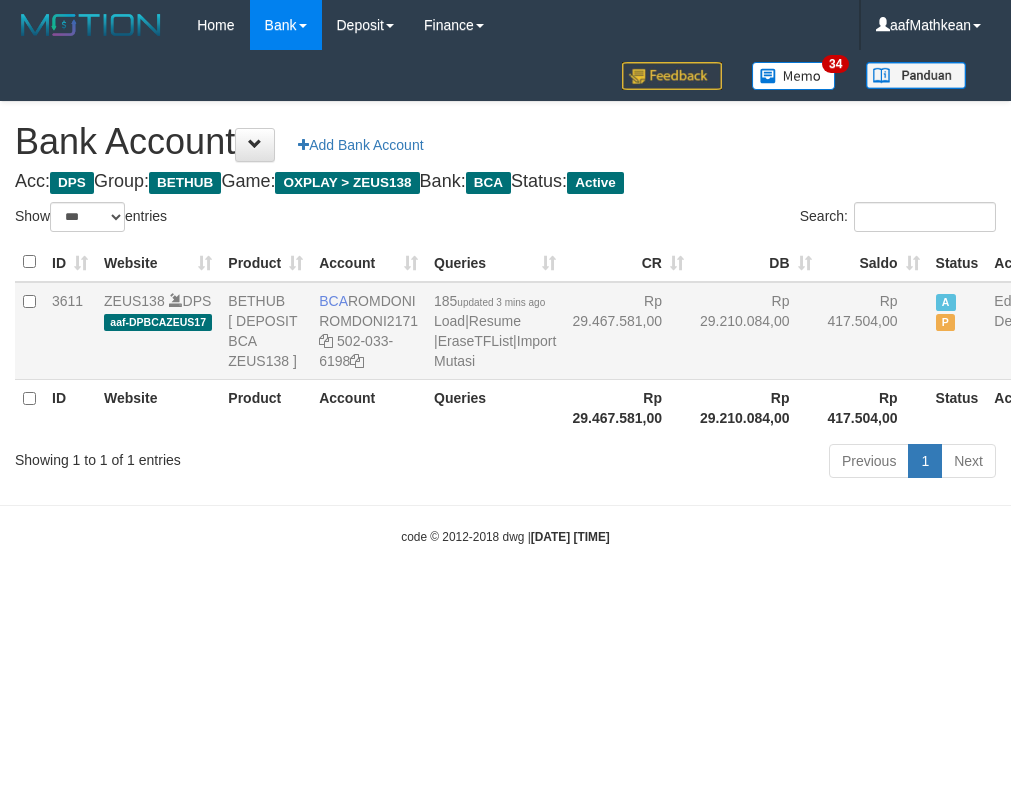 scroll, scrollTop: 0, scrollLeft: 0, axis: both 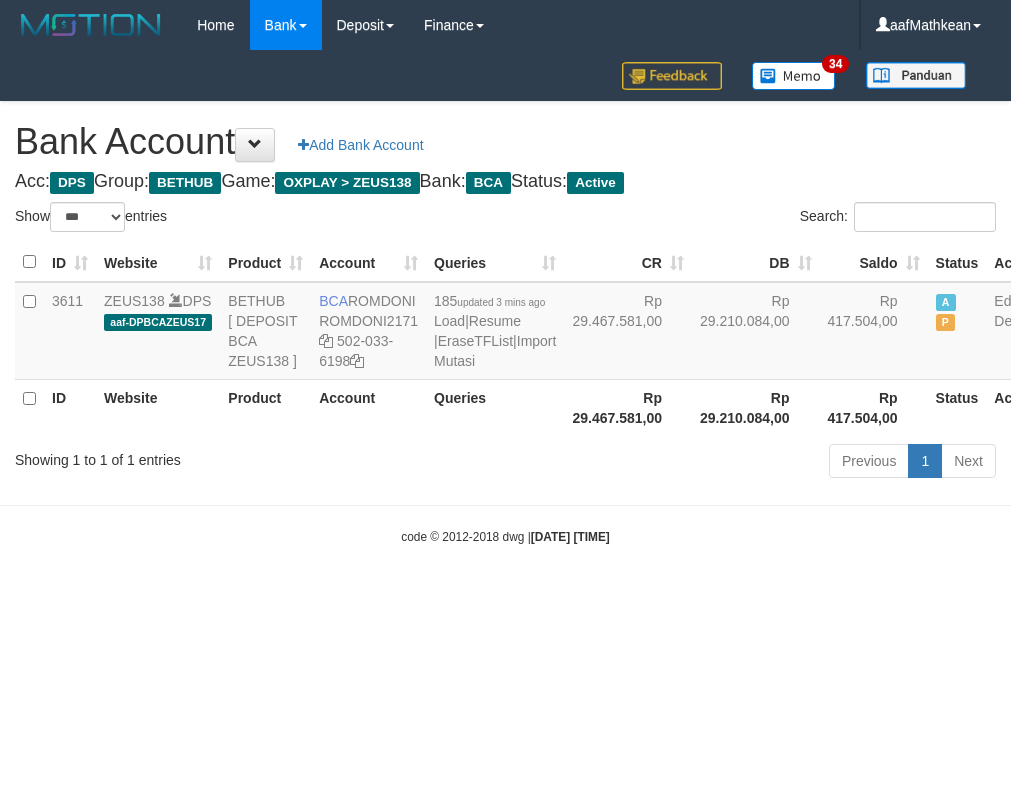 select on "***" 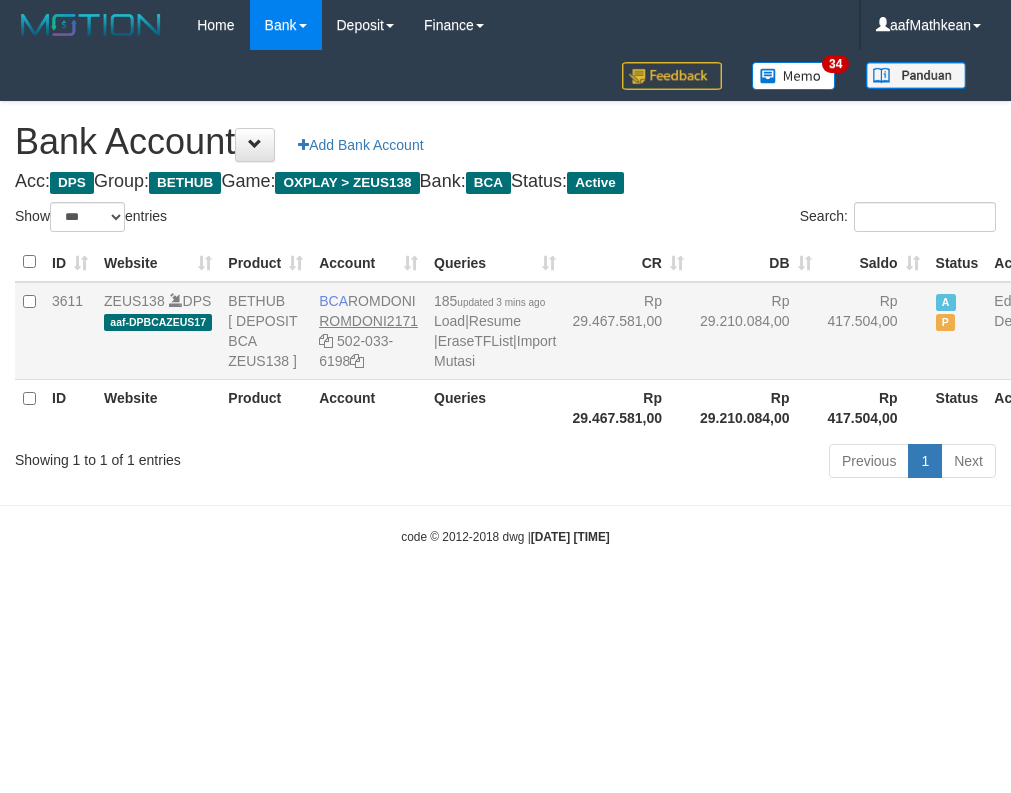 scroll, scrollTop: 0, scrollLeft: 0, axis: both 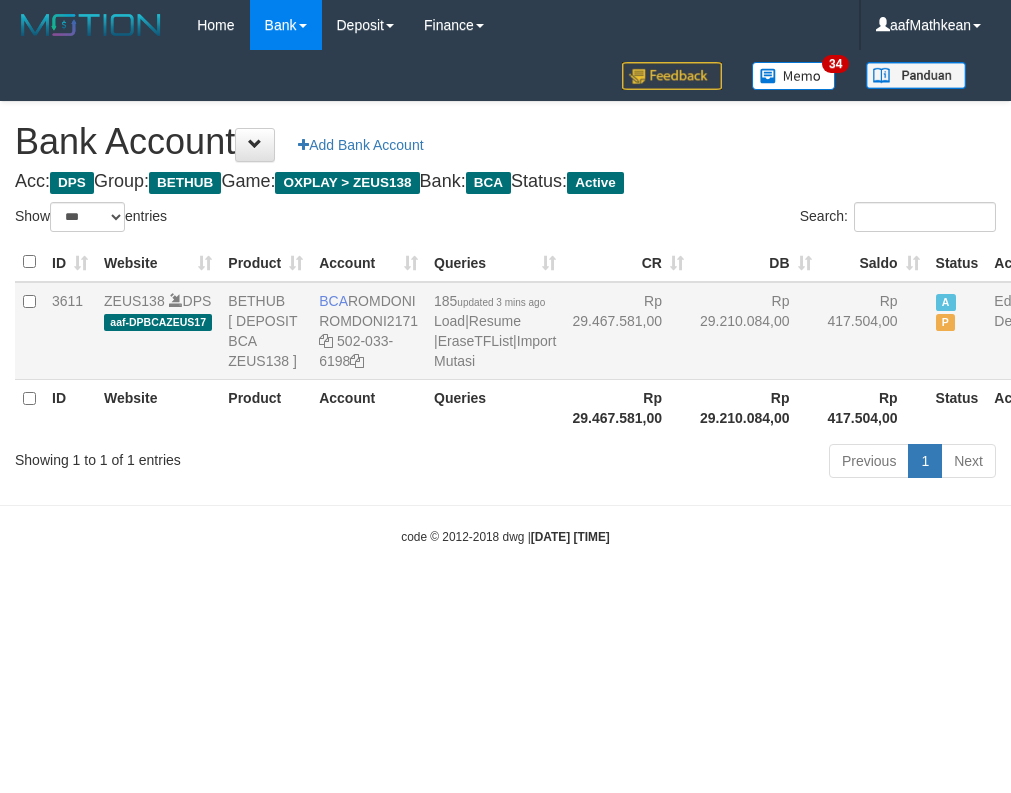 copy on "ROMDONI" 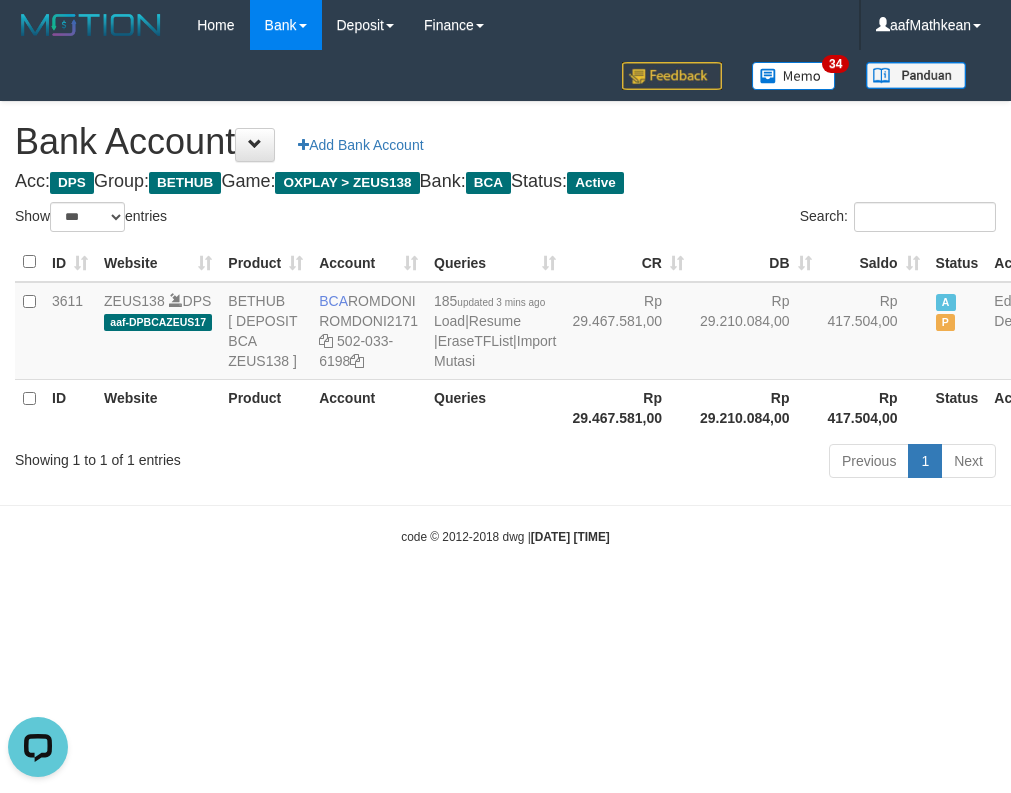 scroll, scrollTop: 0, scrollLeft: 0, axis: both 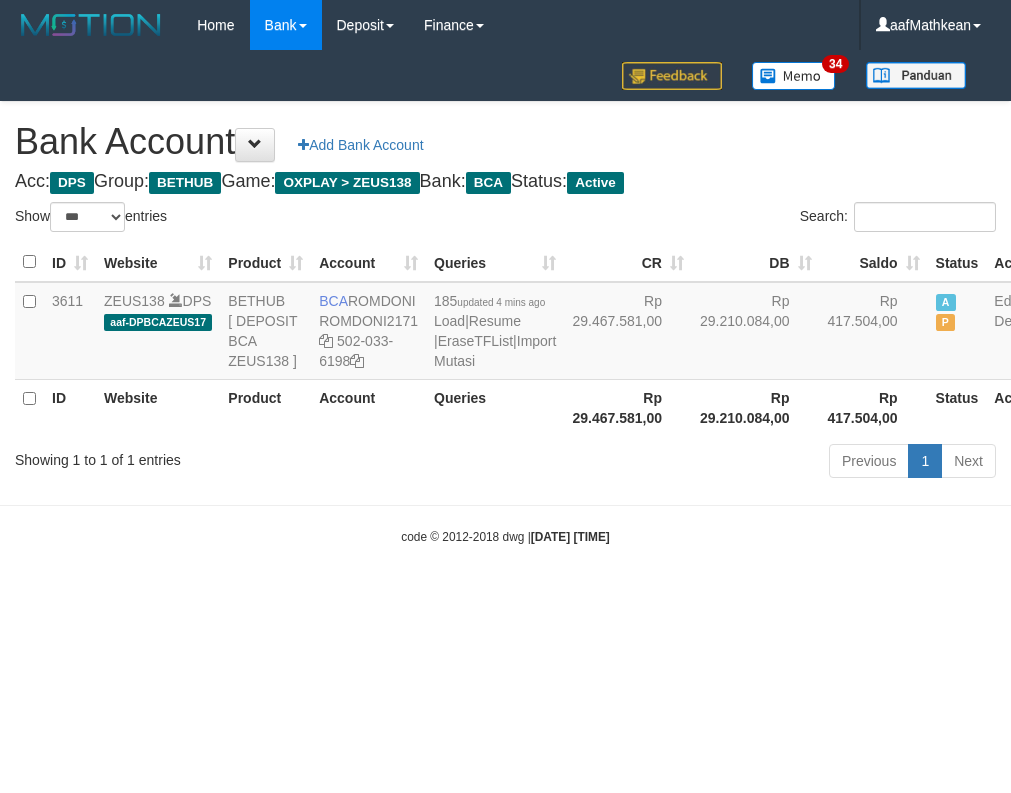 select on "***" 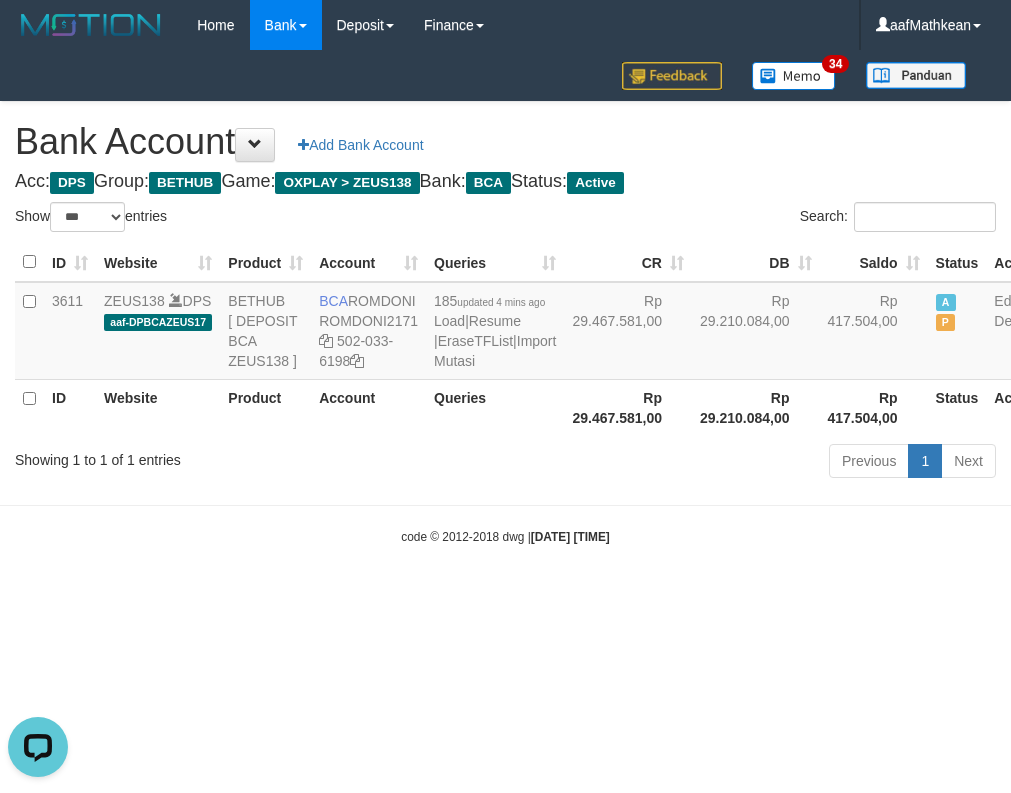 scroll, scrollTop: 0, scrollLeft: 0, axis: both 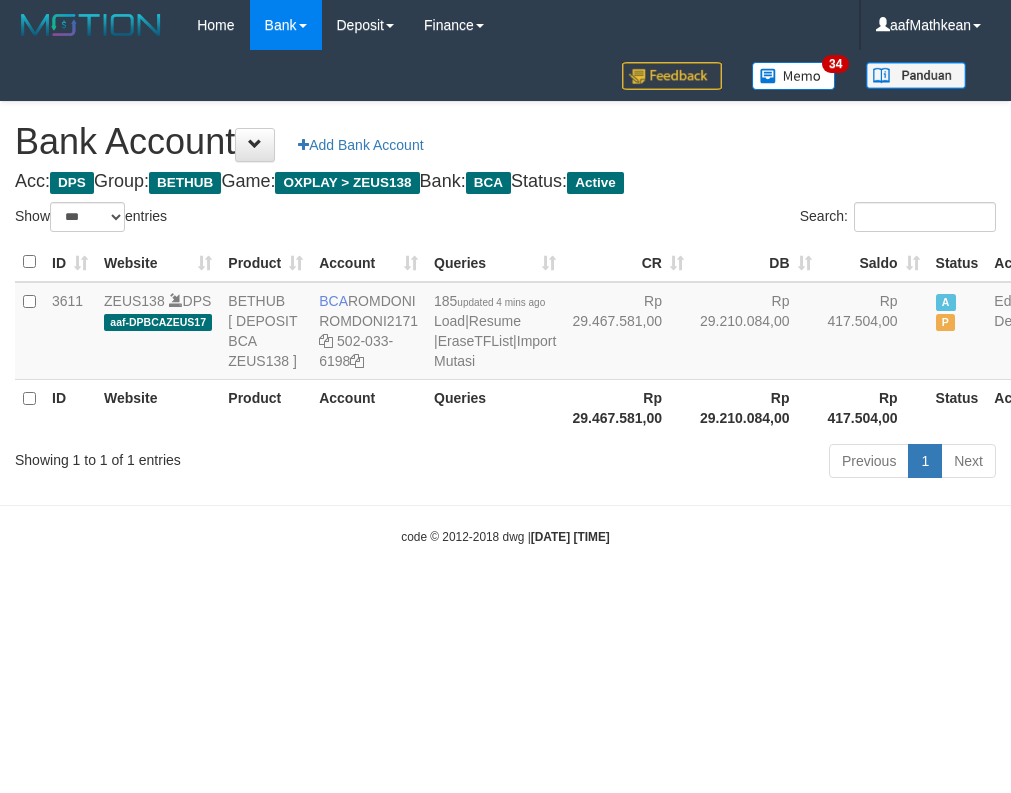 select on "***" 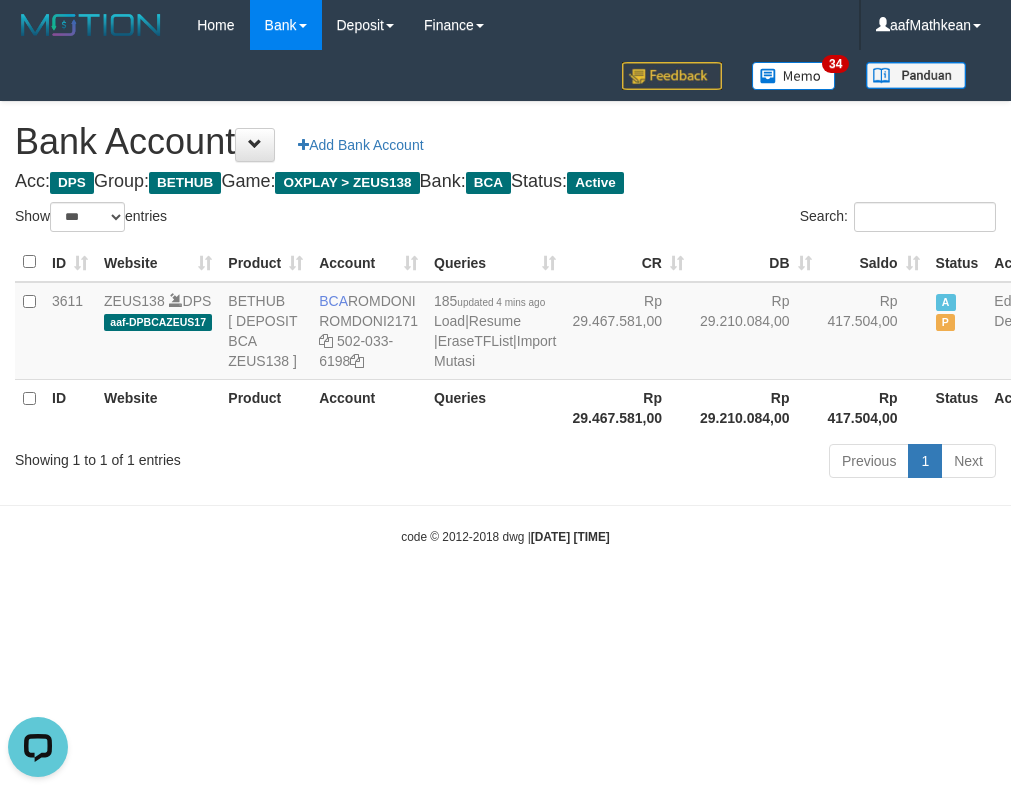 scroll, scrollTop: 0, scrollLeft: 0, axis: both 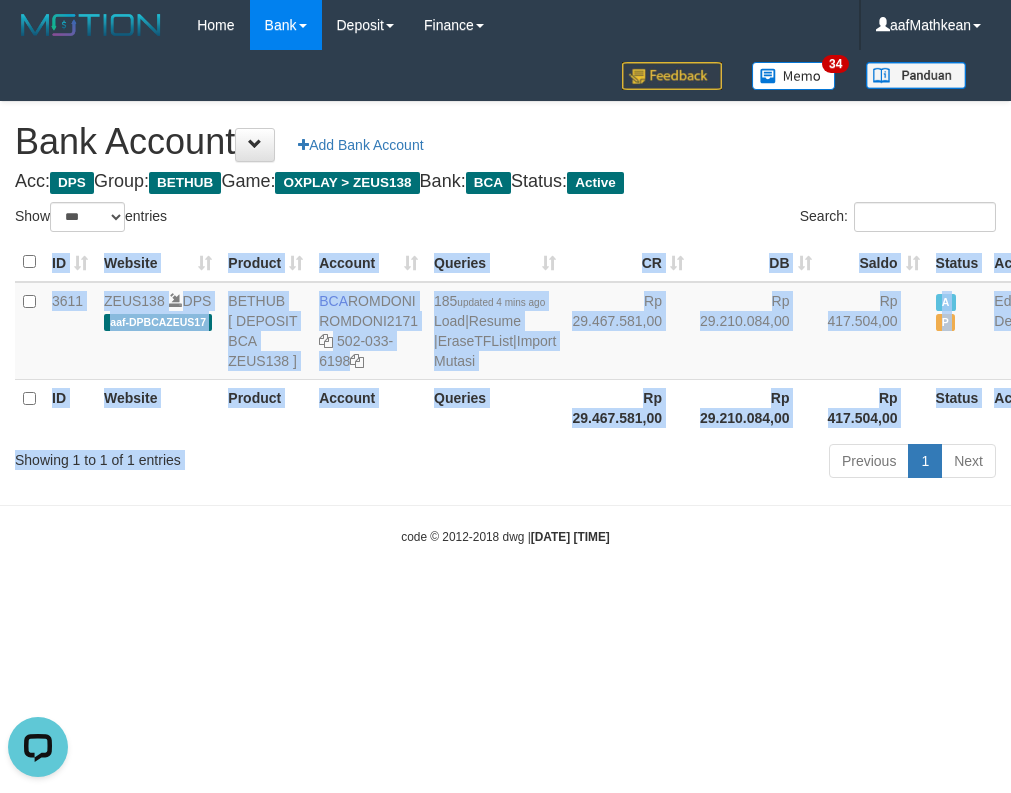drag, startPoint x: 486, startPoint y: 510, endPoint x: 282, endPoint y: 488, distance: 205.18285 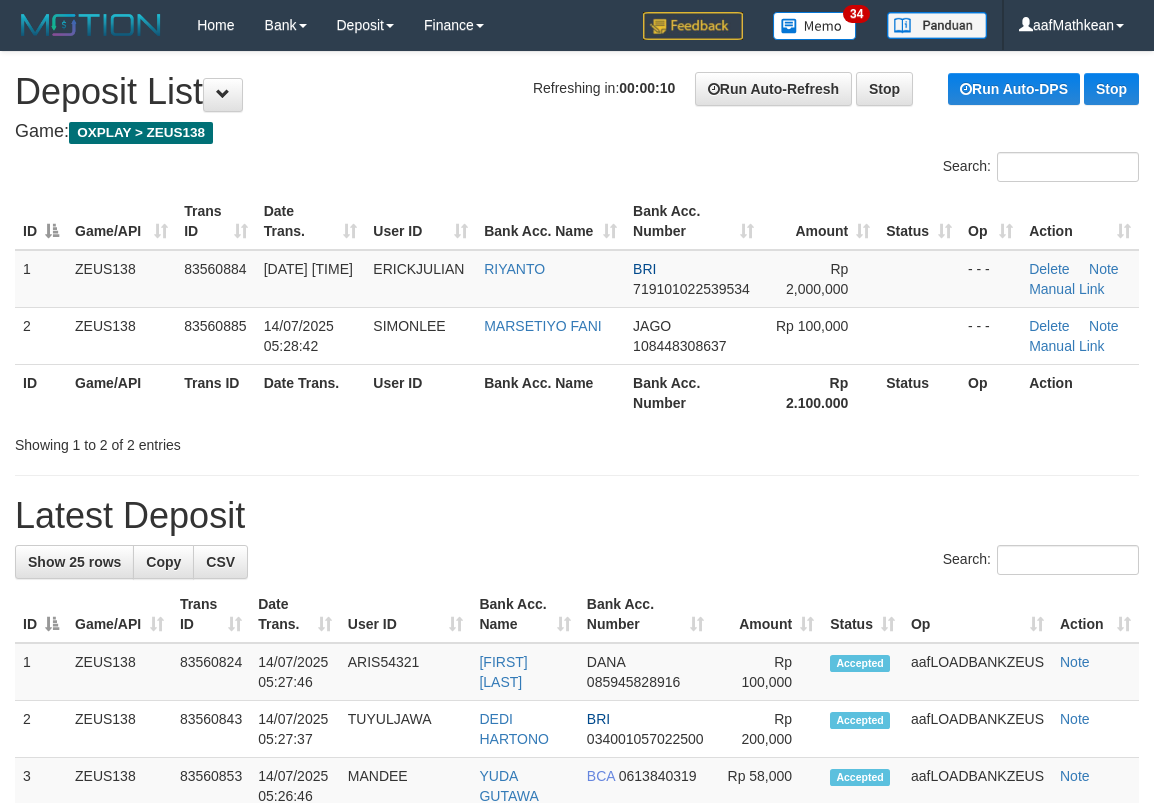 scroll, scrollTop: 0, scrollLeft: 0, axis: both 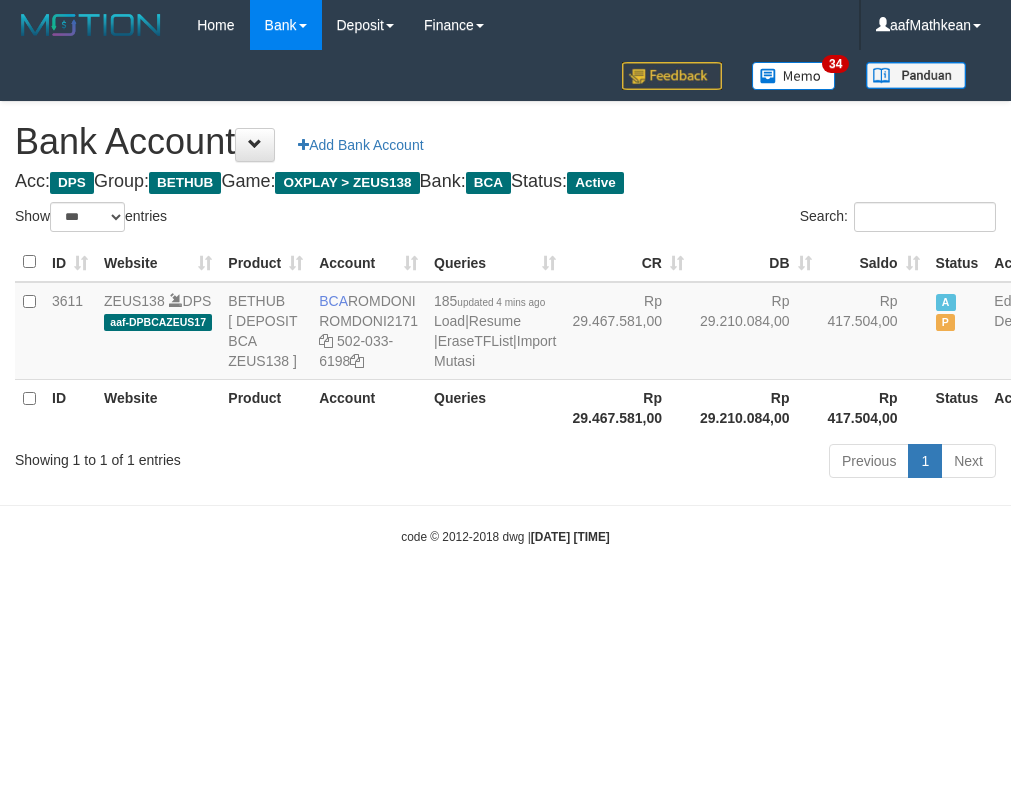 select on "***" 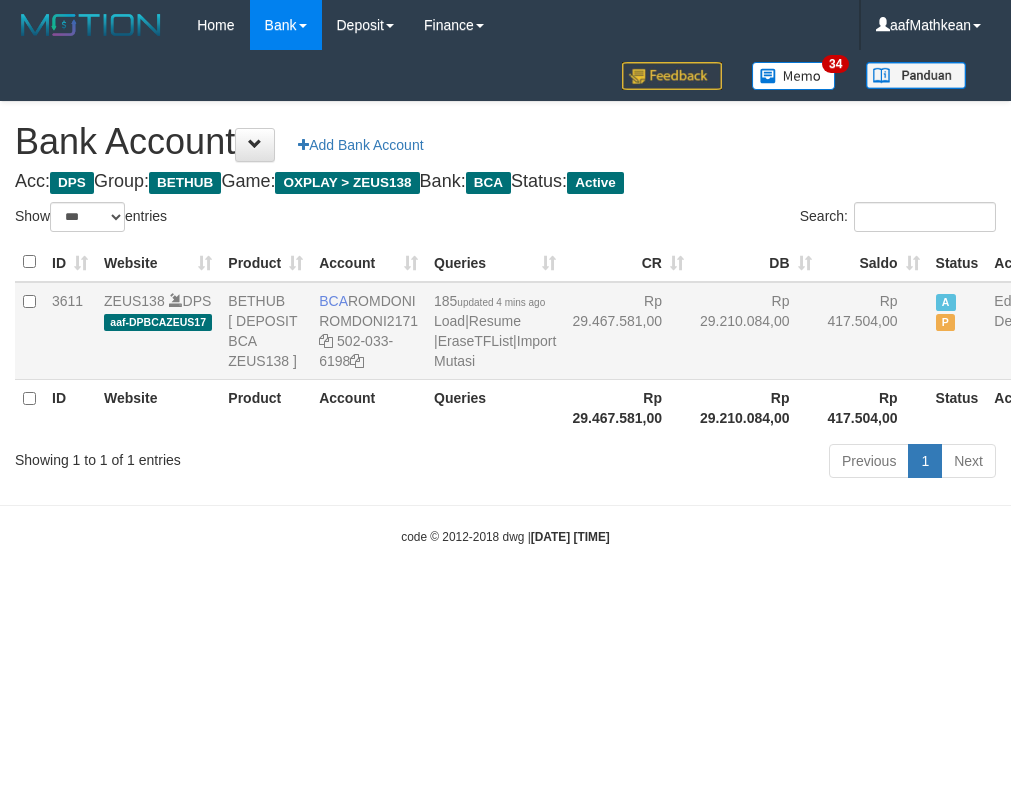 scroll, scrollTop: 0, scrollLeft: 0, axis: both 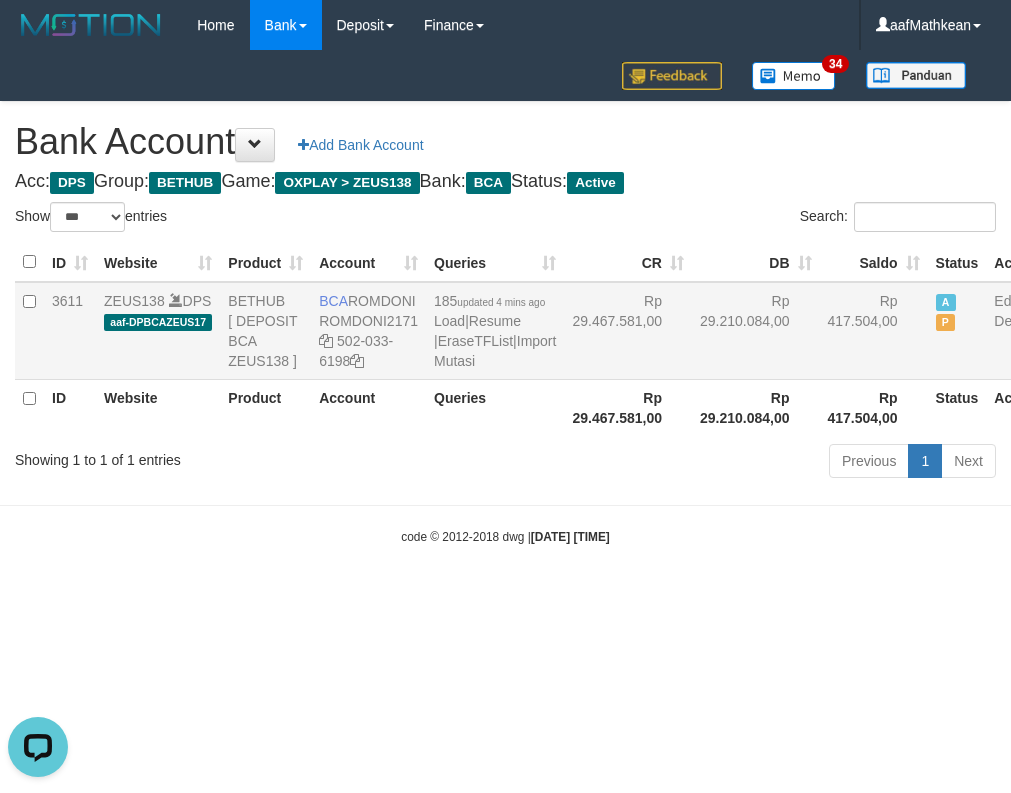 copy on "ROMDONI" 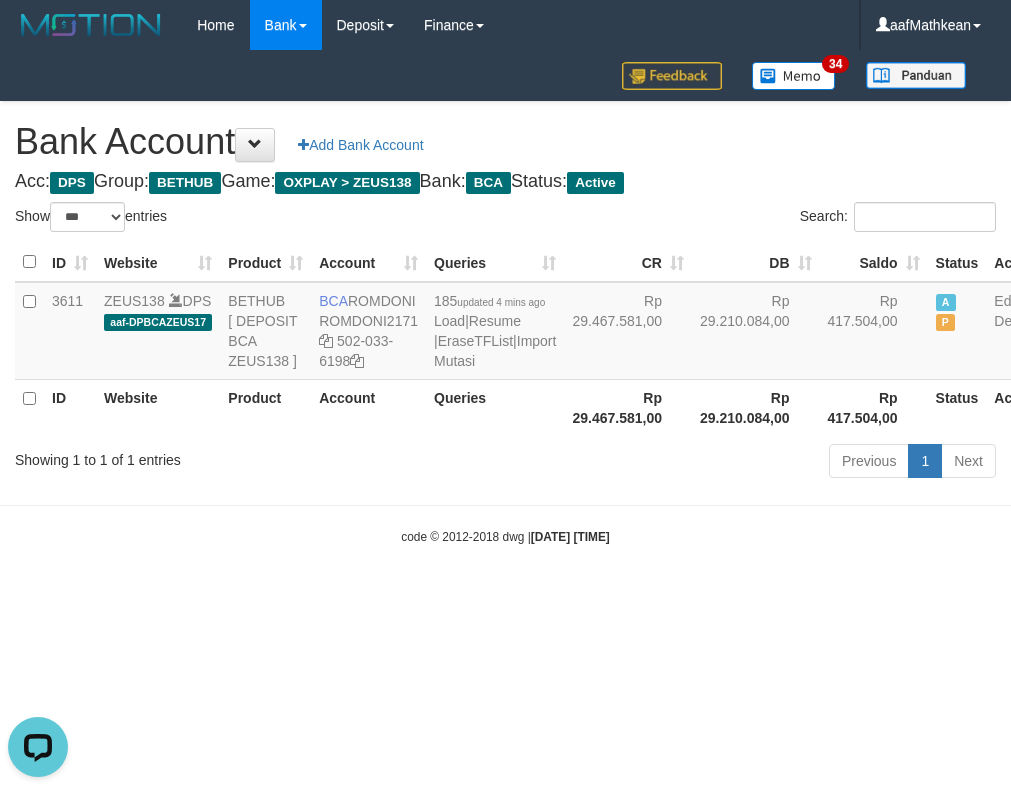 click on "Toggle navigation
Home
Bank
Account List
Load
By Website
Group
[OXPLAY]													ZEUS138
By Load Group (DPS)" at bounding box center [505, 298] 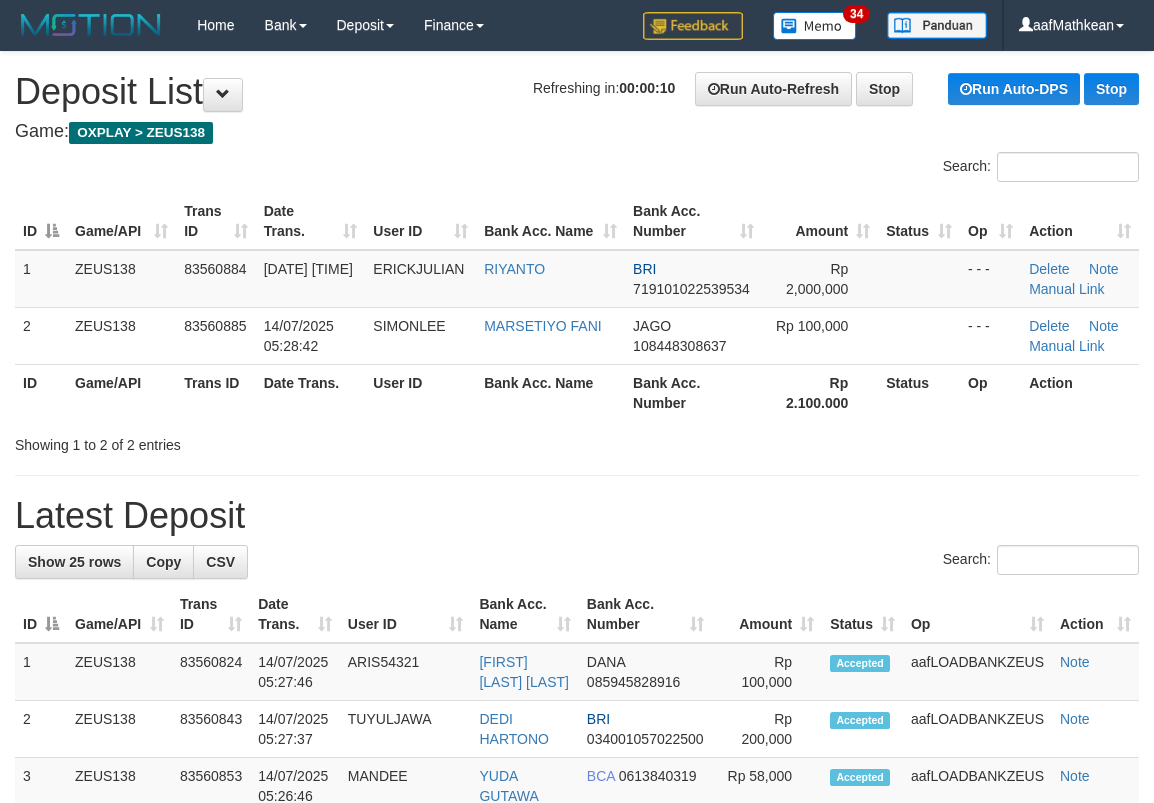 scroll, scrollTop: 0, scrollLeft: 0, axis: both 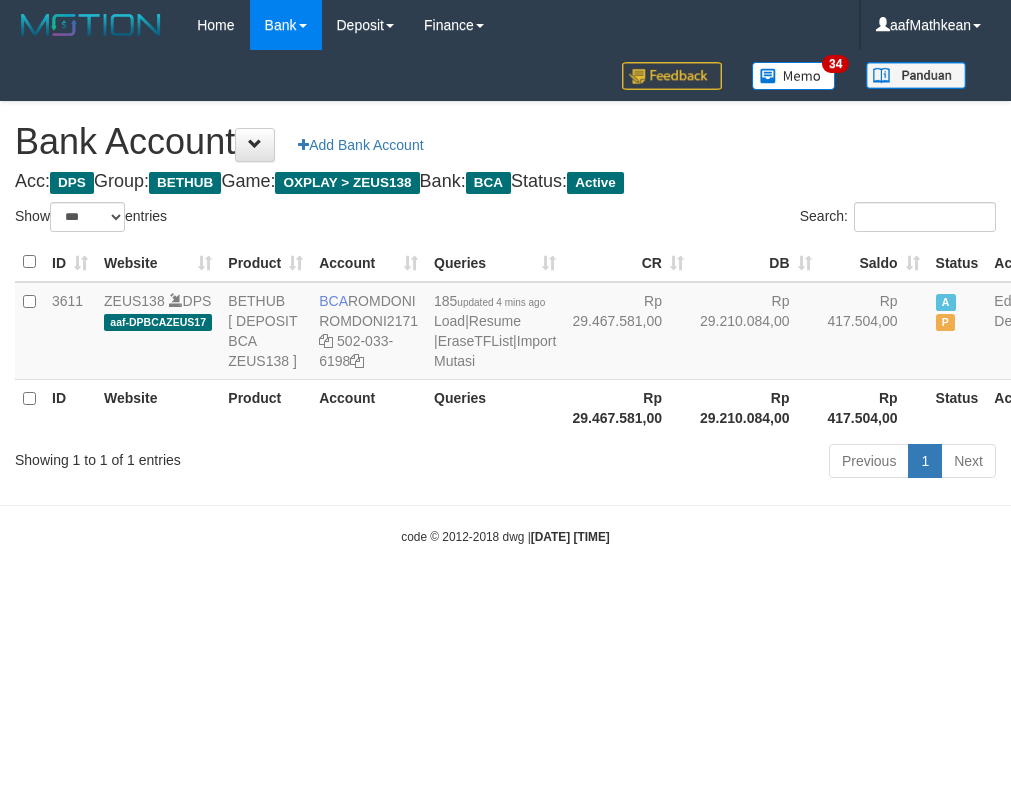 select on "***" 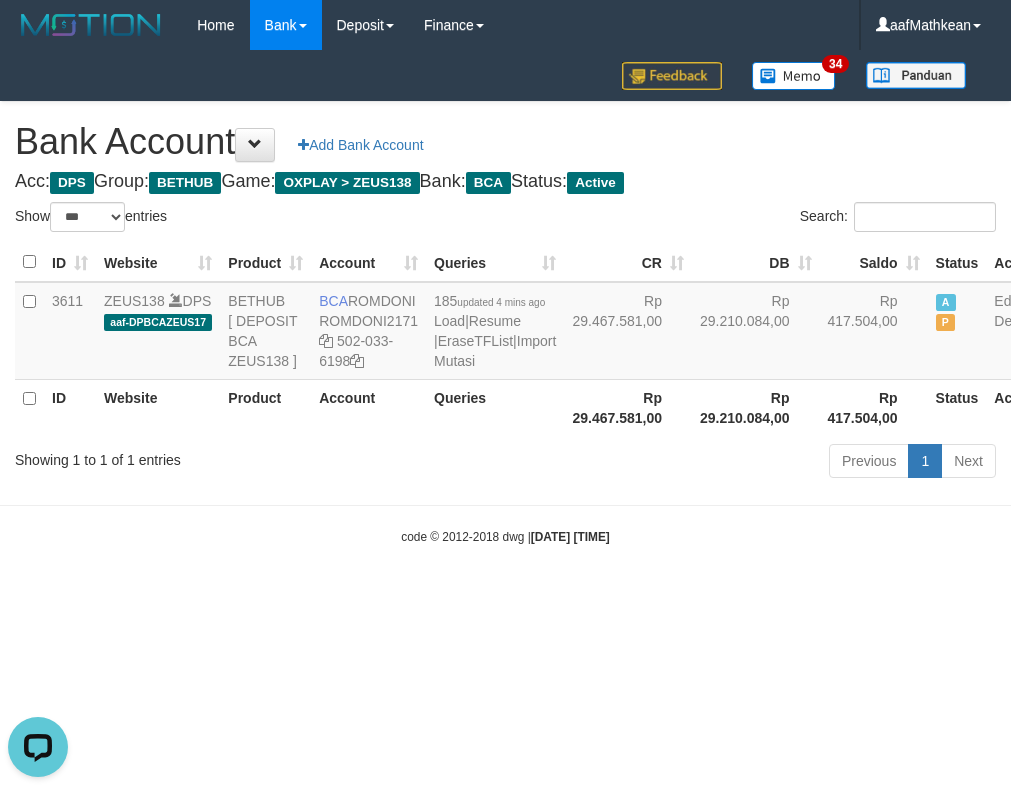 scroll, scrollTop: 0, scrollLeft: 0, axis: both 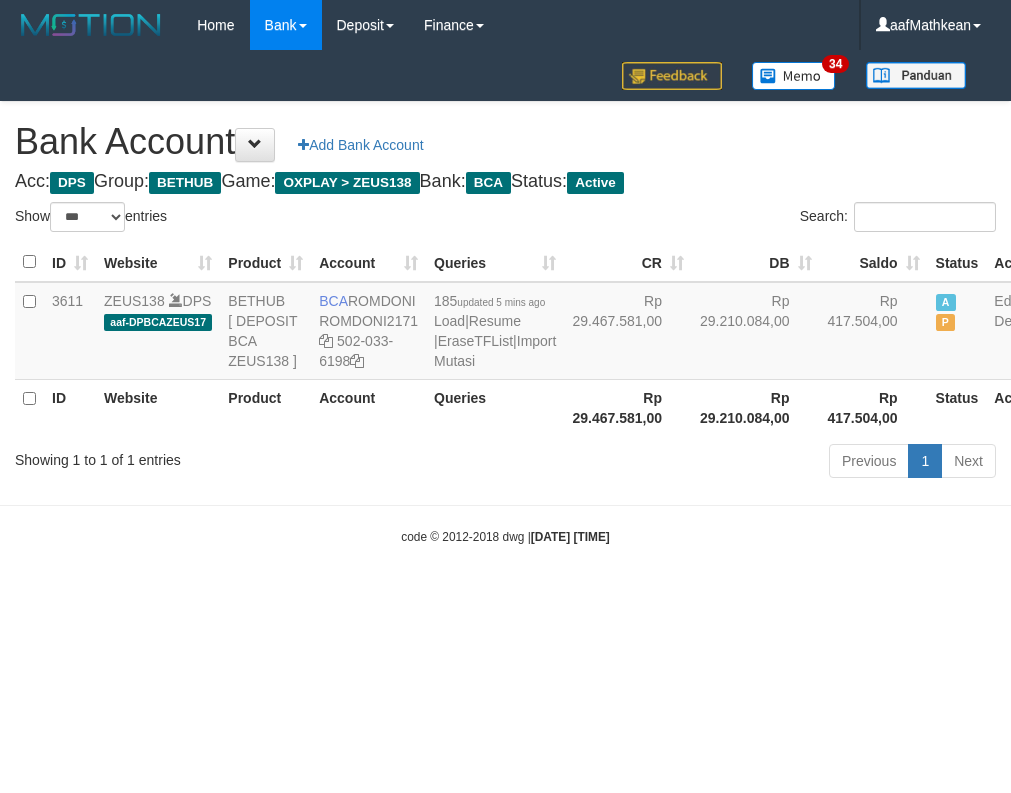 select on "***" 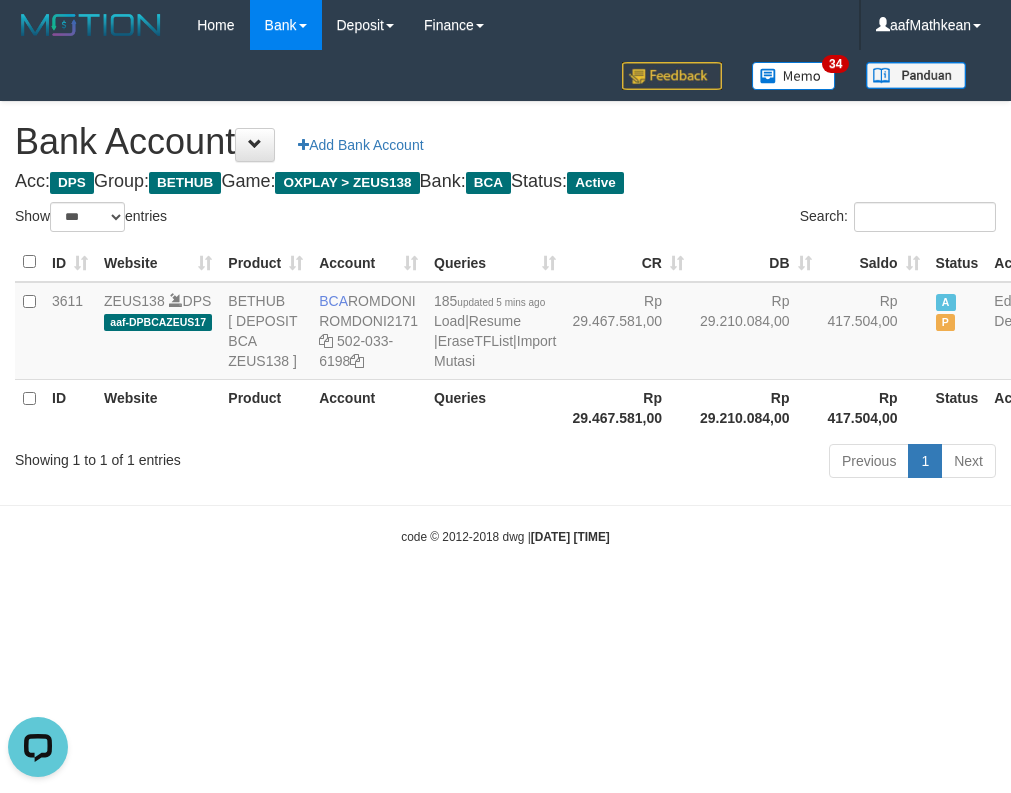 scroll, scrollTop: 0, scrollLeft: 0, axis: both 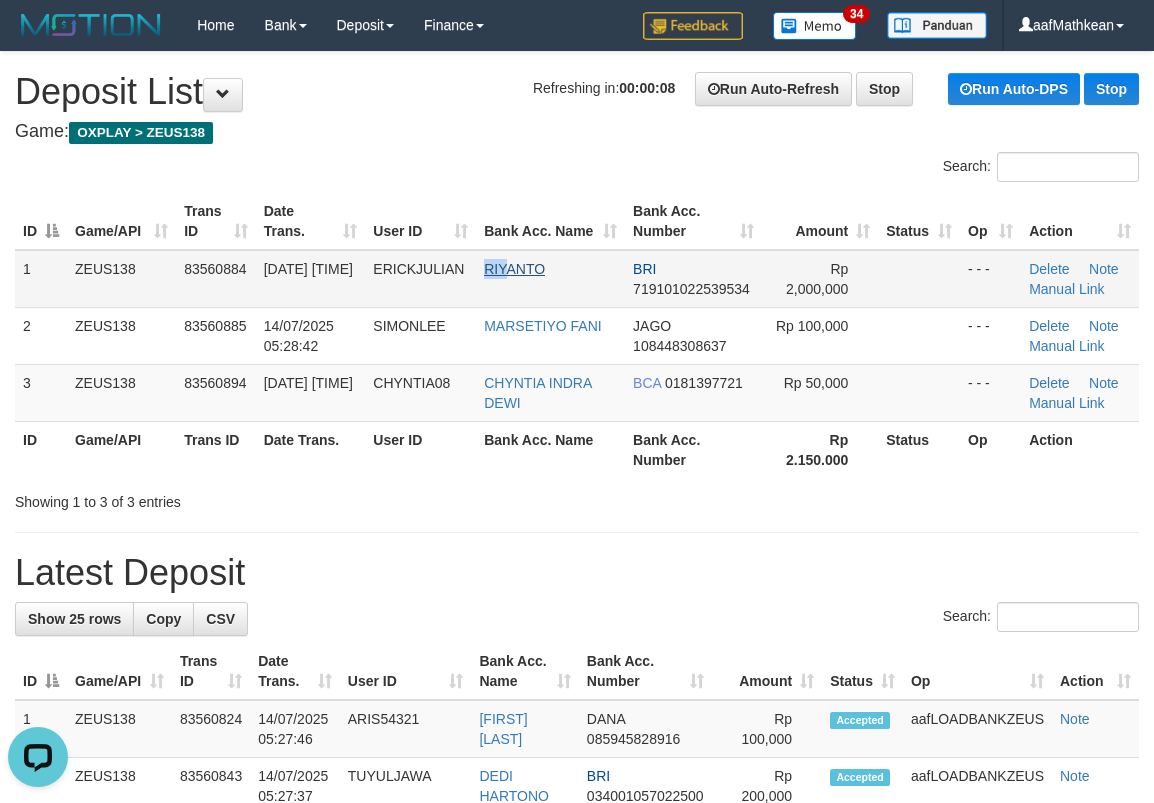click on "RIYANTO" at bounding box center [550, 279] 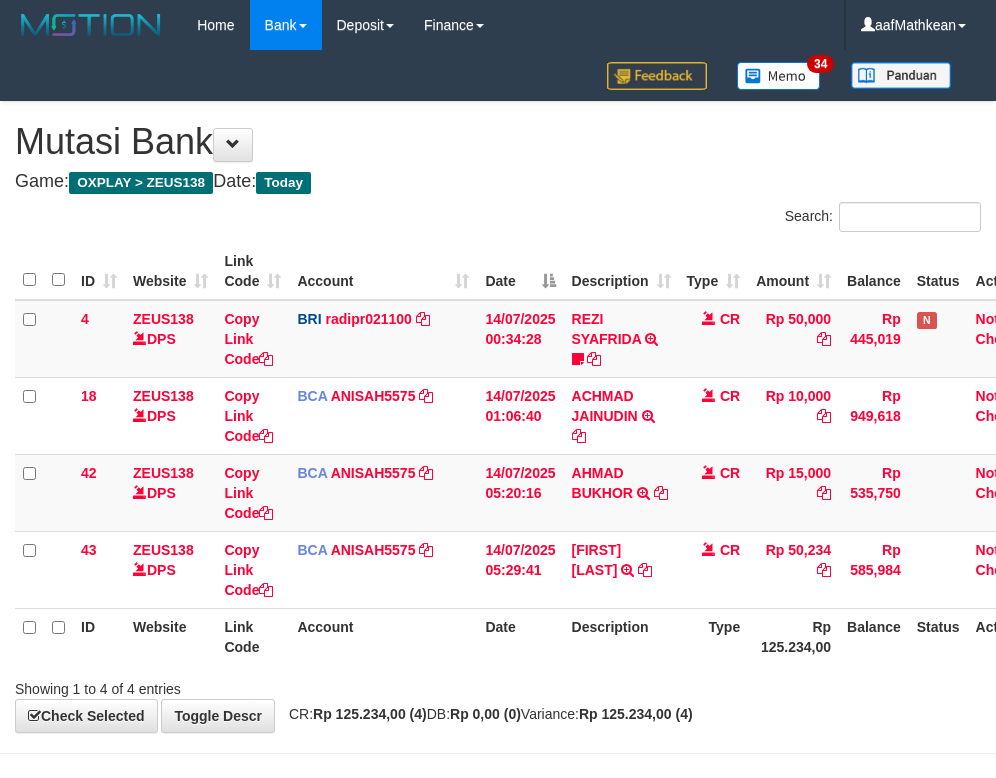 scroll, scrollTop: 0, scrollLeft: 38, axis: horizontal 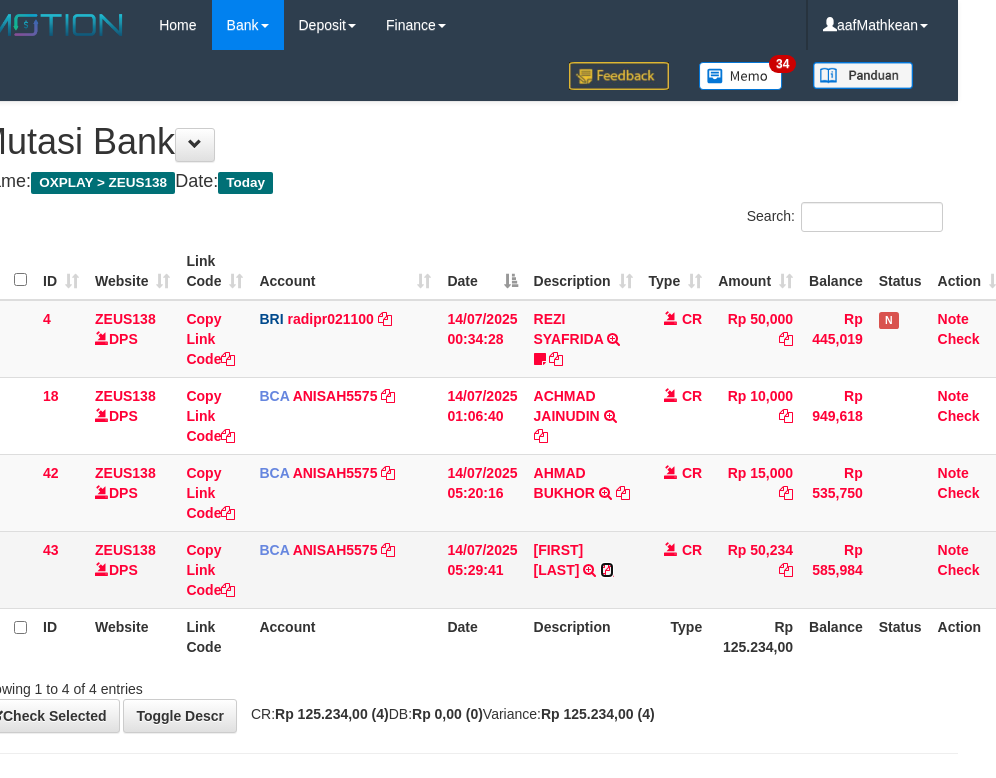click at bounding box center [607, 570] 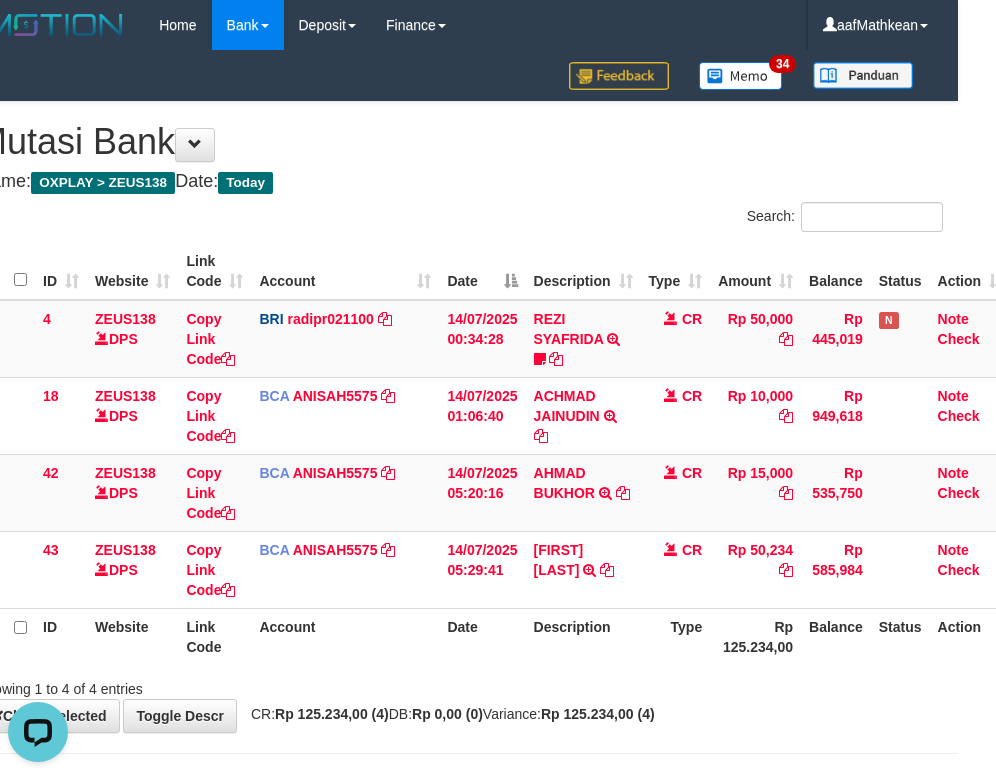 scroll, scrollTop: 0, scrollLeft: 0, axis: both 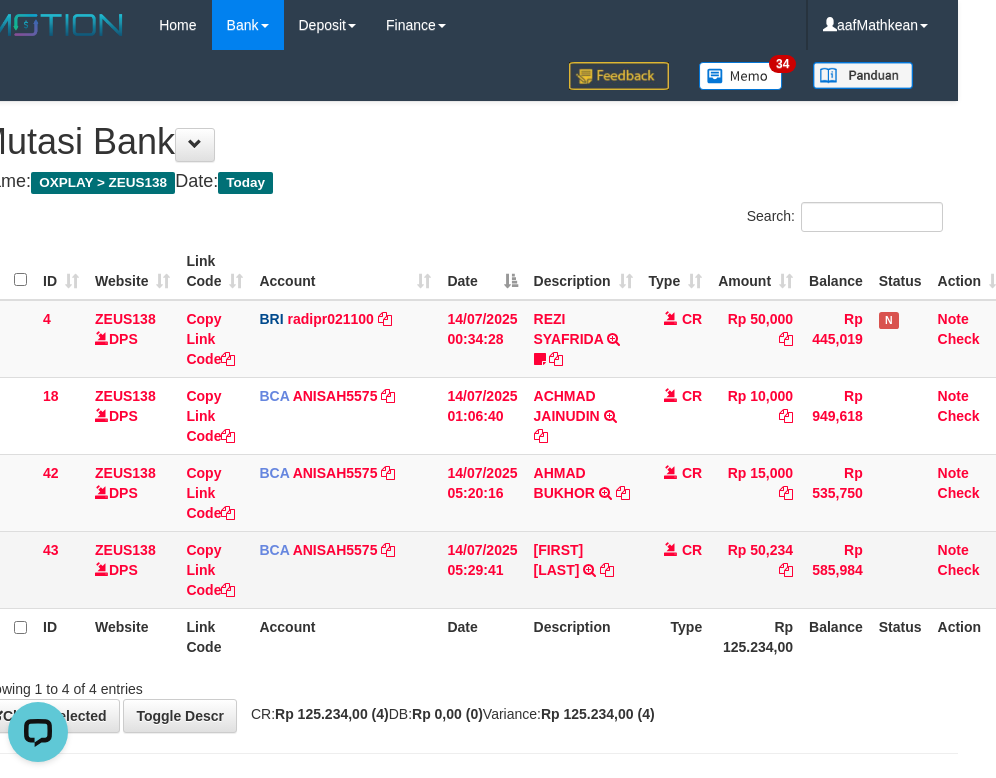 drag, startPoint x: 629, startPoint y: 634, endPoint x: 657, endPoint y: 577, distance: 63.505905 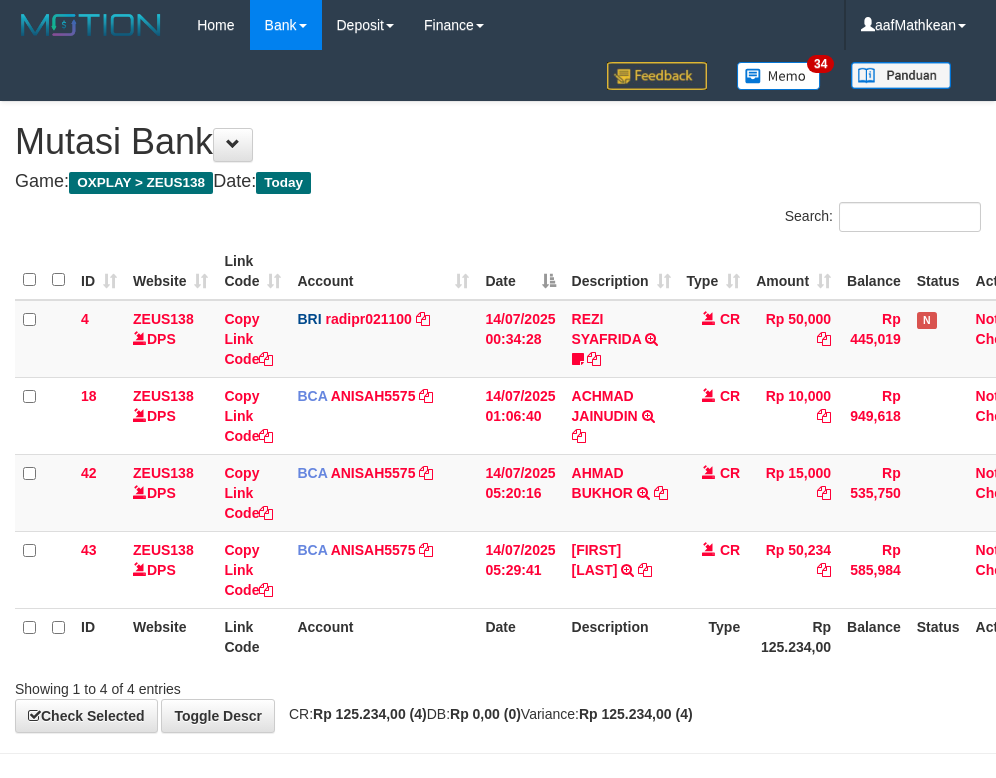 scroll, scrollTop: 0, scrollLeft: 38, axis: horizontal 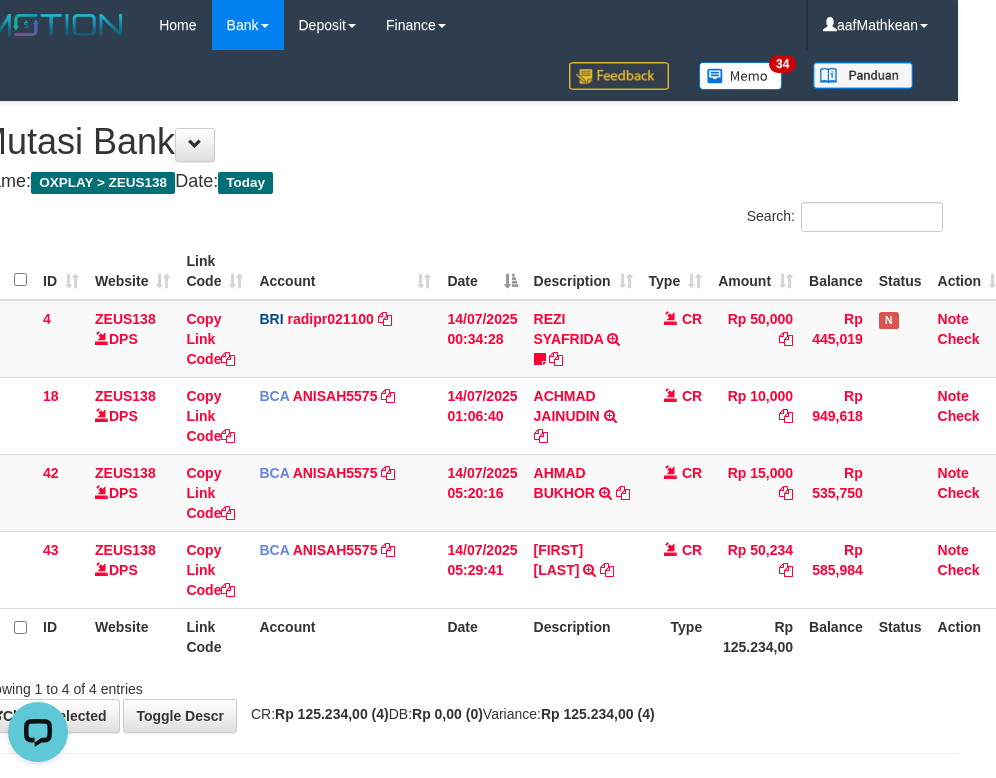 click on "**********" at bounding box center [460, 417] 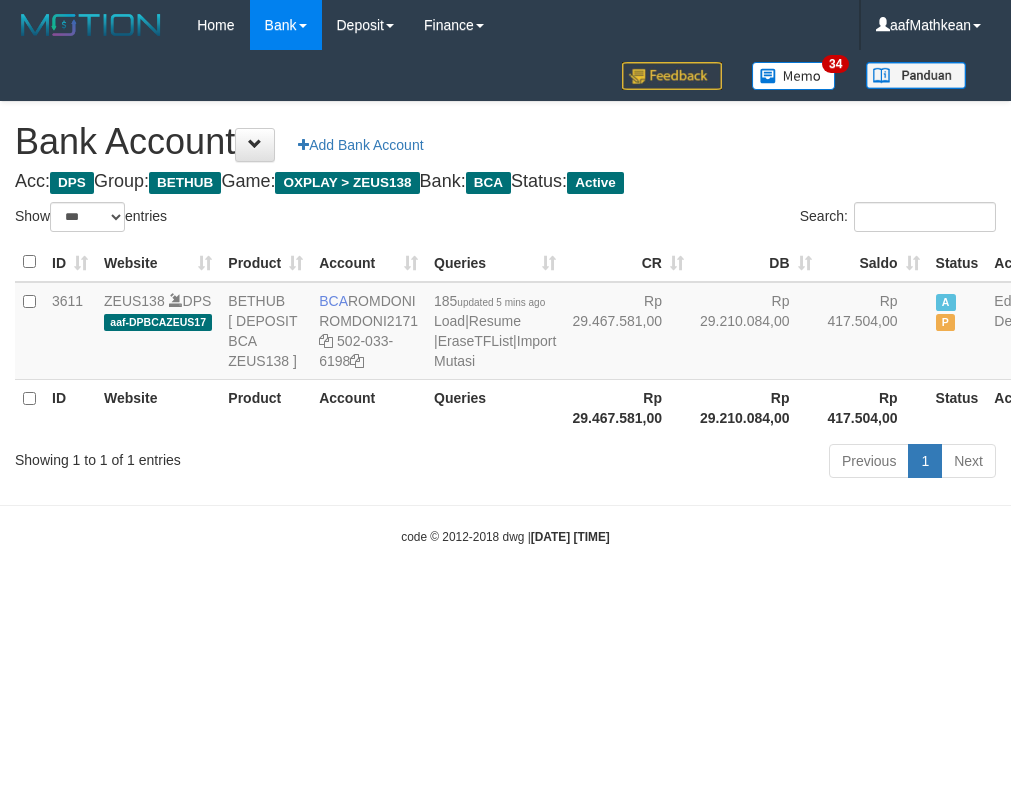 select on "***" 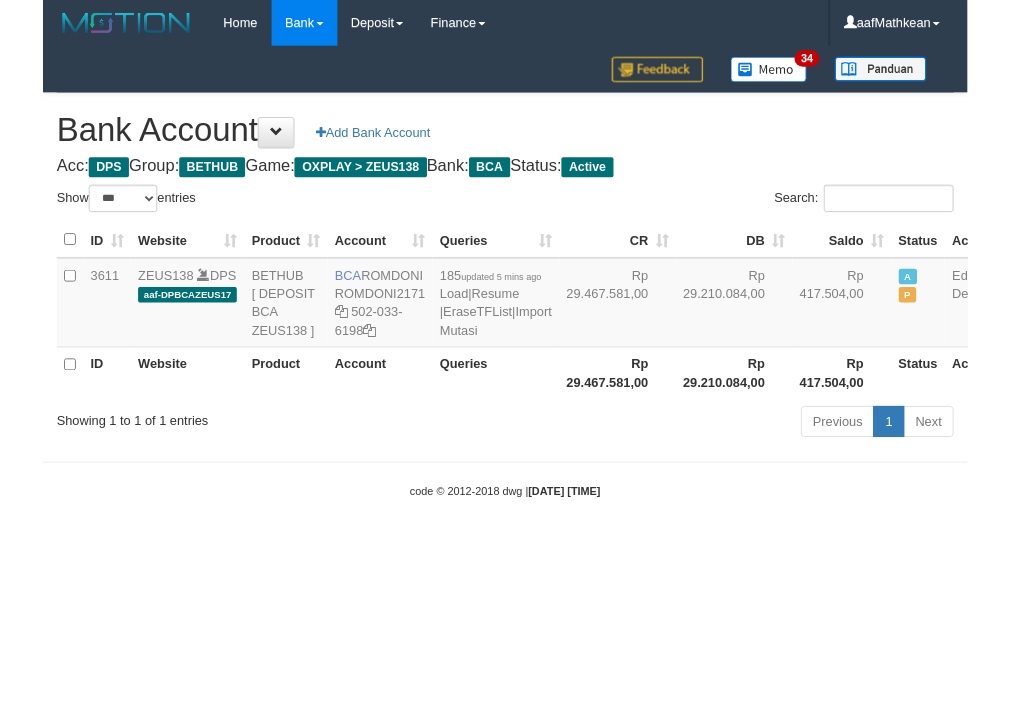 scroll, scrollTop: 0, scrollLeft: 0, axis: both 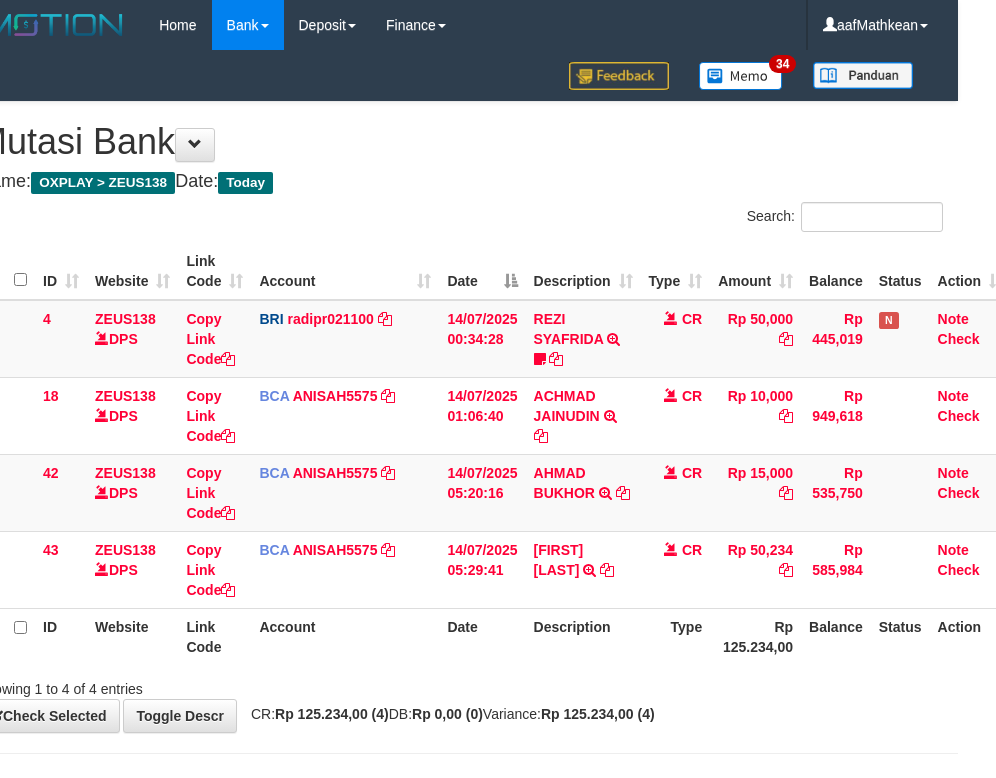 drag, startPoint x: 369, startPoint y: 192, endPoint x: 409, endPoint y: 271, distance: 88.54942 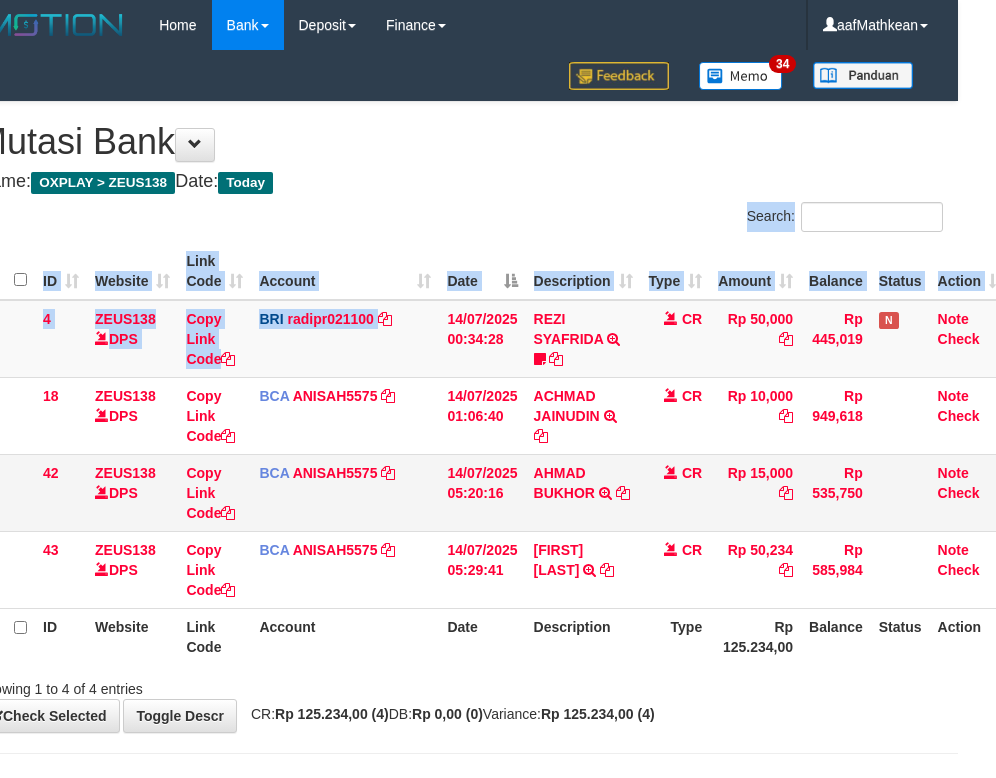 drag, startPoint x: 409, startPoint y: 271, endPoint x: 497, endPoint y: 528, distance: 271.64868 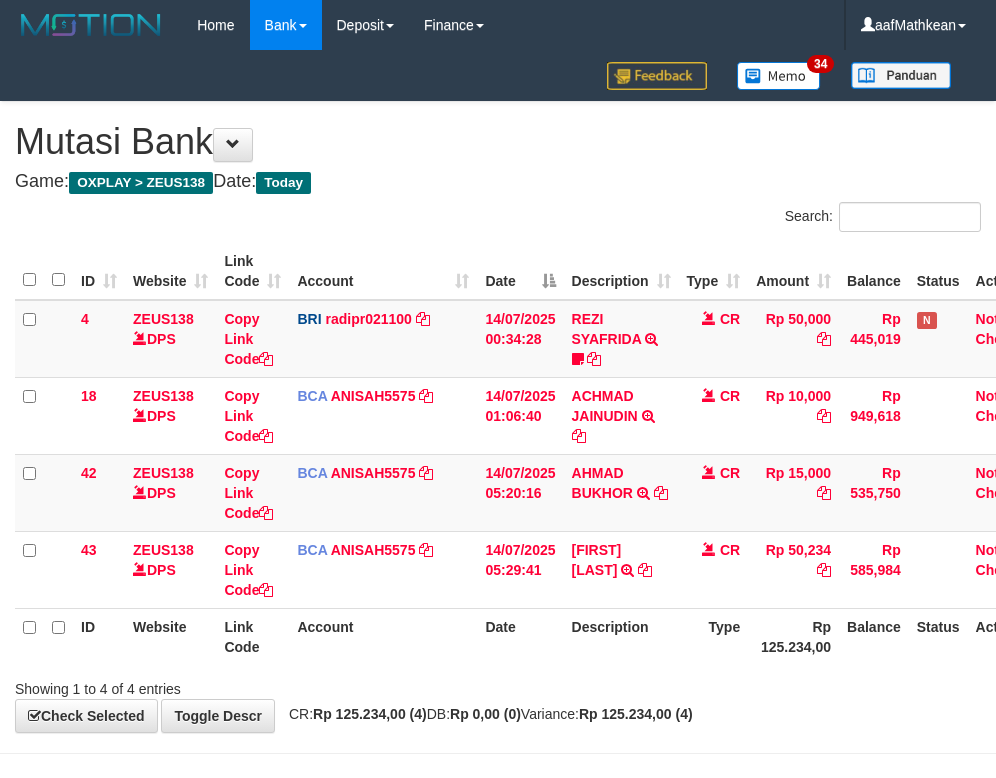 scroll, scrollTop: 0, scrollLeft: 38, axis: horizontal 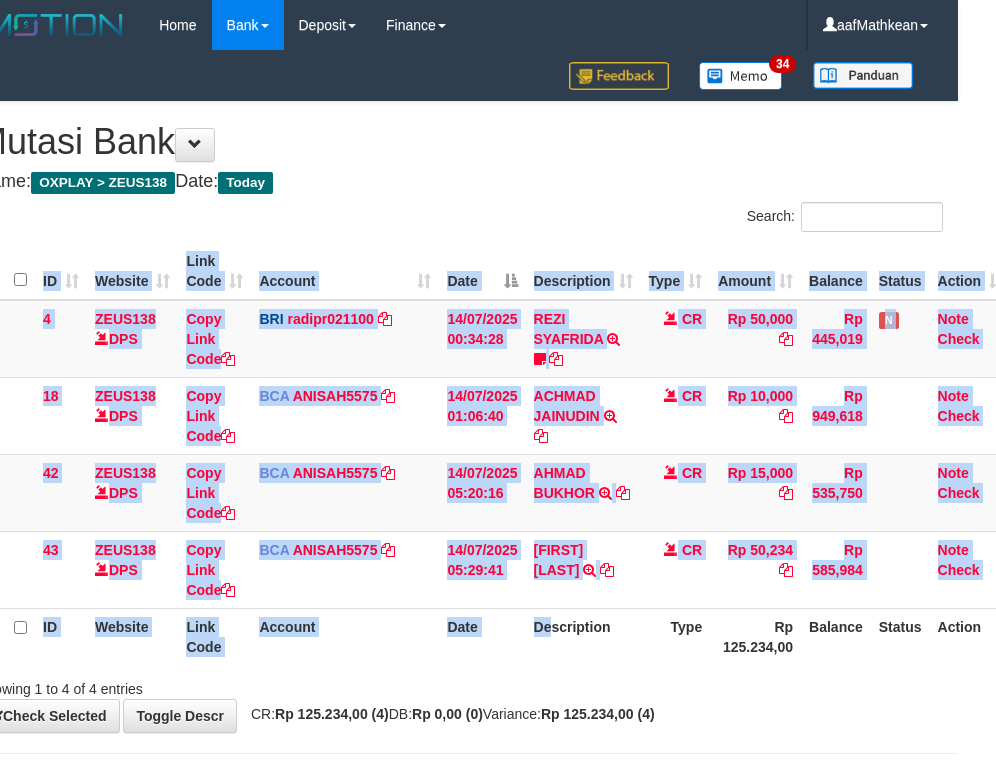 click on "ID Website Link Code Account Date Description Type Rp 125.234,00 Balance Status Action" at bounding box center [494, 636] 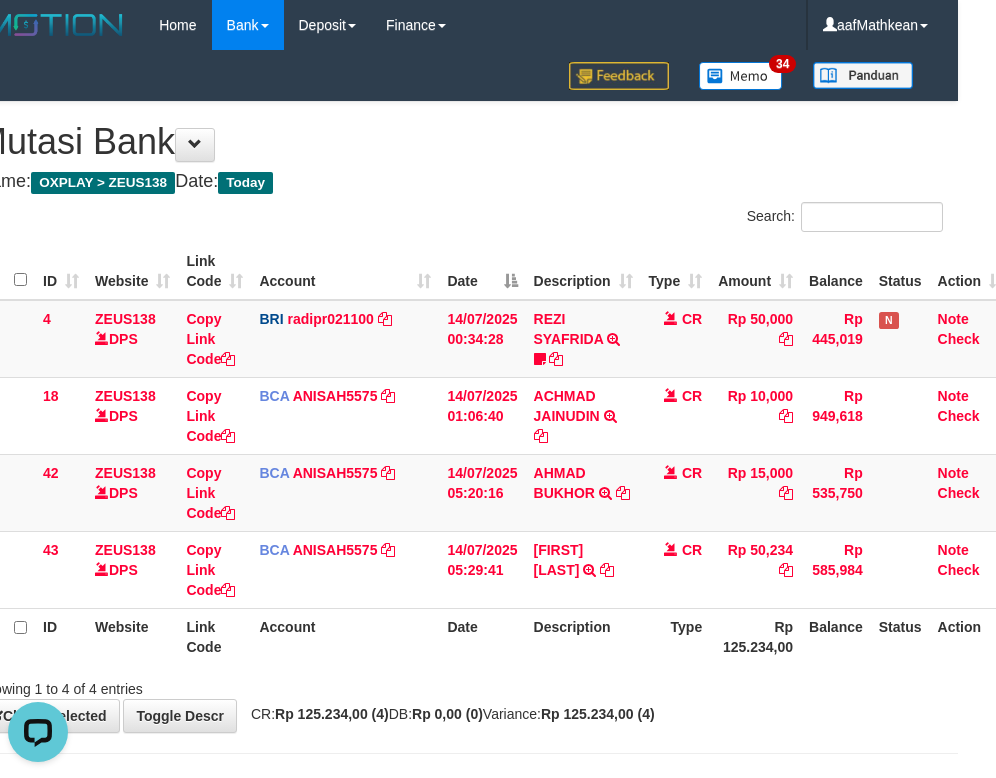 scroll, scrollTop: 0, scrollLeft: 0, axis: both 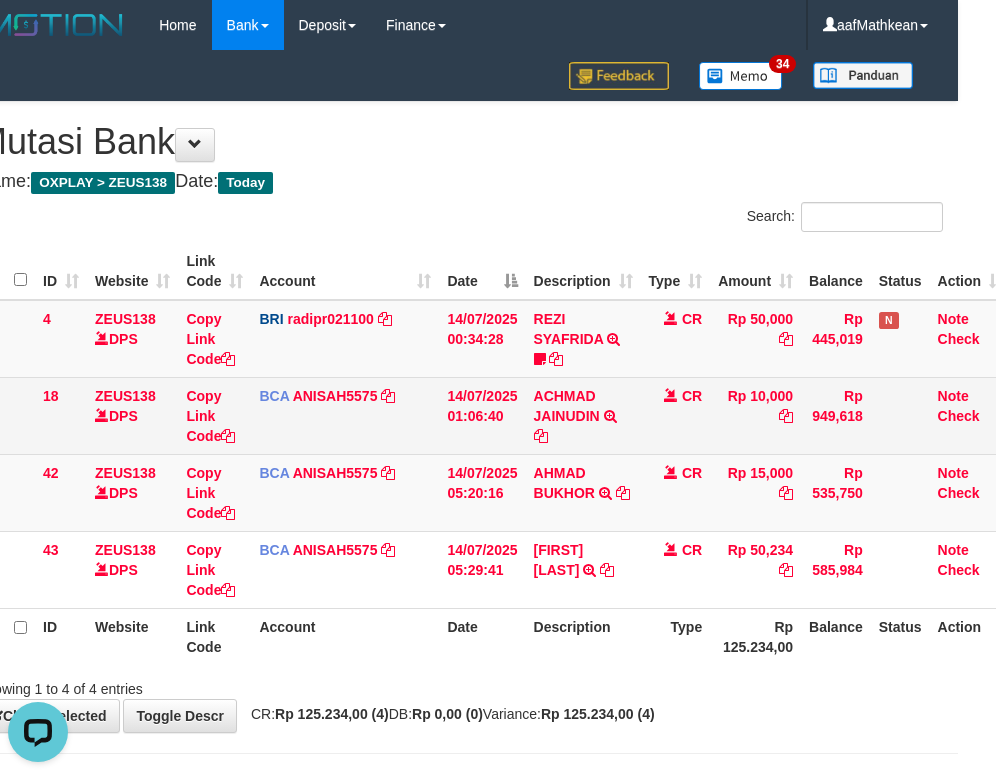 drag, startPoint x: 506, startPoint y: 213, endPoint x: 545, endPoint y: 429, distance: 219.4926 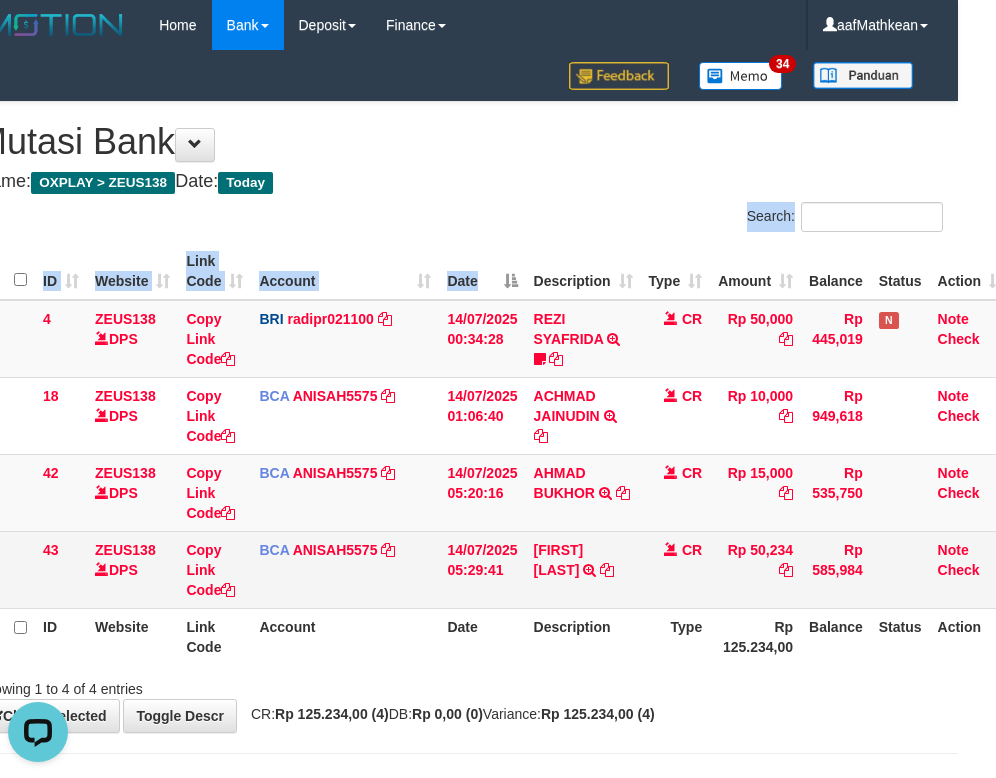 drag, startPoint x: 517, startPoint y: 563, endPoint x: 646, endPoint y: 540, distance: 131.03435 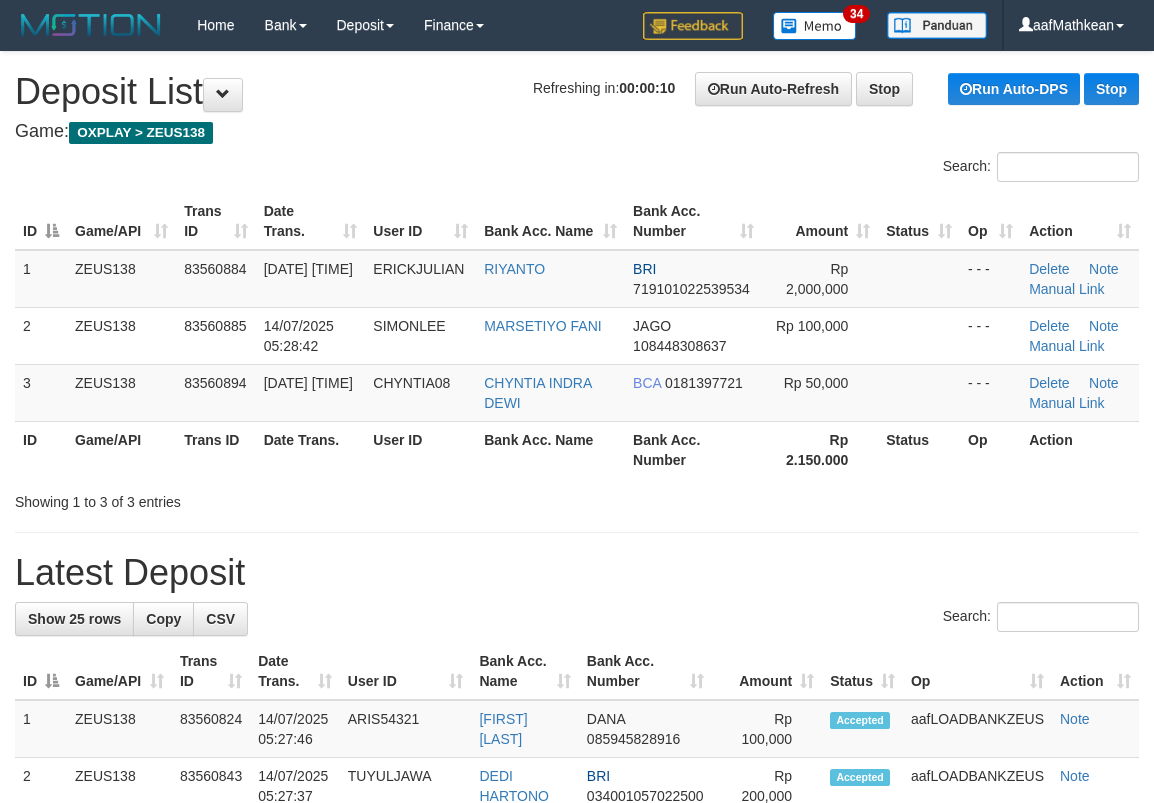 scroll, scrollTop: 0, scrollLeft: 0, axis: both 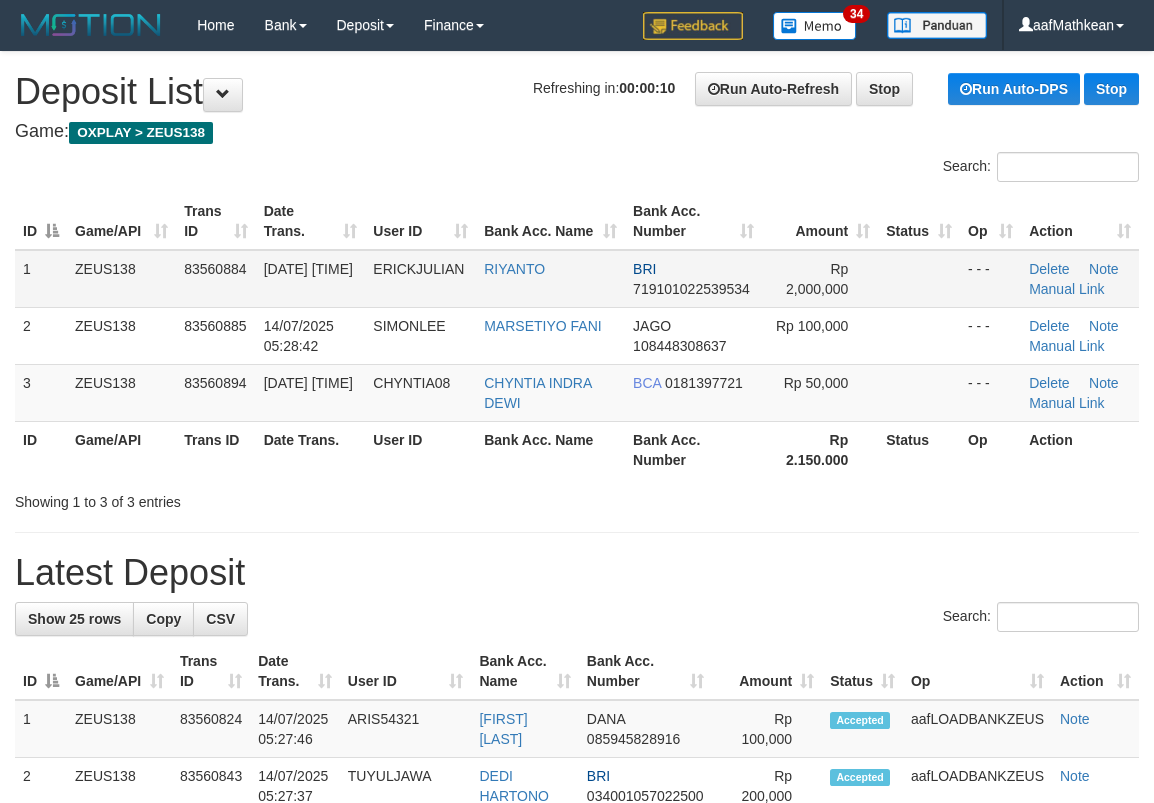 drag, startPoint x: 306, startPoint y: 142, endPoint x: 67, endPoint y: 301, distance: 287.0575 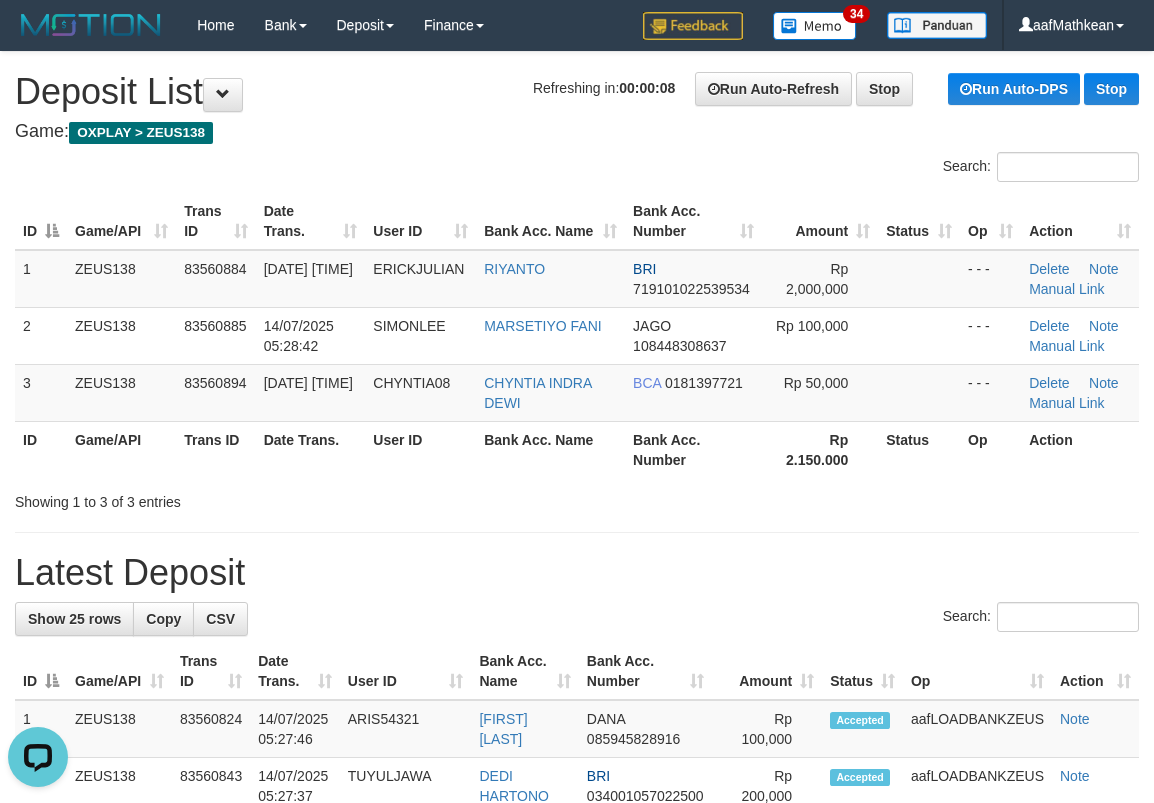 scroll, scrollTop: 0, scrollLeft: 0, axis: both 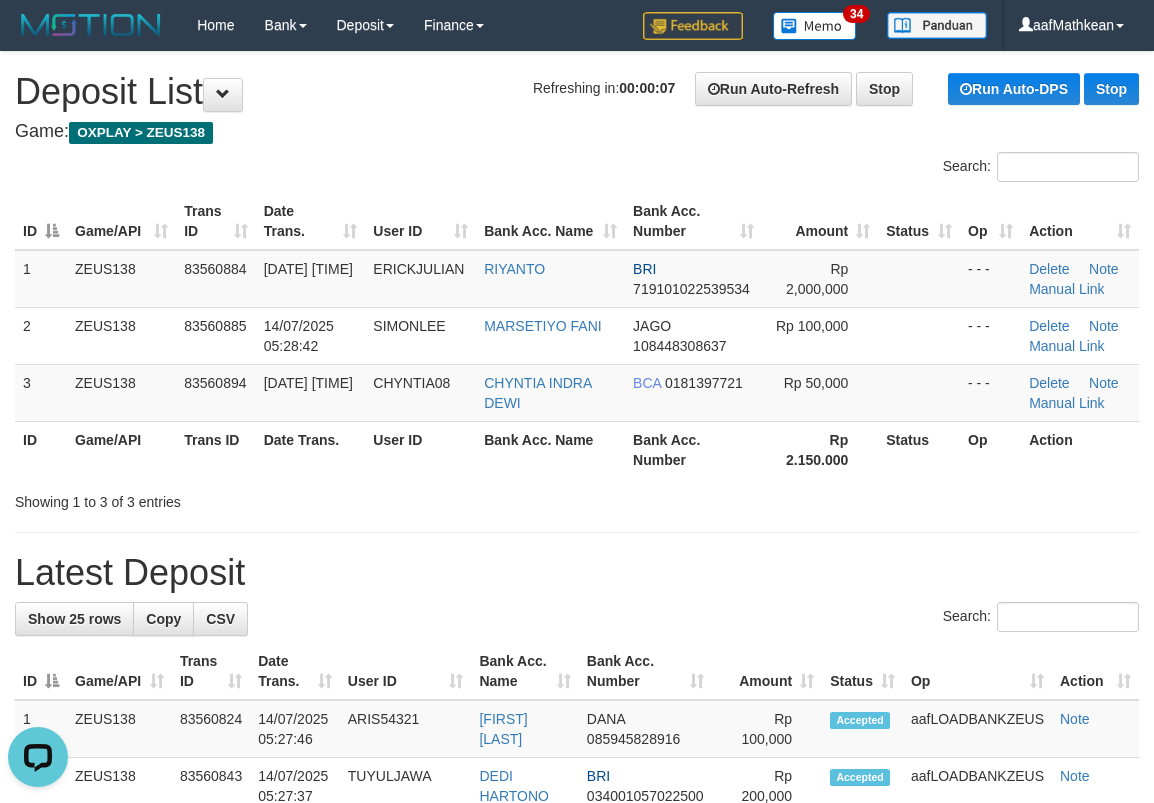 drag, startPoint x: 376, startPoint y: 139, endPoint x: 2, endPoint y: 285, distance: 401.48724 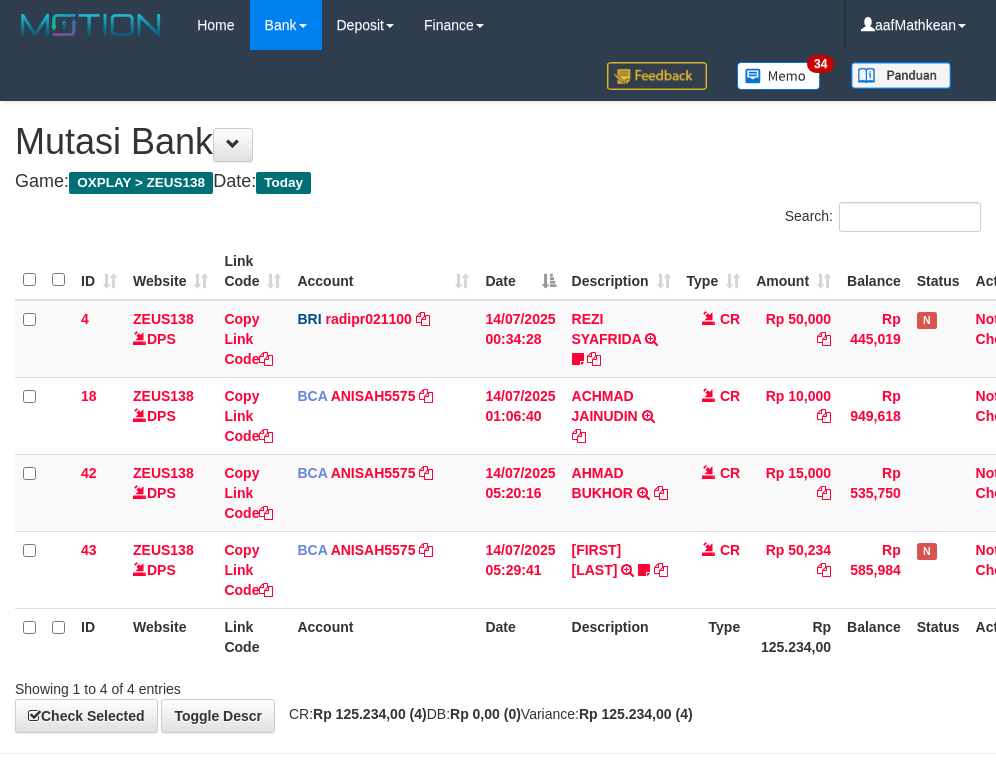 scroll, scrollTop: 0, scrollLeft: 38, axis: horizontal 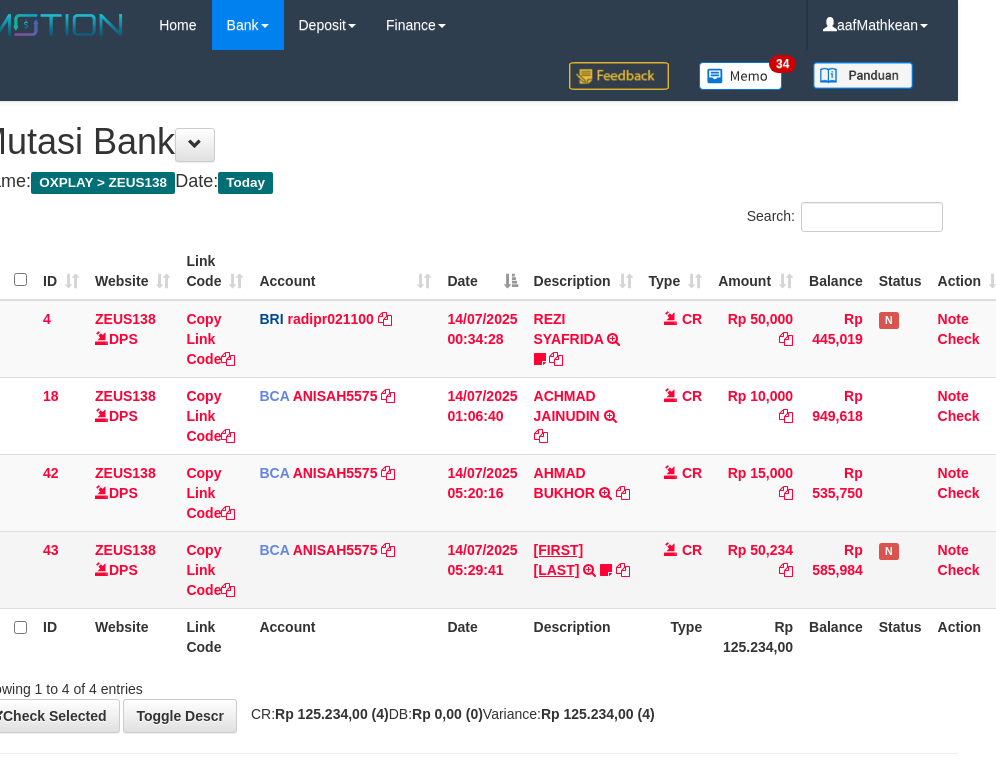 drag, startPoint x: 544, startPoint y: 522, endPoint x: 571, endPoint y: 541, distance: 33.01515 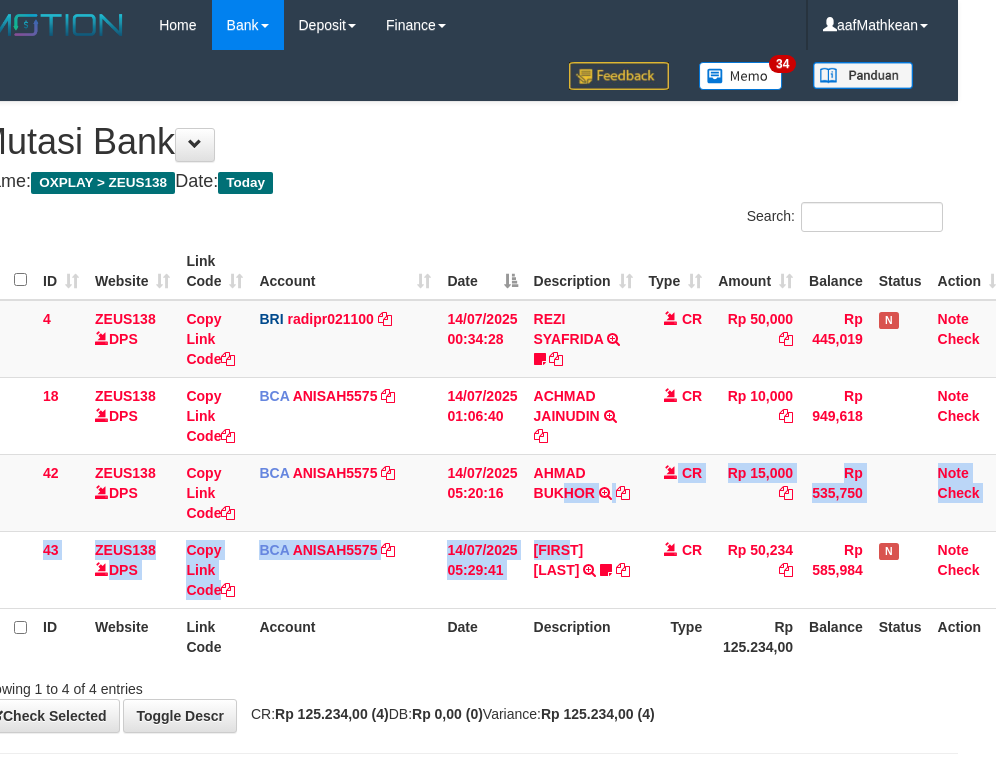 drag, startPoint x: 571, startPoint y: 541, endPoint x: 612, endPoint y: 791, distance: 253.33969 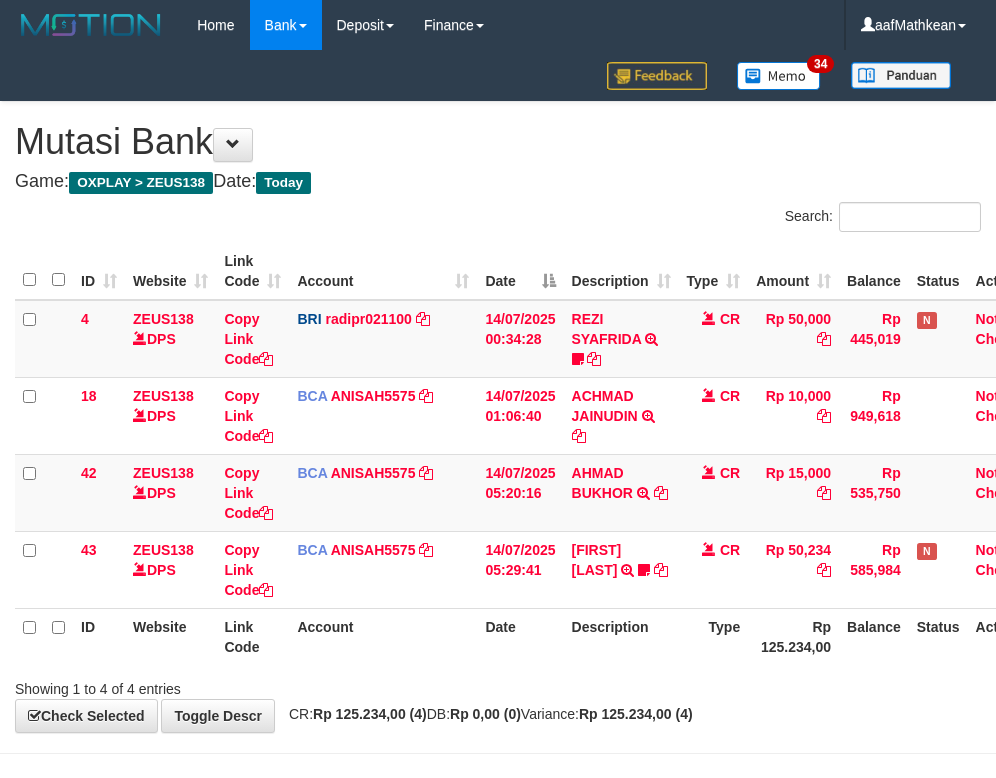 scroll, scrollTop: 0, scrollLeft: 38, axis: horizontal 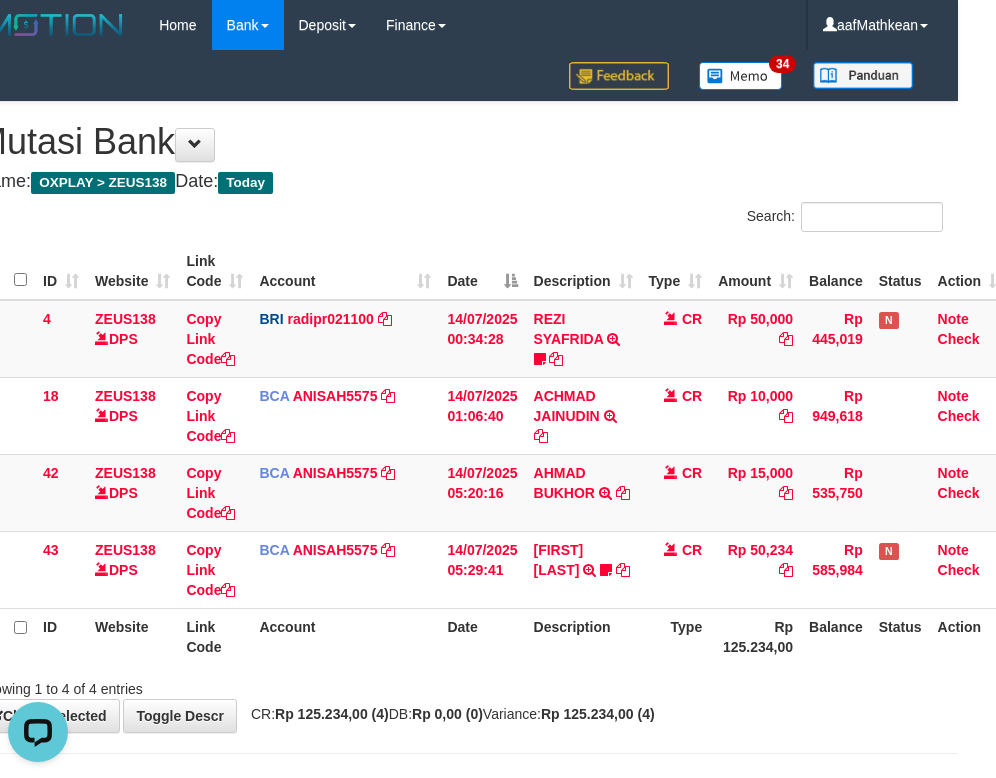 click on "**********" at bounding box center [460, 417] 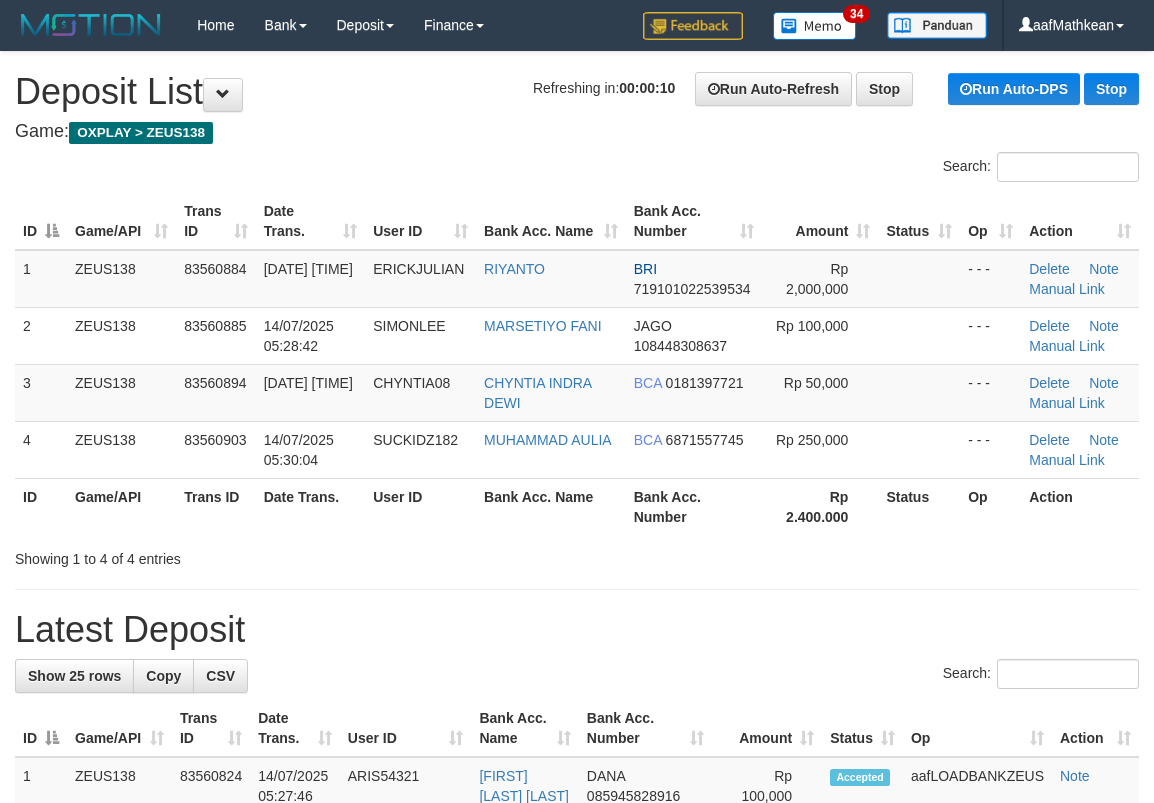 scroll, scrollTop: 0, scrollLeft: 0, axis: both 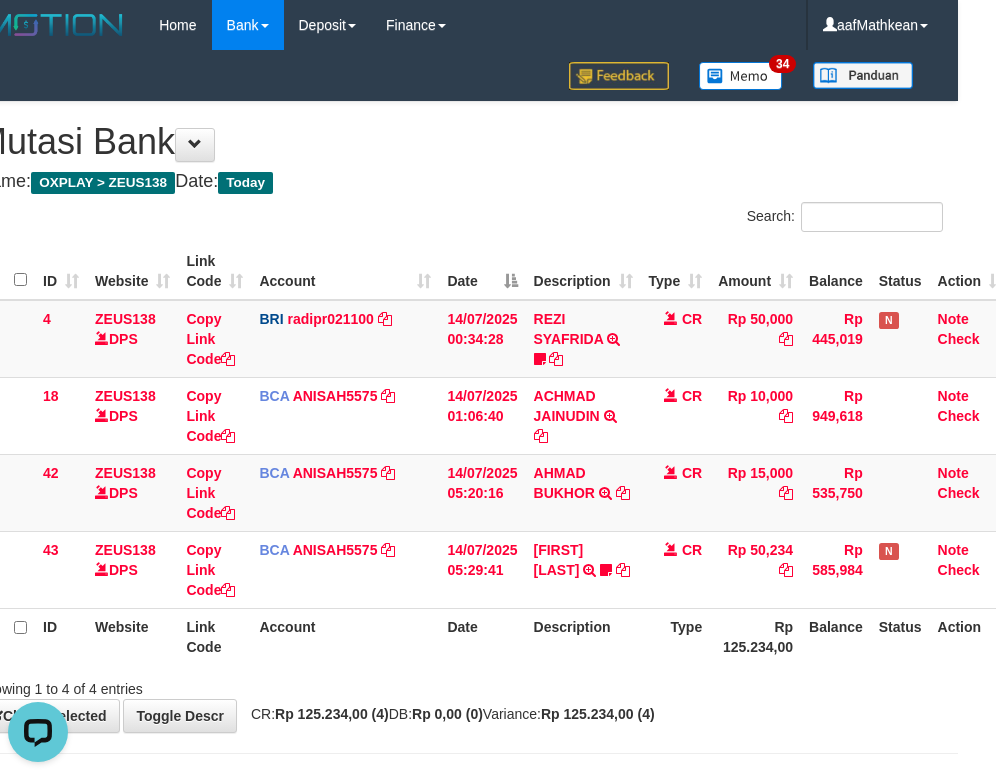 click on "Description" at bounding box center [583, 271] 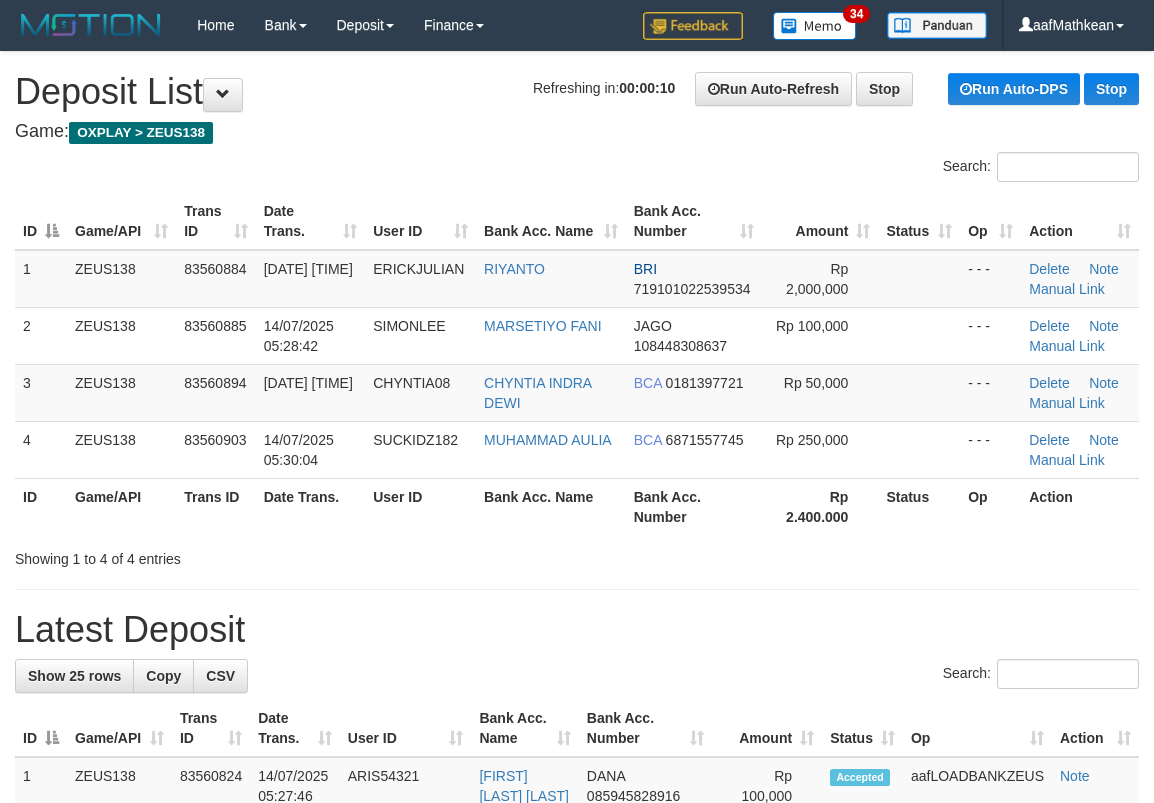 scroll, scrollTop: 0, scrollLeft: 0, axis: both 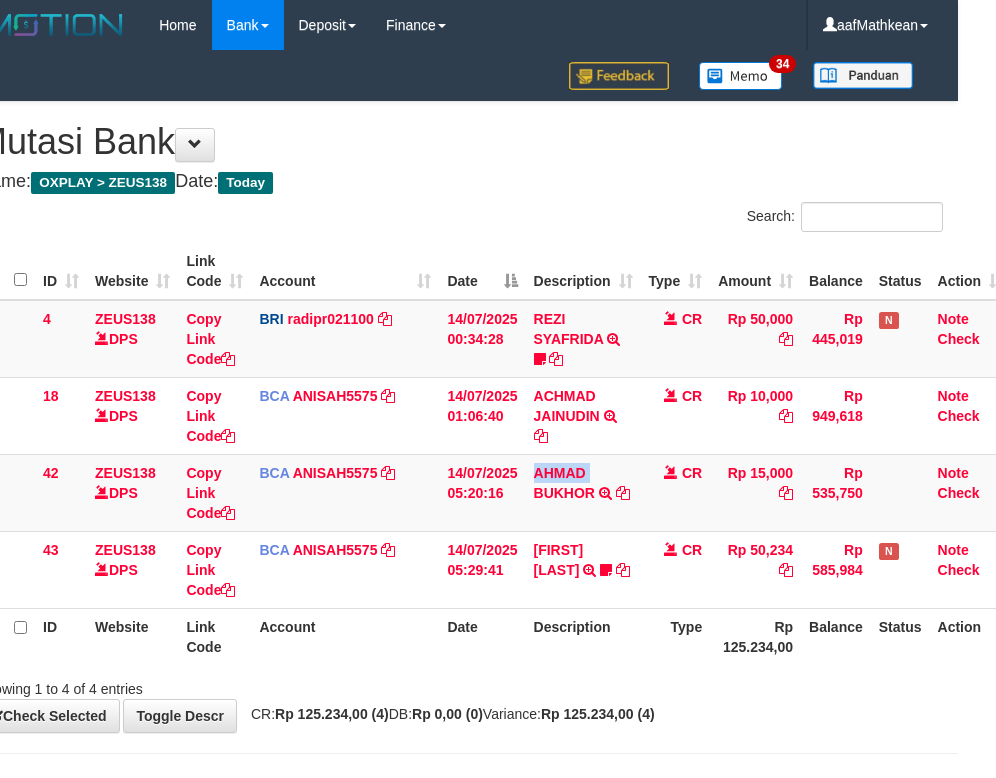 click on "AHMAD BUKHOR         TRSF E-BANKING CR 1407/FTSCY/WS95051
15000.002025071433769215 TRFDN-AHMAD BUKHORESPAY DEBIT INDONE" at bounding box center (583, 492) 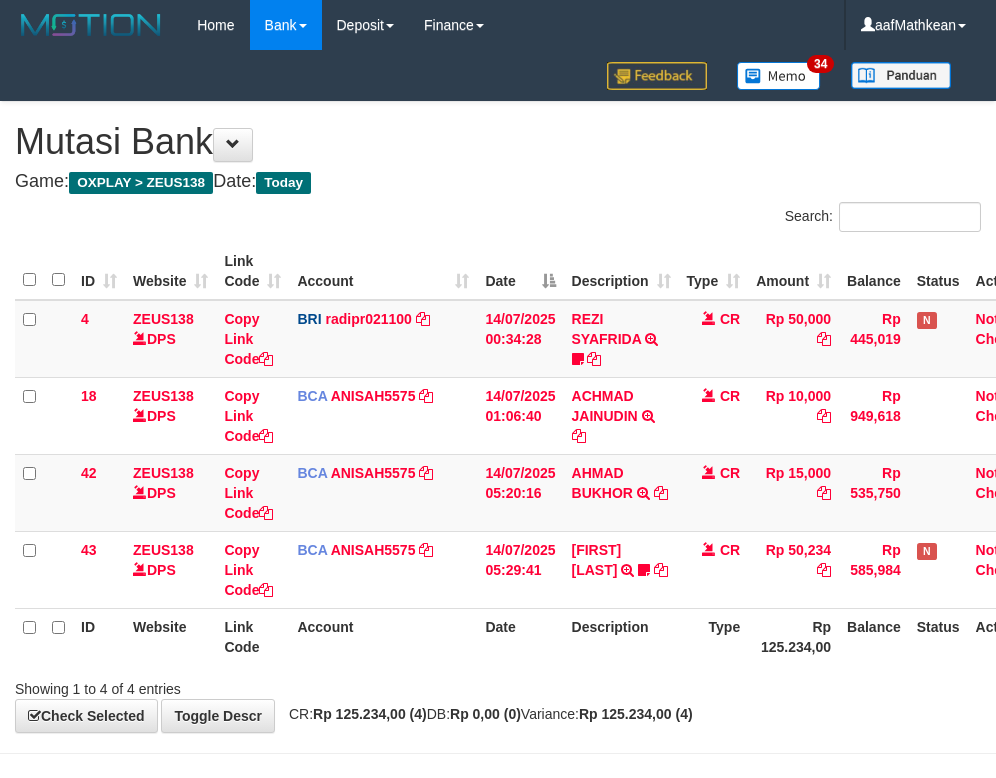 scroll, scrollTop: 0, scrollLeft: 38, axis: horizontal 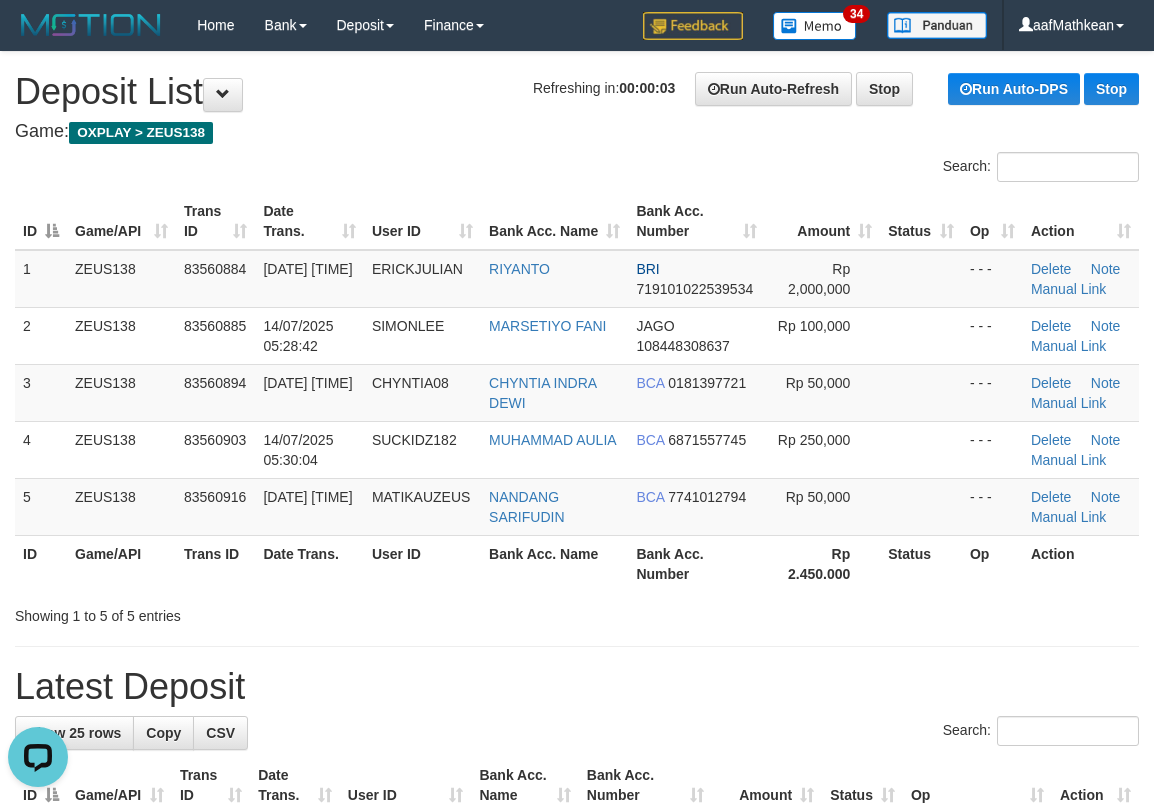 click on "Search:" at bounding box center [865, 169] 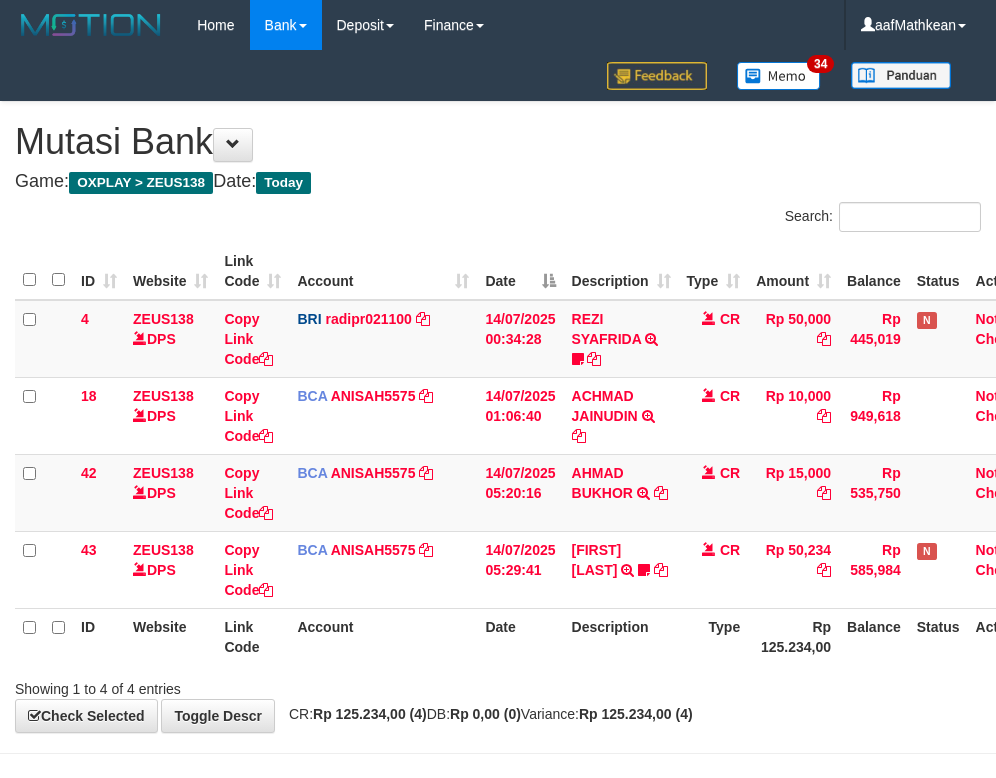 scroll, scrollTop: 0, scrollLeft: 38, axis: horizontal 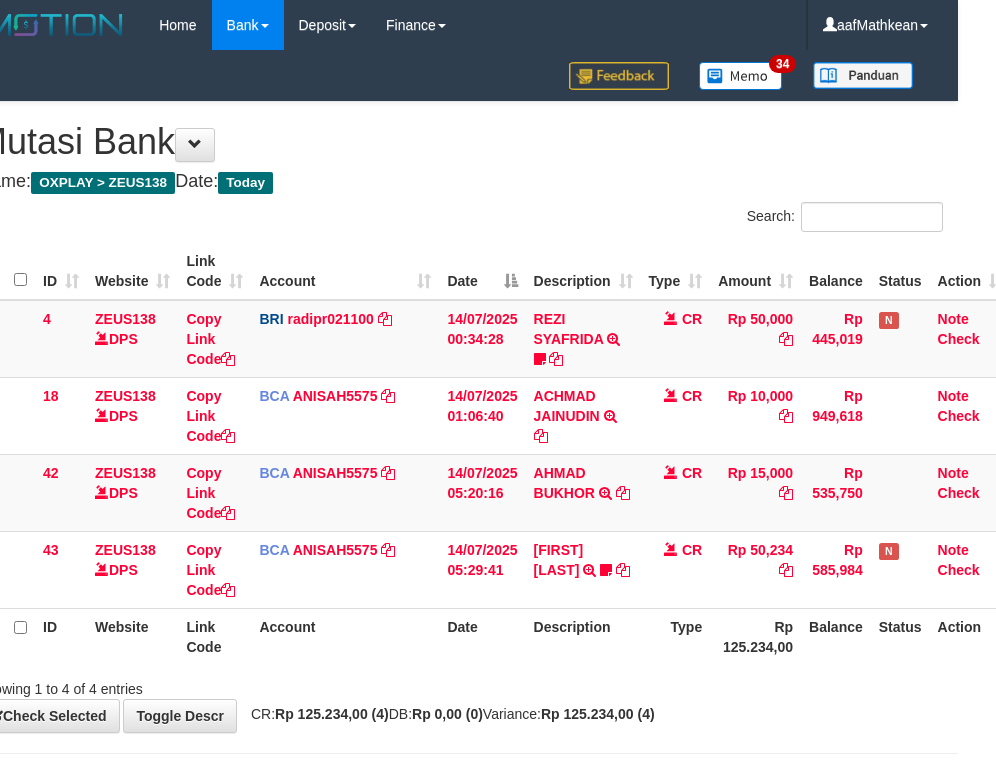 click on "Account" at bounding box center [345, 271] 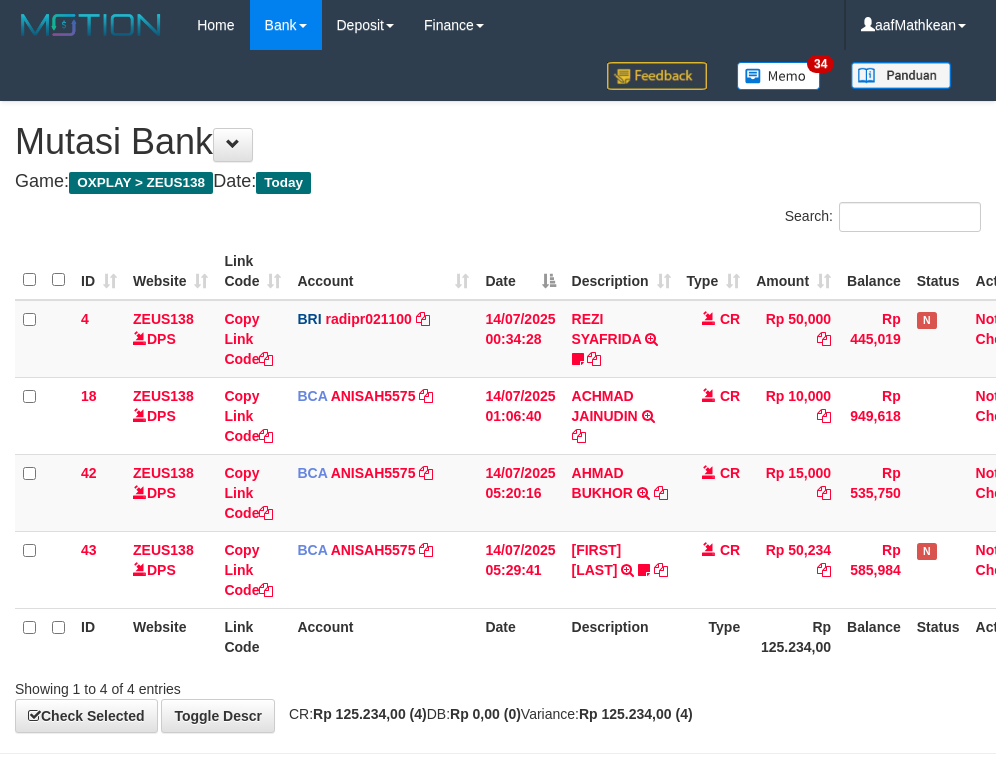 scroll, scrollTop: 0, scrollLeft: 38, axis: horizontal 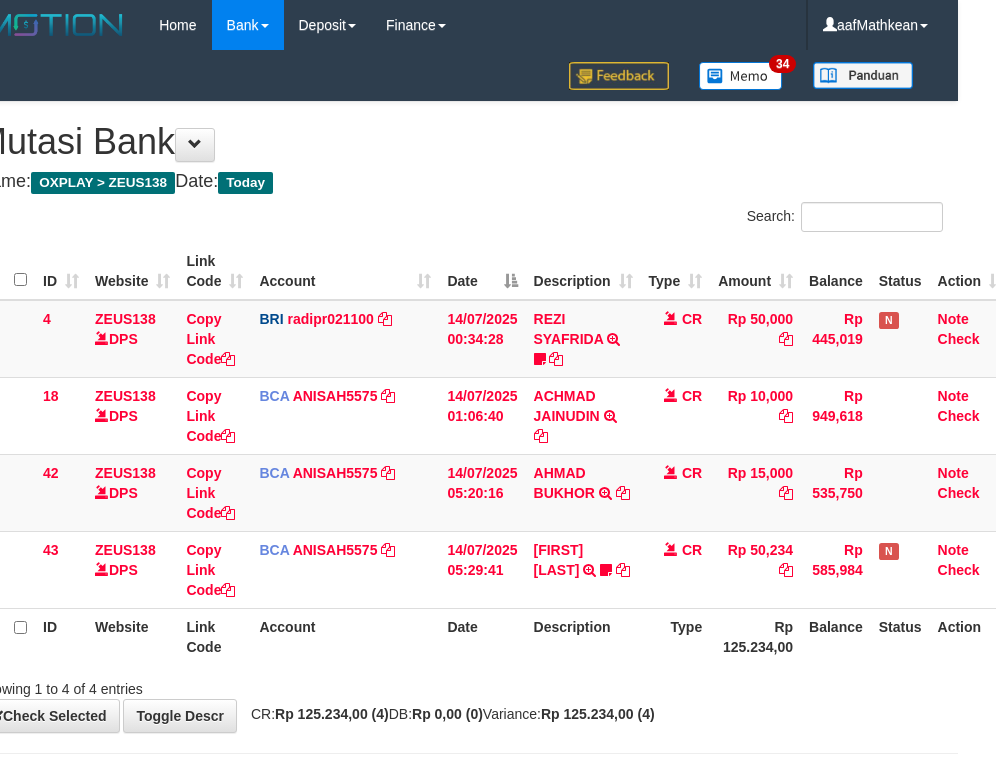 click on "RIZAL PURWAN            TRSF E-BANKING CR 1407/FTSCY/WS95051
50234.002025071424418531 TRFDN-RIZAL PURWANESPAY DEBIT INDONE    kyy7777" at bounding box center [583, 569] 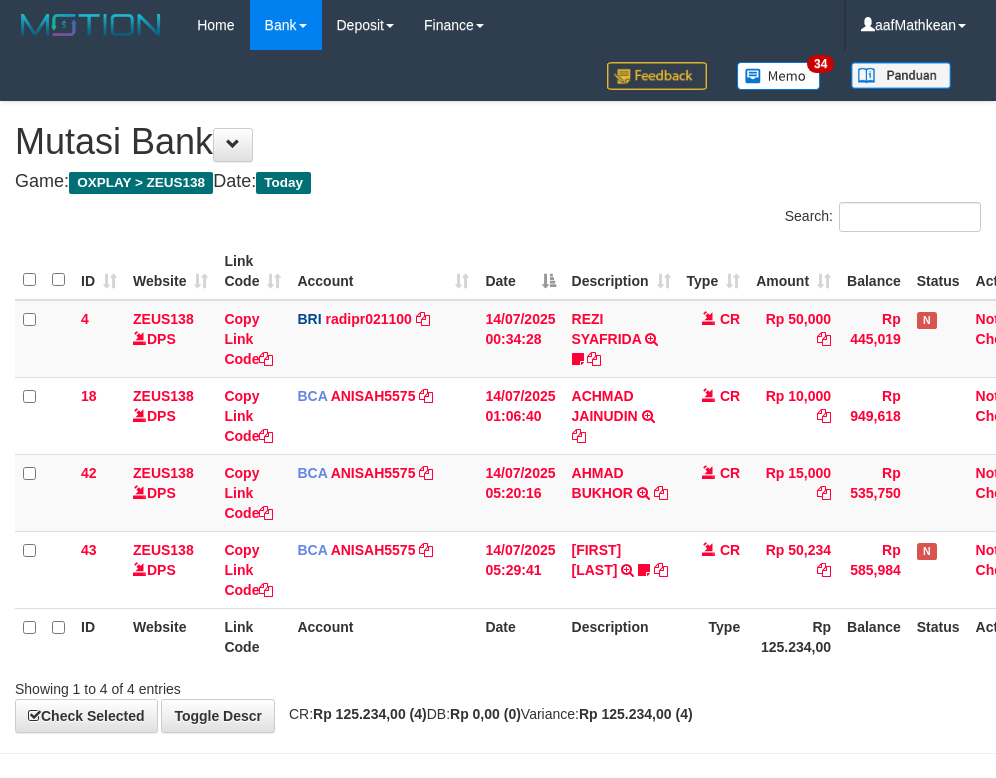 scroll, scrollTop: 0, scrollLeft: 38, axis: horizontal 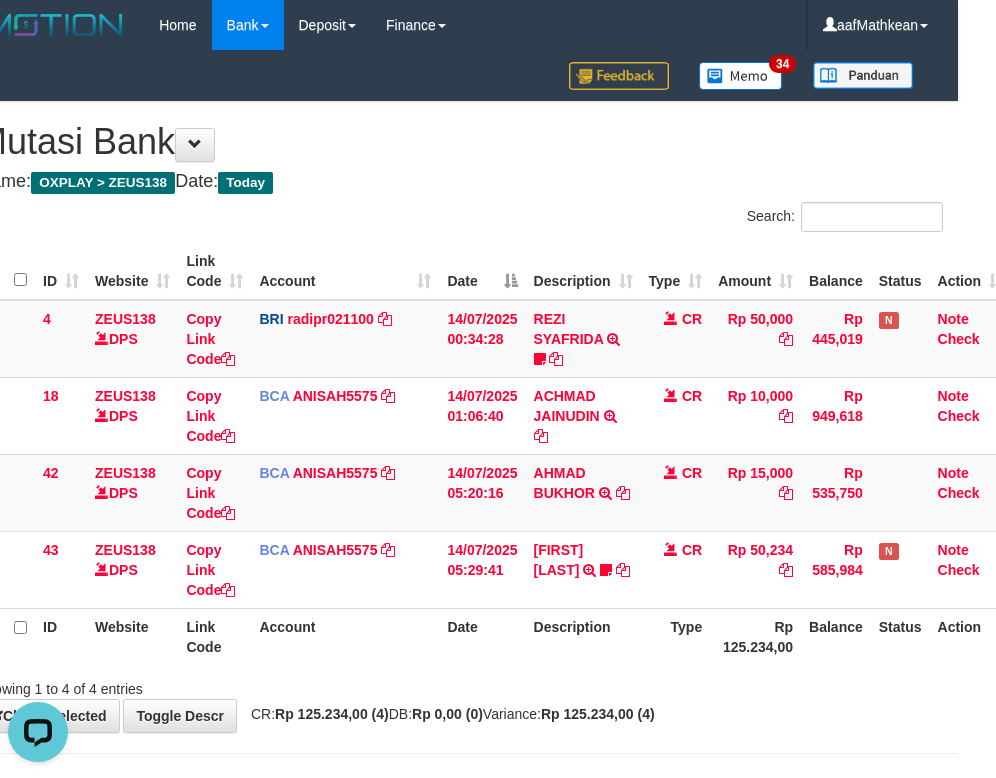 click on "Search:" at bounding box center [460, 219] 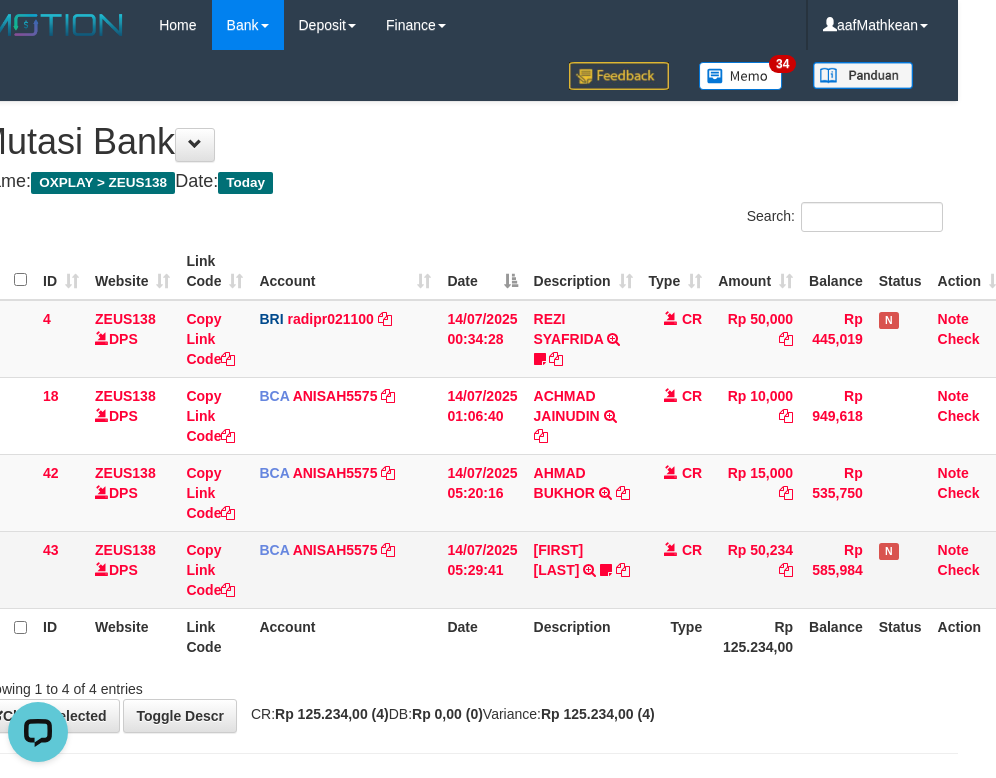 drag, startPoint x: 492, startPoint y: 566, endPoint x: 509, endPoint y: 556, distance: 19.723083 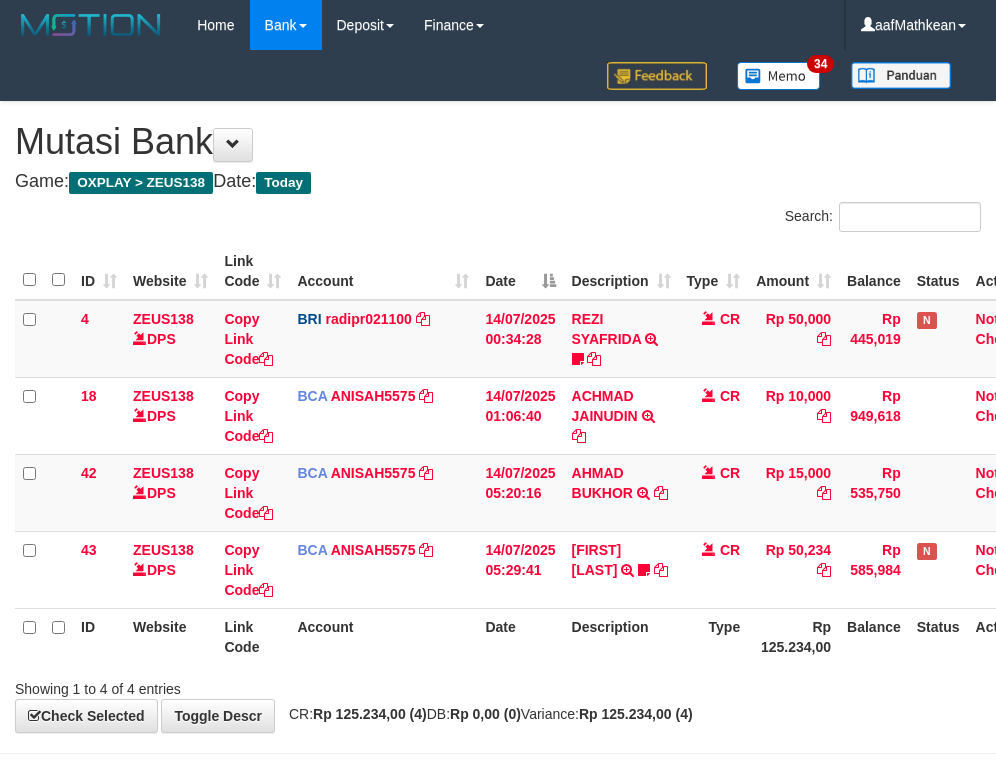 scroll, scrollTop: 0, scrollLeft: 38, axis: horizontal 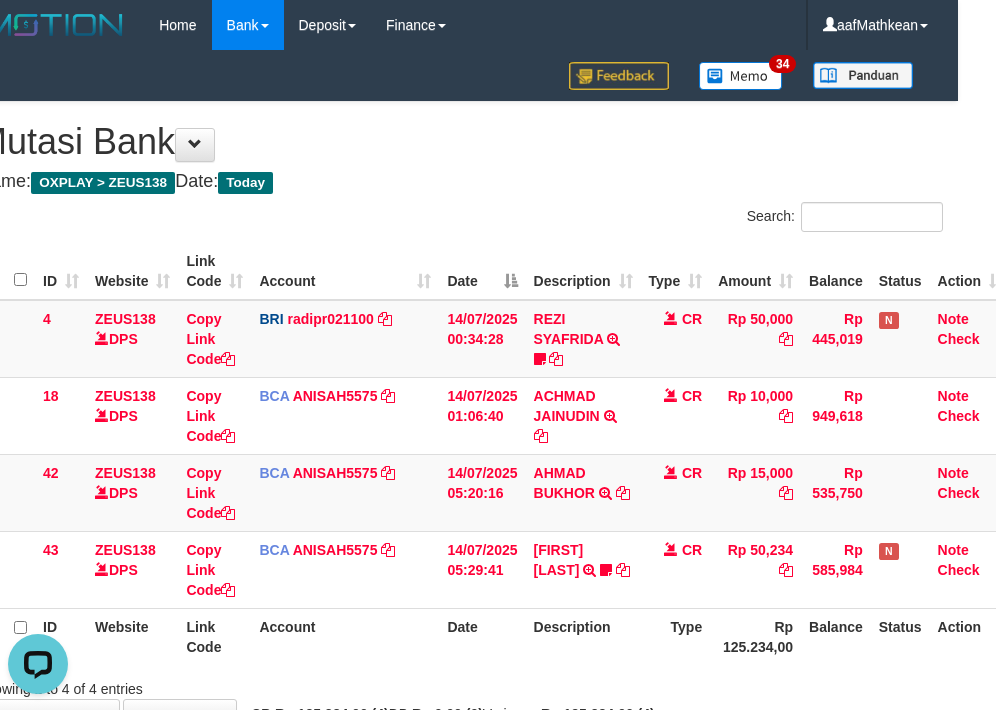 click on "Search:" at bounding box center (709, 219) 